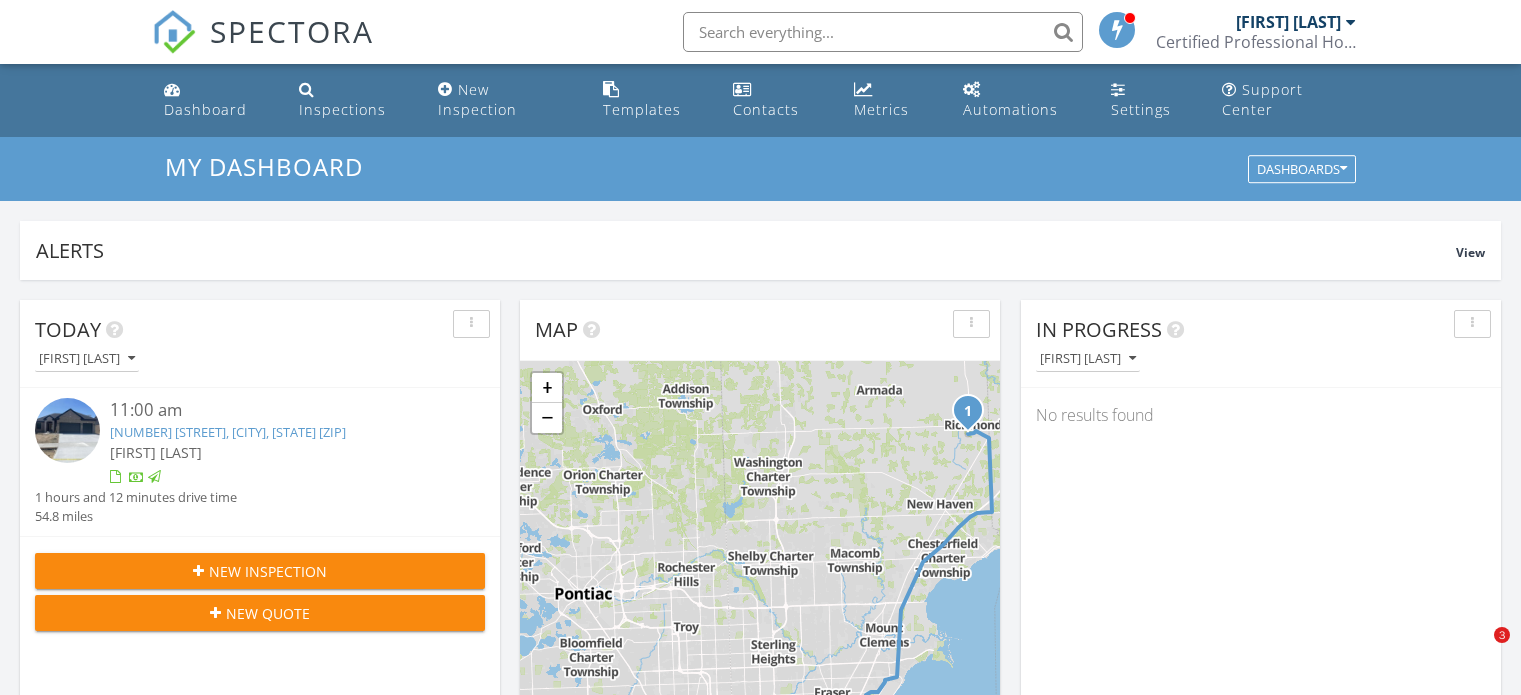 scroll, scrollTop: 0, scrollLeft: 0, axis: both 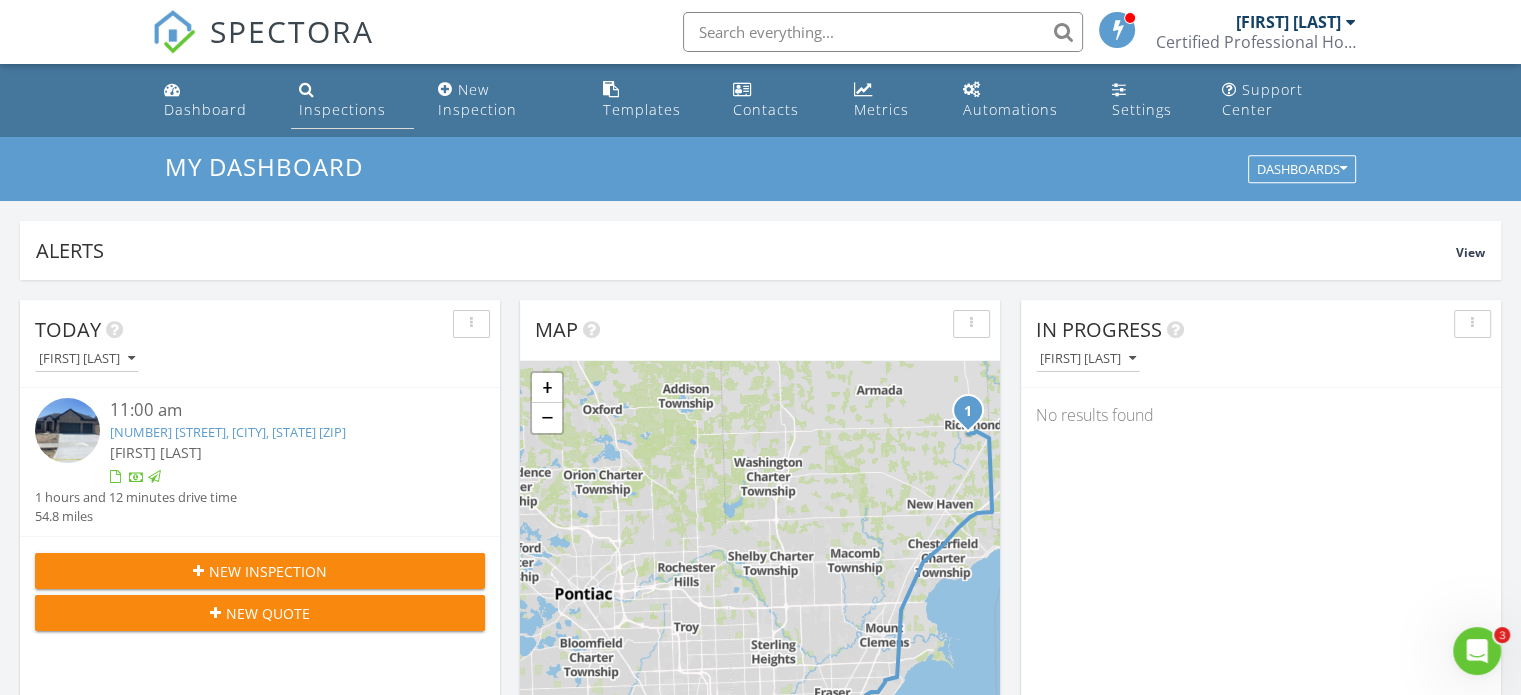 click on "Inspections" at bounding box center [342, 109] 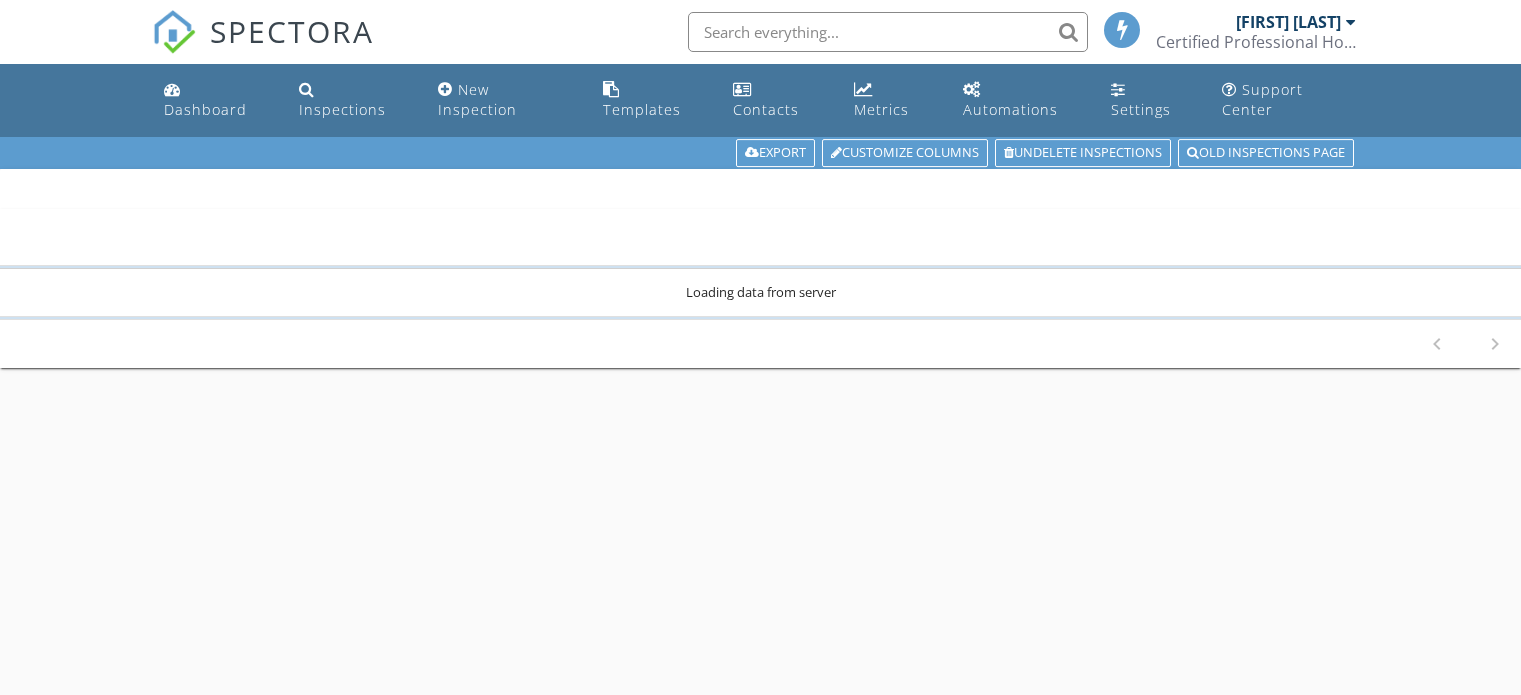 scroll, scrollTop: 0, scrollLeft: 0, axis: both 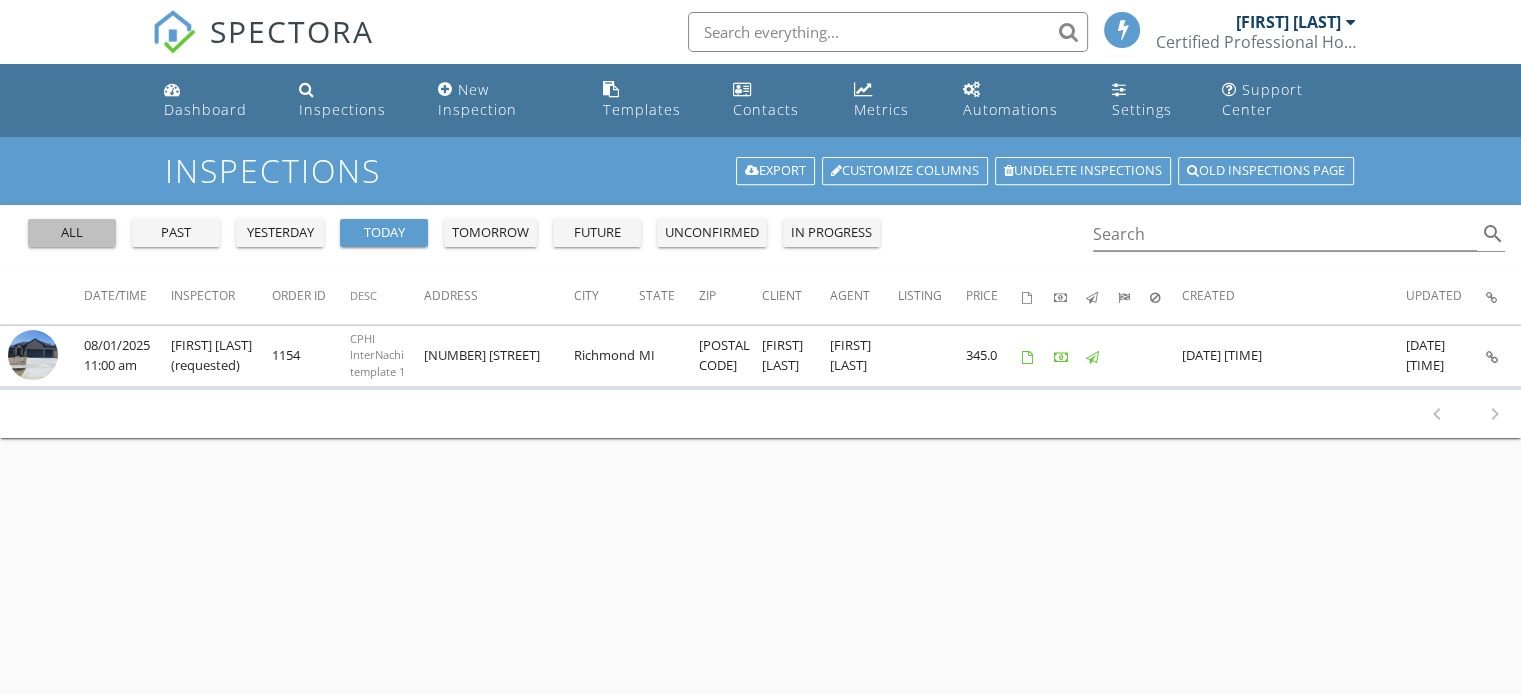 click on "all" at bounding box center (72, 233) 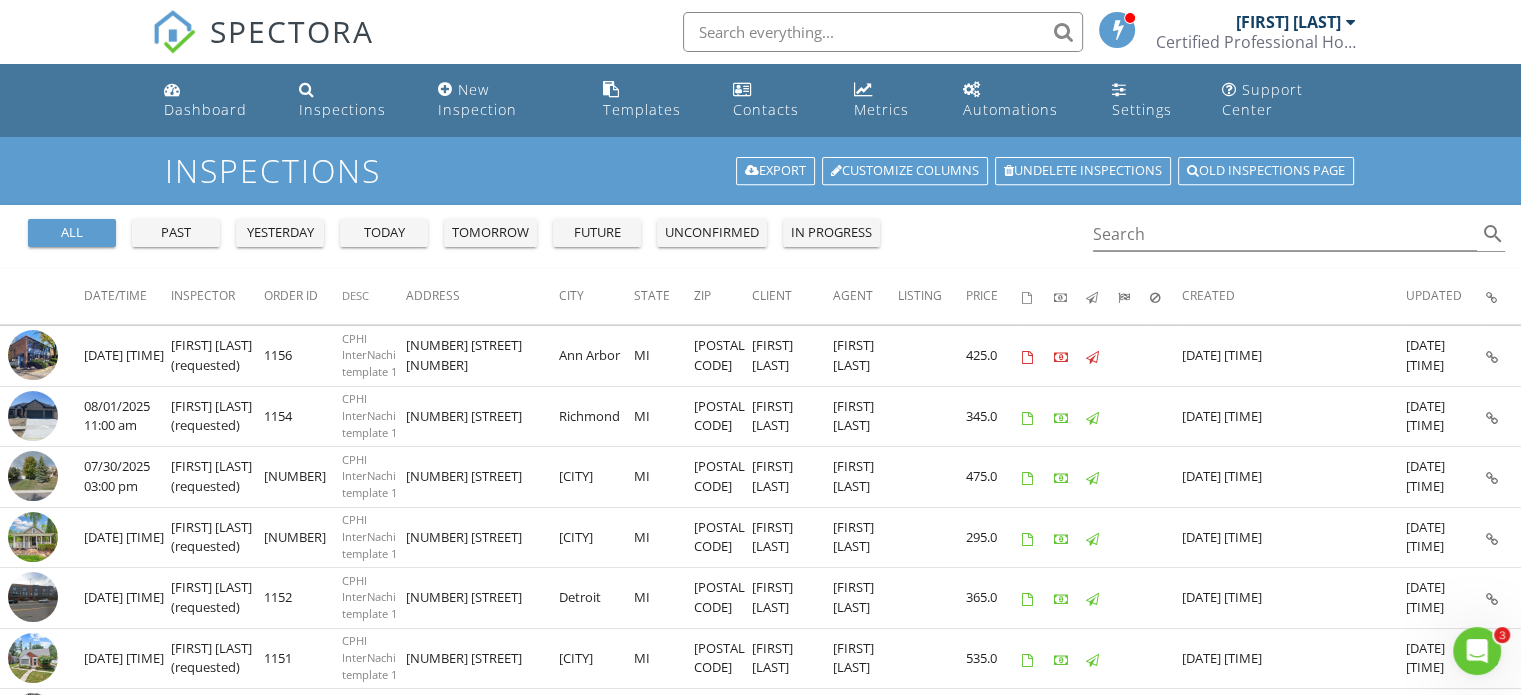 scroll, scrollTop: 0, scrollLeft: 0, axis: both 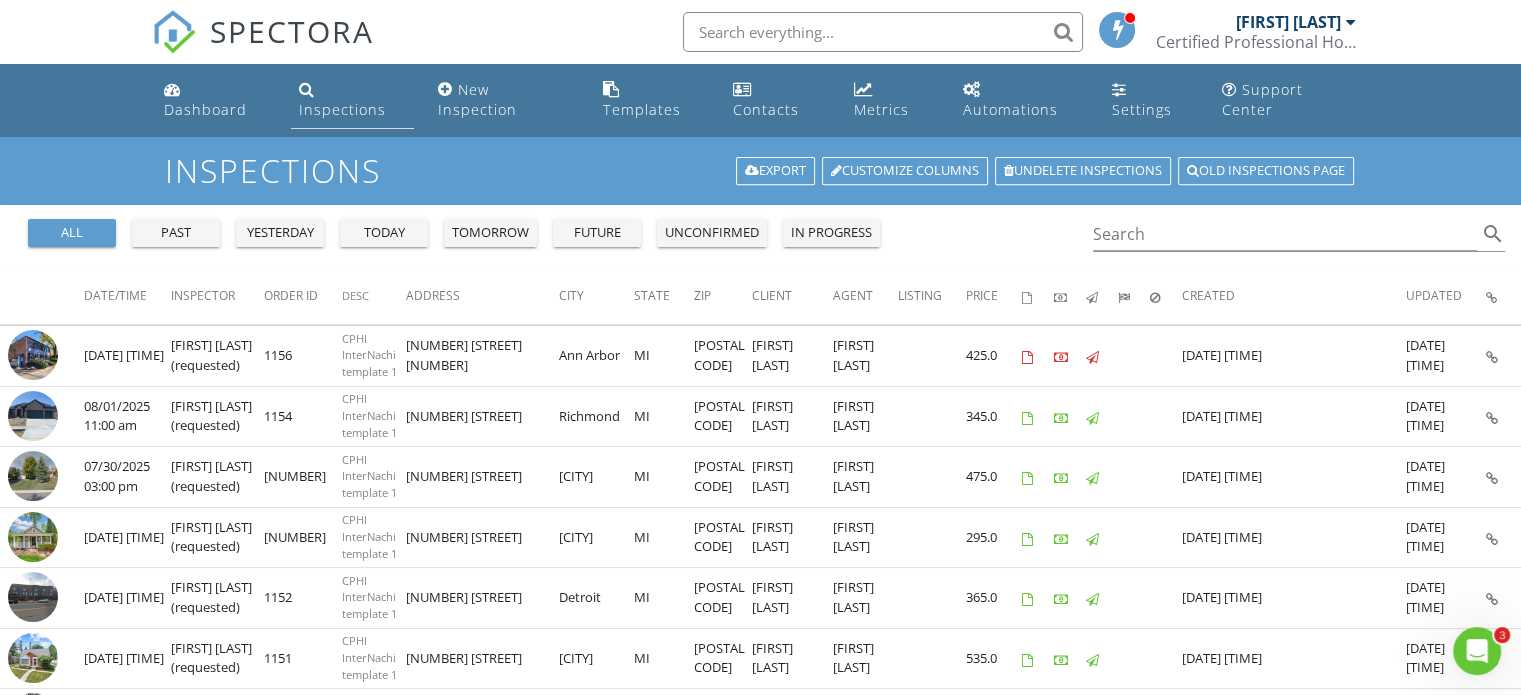 click on "Inspections" at bounding box center [342, 109] 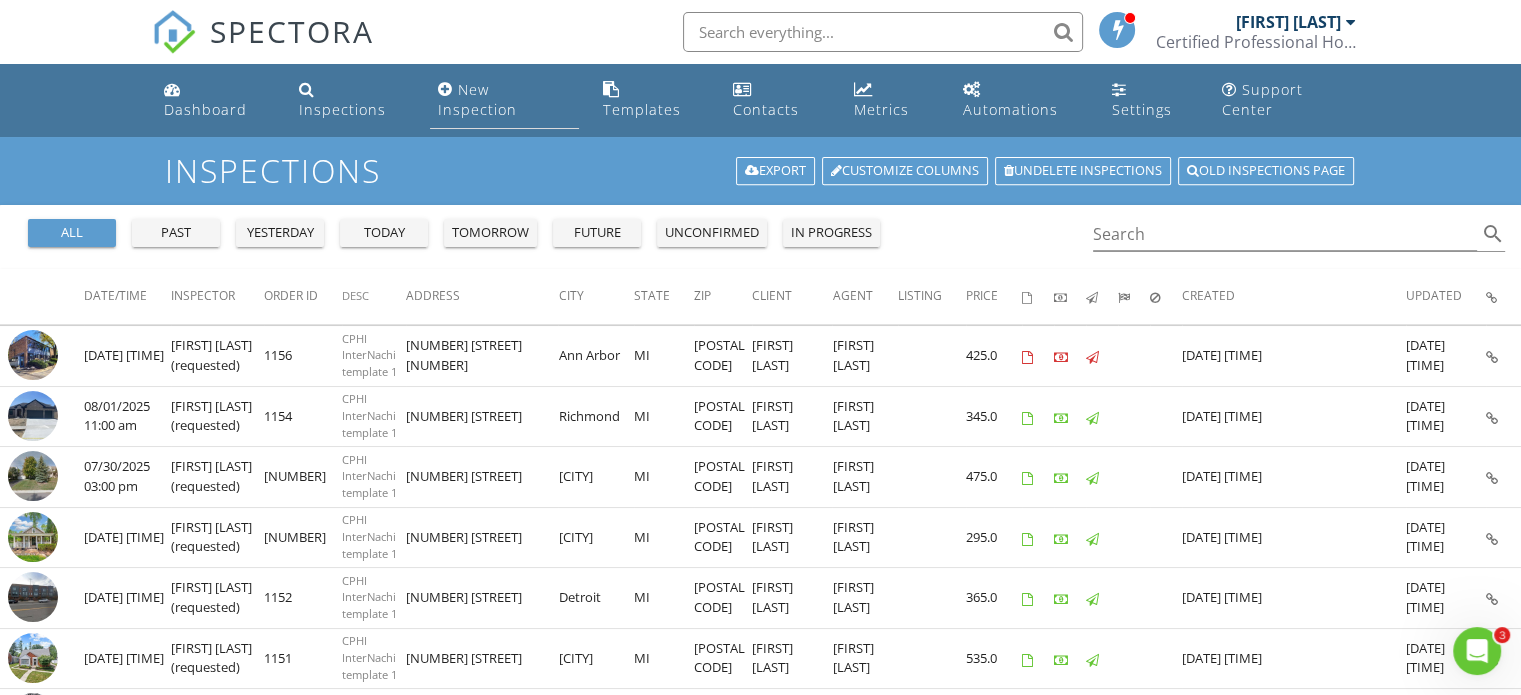 click on "New Inspection" at bounding box center (477, 99) 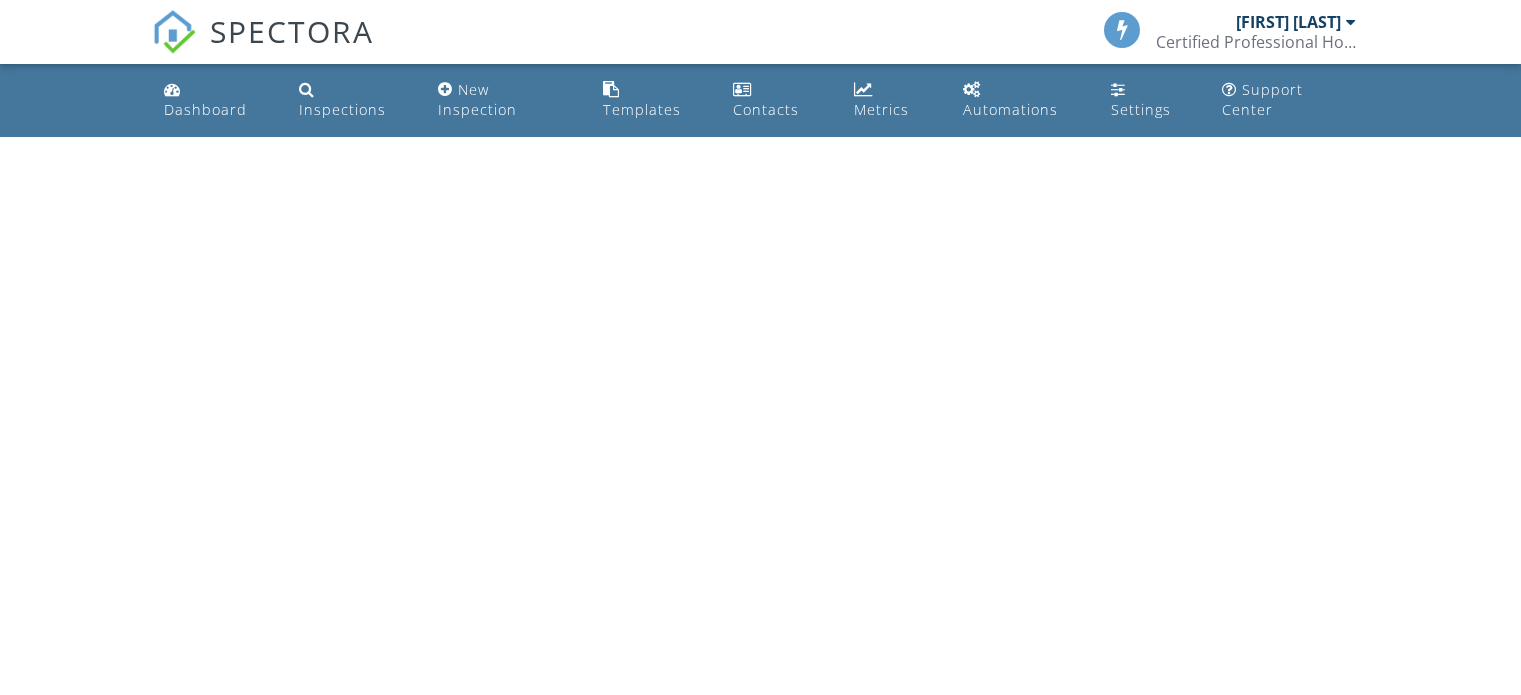 scroll, scrollTop: 0, scrollLeft: 0, axis: both 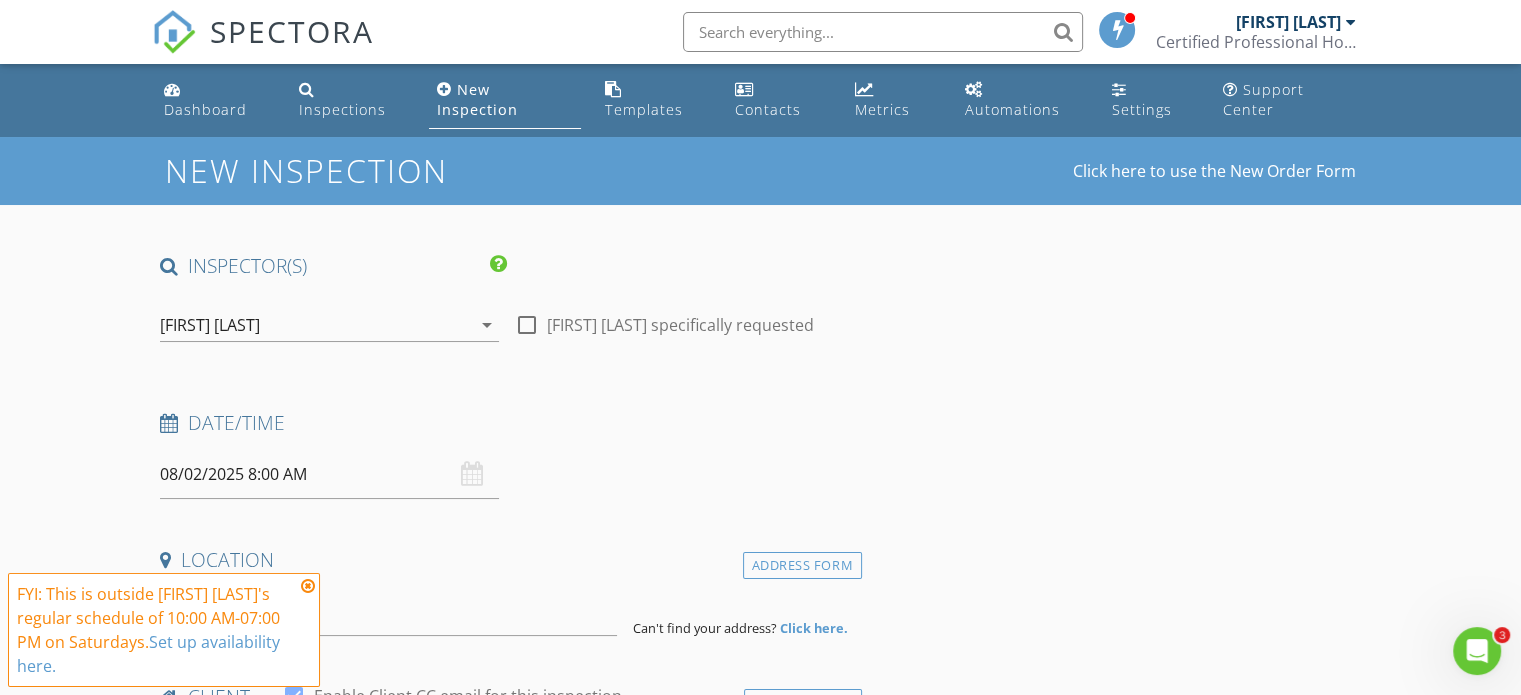 click at bounding box center (527, 325) 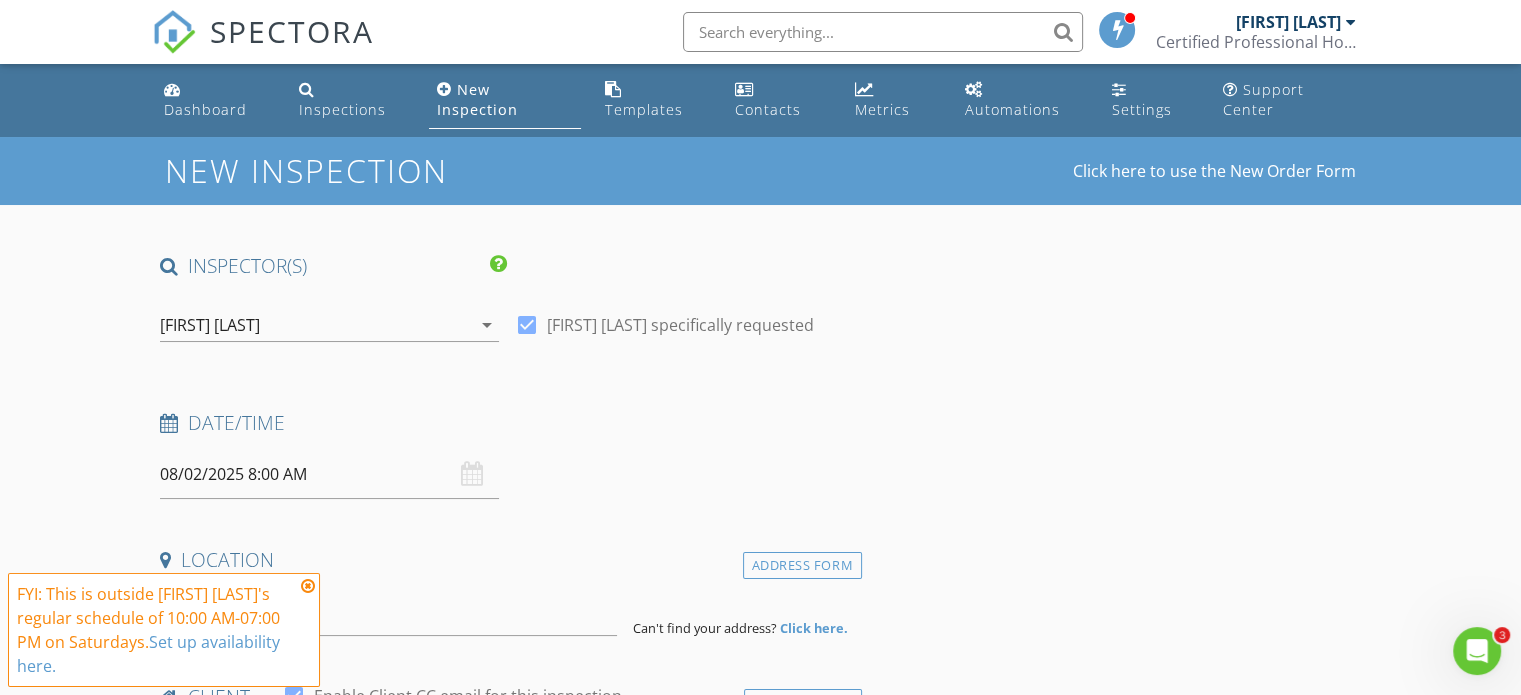 click on "08/02/2025 8:00 AM" at bounding box center (329, 474) 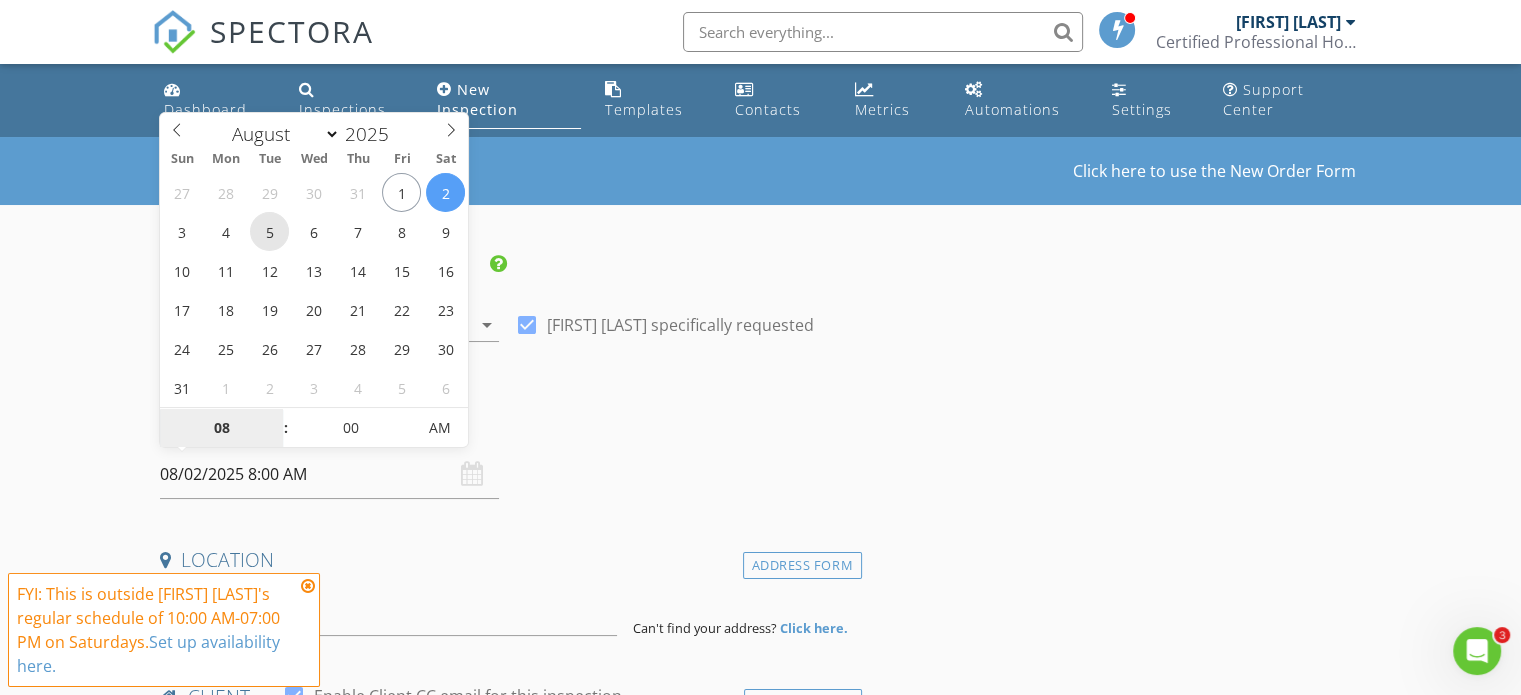 type on "08/05/2025 8:00 AM" 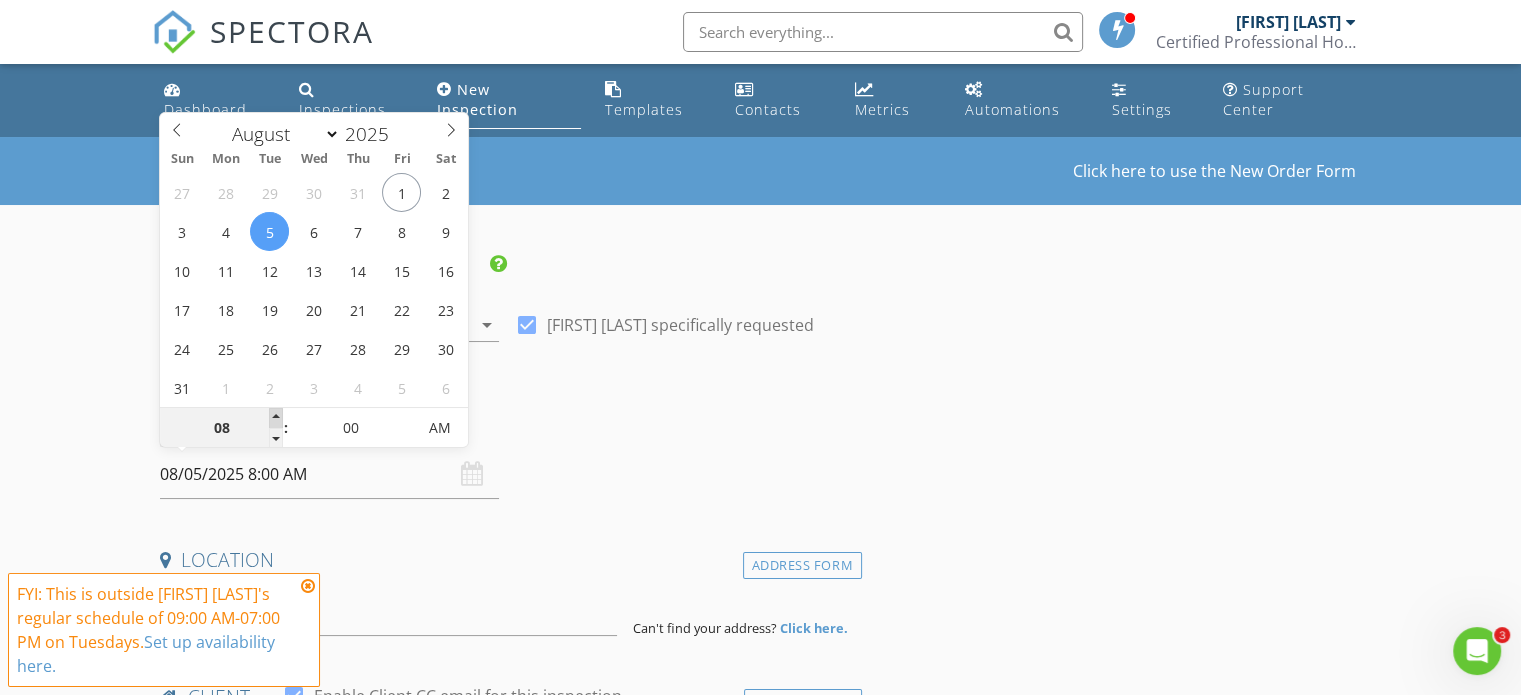 type on "09" 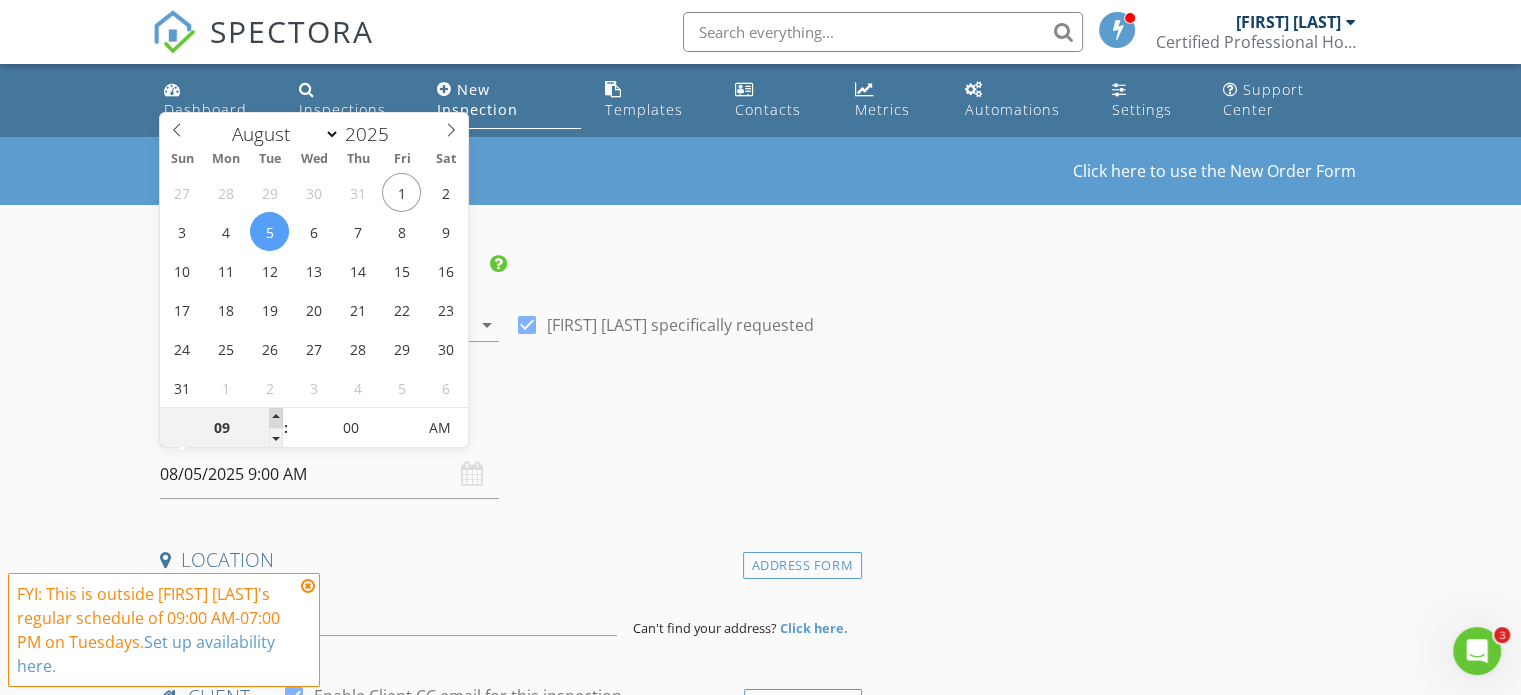 click at bounding box center (276, 418) 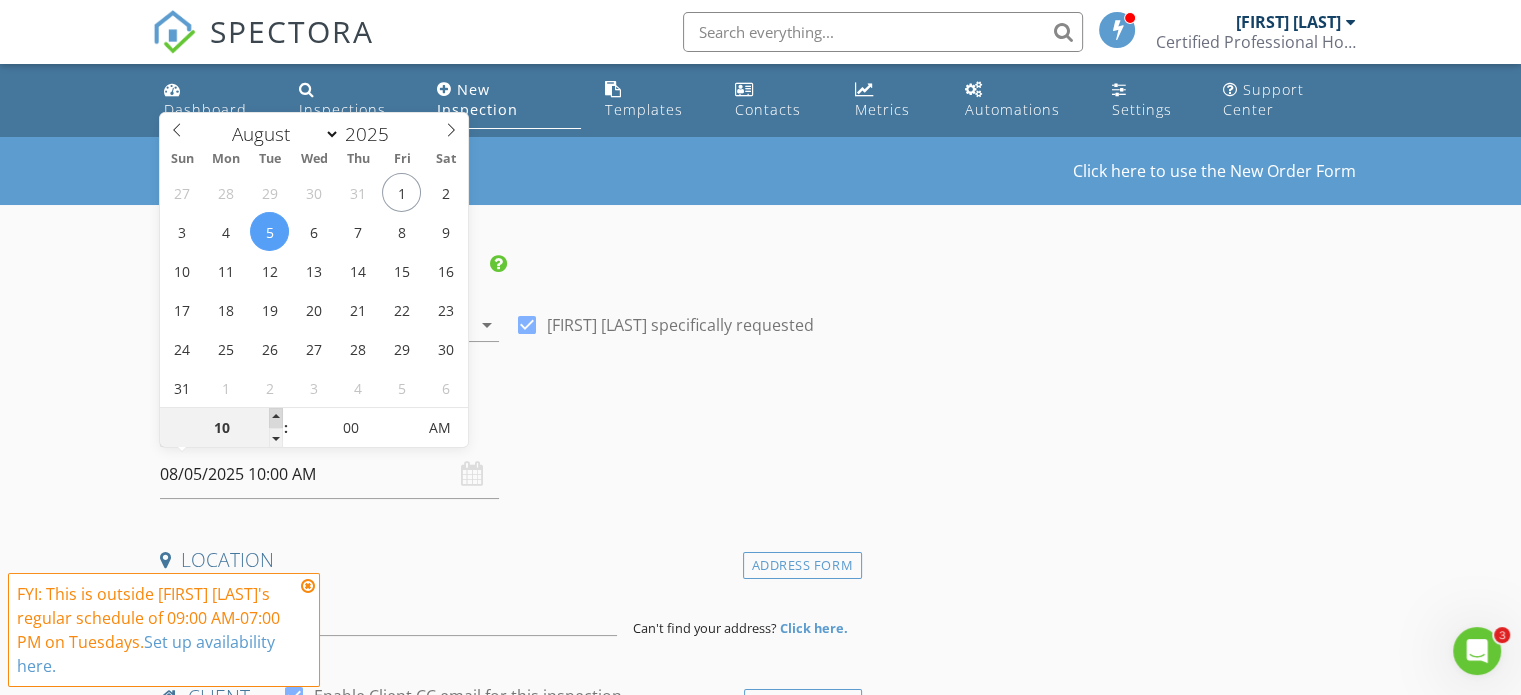click at bounding box center [276, 418] 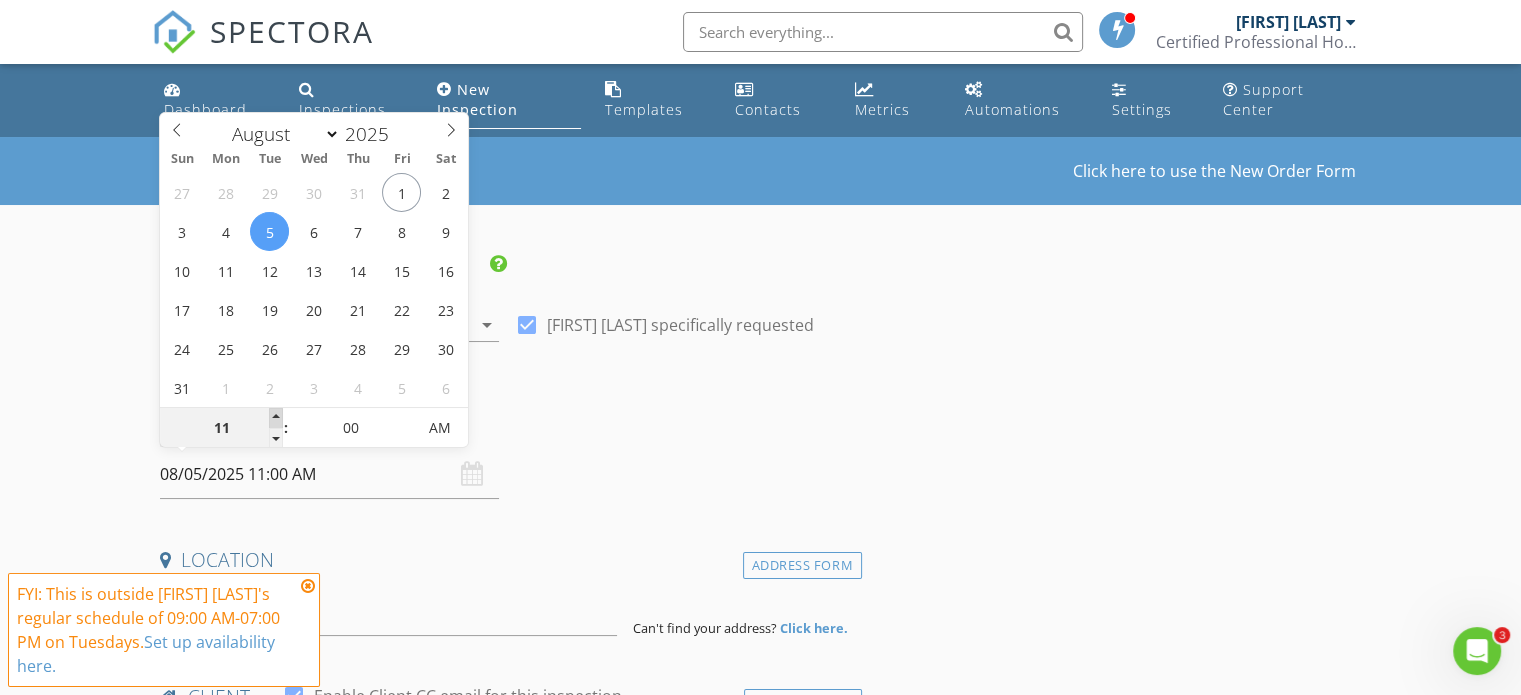 click at bounding box center (276, 418) 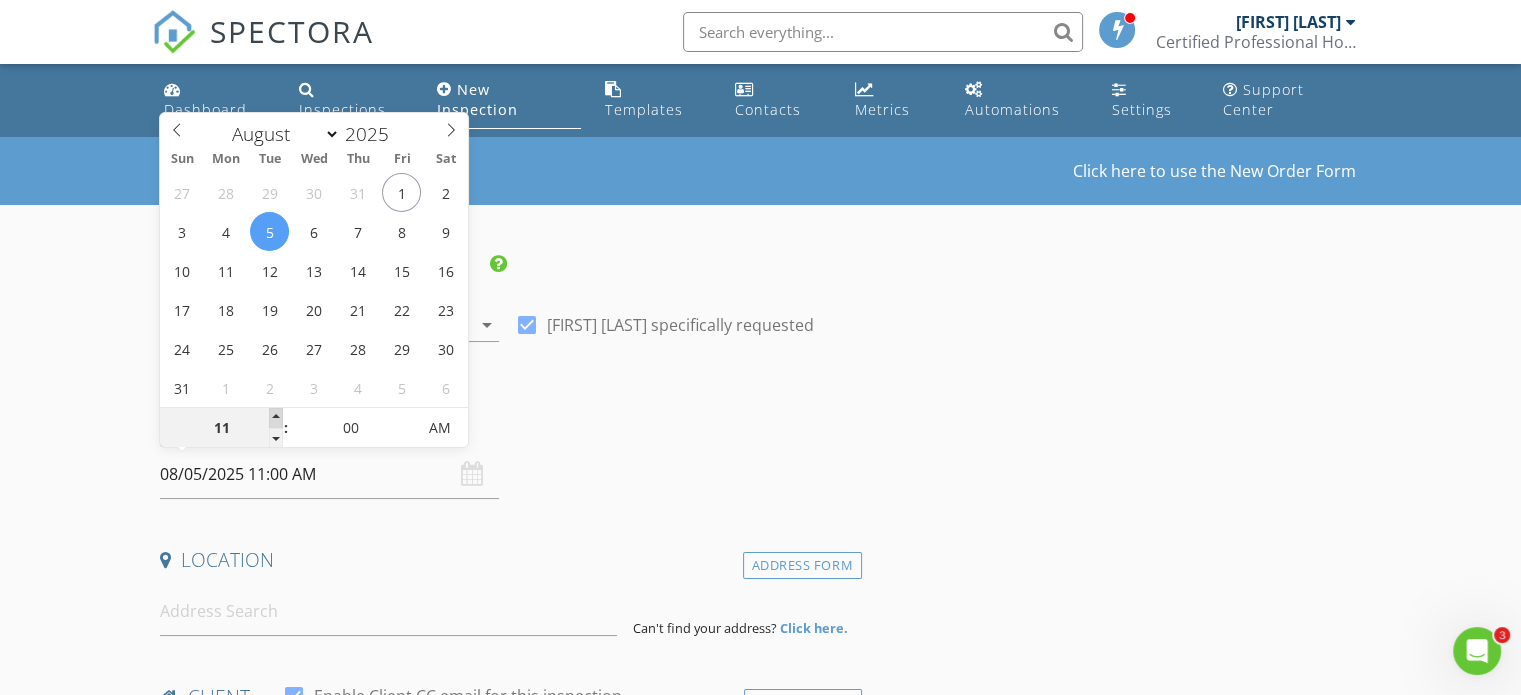 type on "12" 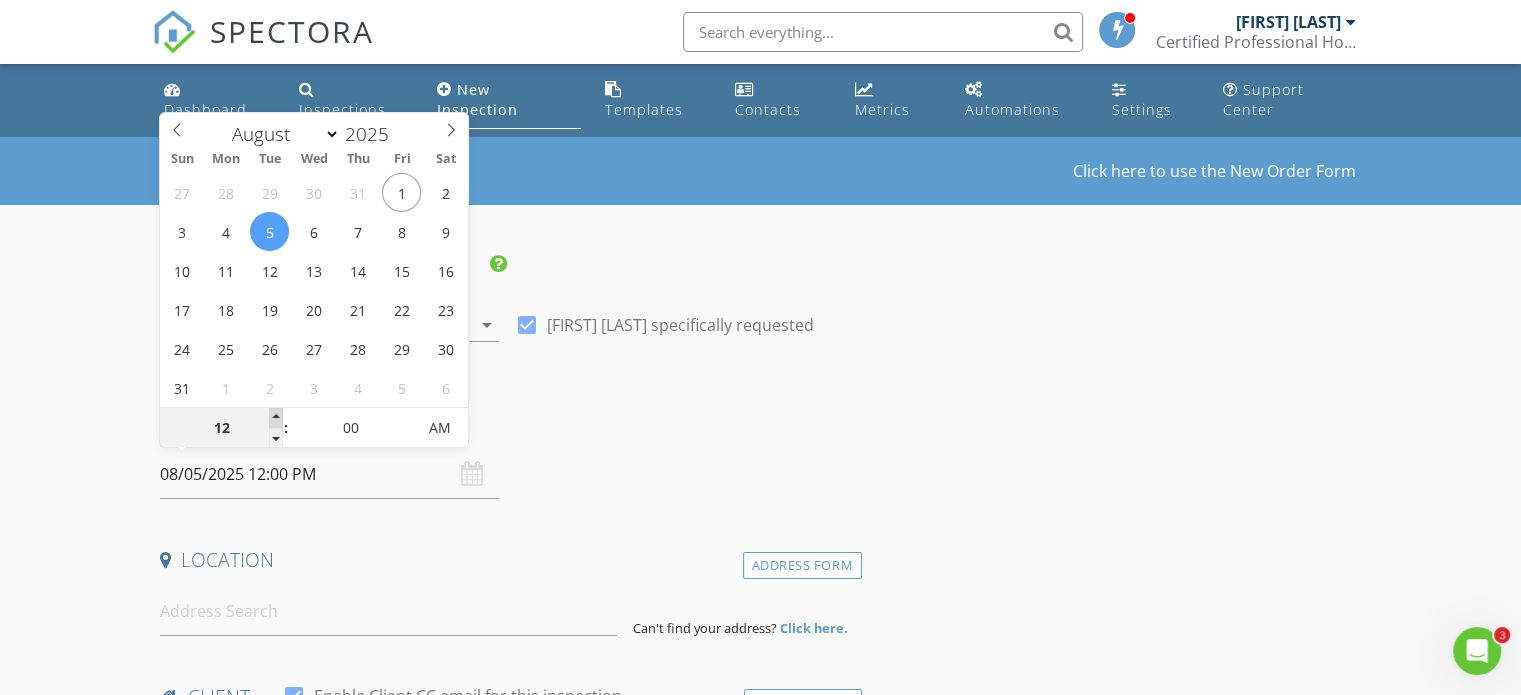 click at bounding box center [276, 418] 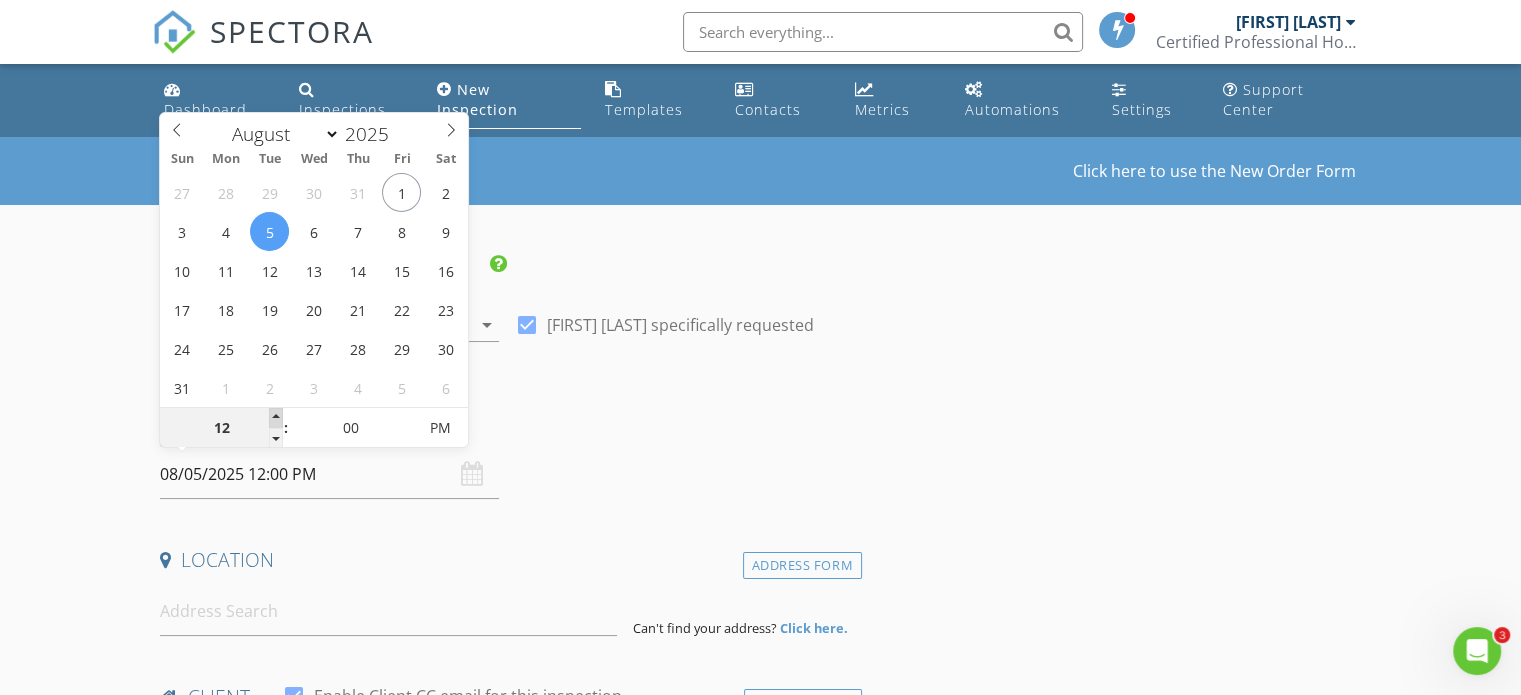 type on "01" 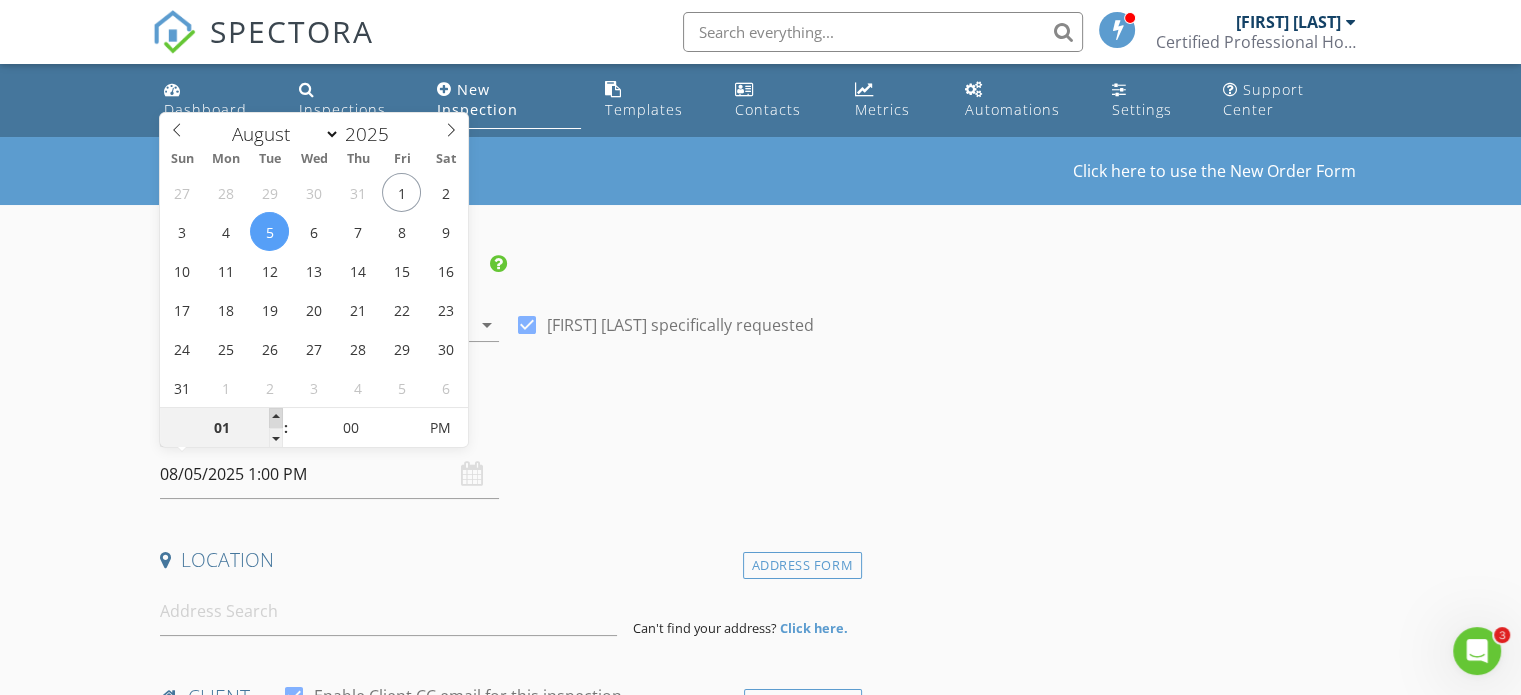 click at bounding box center [276, 418] 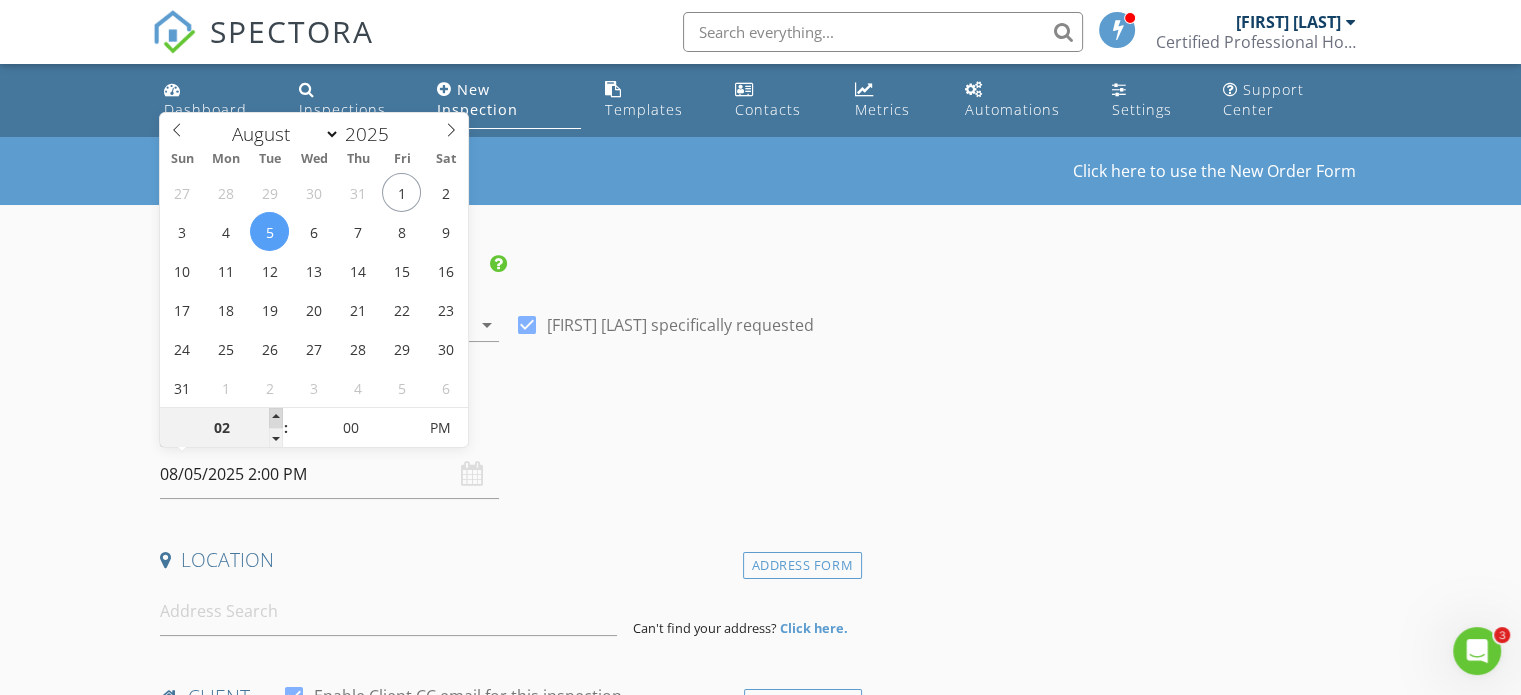 click at bounding box center [276, 418] 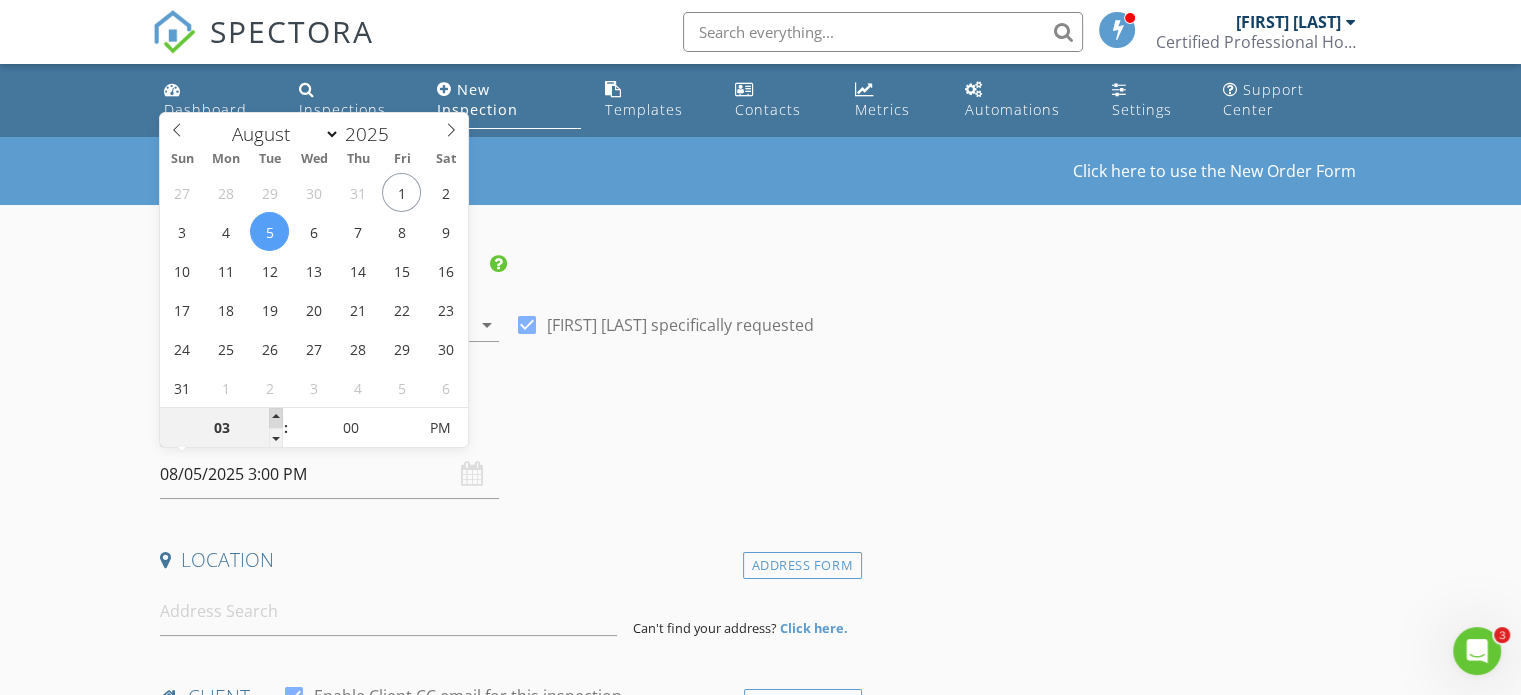 click at bounding box center (276, 418) 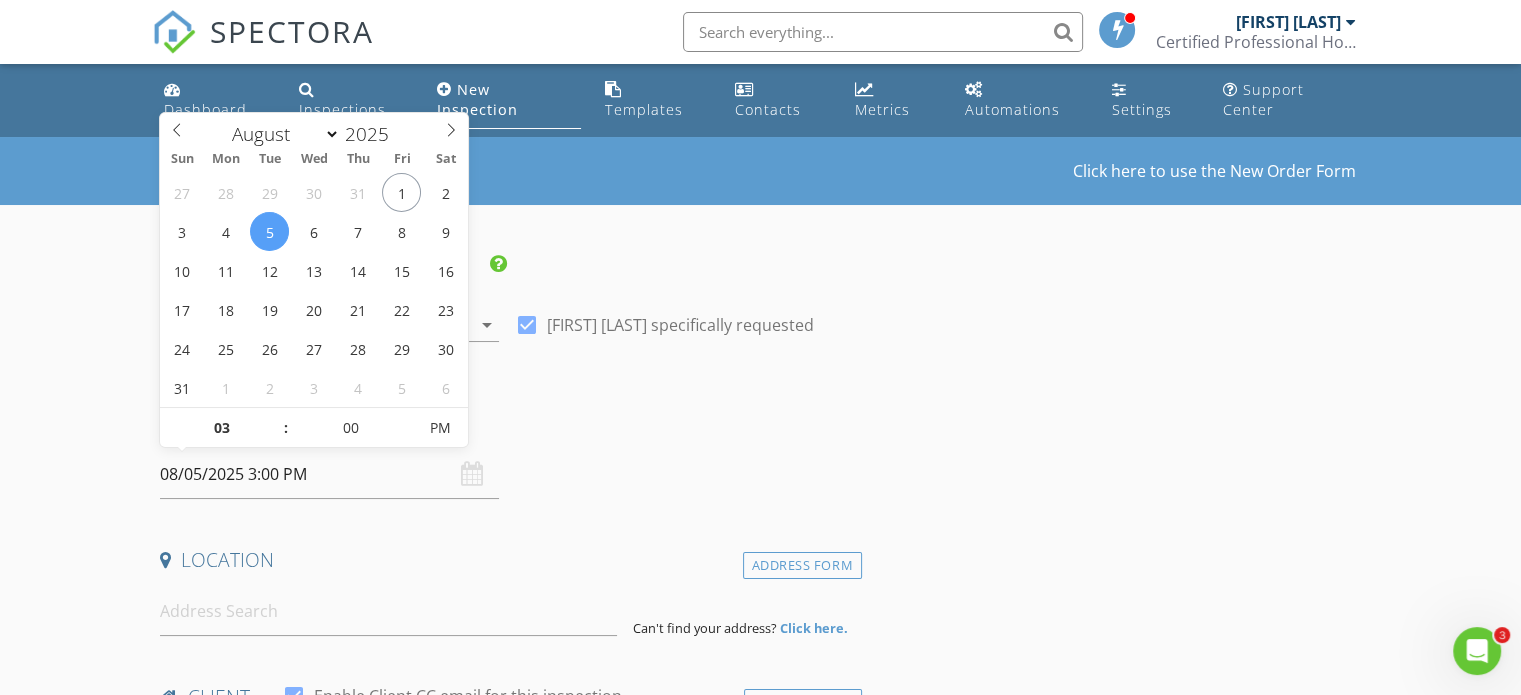 click on "INSPECTOR(S)
check_box   Craig Efrusy   PRIMARY   Craig Efrusy arrow_drop_down   check_box Craig Efrusy specifically requested
Date/Time
08/05/2025 3:00 PM
Location
Address Form       Can't find your address?   Click here.
client
check_box Enable Client CC email for this inspection   Client Search     check_box_outline_blank Client is a Company/Organization     First Name   Last Name   Email   CC Email   Phone           Notes   Private Notes
ADD ADDITIONAL client
SERVICES
arrow_drop_down     Select Discount Code arrow_drop_down    Charges       TOTAL   $0.00    Duration    No services with durations selected      Templates    No templates selected    Agreements    No agreements selected
Manual Edit
FEES
TOTAL:   $0.00" at bounding box center [760, 1721] 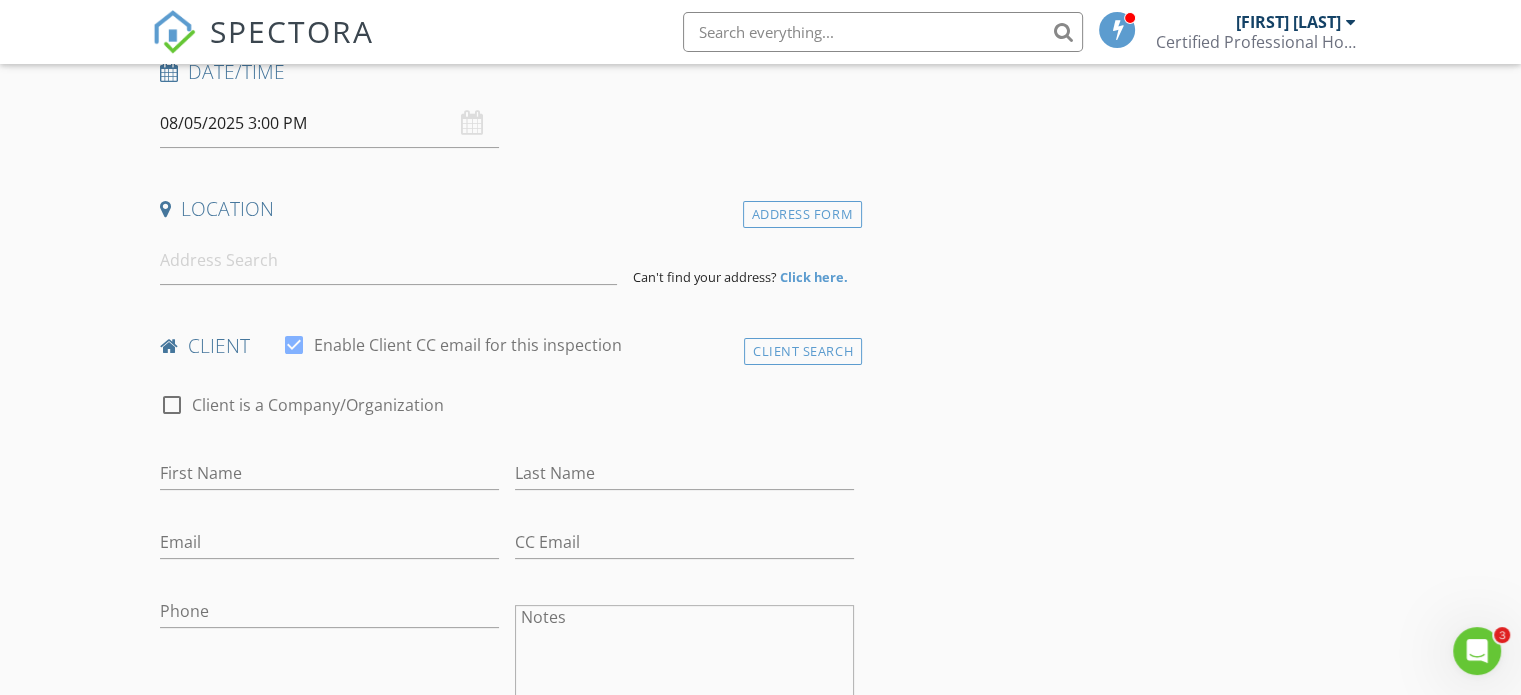 scroll, scrollTop: 400, scrollLeft: 0, axis: vertical 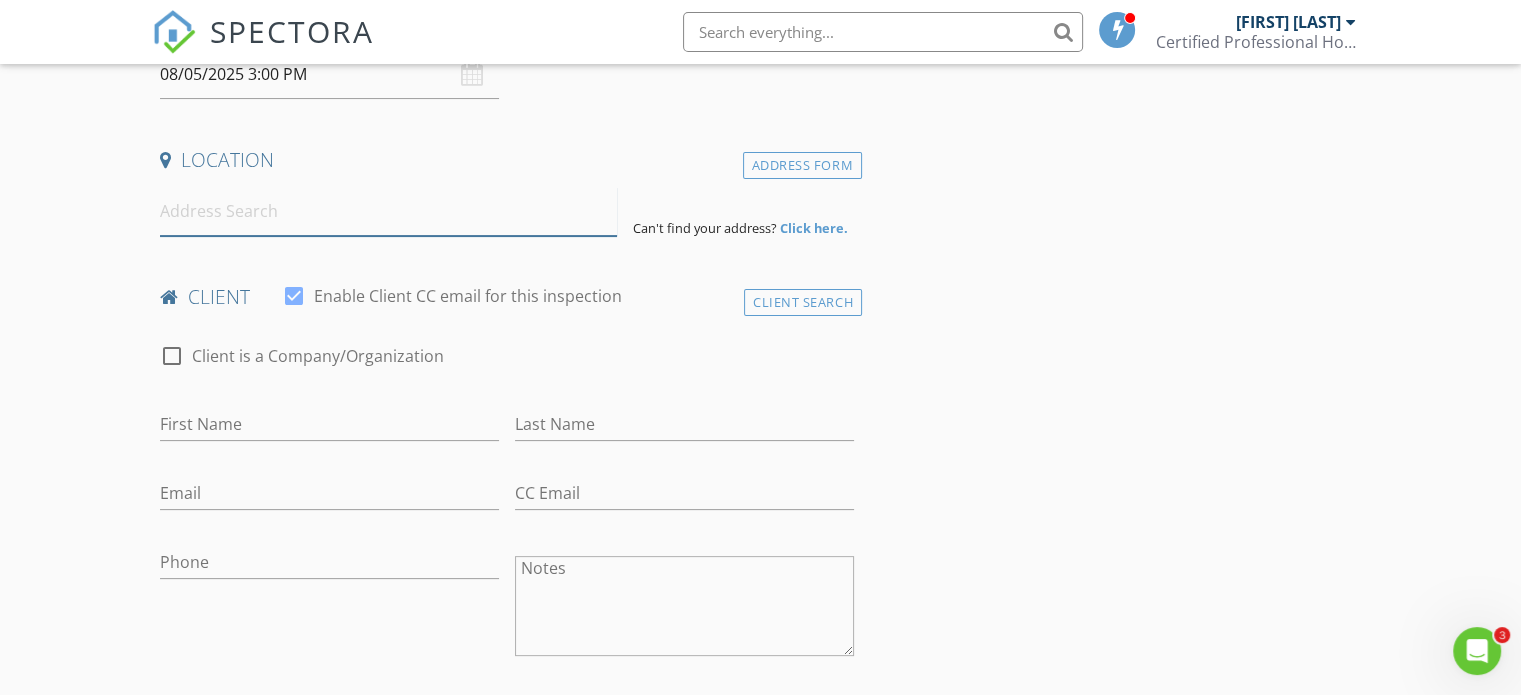 click at bounding box center [388, 211] 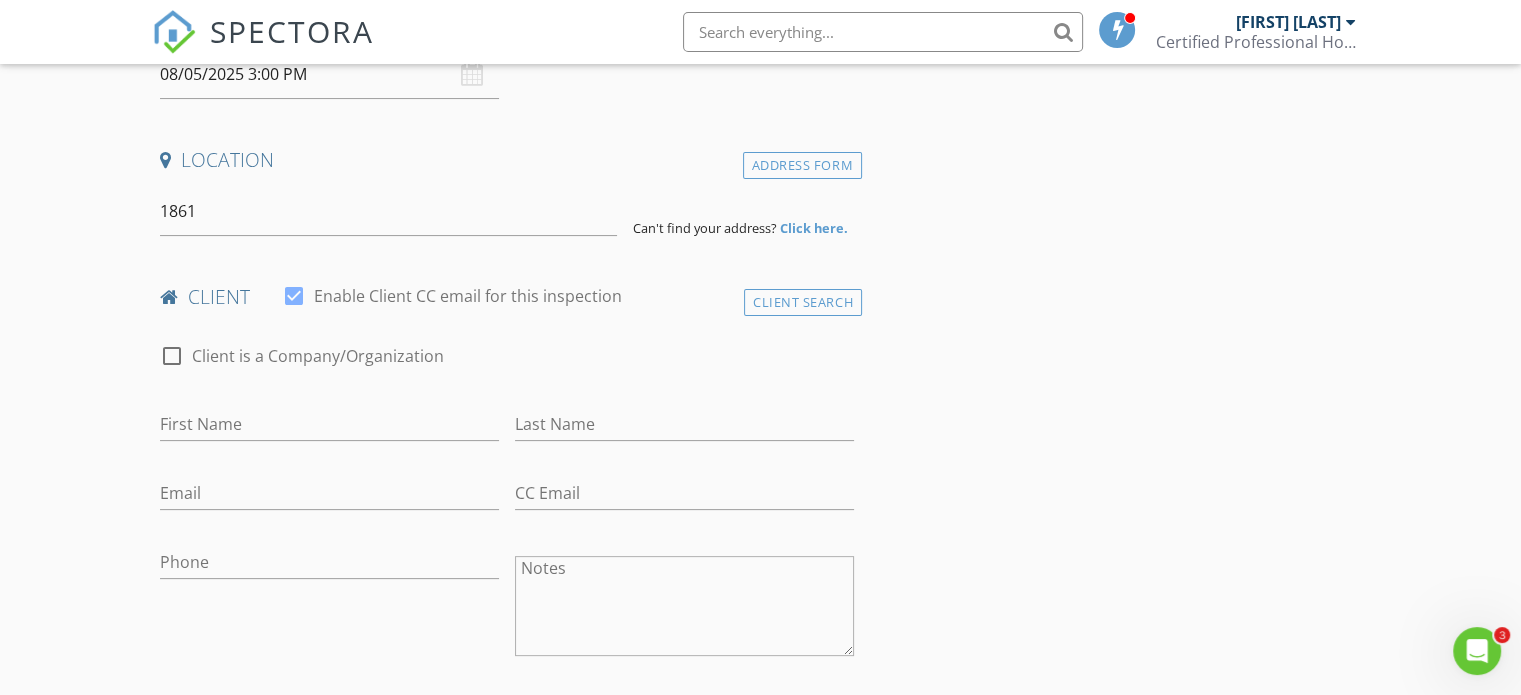 type on "1861 Ladd Road, Wolverine Lake, MI, USA" 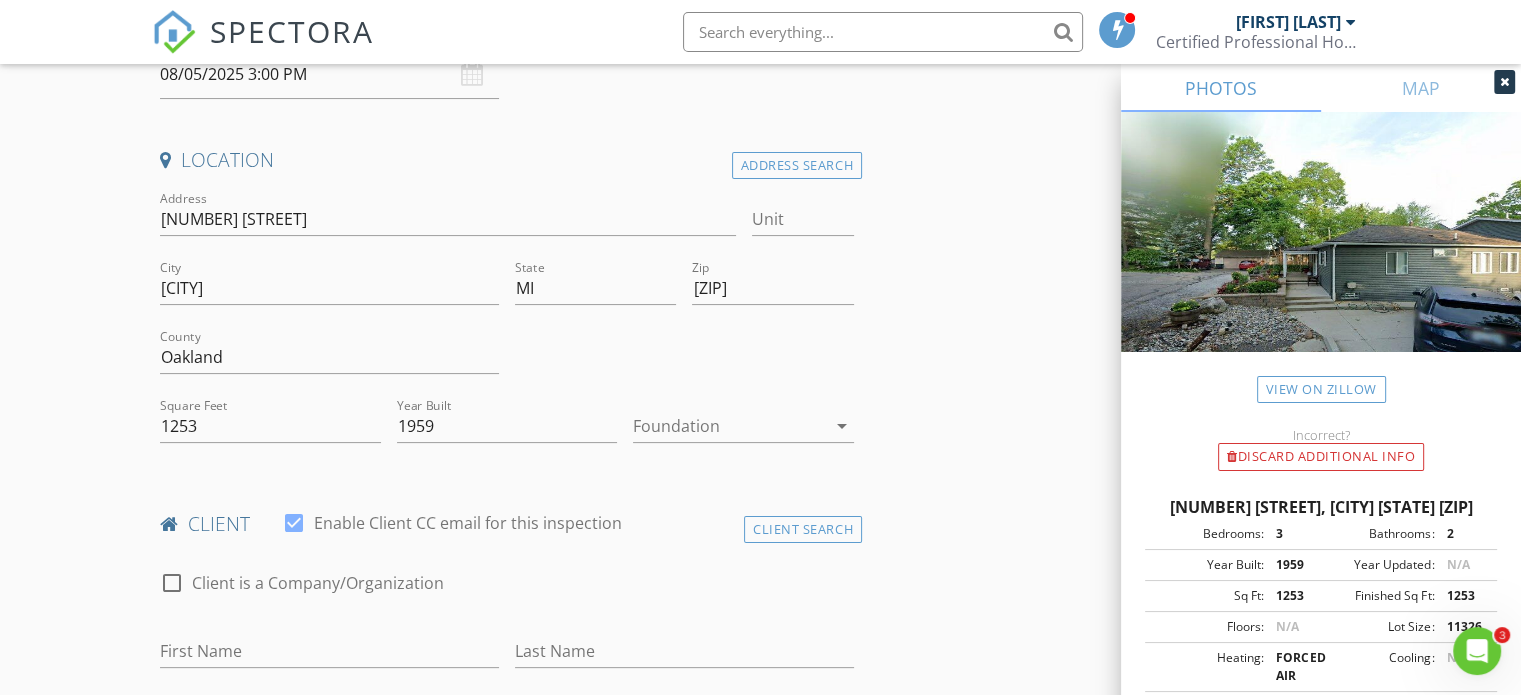 click on "arrow_drop_down" at bounding box center (842, 426) 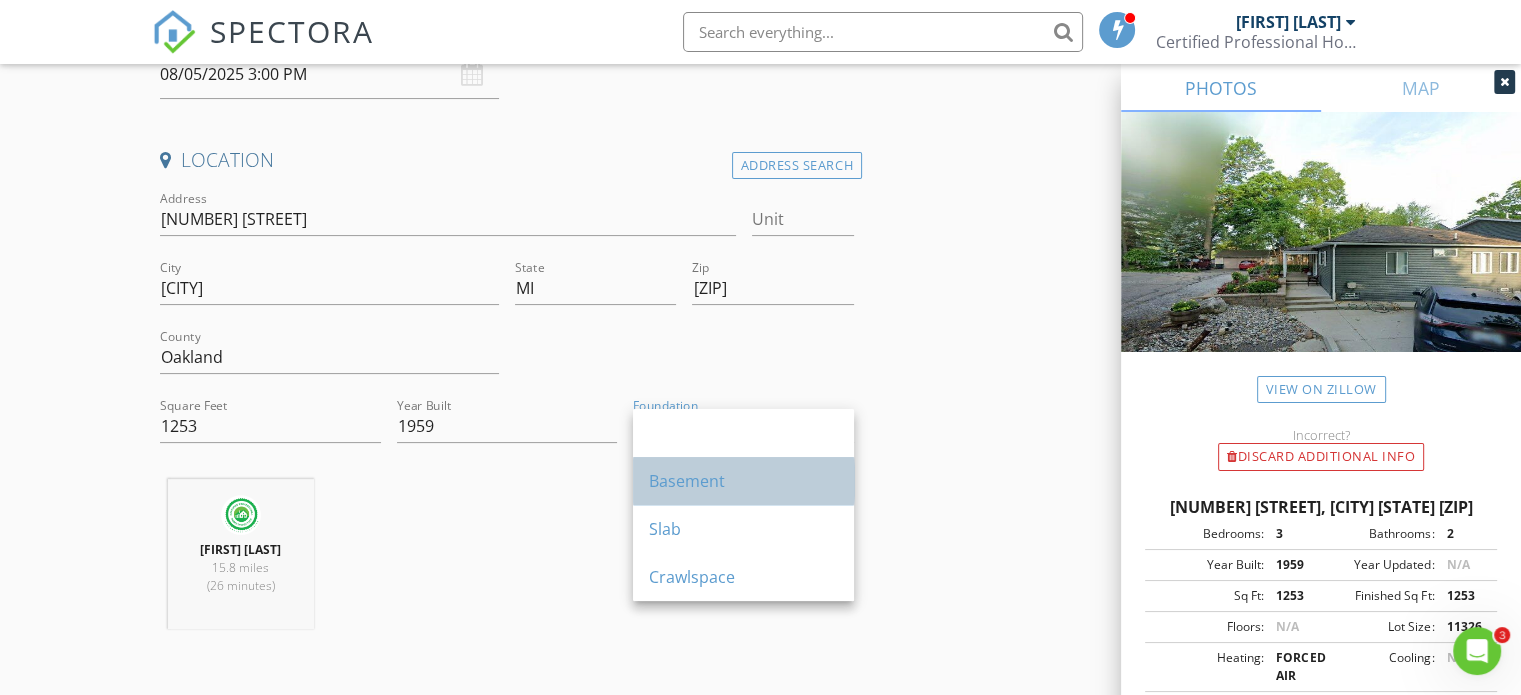 click on "Basement" at bounding box center [743, 481] 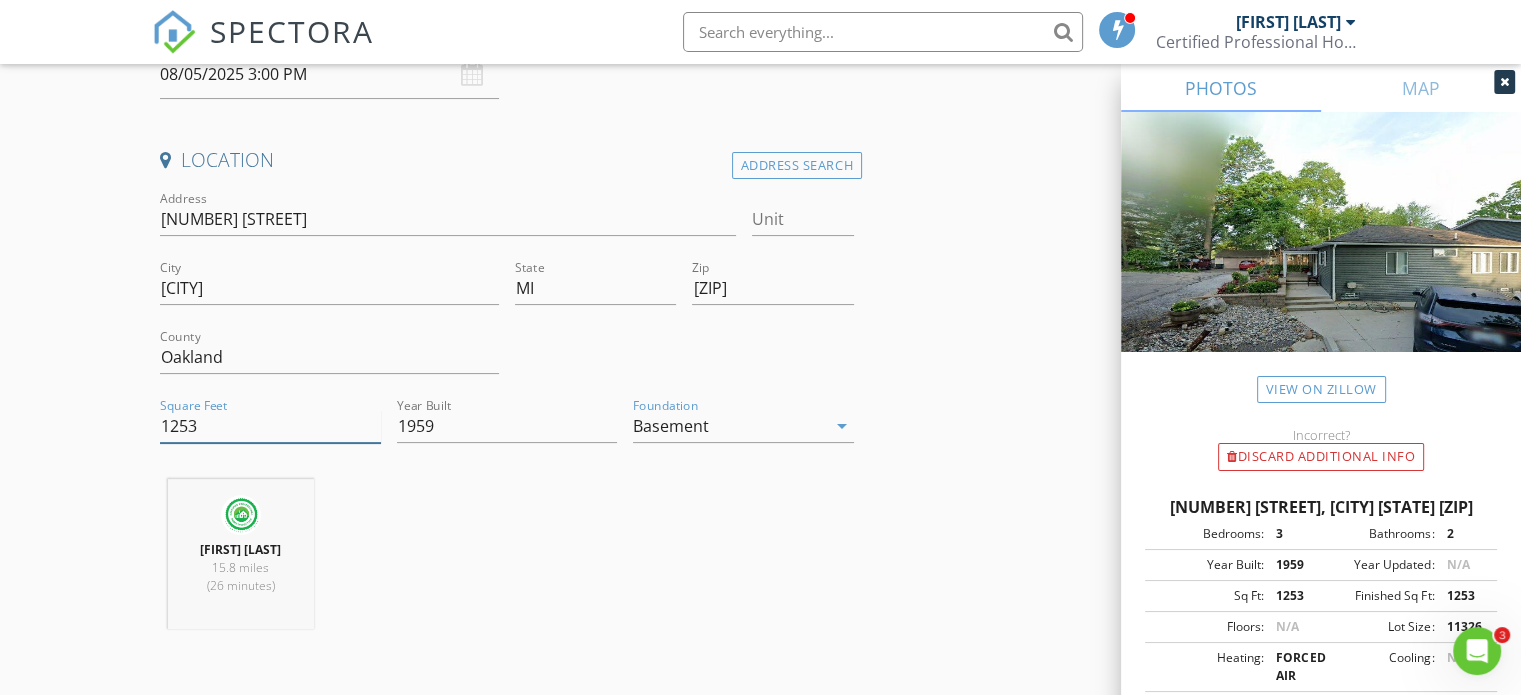 drag, startPoint x: 201, startPoint y: 429, endPoint x: 149, endPoint y: 423, distance: 52.34501 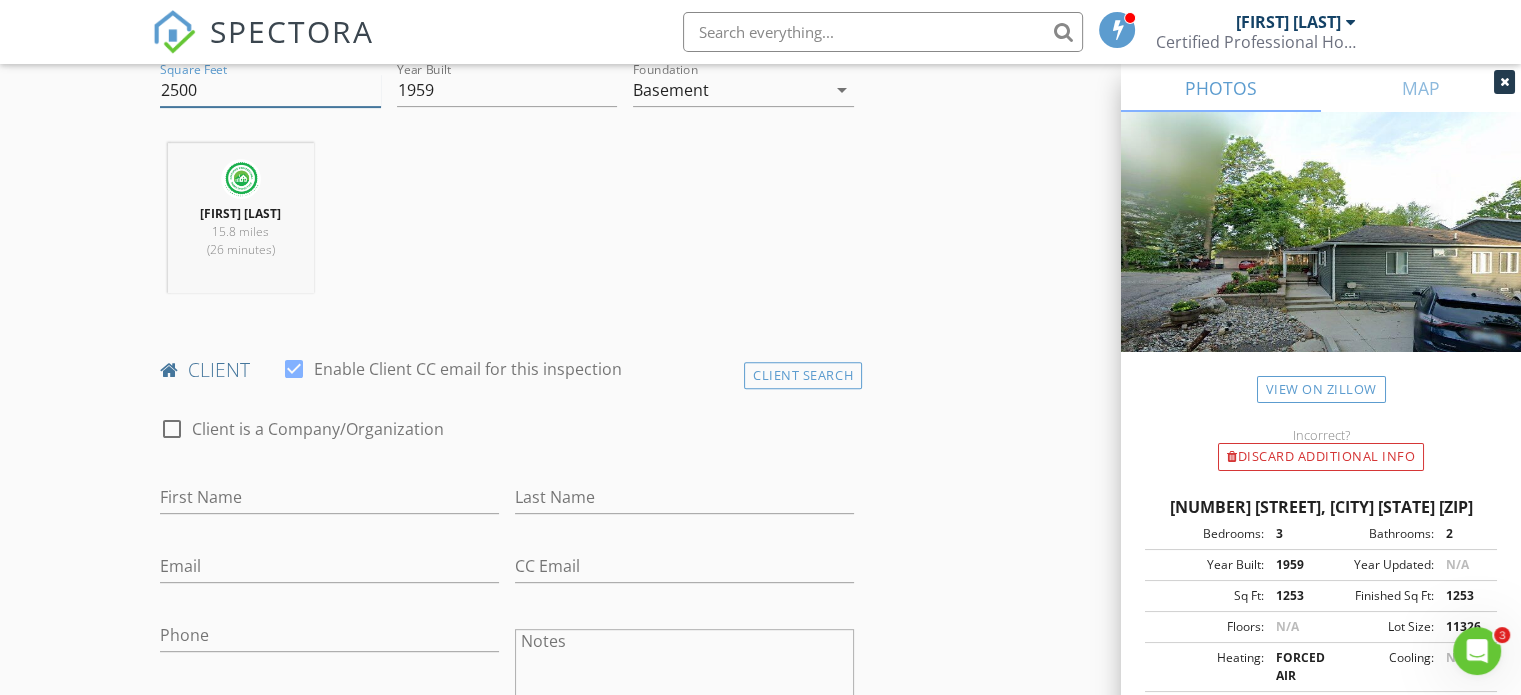 scroll, scrollTop: 800, scrollLeft: 0, axis: vertical 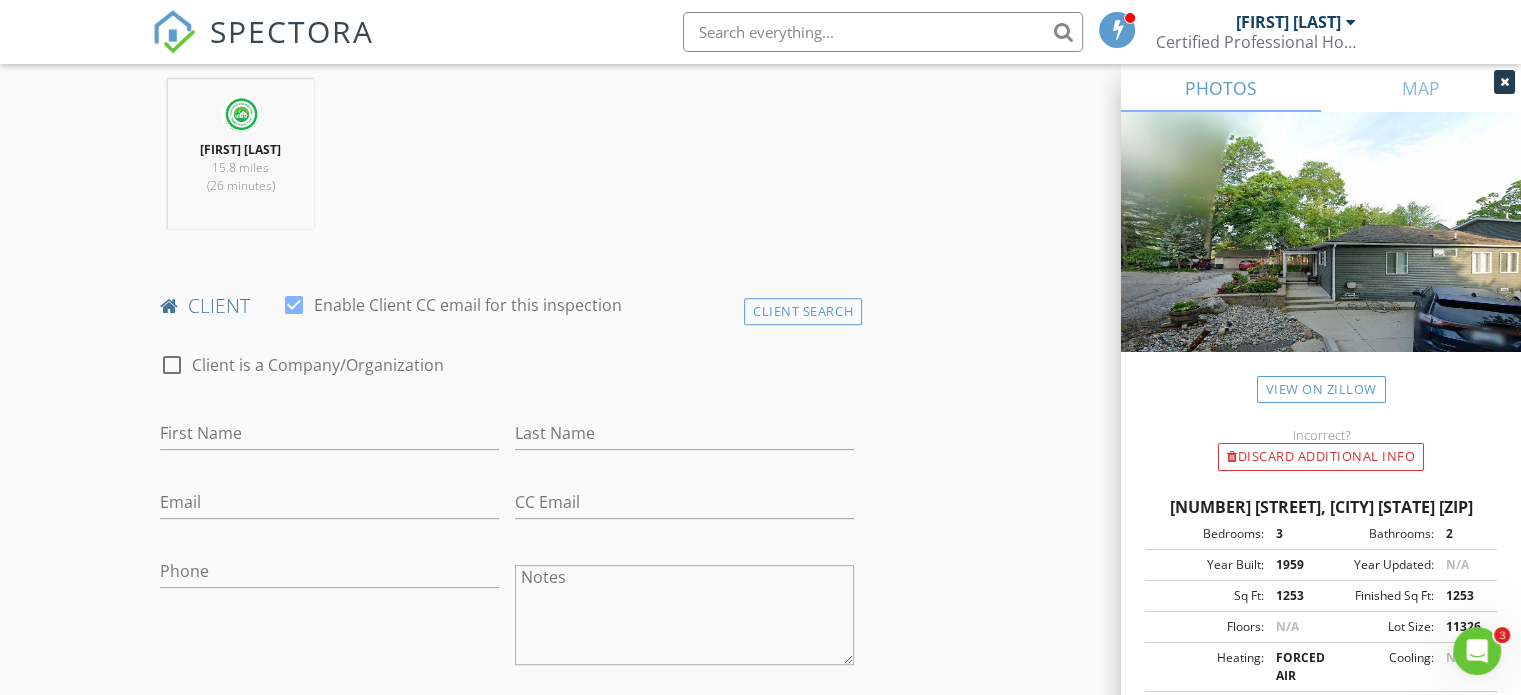 type on "2500" 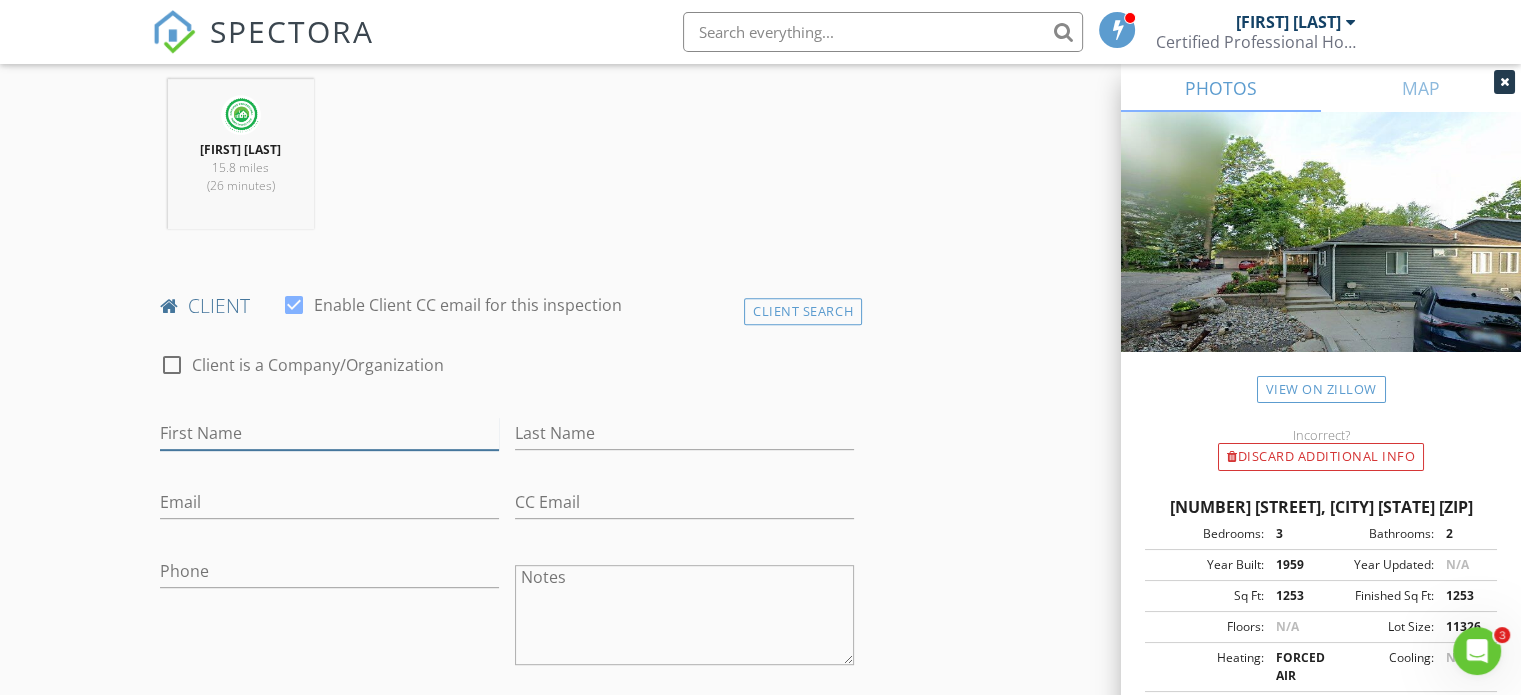 click on "First Name" at bounding box center (329, 433) 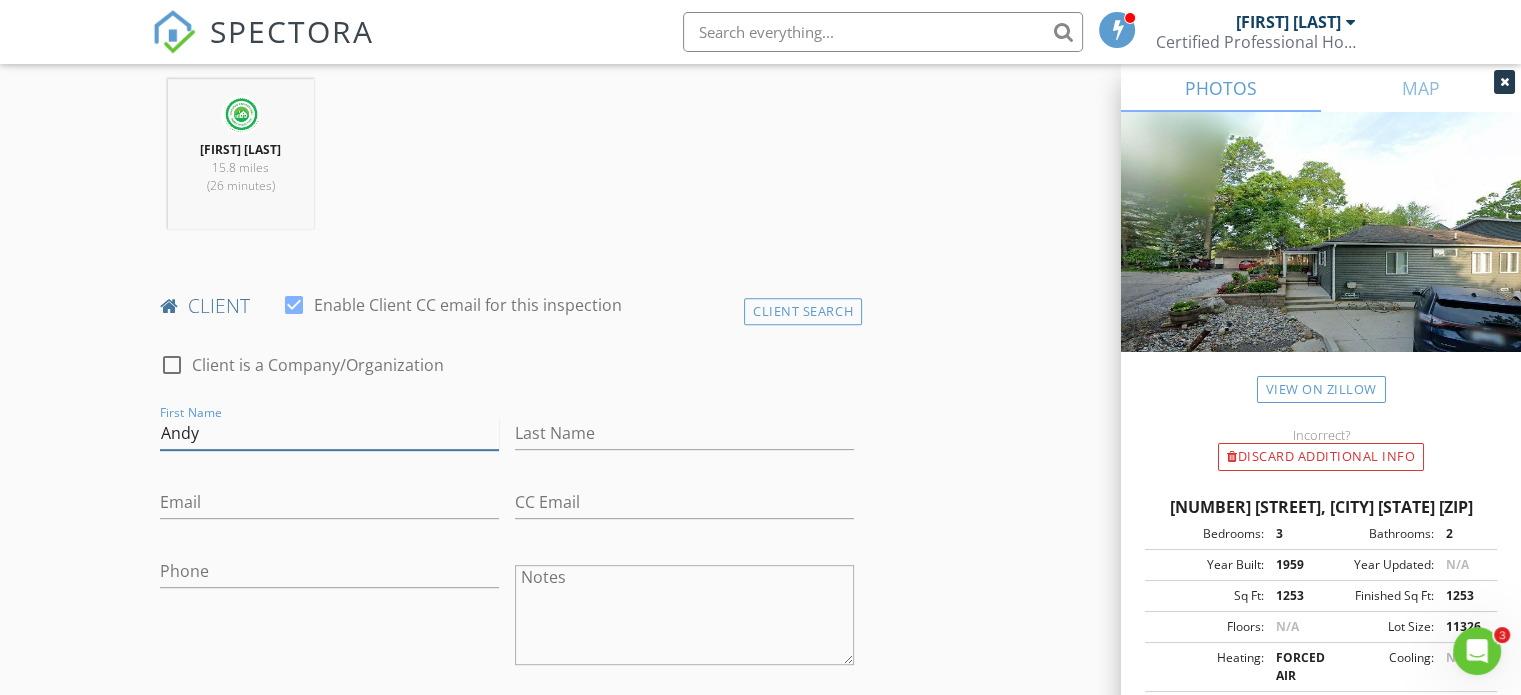 type on "Andy" 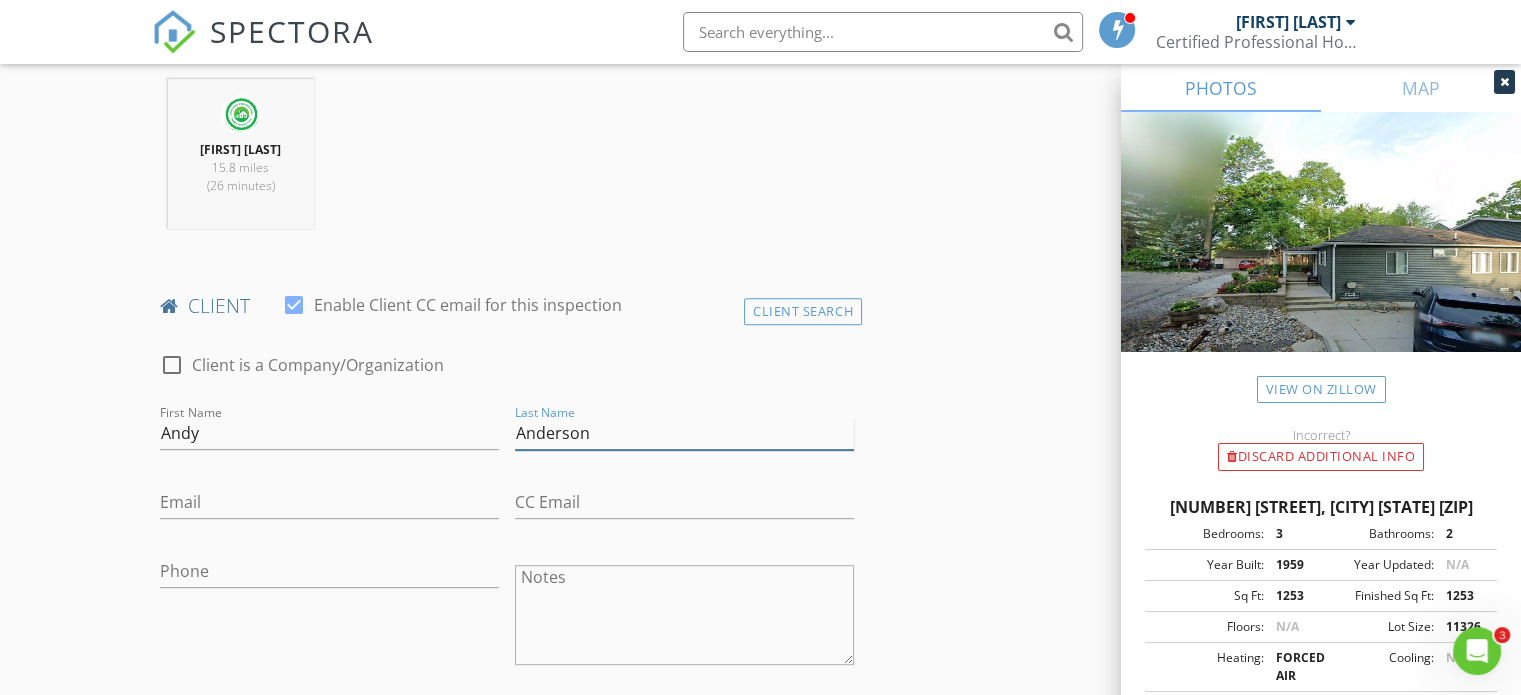 type on "Anderson" 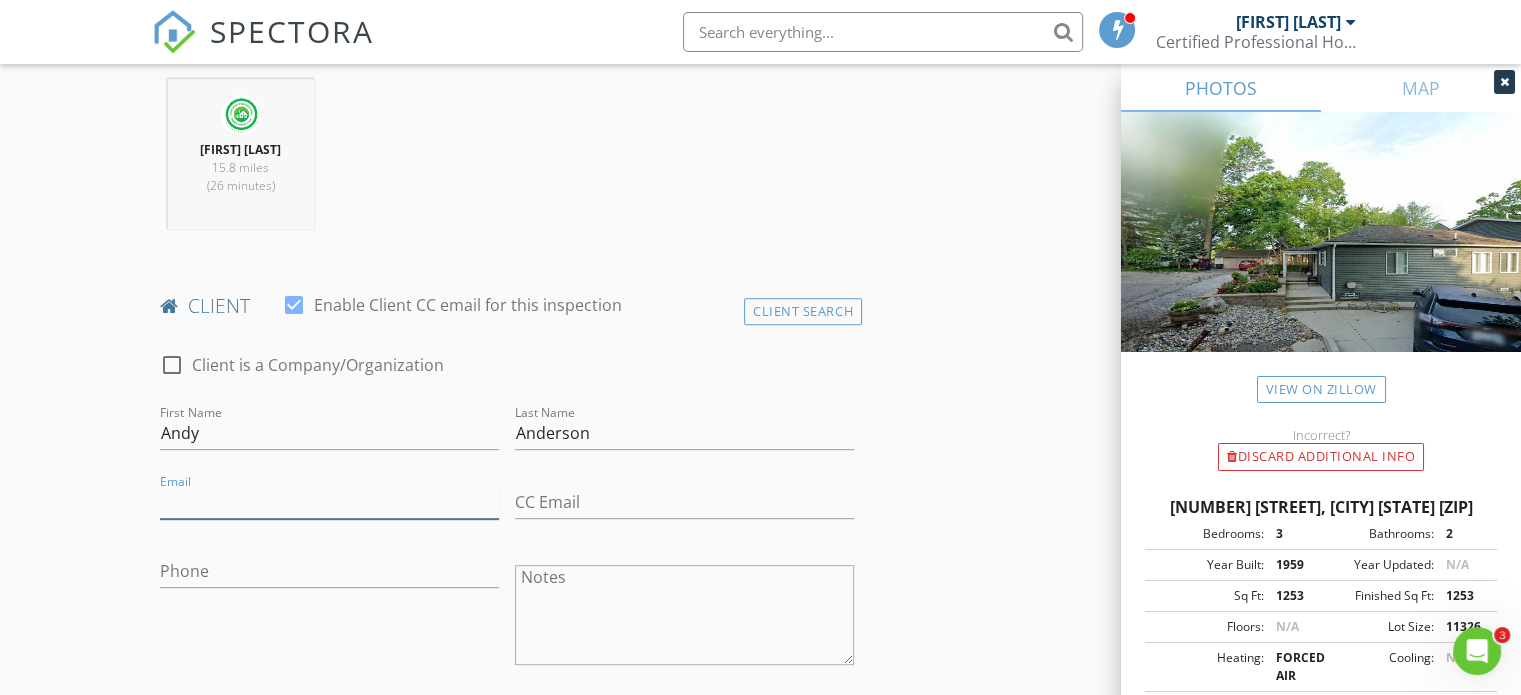 click on "Email" at bounding box center [329, 502] 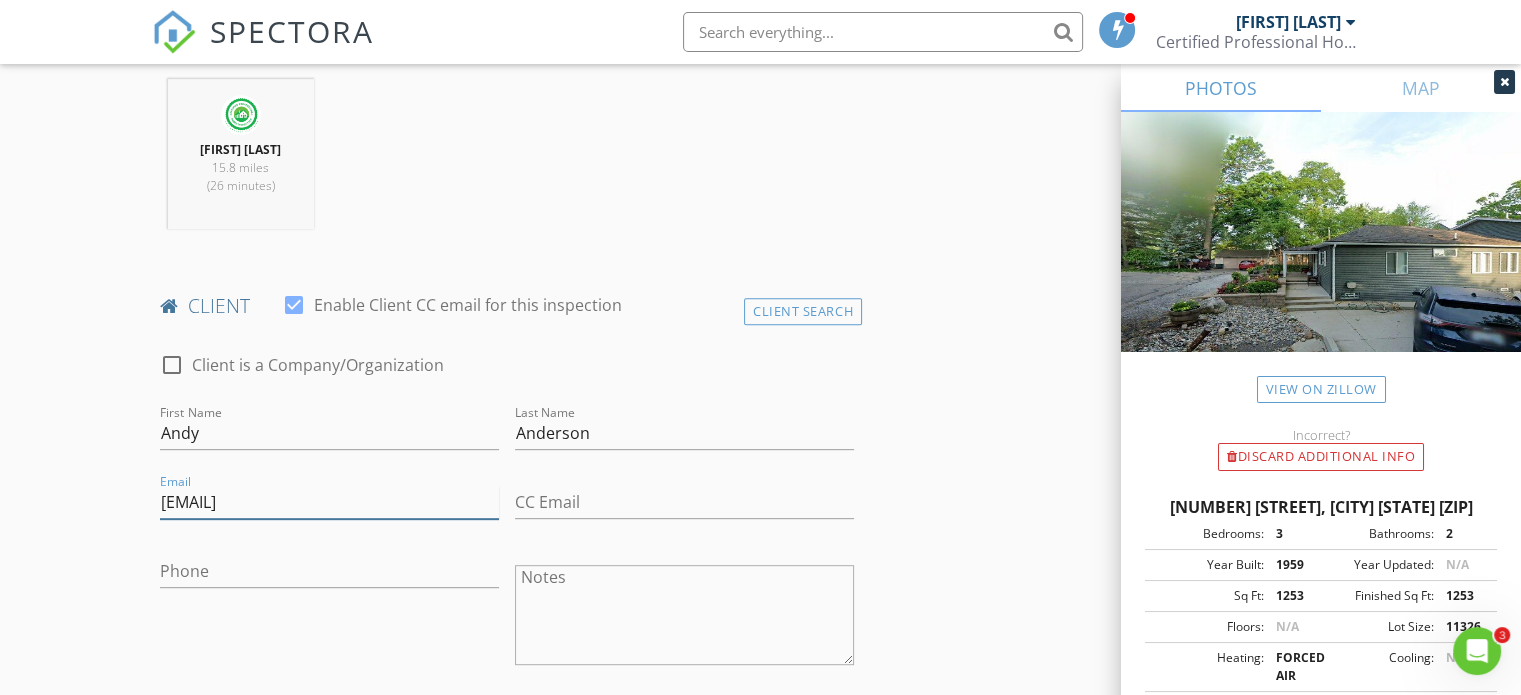 type on "aander16@comcast.net" 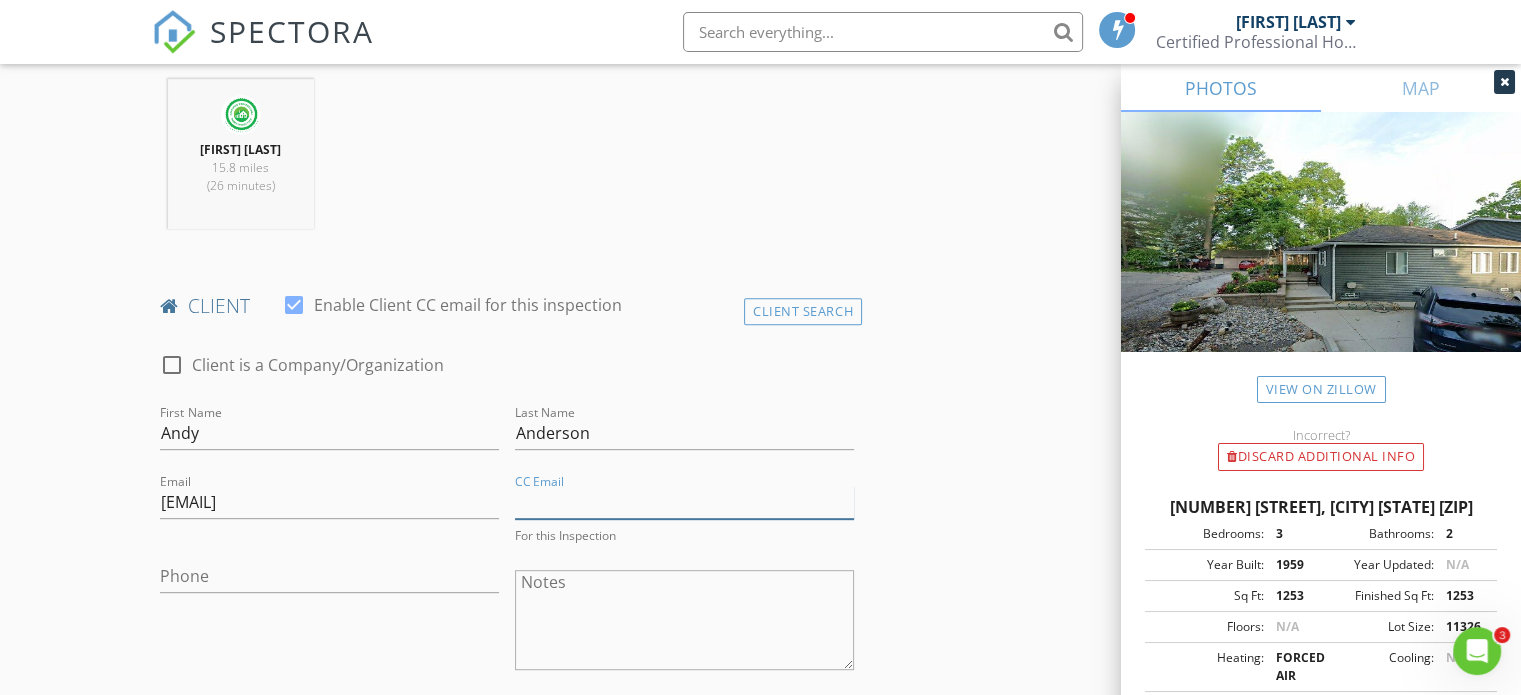 click on "CC Email" at bounding box center [684, 502] 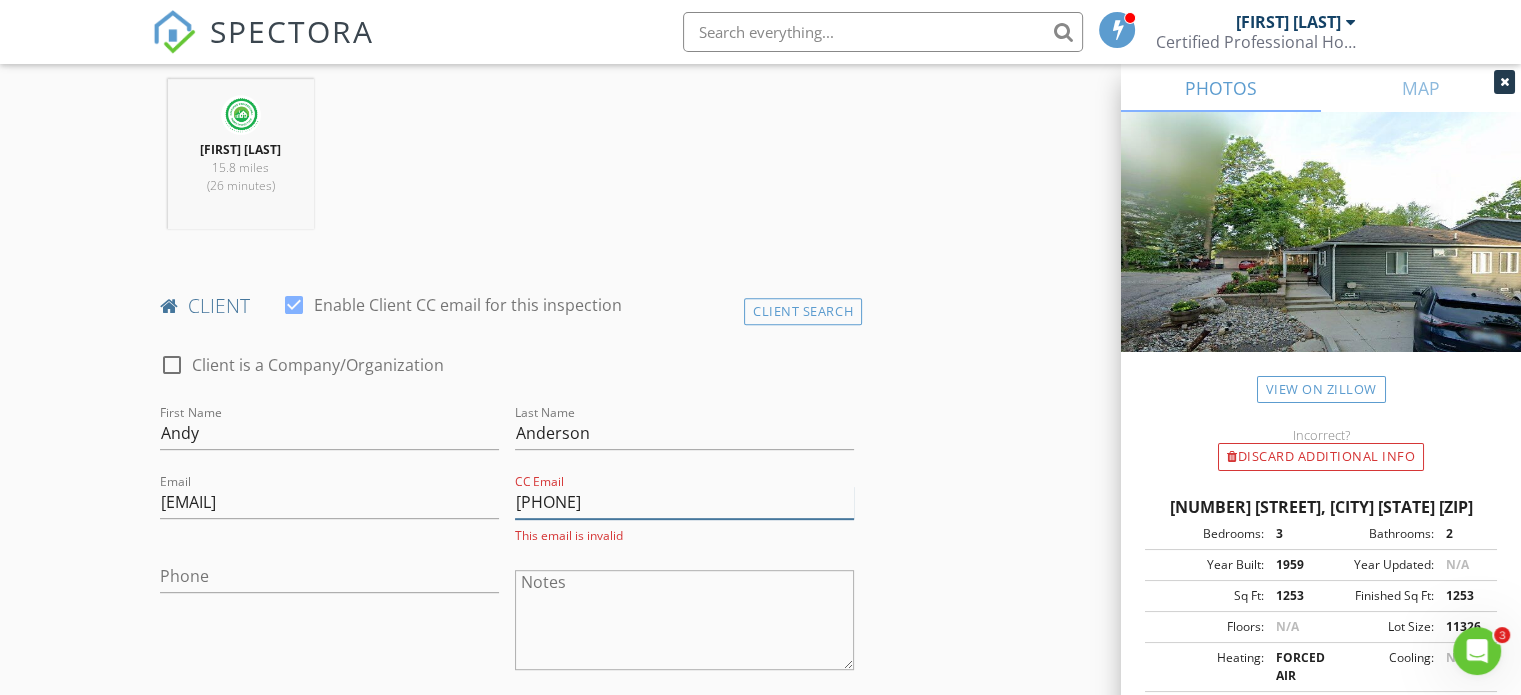 type on "7348902917" 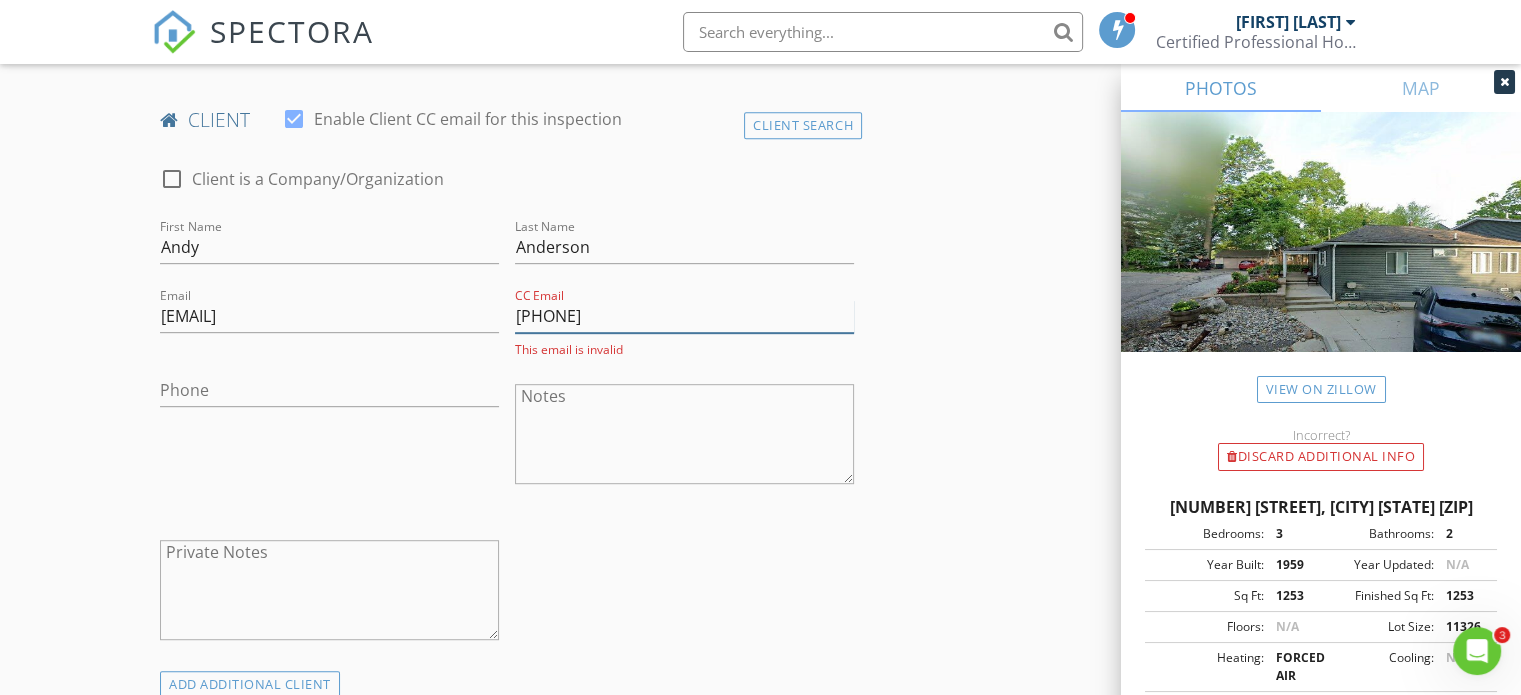 scroll, scrollTop: 1000, scrollLeft: 0, axis: vertical 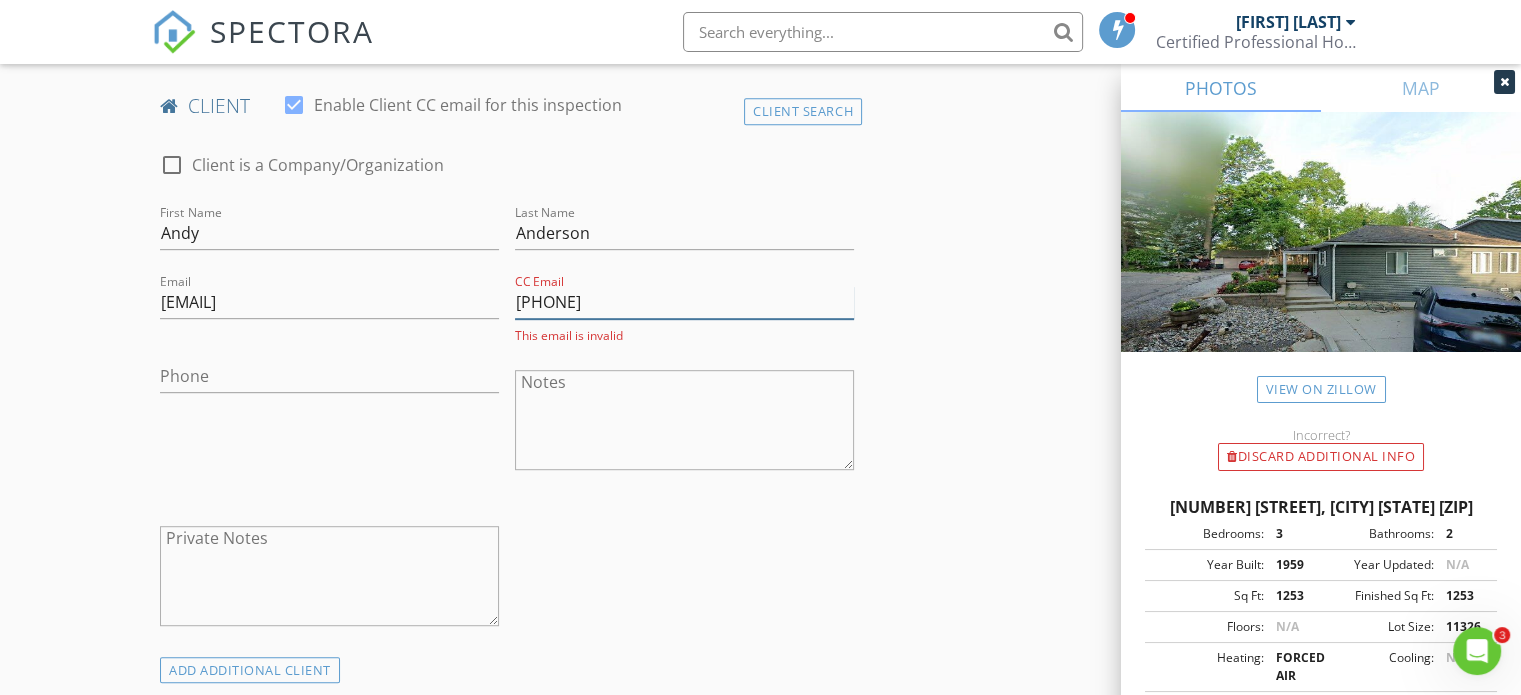 drag, startPoint x: 620, startPoint y: 289, endPoint x: 500, endPoint y: 299, distance: 120.41595 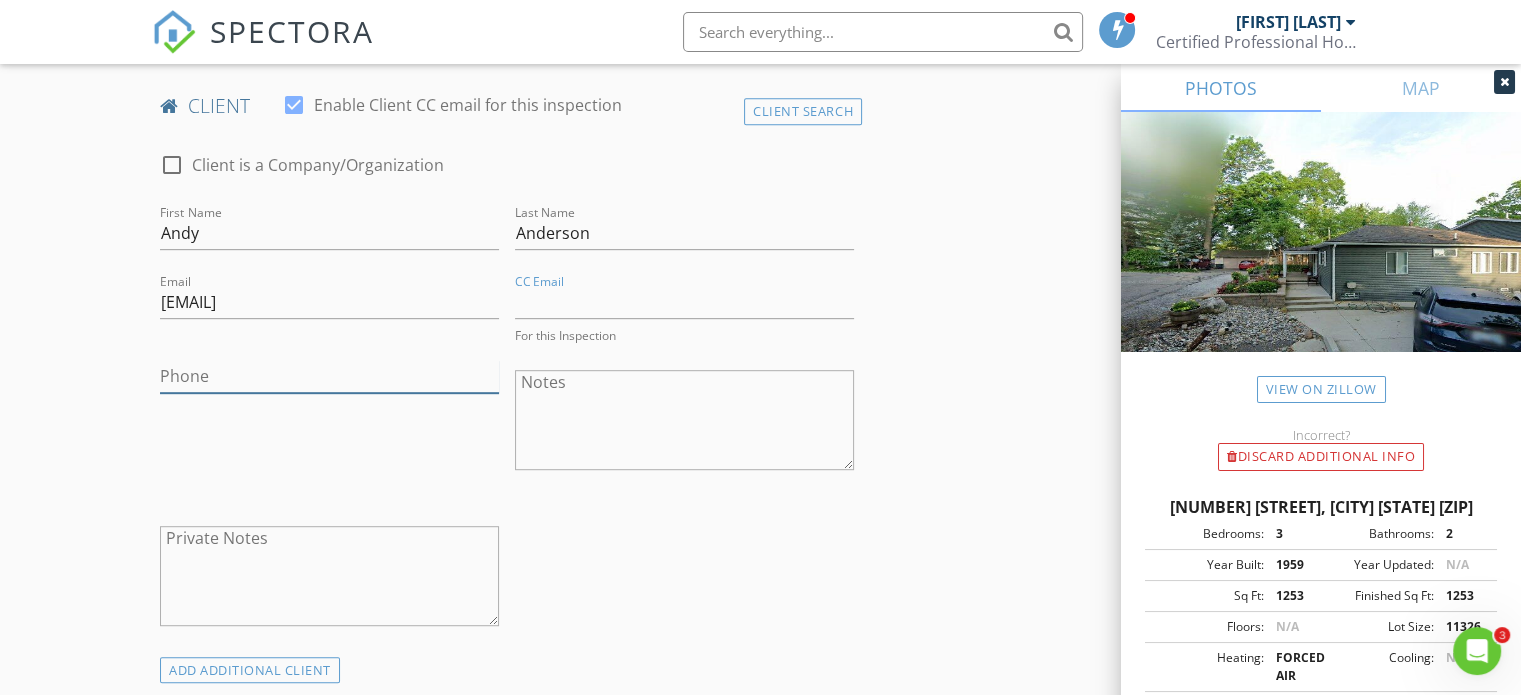 click on "Phone" at bounding box center (329, 376) 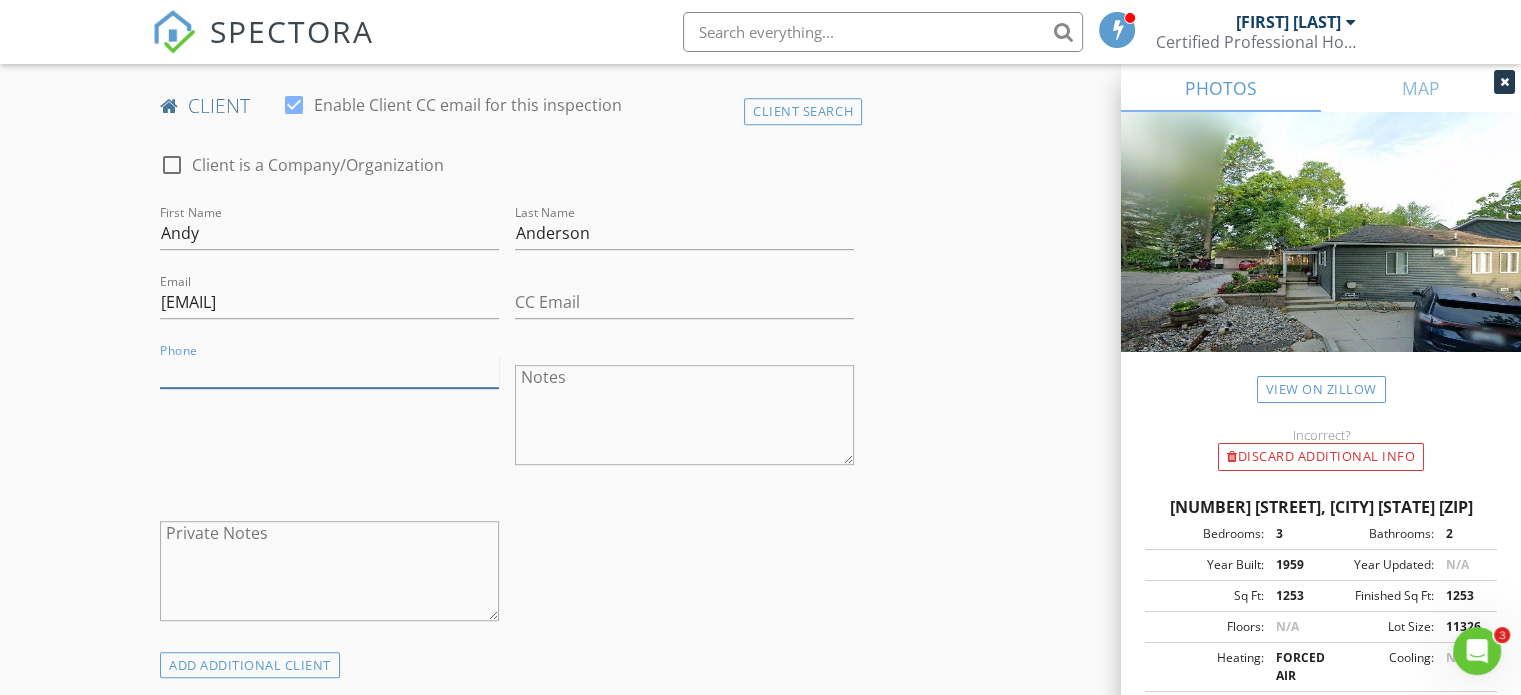 paste on "734-890-2917" 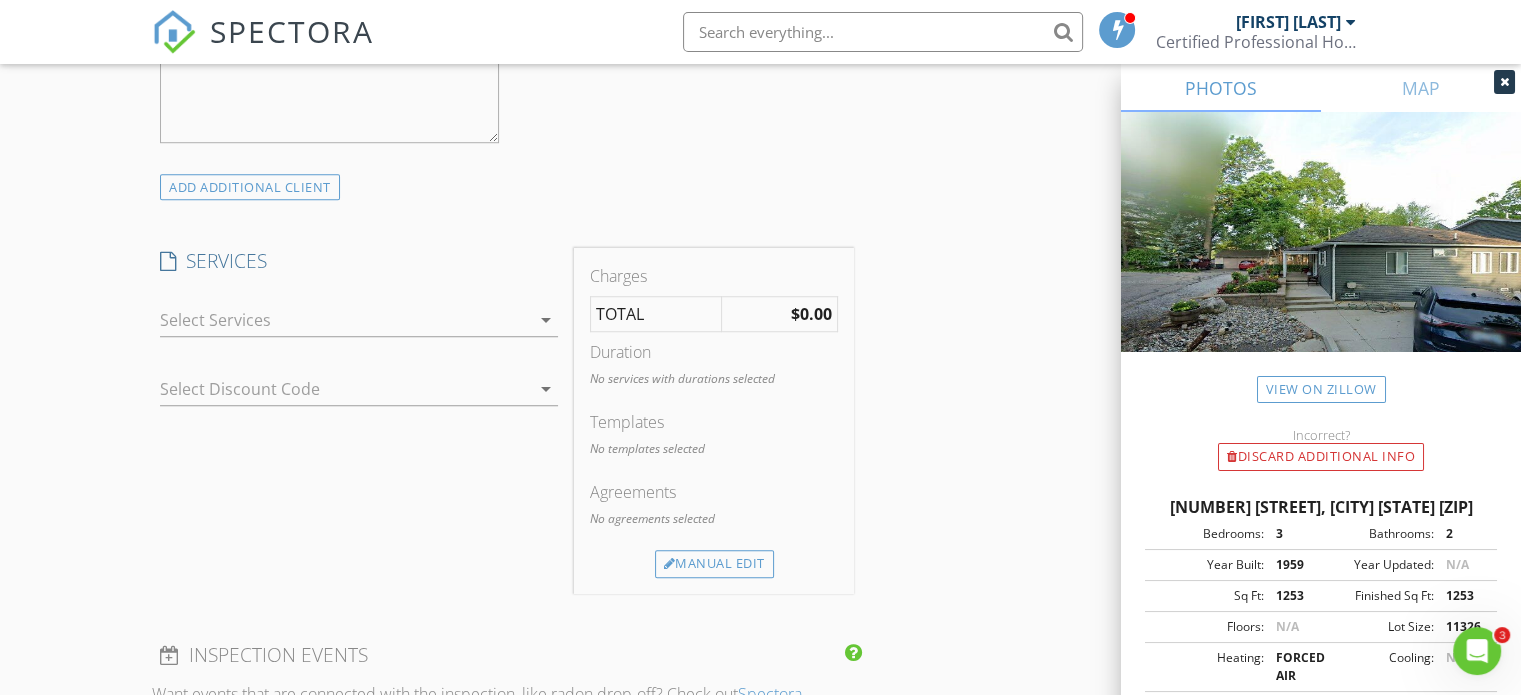 scroll, scrollTop: 1500, scrollLeft: 0, axis: vertical 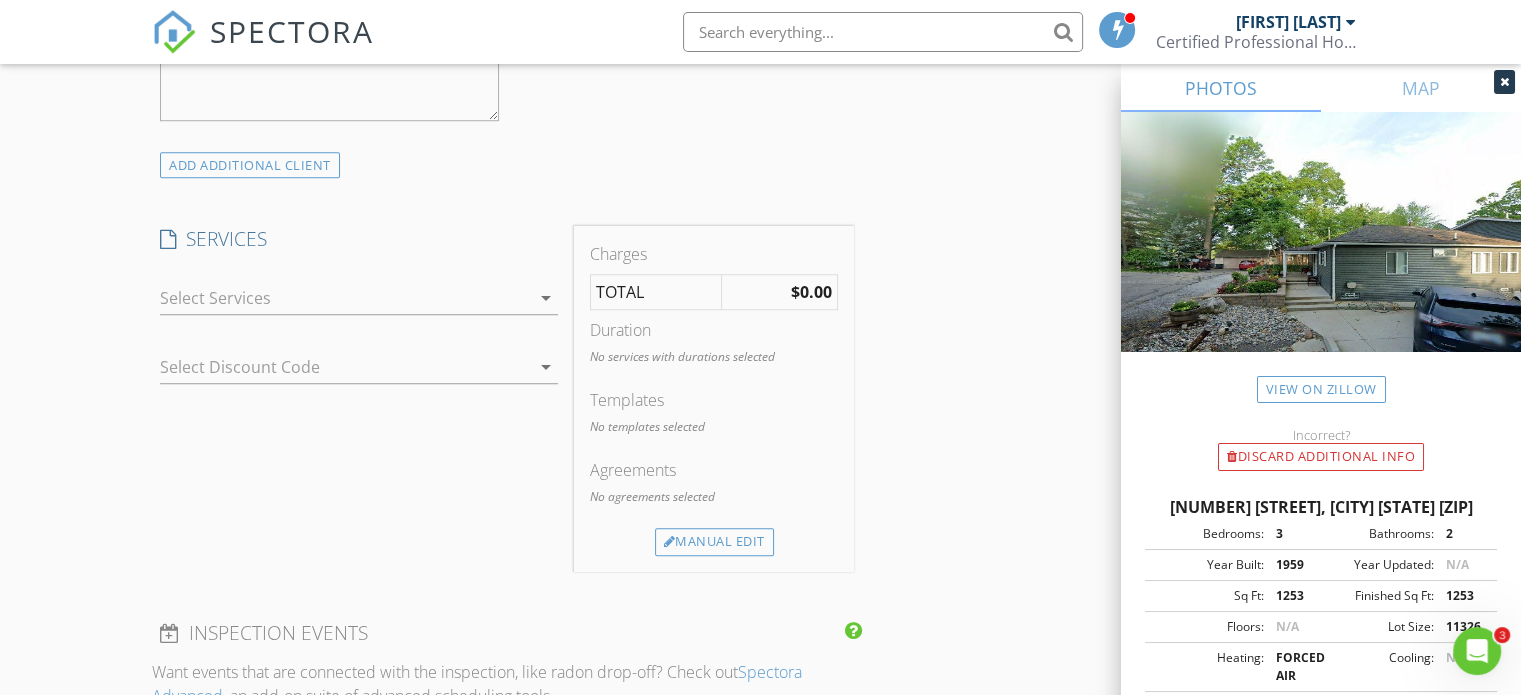 type on "734-890-2917" 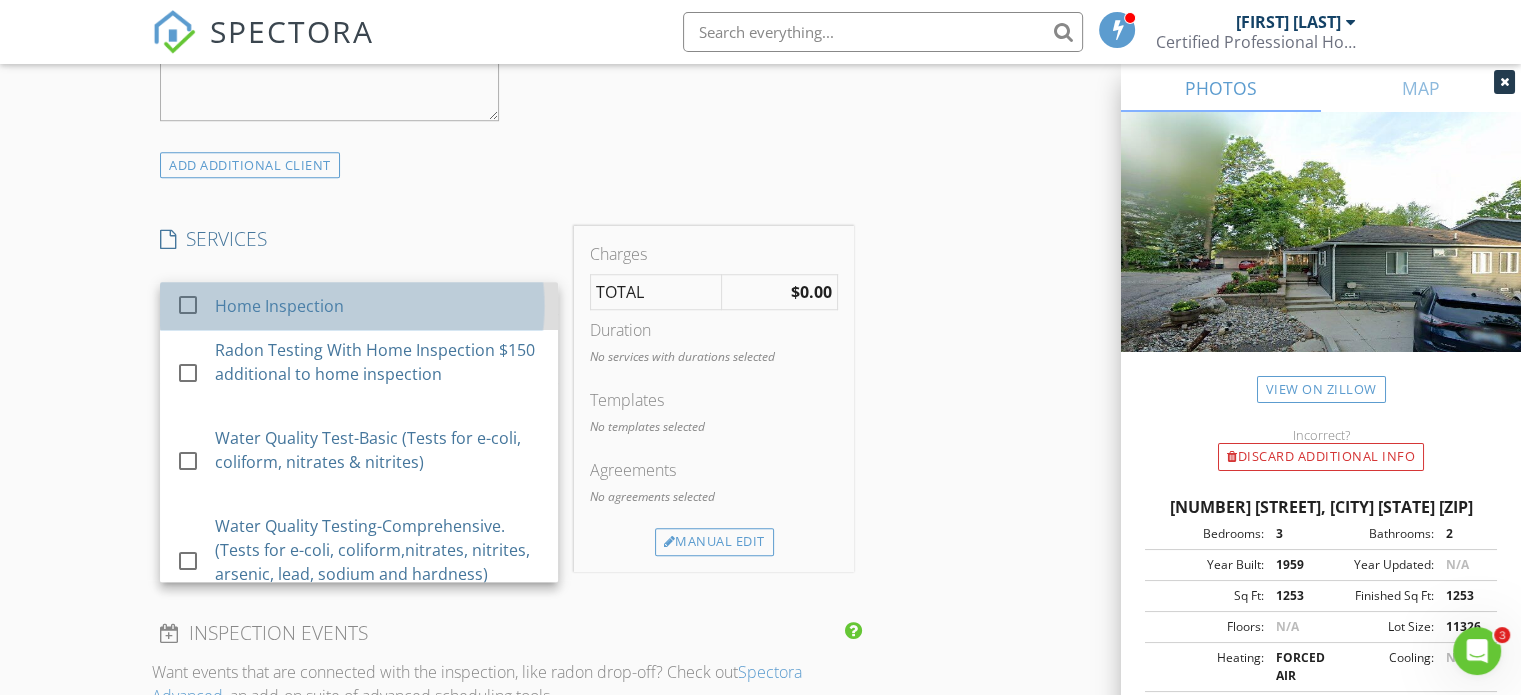 click on "Home Inspection" at bounding box center [379, 306] 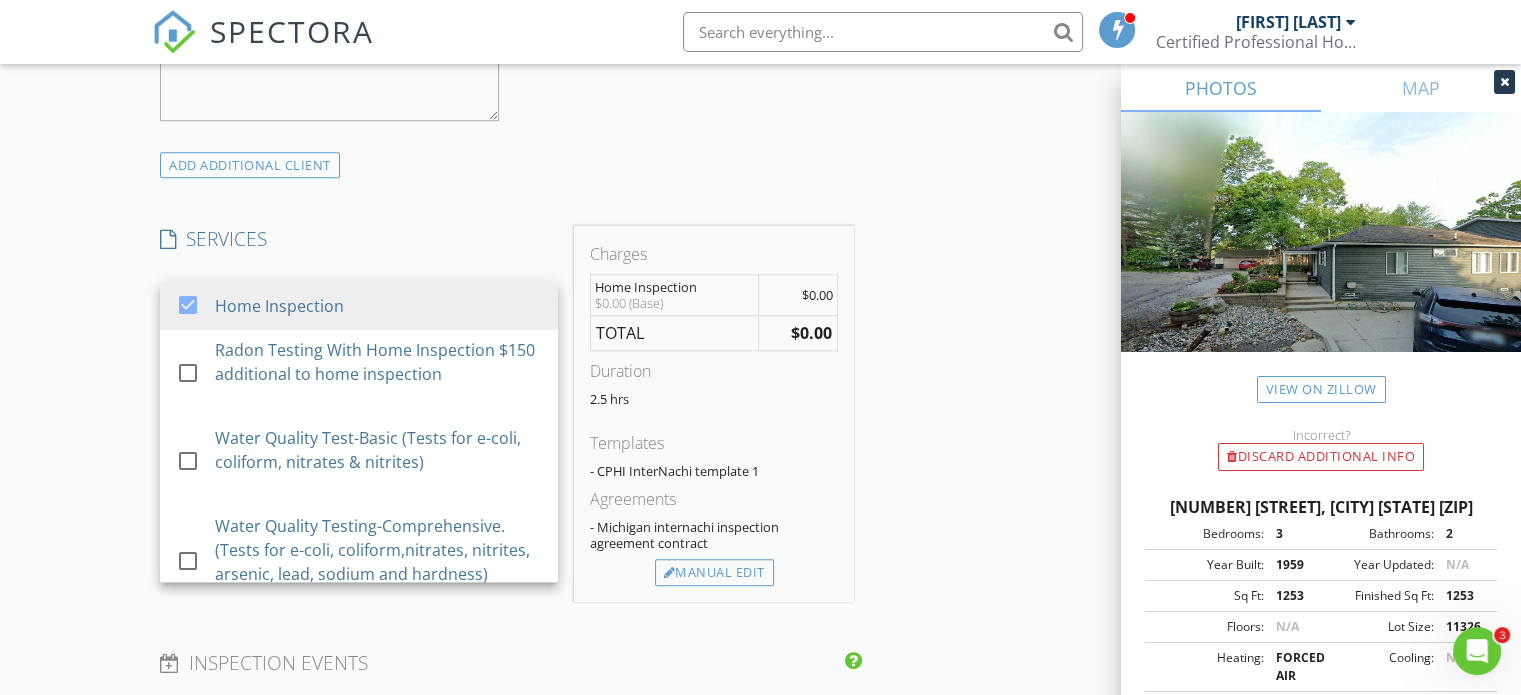 click on "Agreements
- Michigan internachi inspection agreement contract" at bounding box center (714, 523) 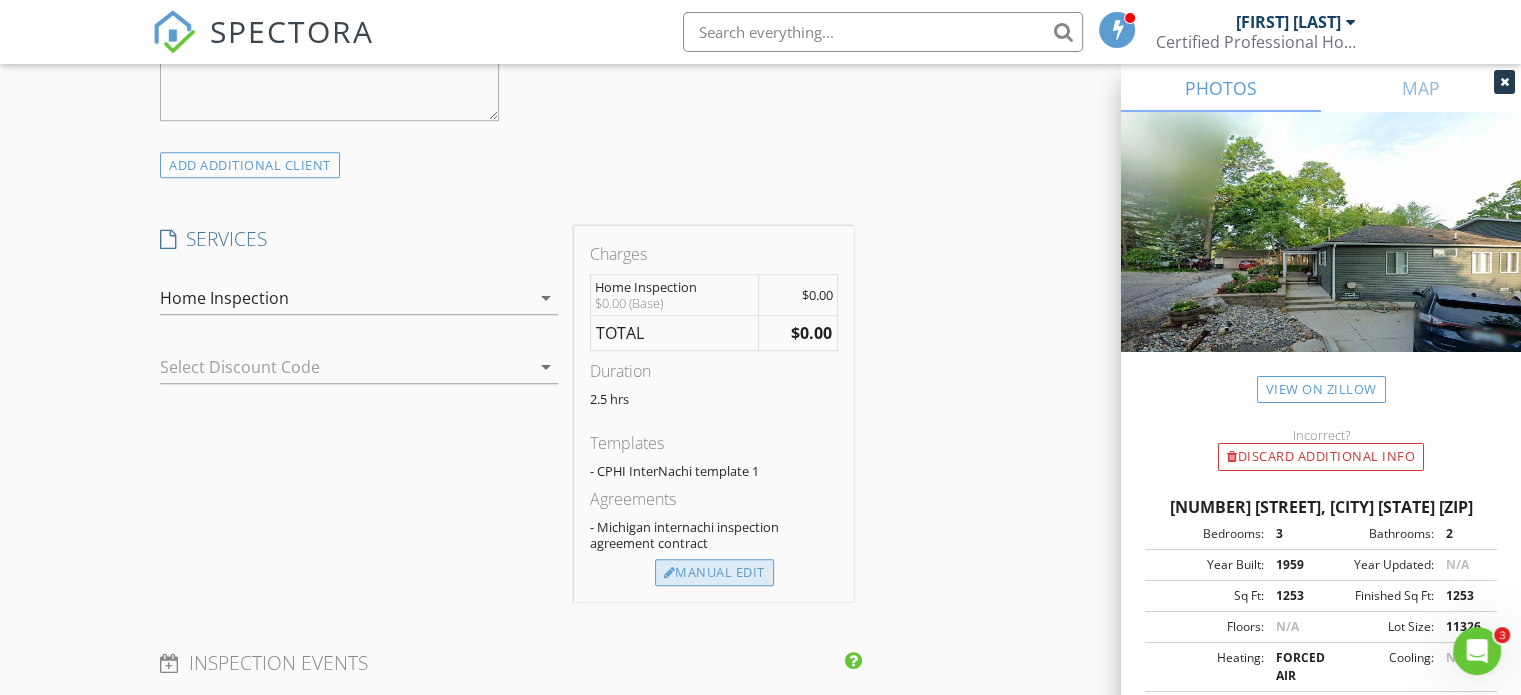 click on "Manual Edit" at bounding box center (714, 573) 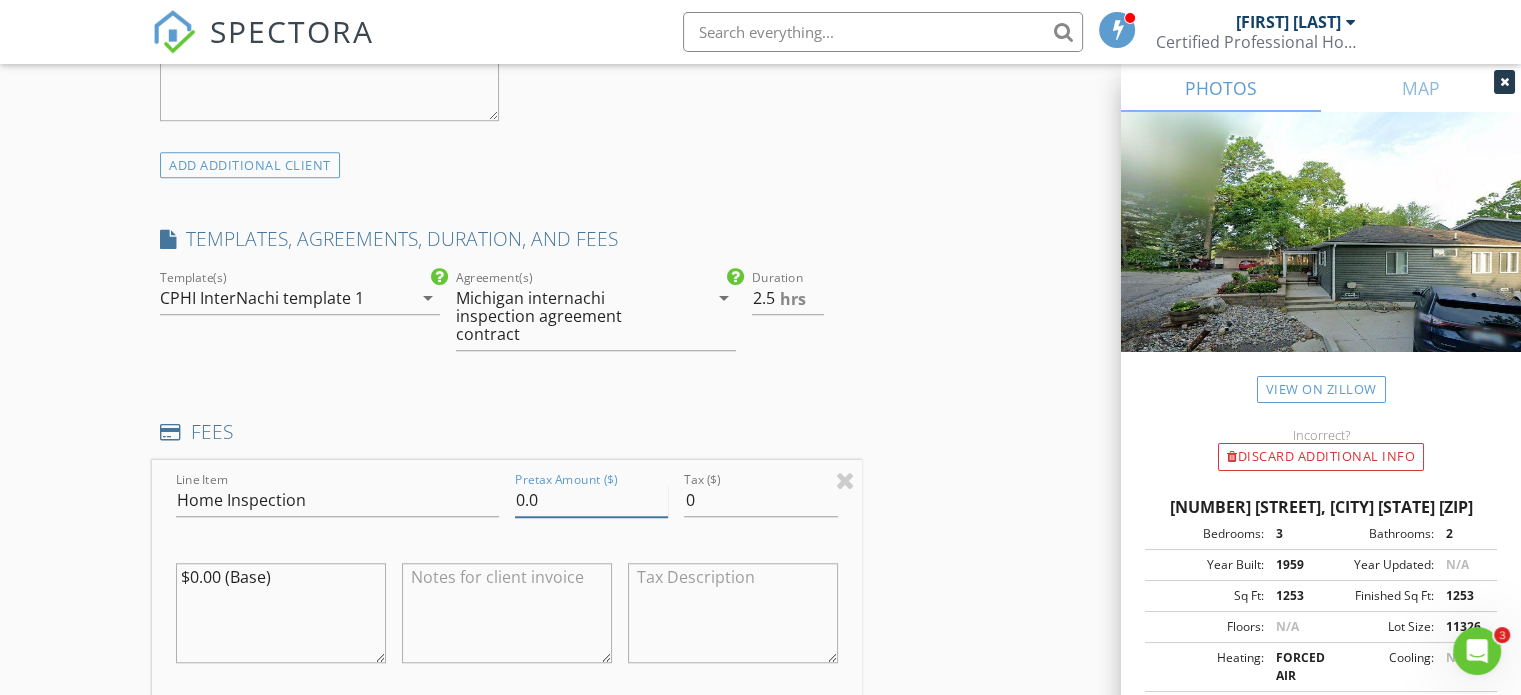 drag, startPoint x: 545, startPoint y: 488, endPoint x: 519, endPoint y: 487, distance: 26.019224 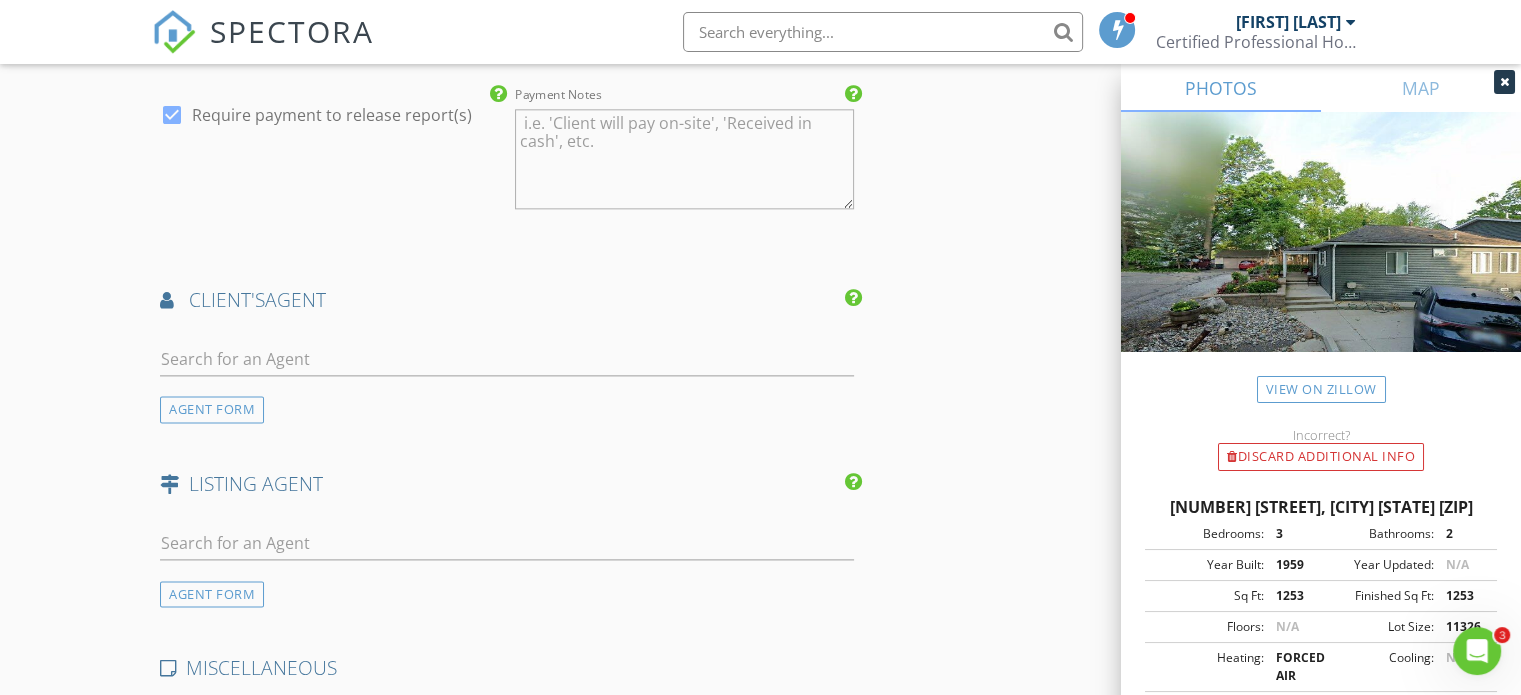 scroll, scrollTop: 2500, scrollLeft: 0, axis: vertical 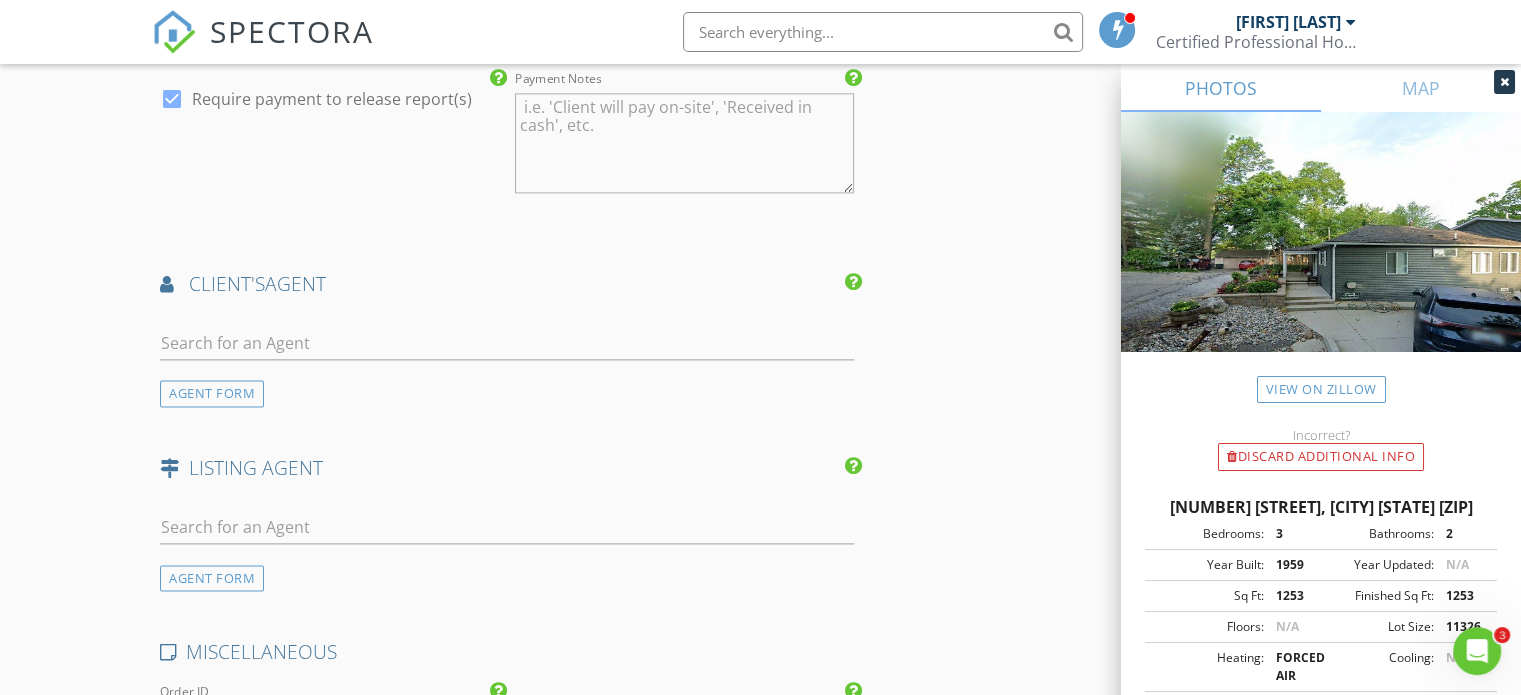 type on "420.00" 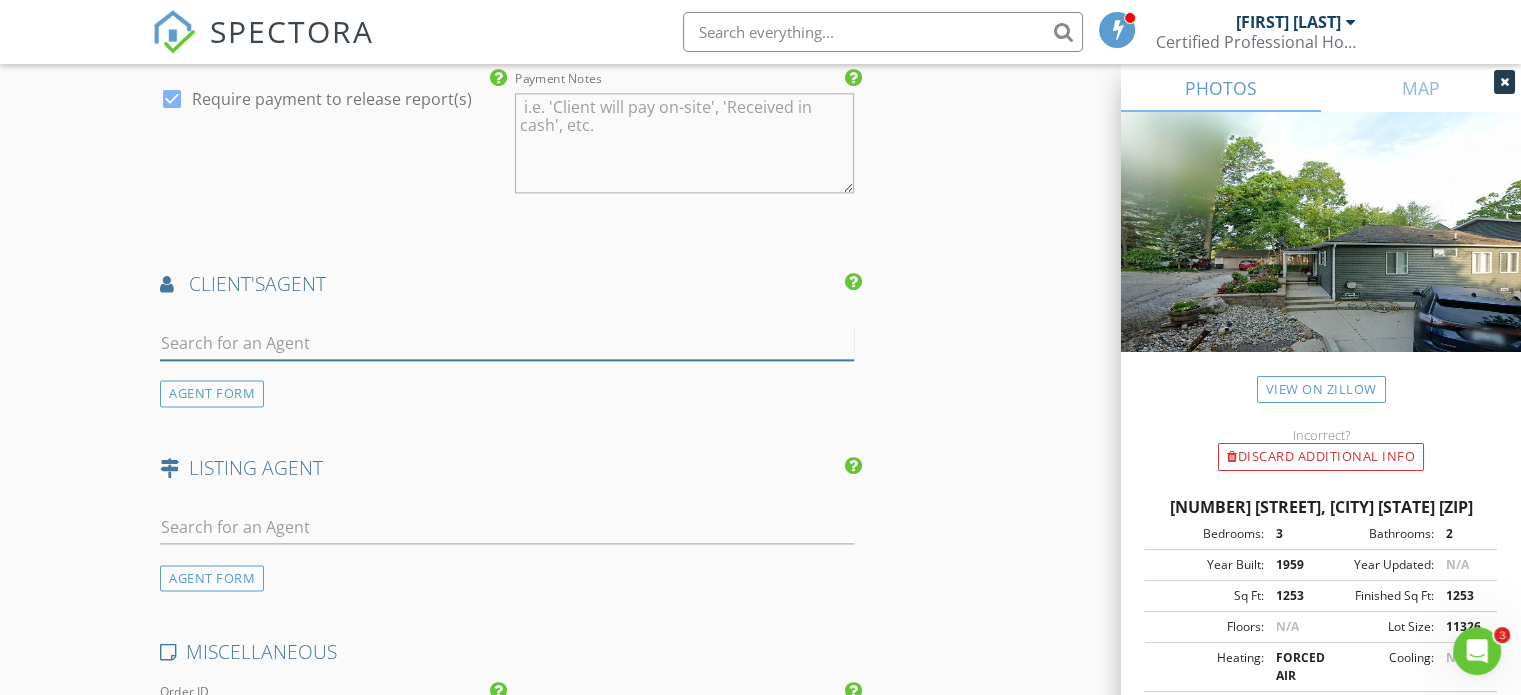 click at bounding box center [507, 343] 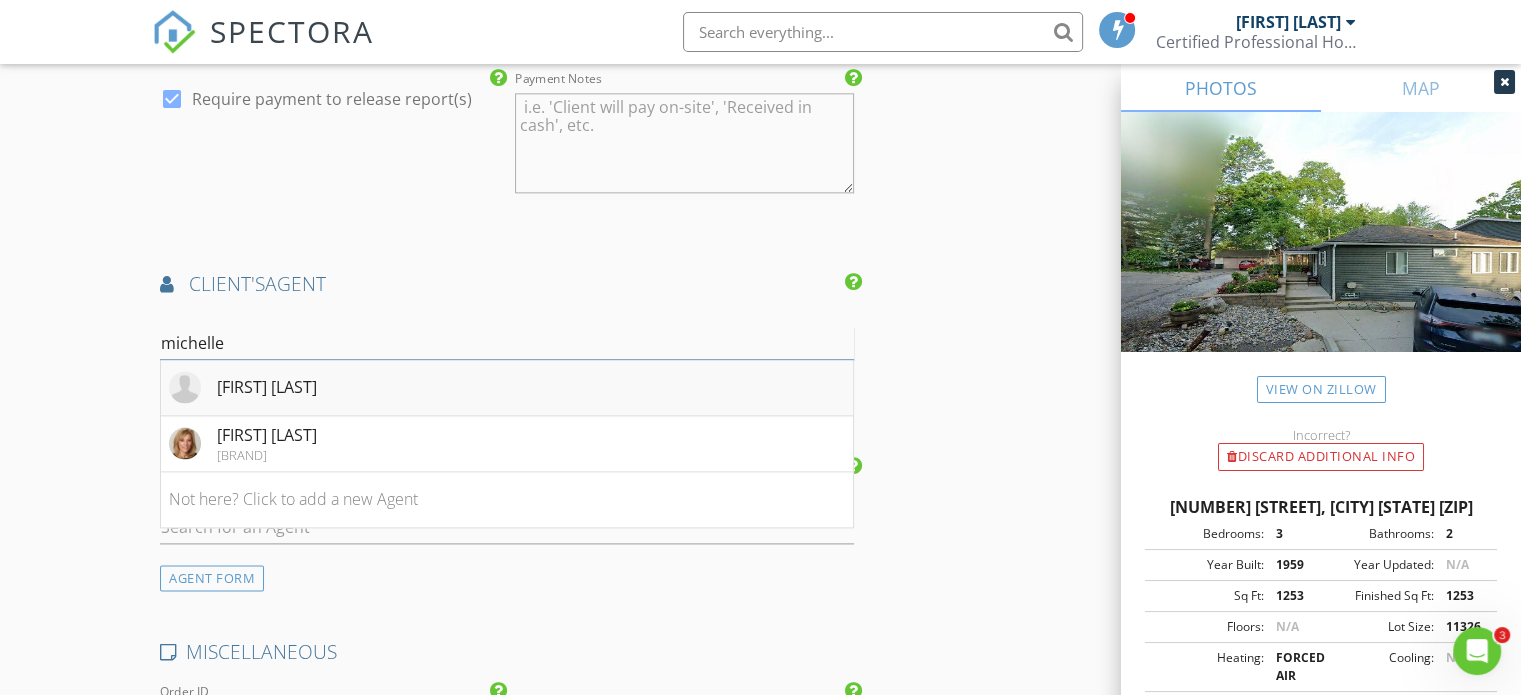 type on "michelle" 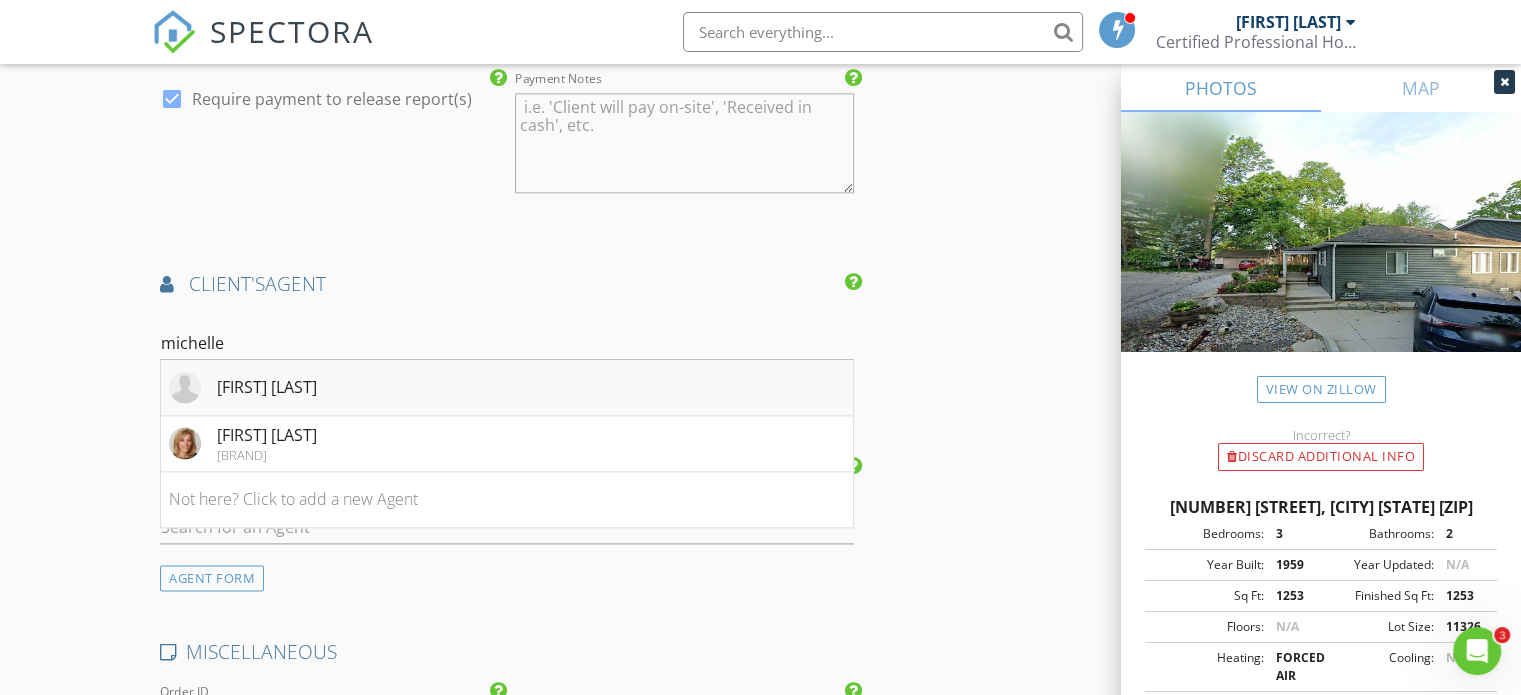 click on "Michelle Mcnutt" at bounding box center [267, 387] 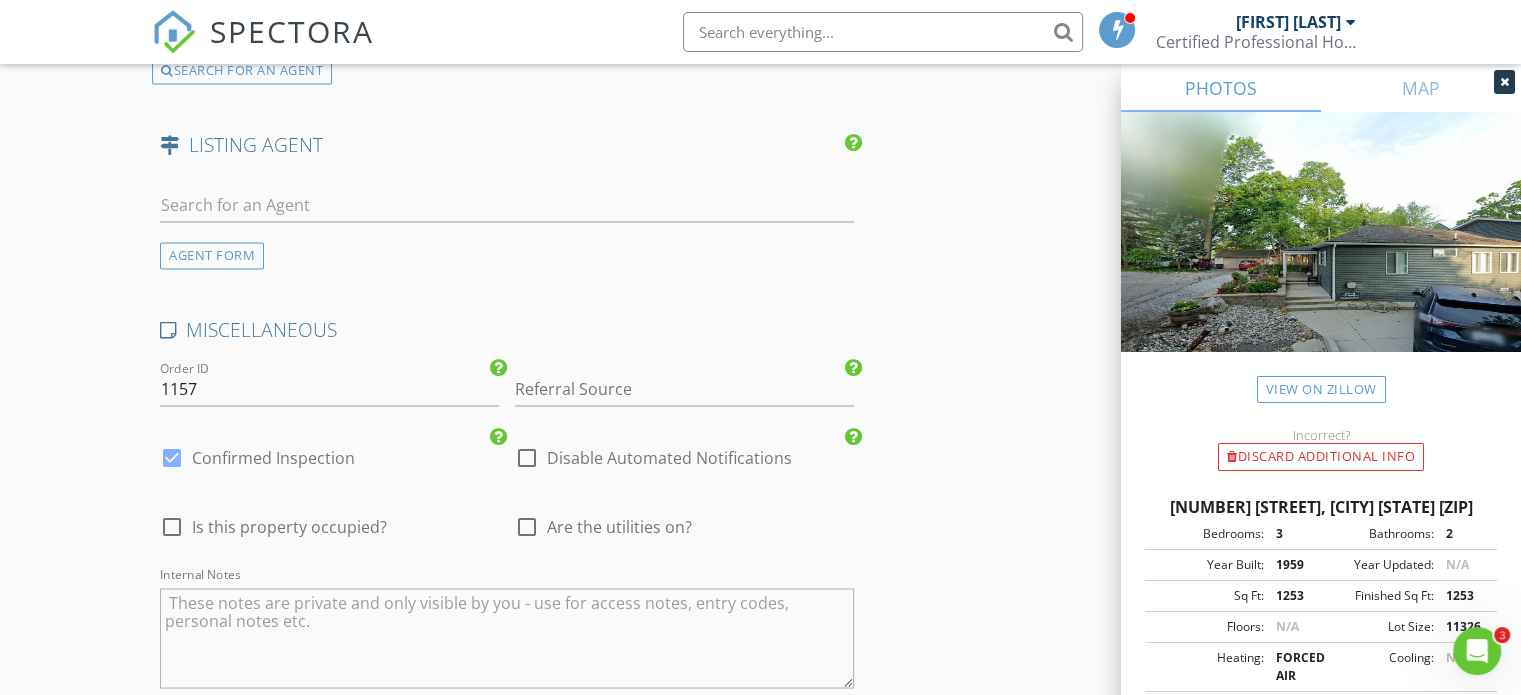 scroll, scrollTop: 3400, scrollLeft: 0, axis: vertical 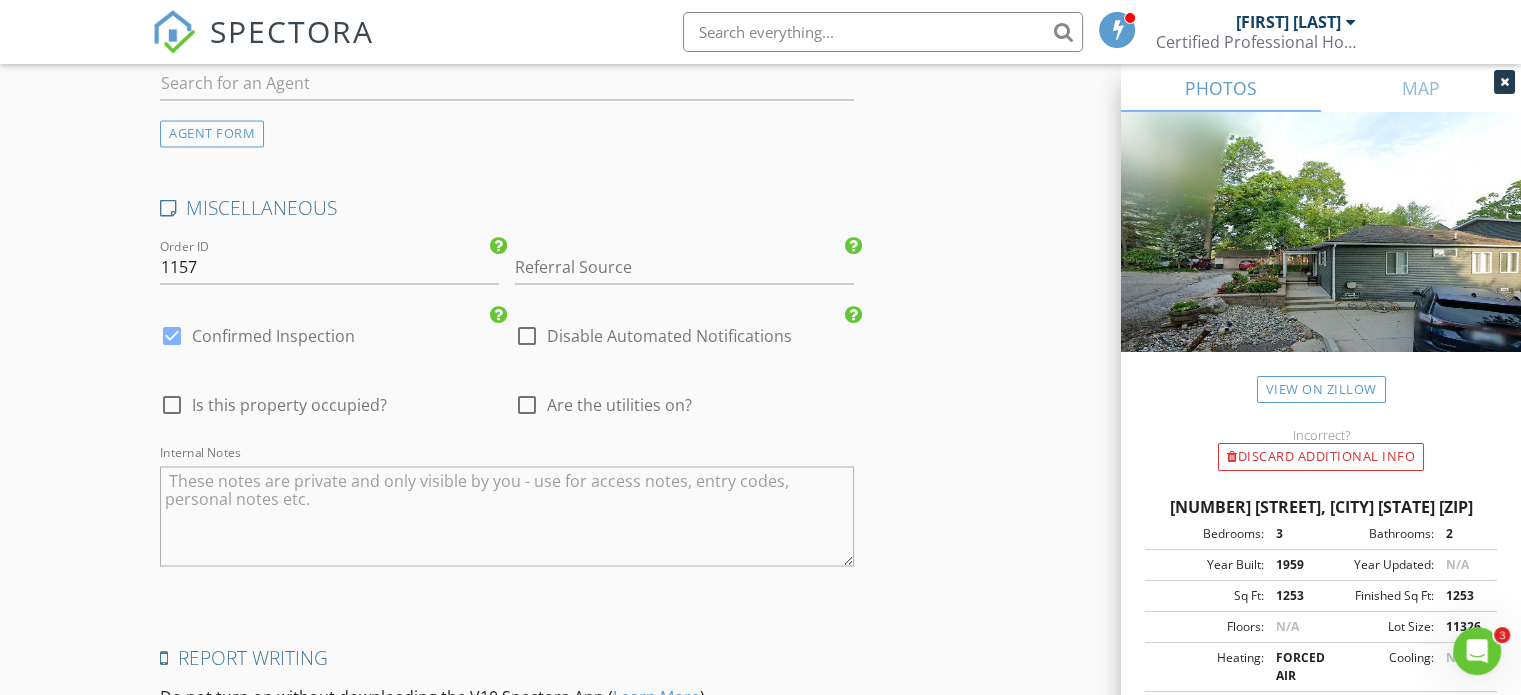click at bounding box center [527, 404] 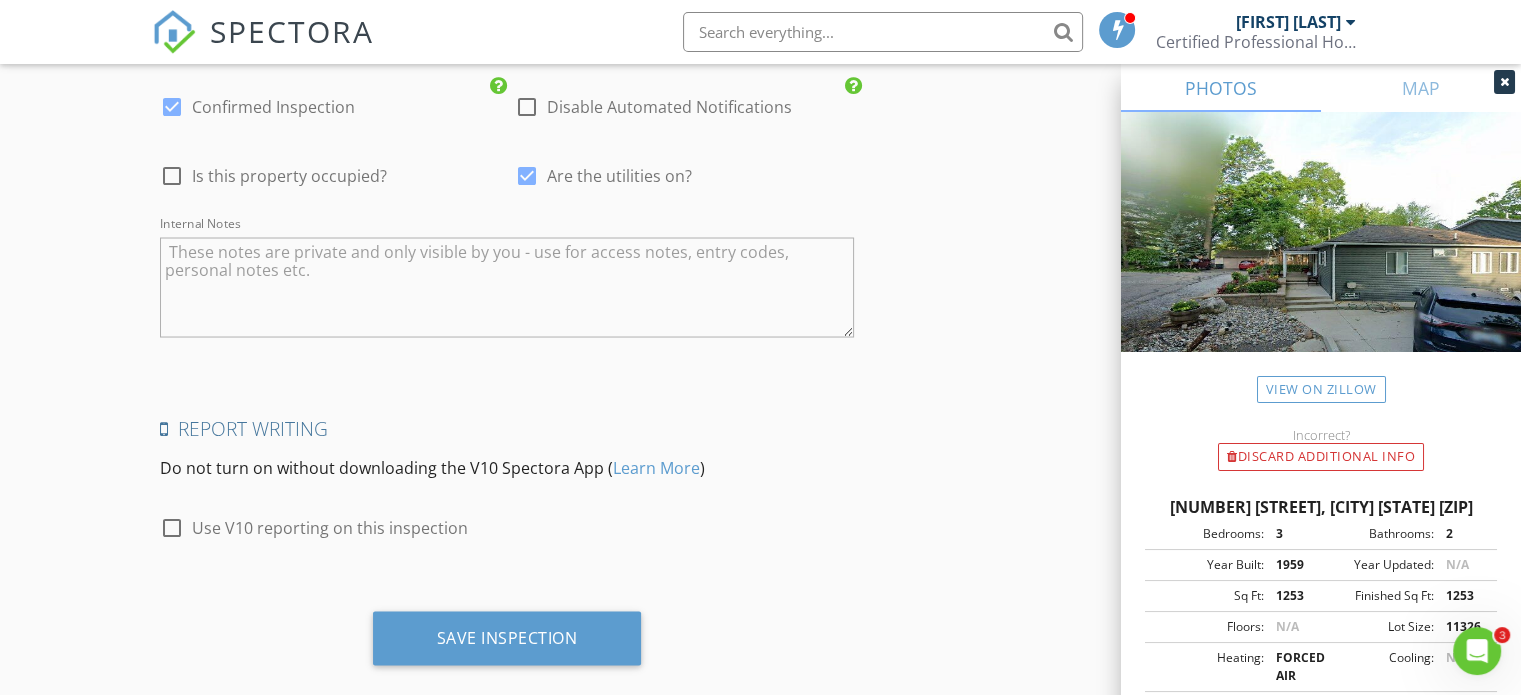 scroll, scrollTop: 3655, scrollLeft: 0, axis: vertical 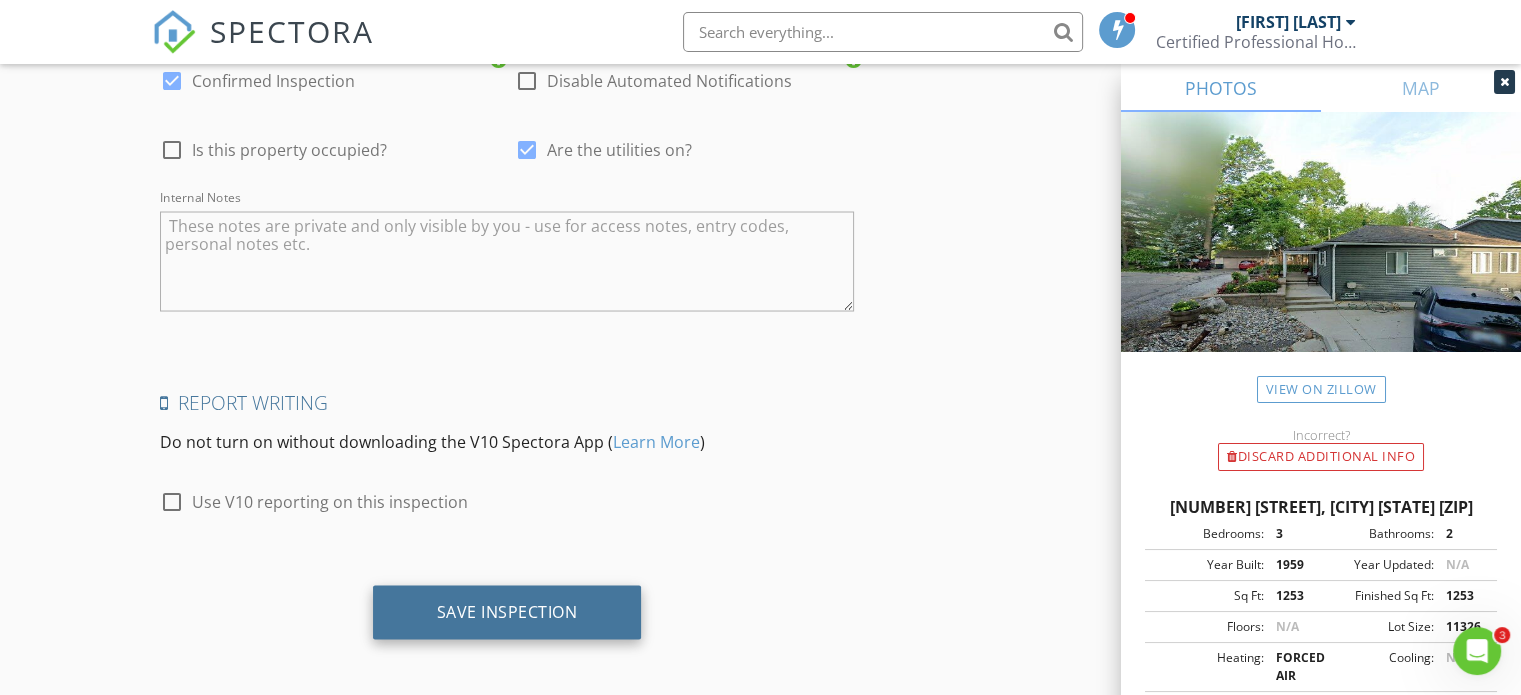 click on "Save Inspection" at bounding box center [507, 611] 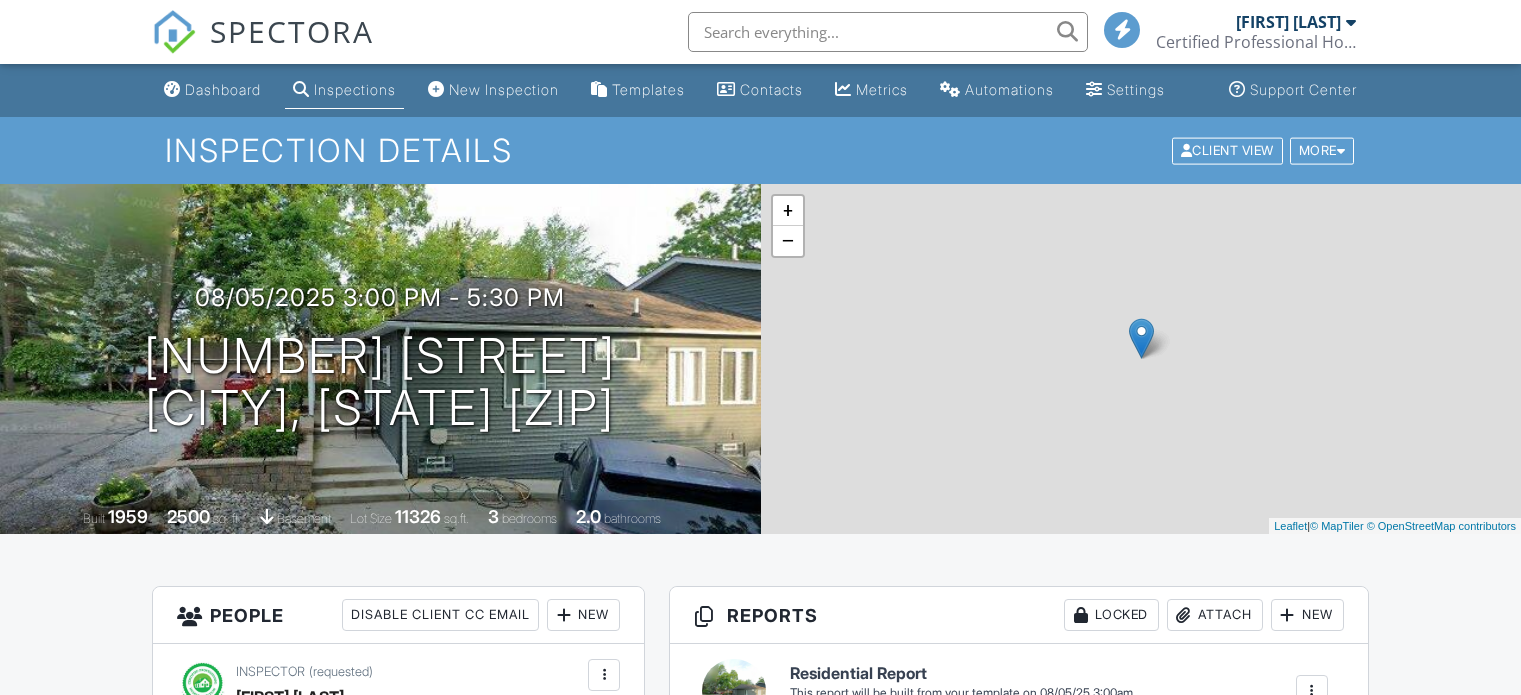 scroll, scrollTop: 0, scrollLeft: 0, axis: both 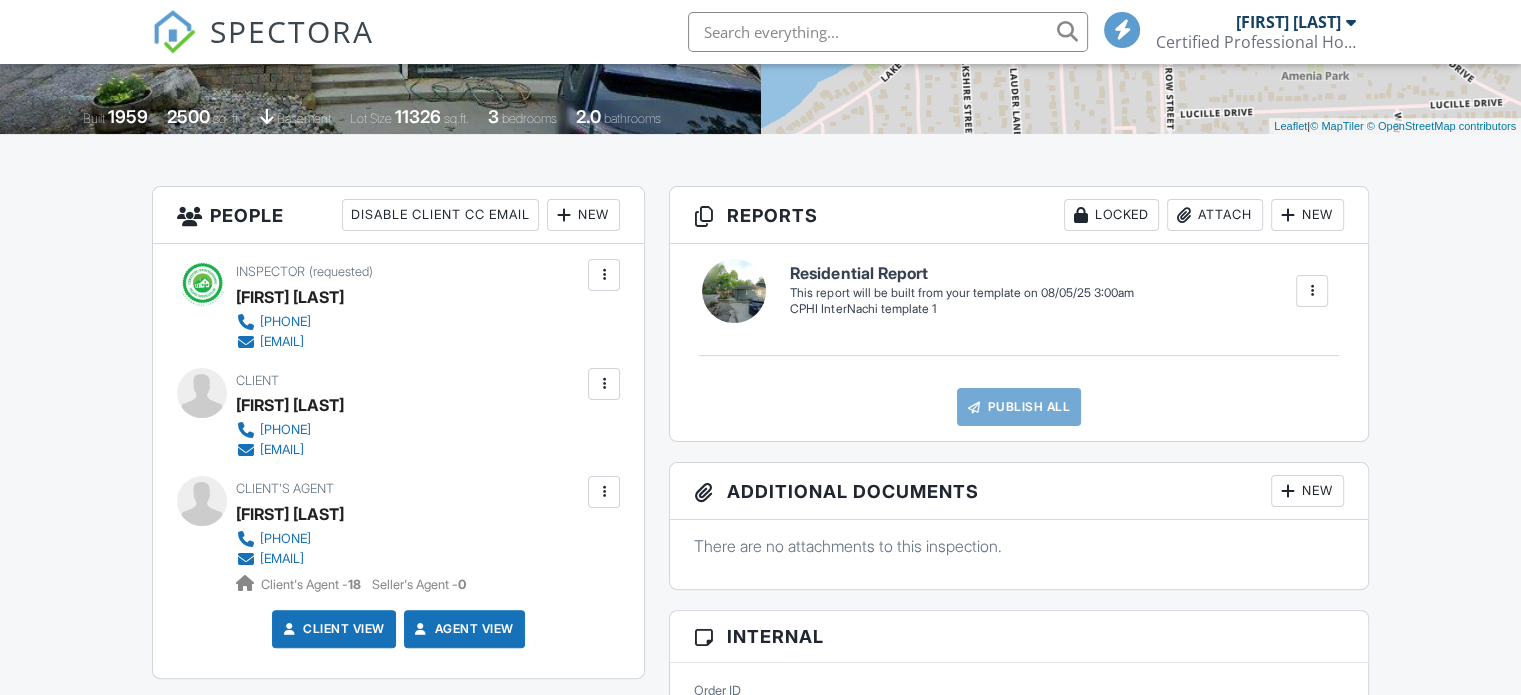 click at bounding box center (1312, 291) 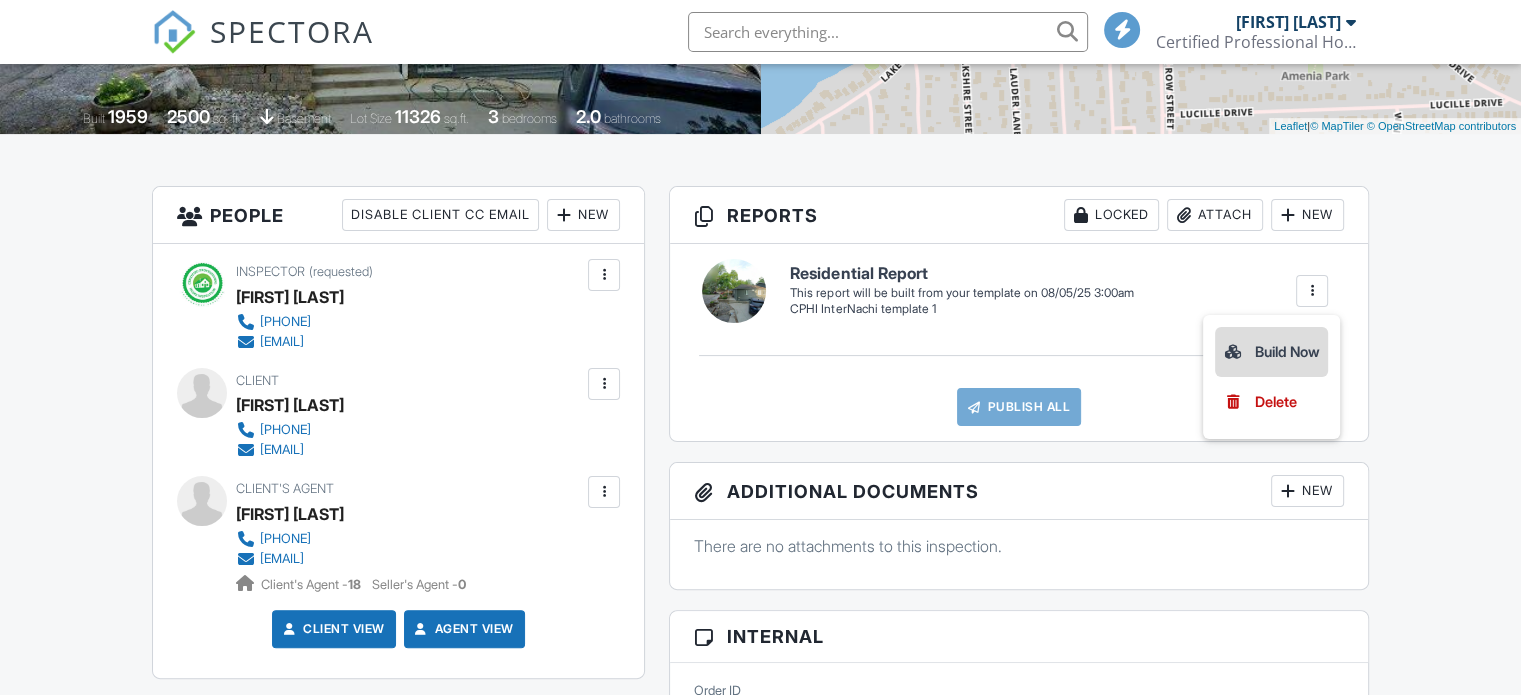 click on "Build Now" at bounding box center (1271, 352) 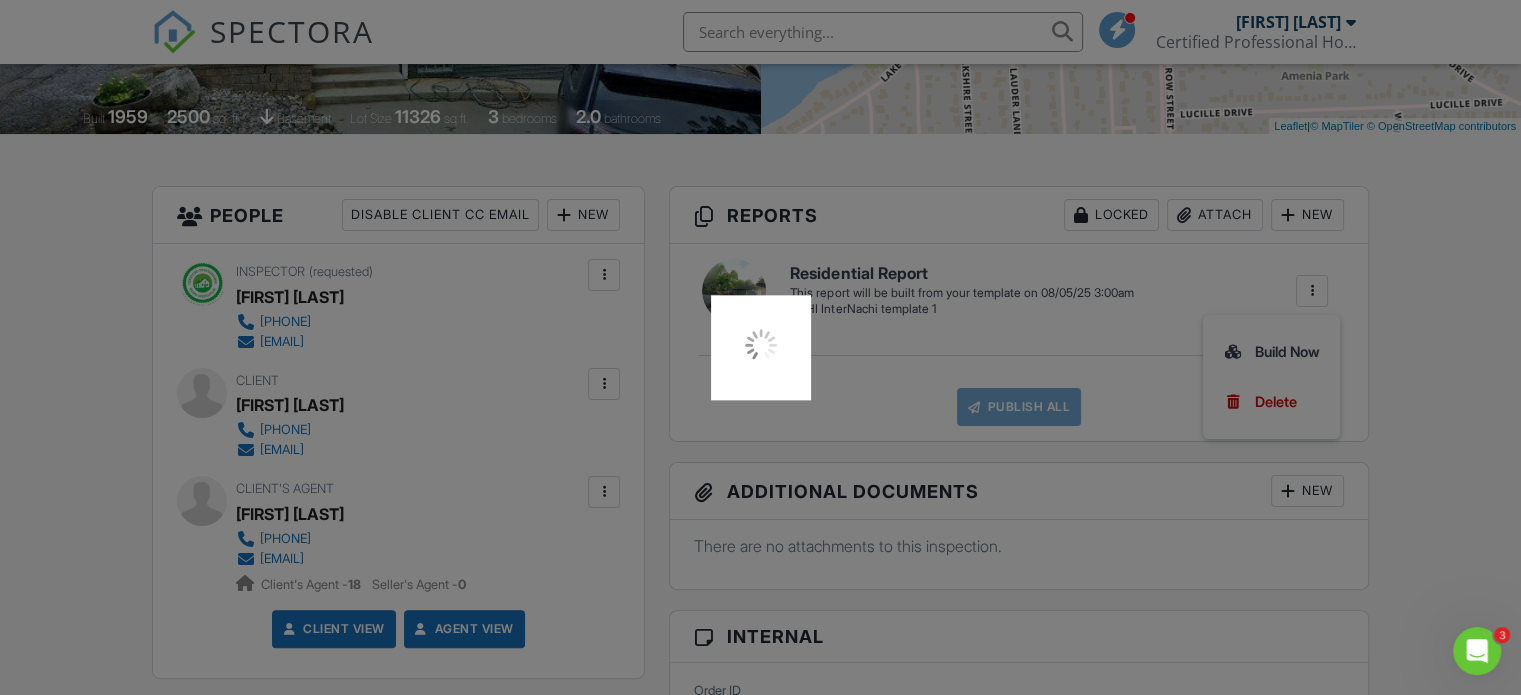 scroll, scrollTop: 0, scrollLeft: 0, axis: both 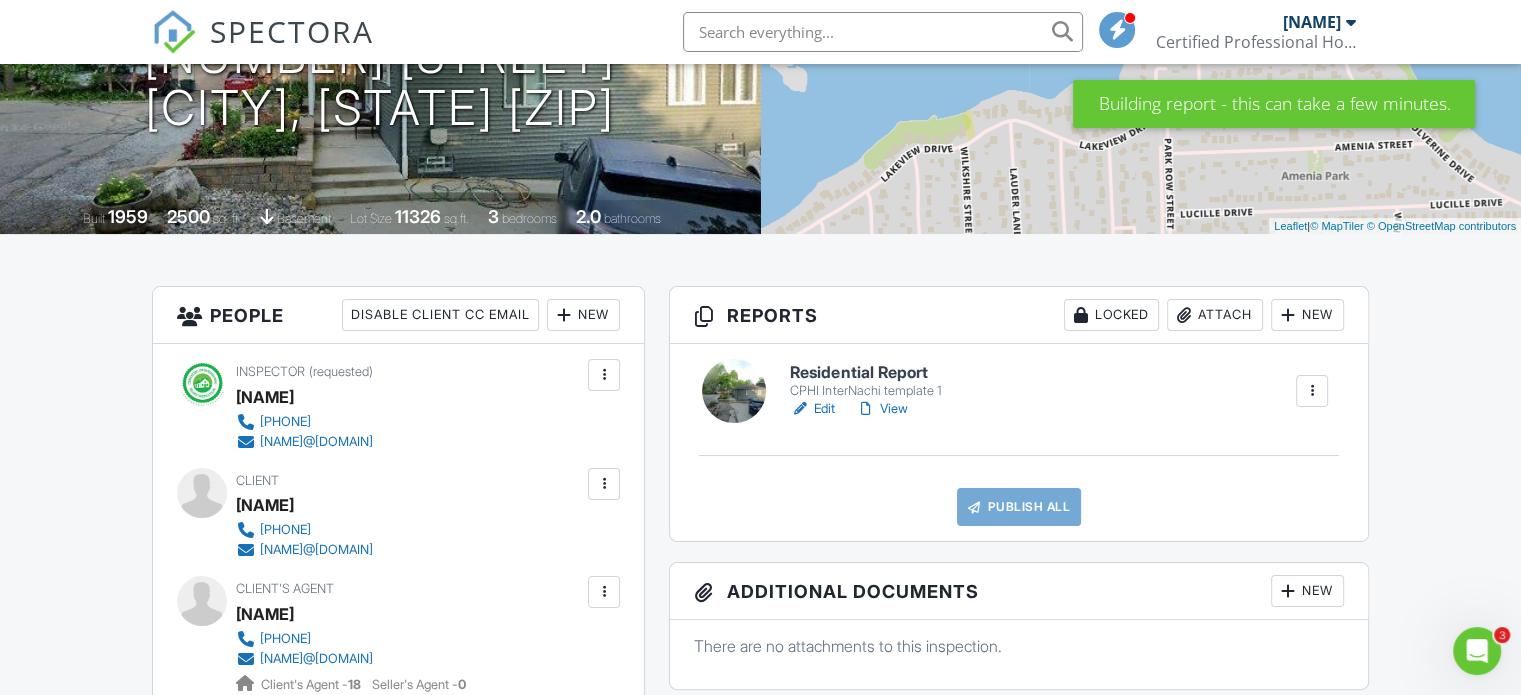 click on "Edit" at bounding box center [812, 409] 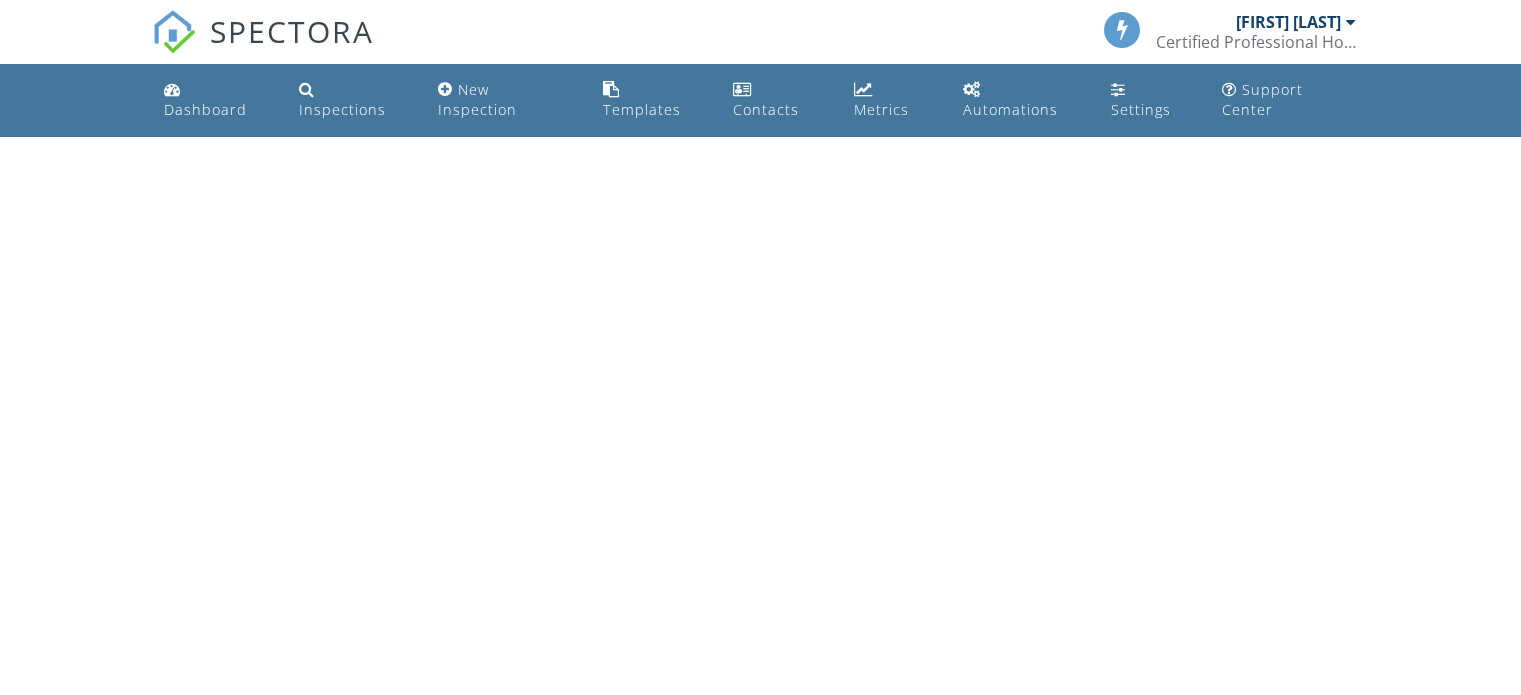 scroll, scrollTop: 0, scrollLeft: 0, axis: both 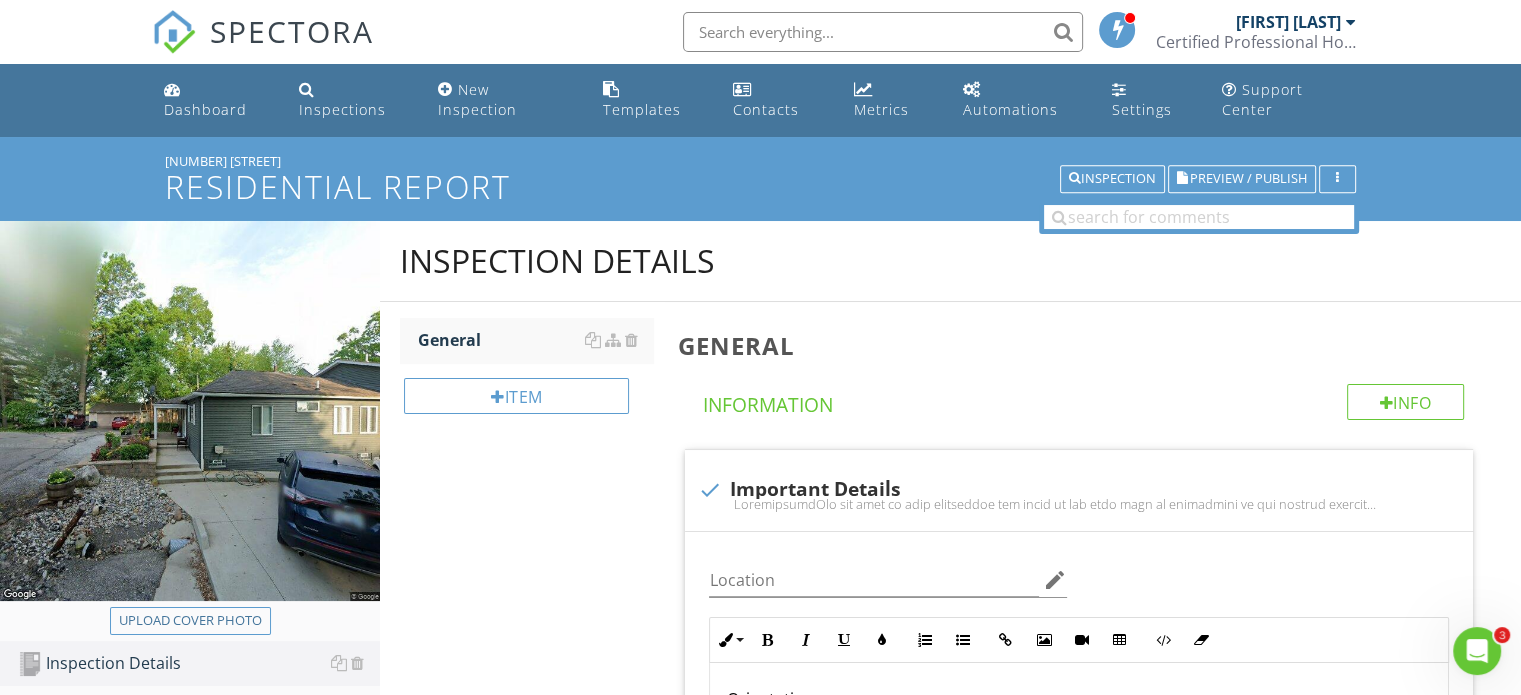 click at bounding box center (190, 414) 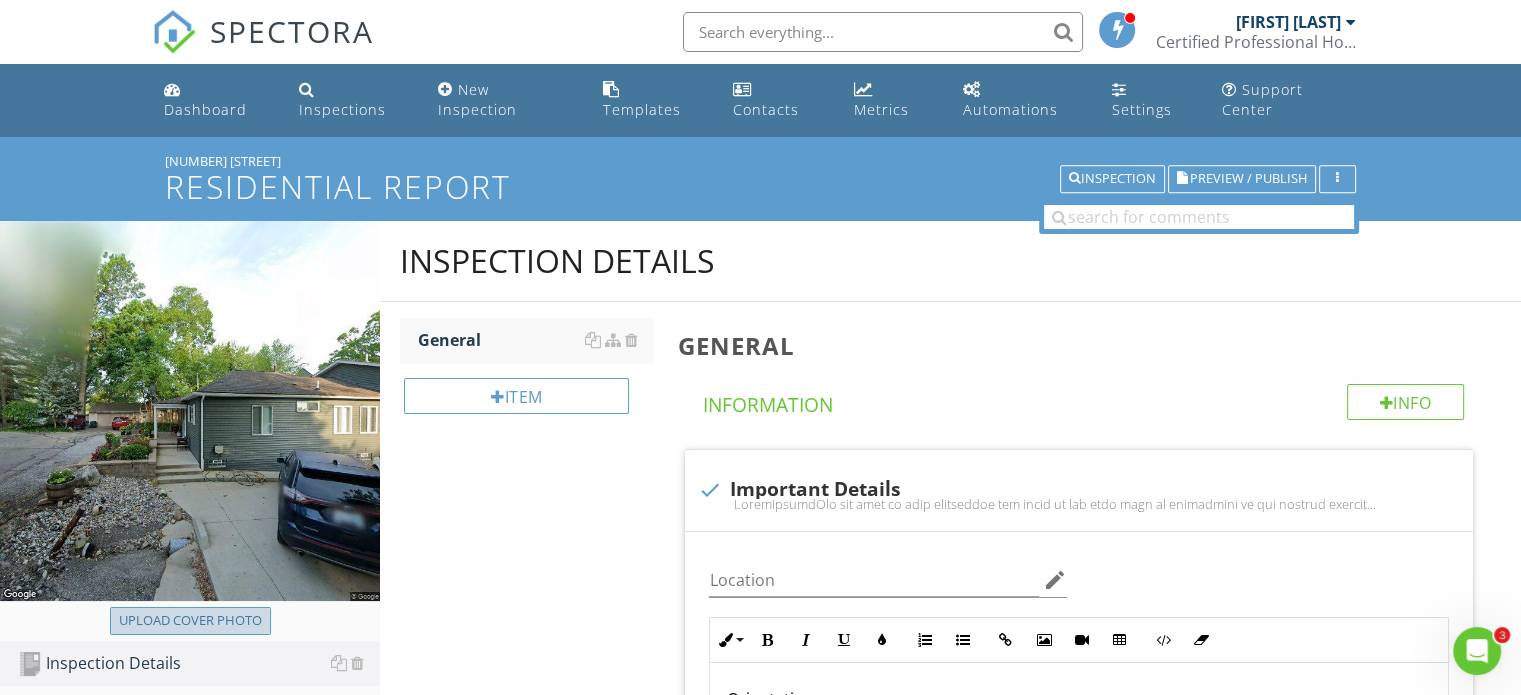 click on "Upload cover photo" at bounding box center [190, 621] 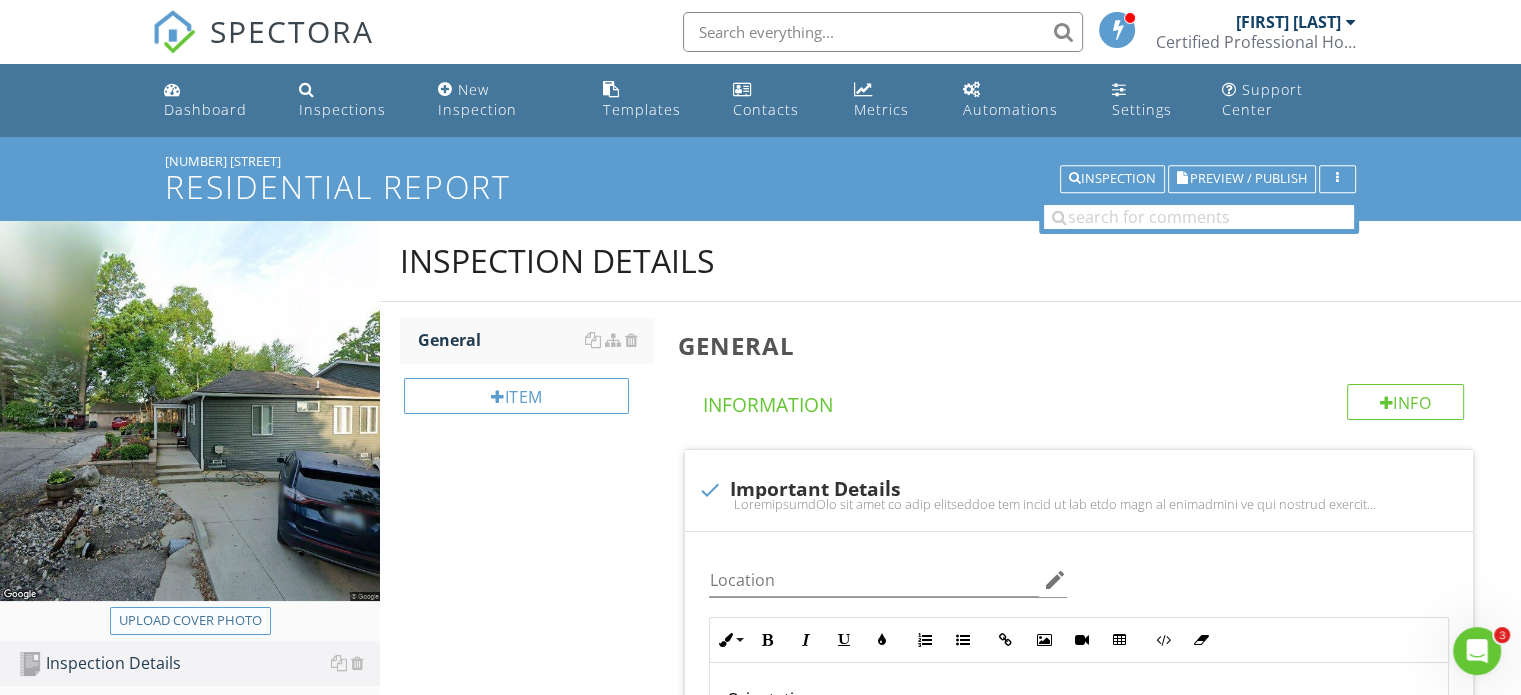 type on "C:\fakepath\1861.jpg" 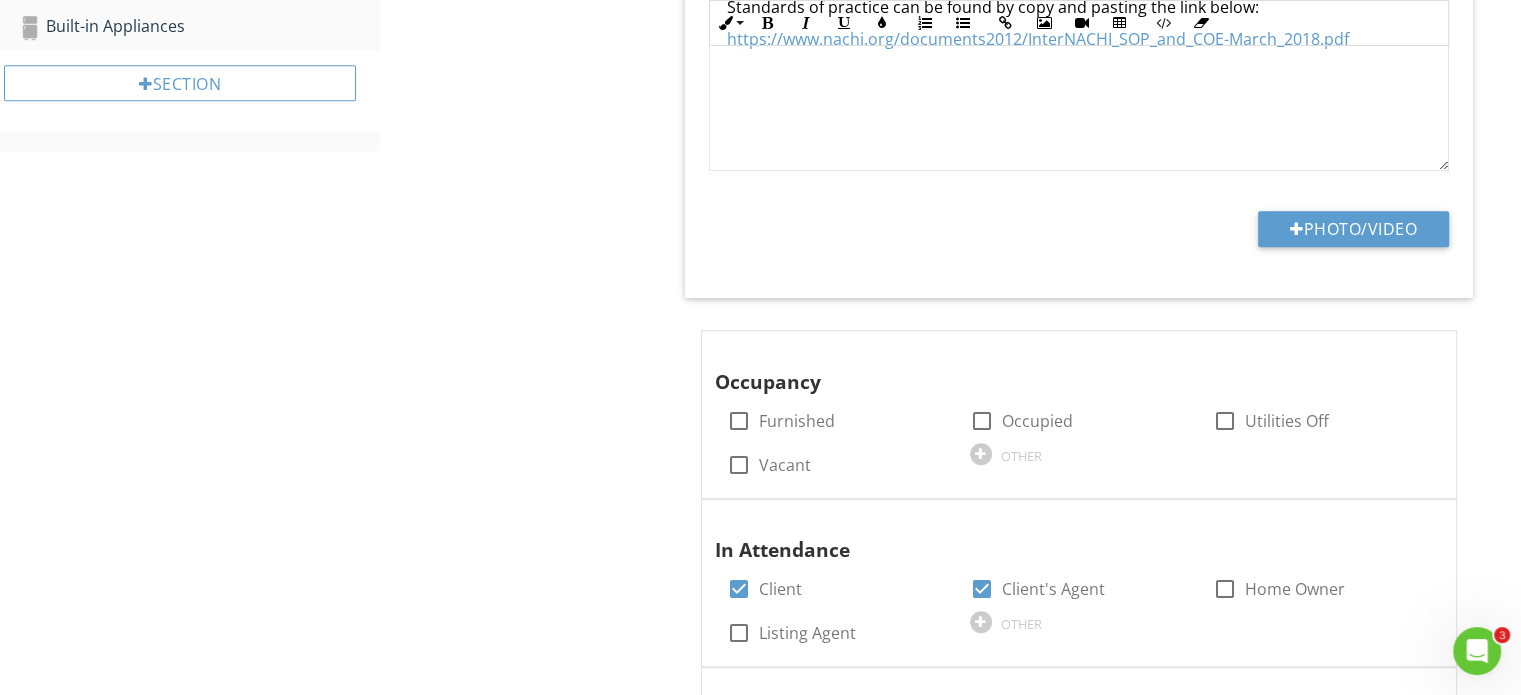 scroll, scrollTop: 1300, scrollLeft: 0, axis: vertical 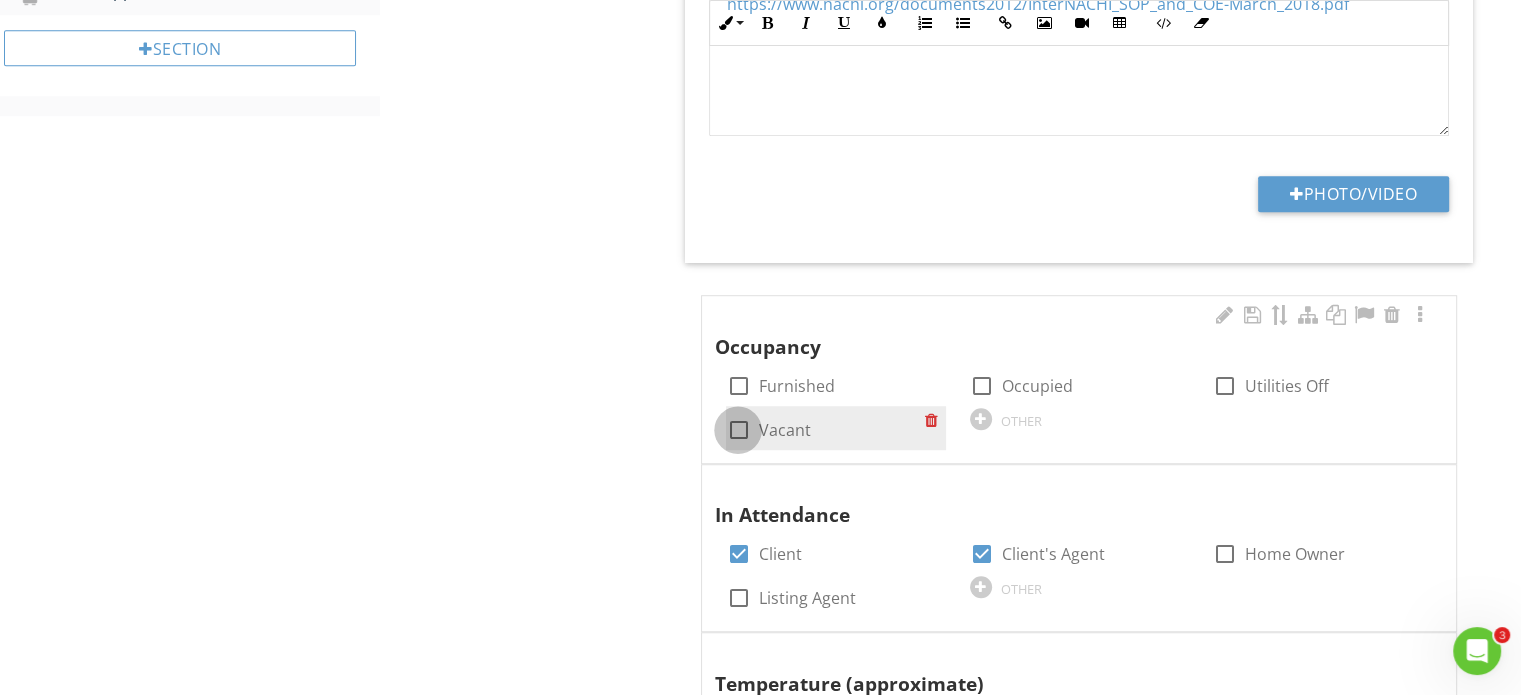 click at bounding box center [738, 430] 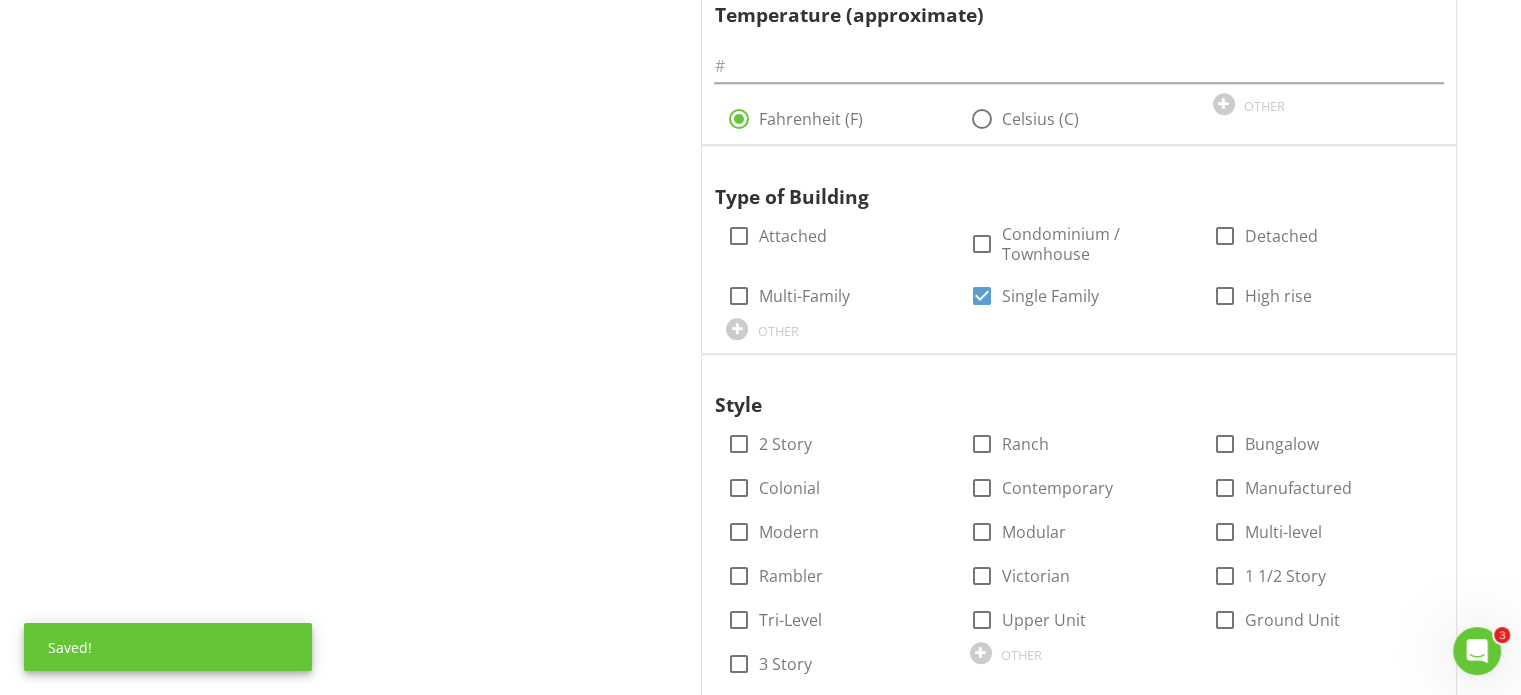 scroll, scrollTop: 2000, scrollLeft: 0, axis: vertical 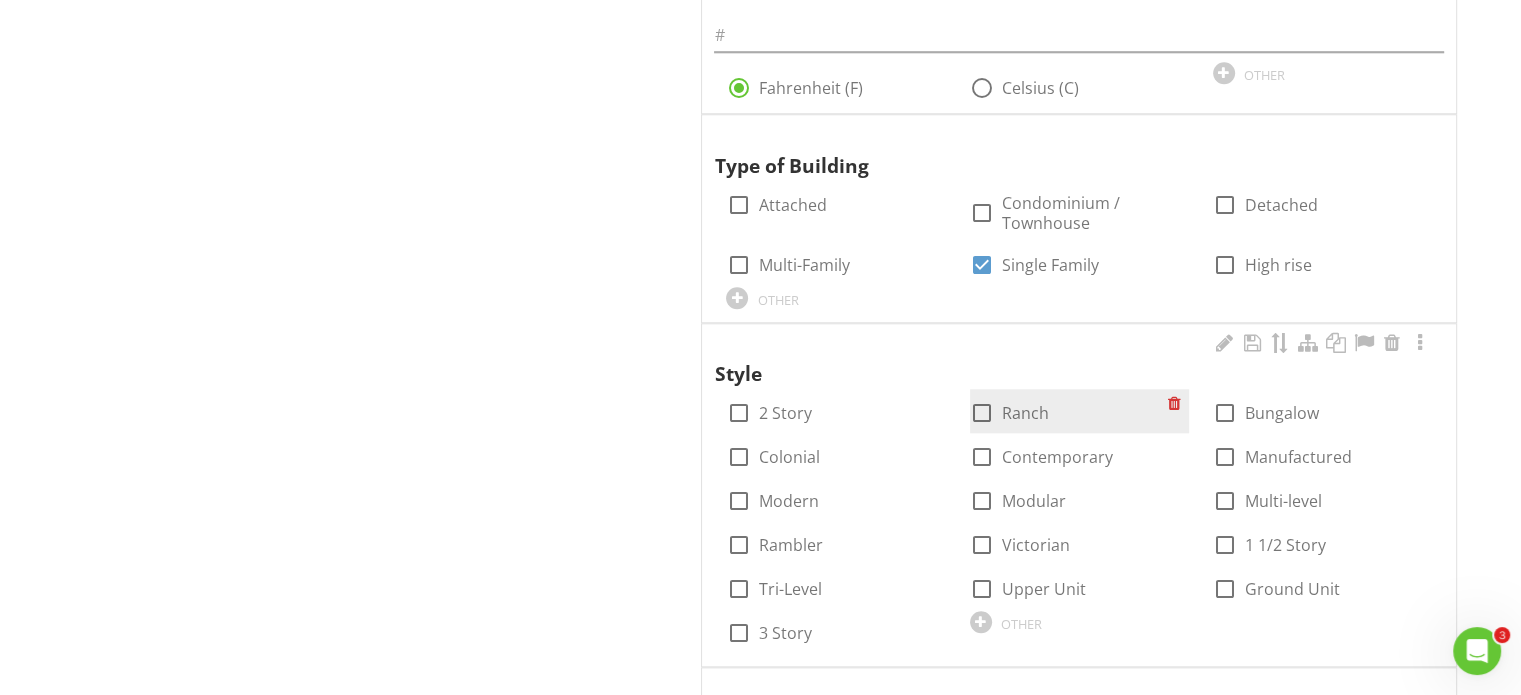 click at bounding box center [982, 413] 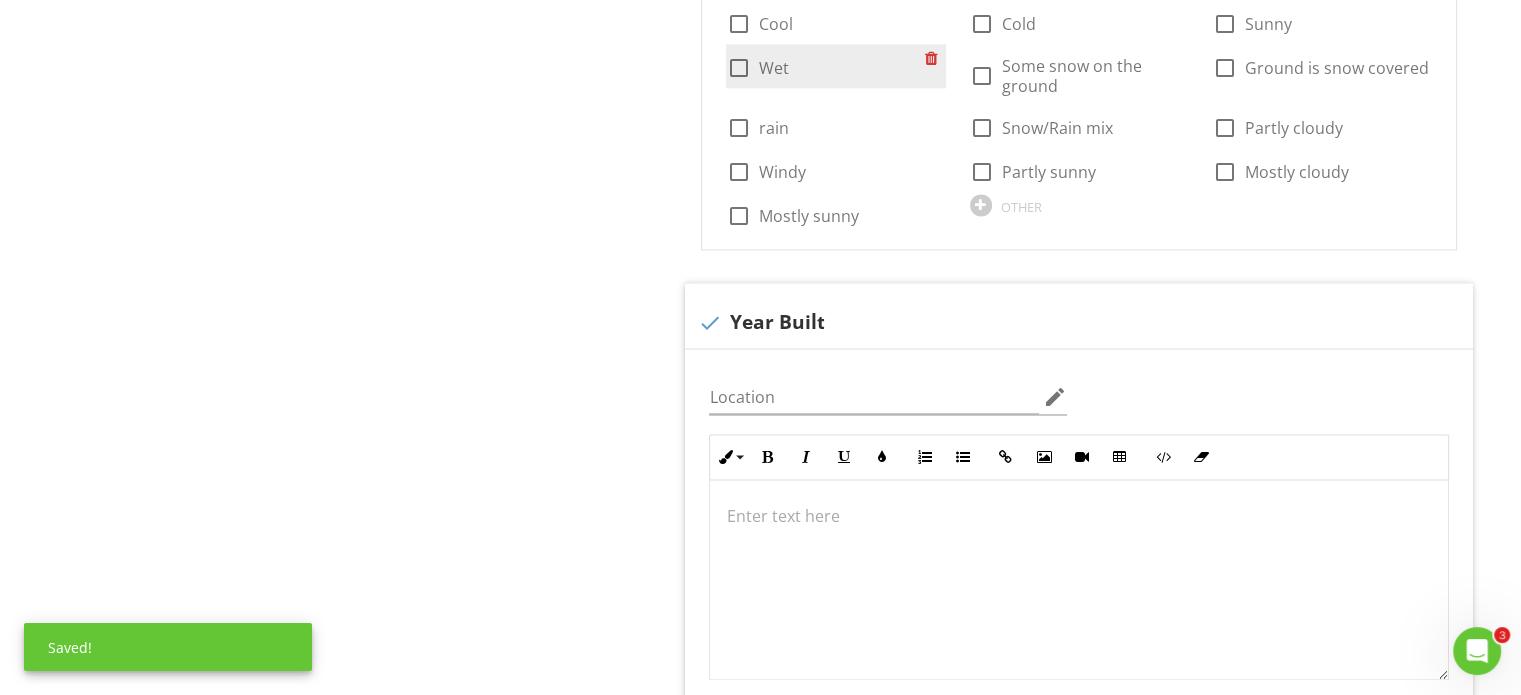 scroll, scrollTop: 2900, scrollLeft: 0, axis: vertical 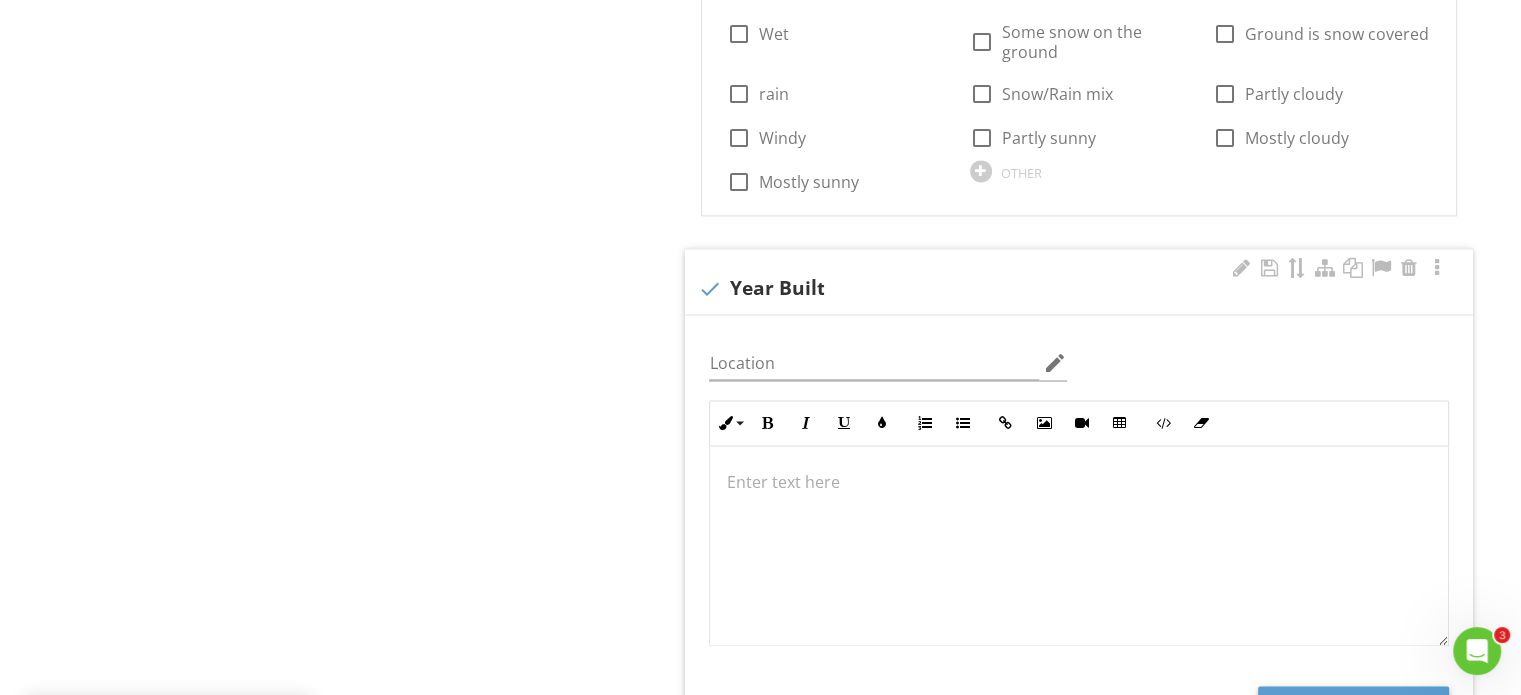 click at bounding box center [1079, 482] 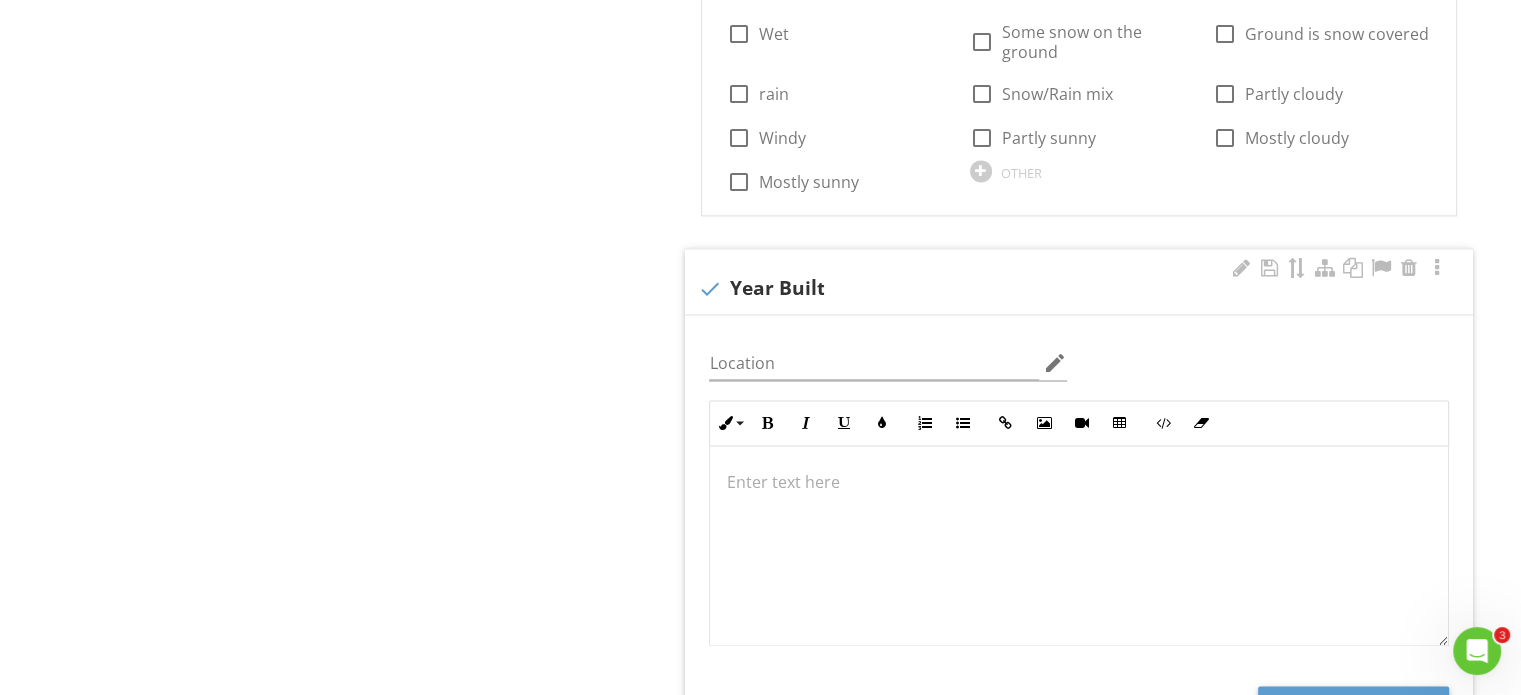 type 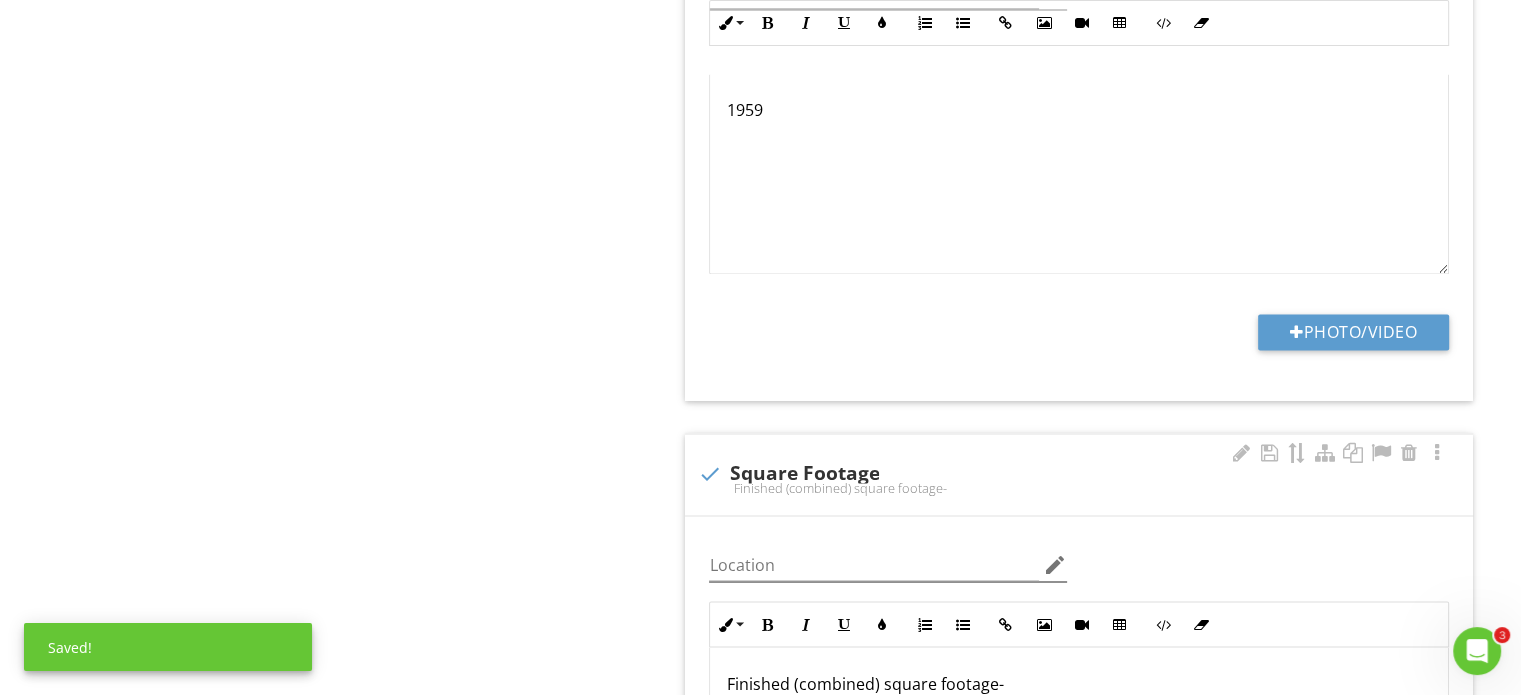 scroll, scrollTop: 3316, scrollLeft: 0, axis: vertical 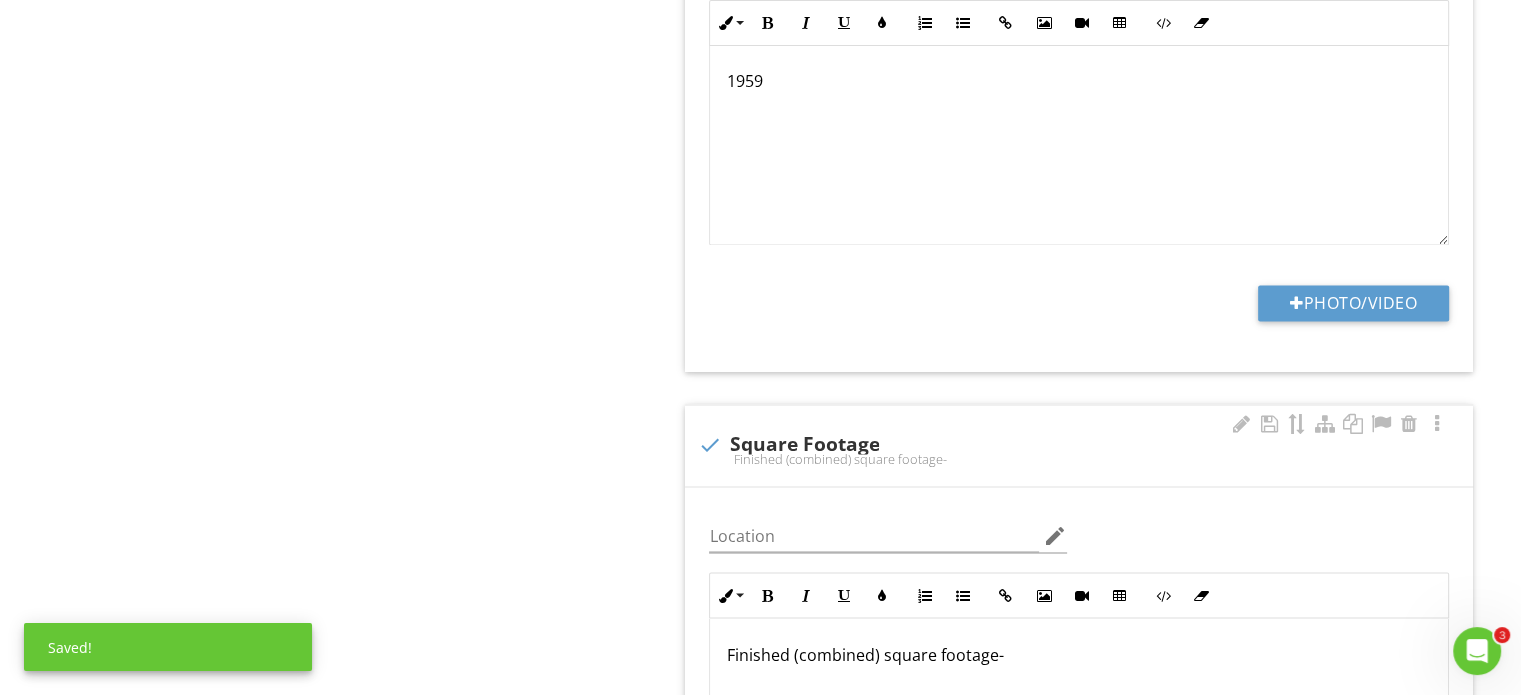 click on "Finished (combined) square footage-" at bounding box center [1079, 654] 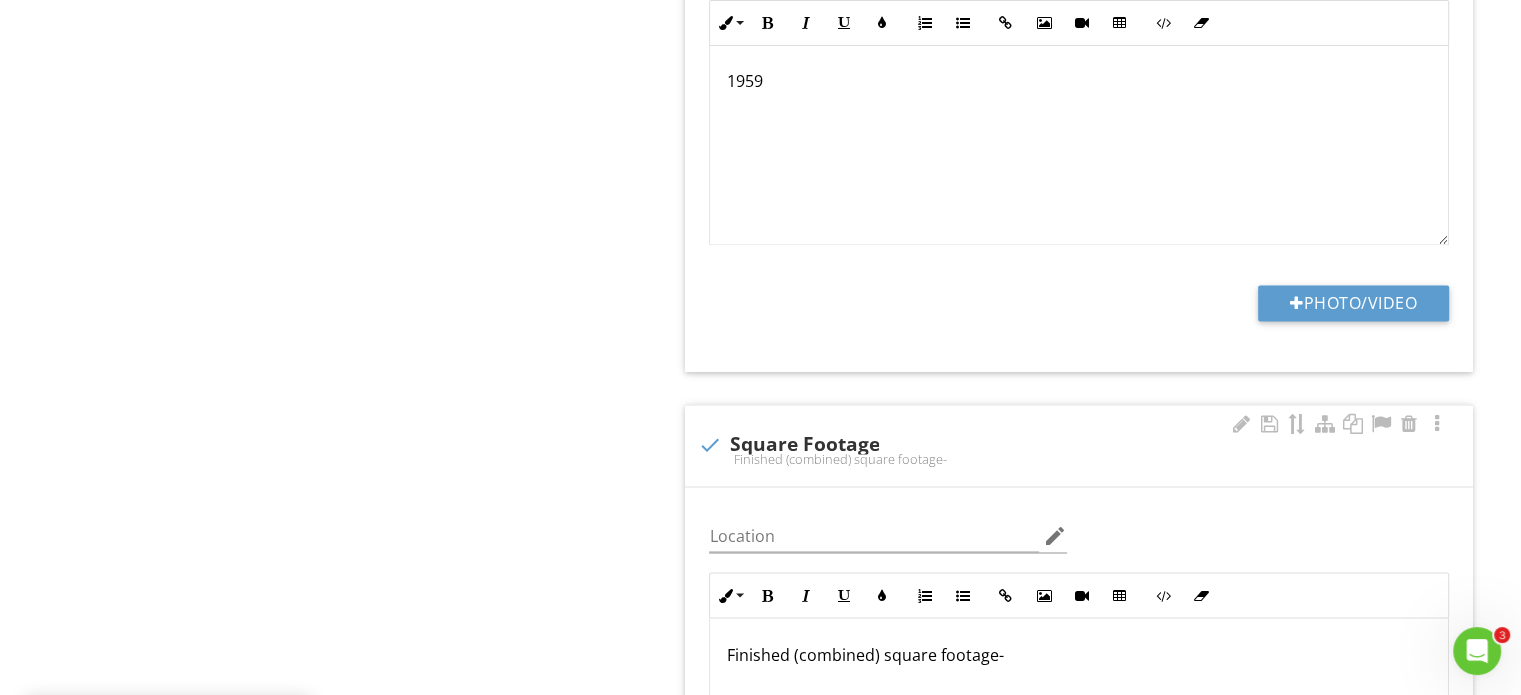 type 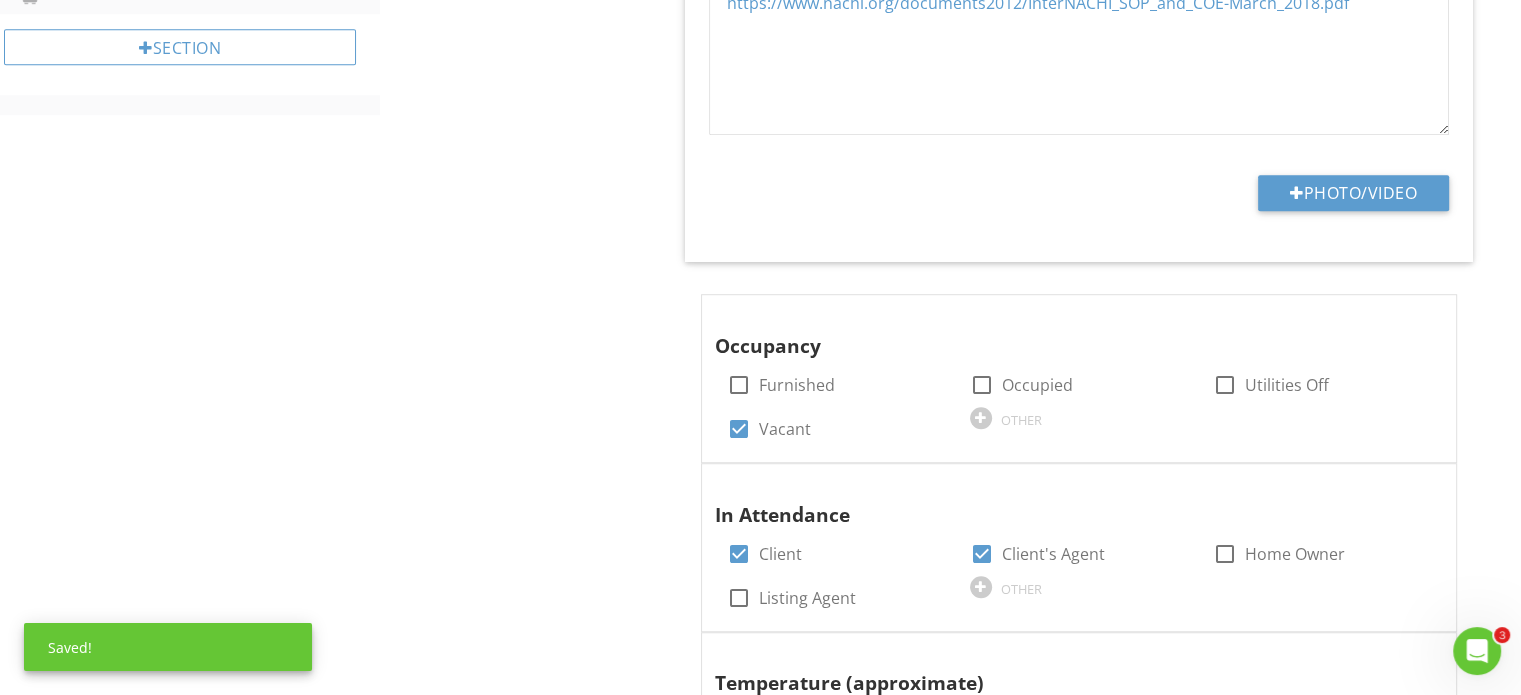 scroll, scrollTop: 816, scrollLeft: 0, axis: vertical 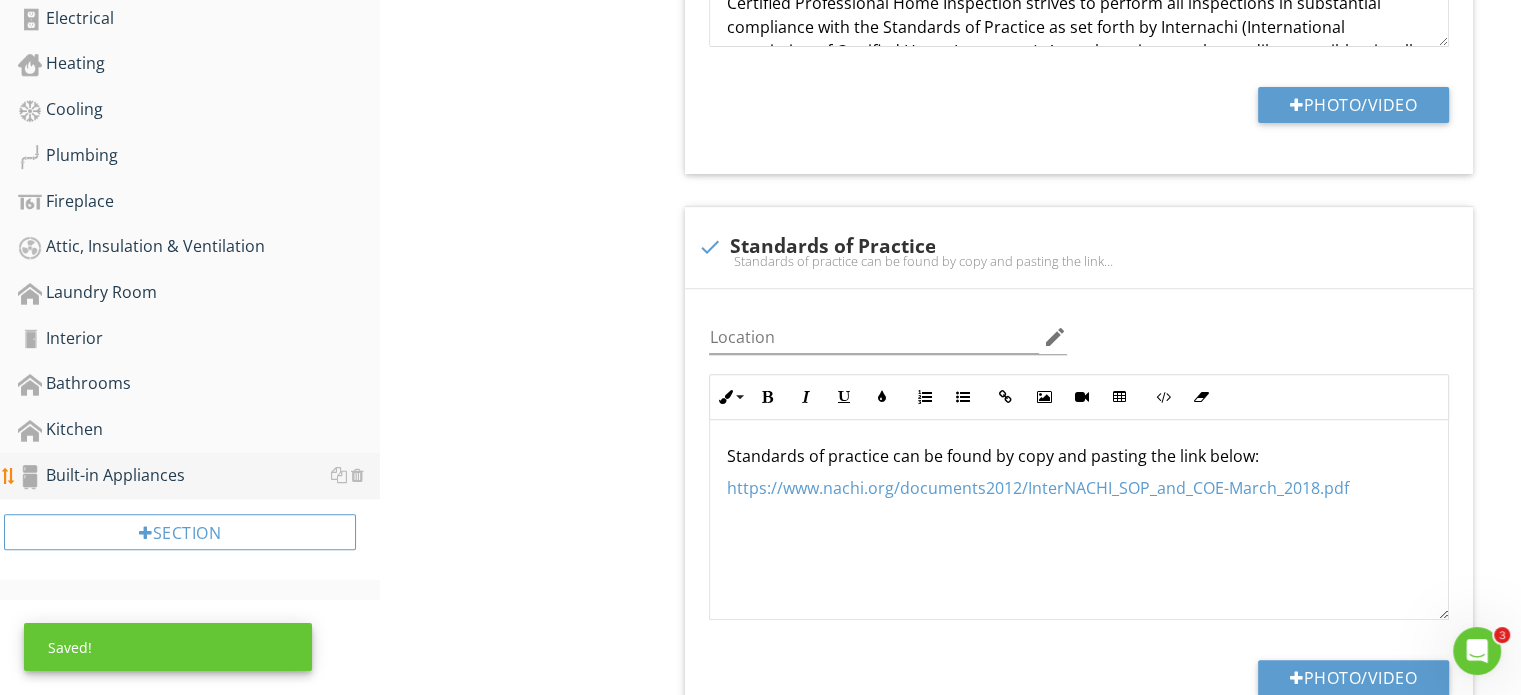 click on "Built-in Appliances" at bounding box center (199, 476) 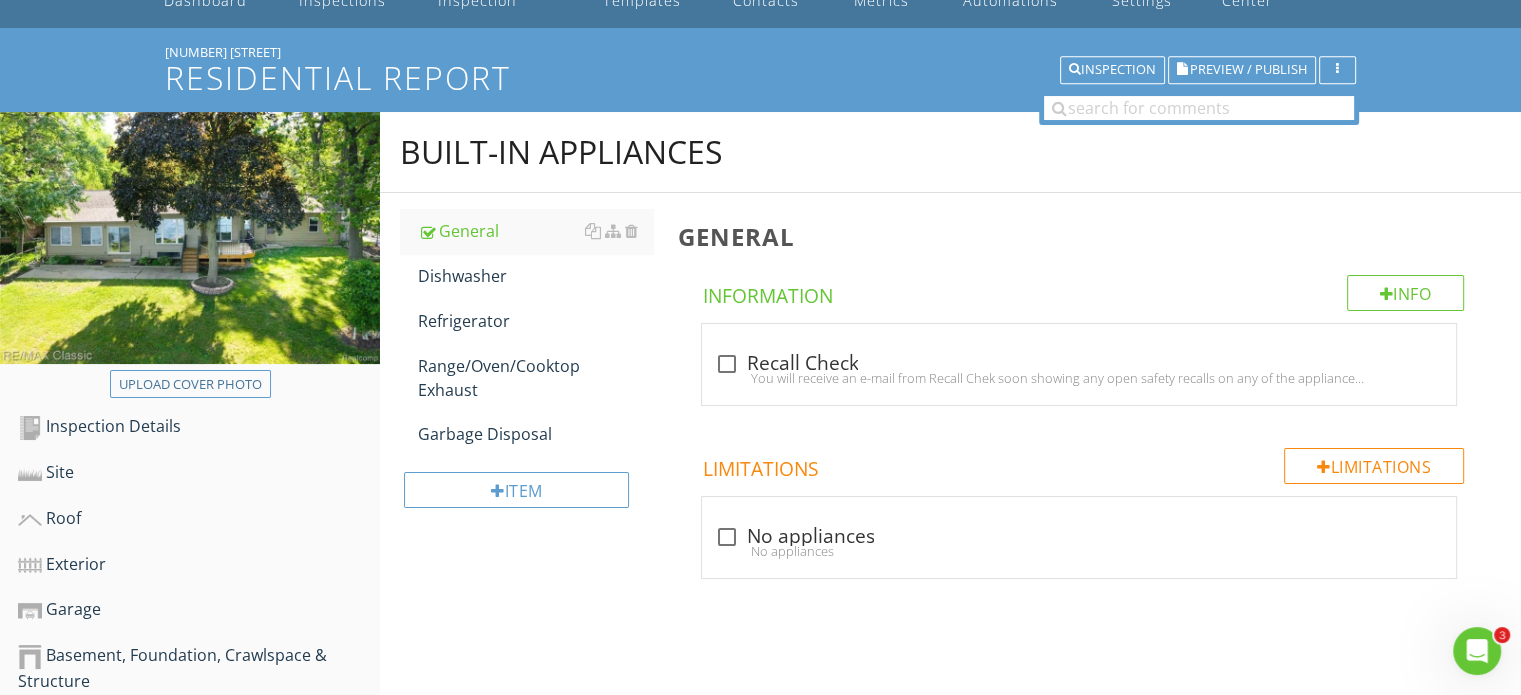 scroll, scrollTop: 93, scrollLeft: 0, axis: vertical 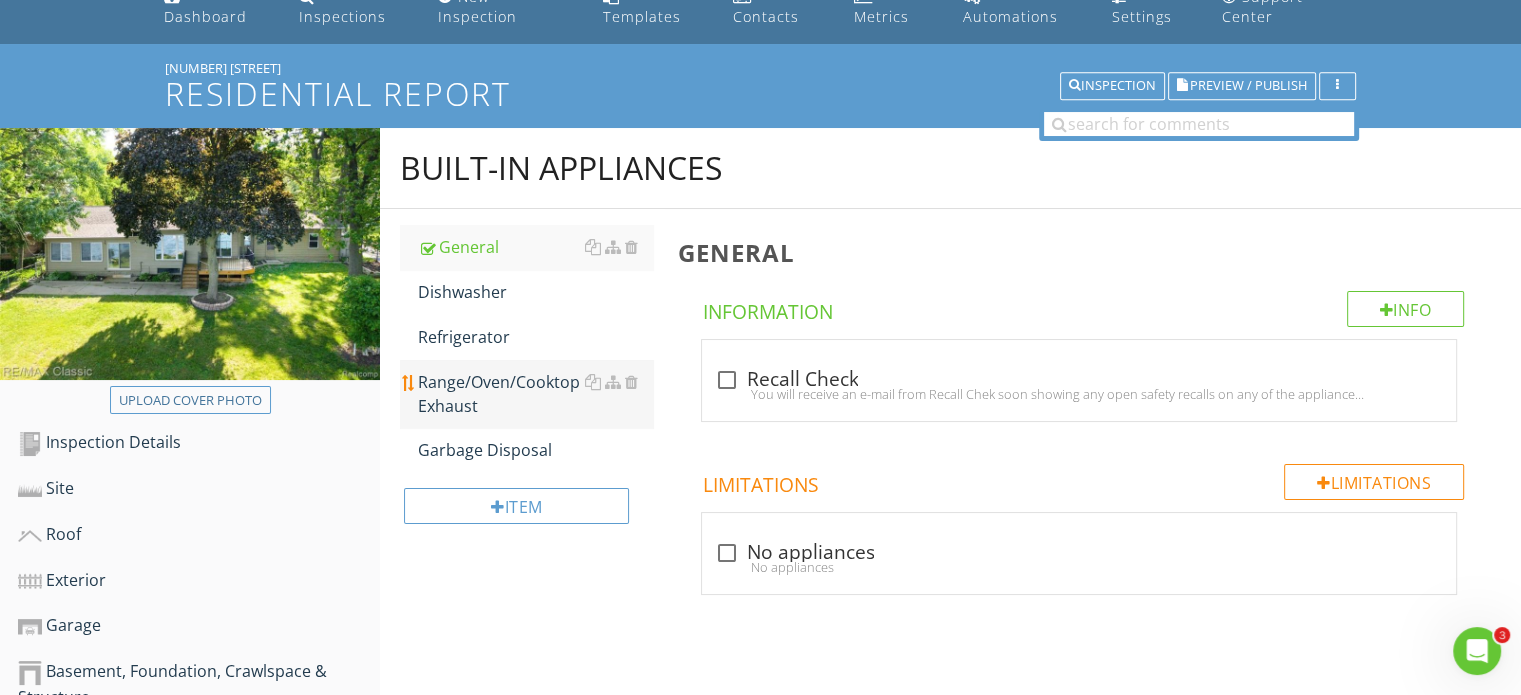 click on "Range/Oven/Cooktop Exhaust" at bounding box center [535, 394] 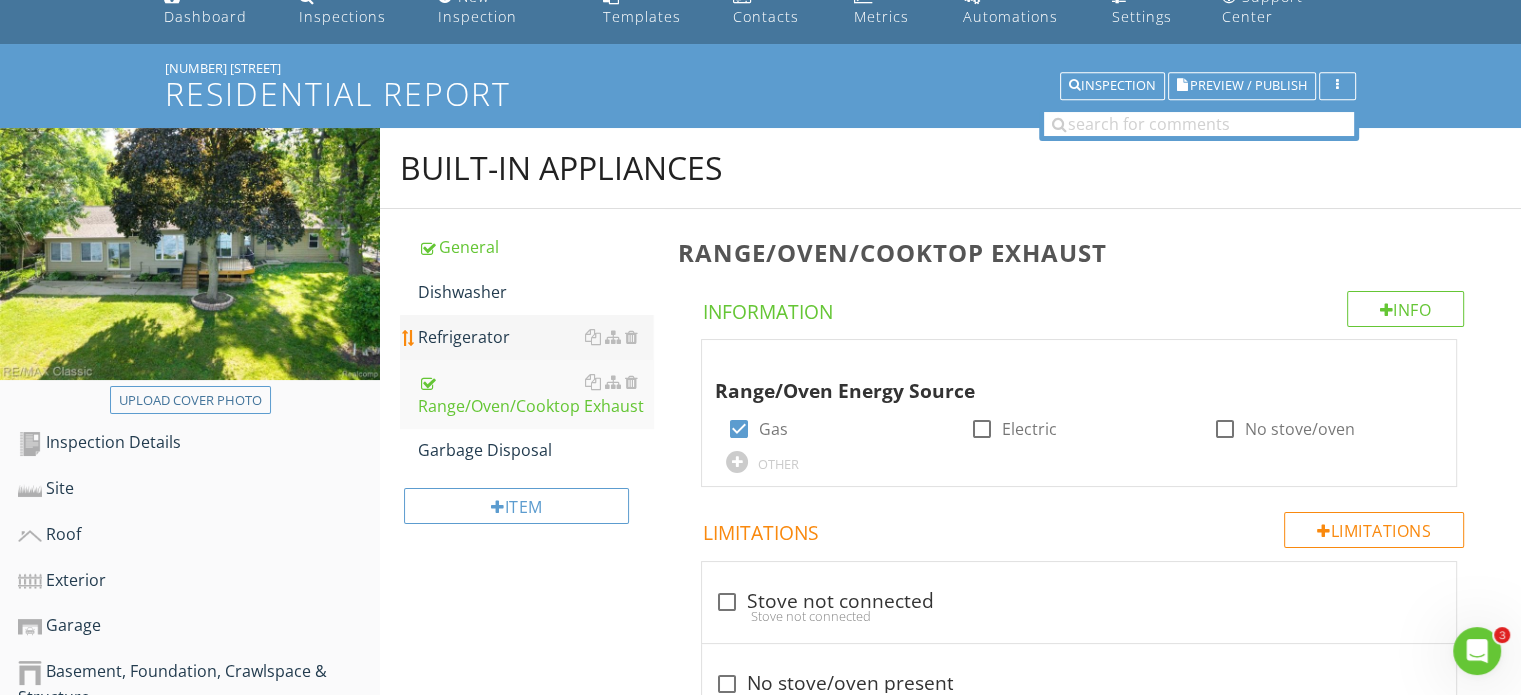 click on "Refrigerator" at bounding box center [535, 337] 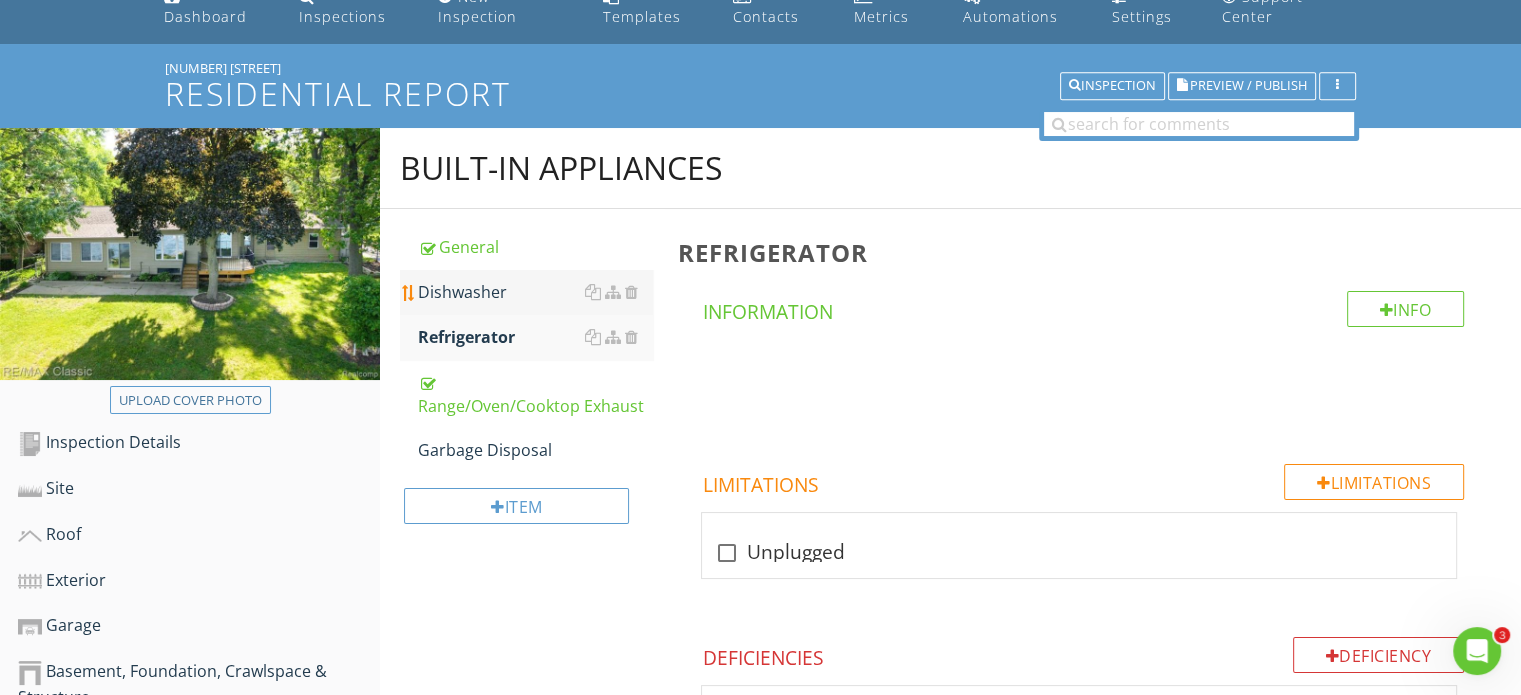 click on "Dishwasher" at bounding box center (535, 292) 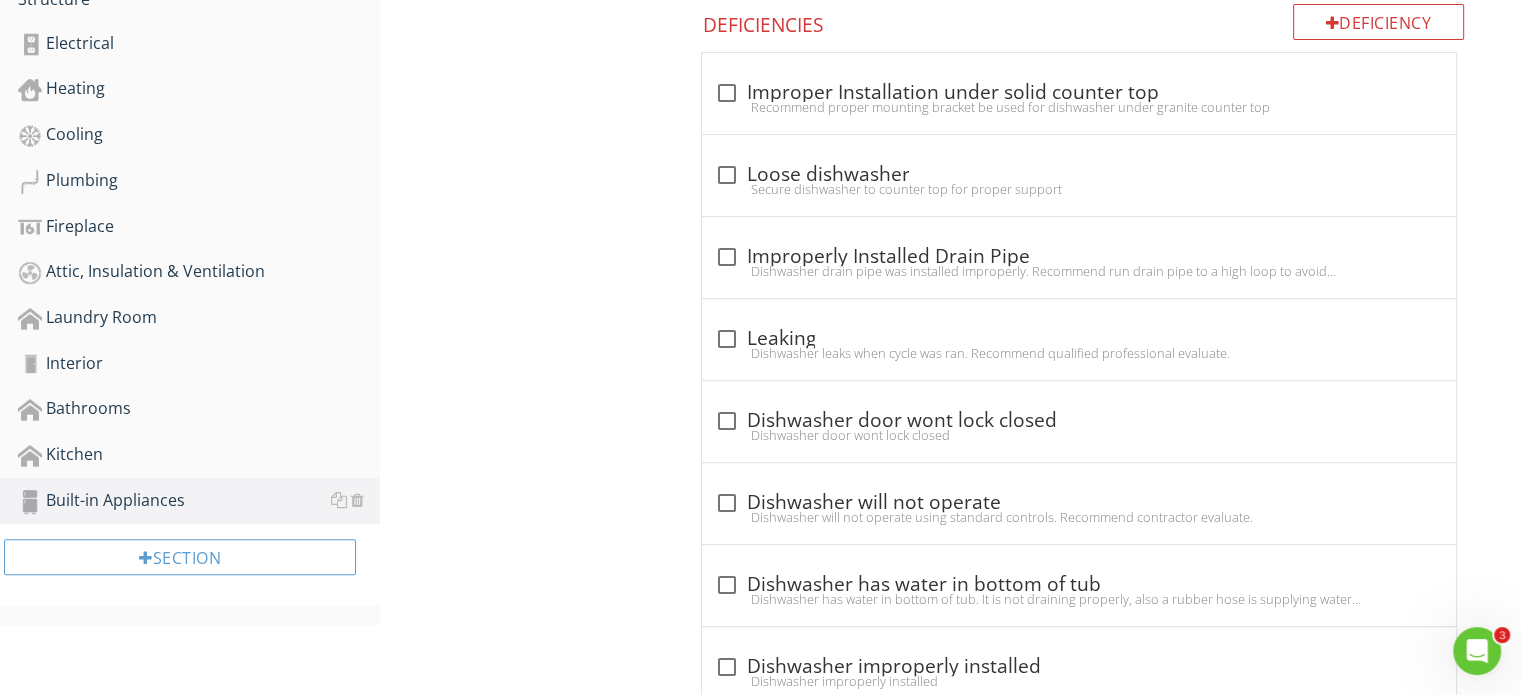 scroll, scrollTop: 793, scrollLeft: 0, axis: vertical 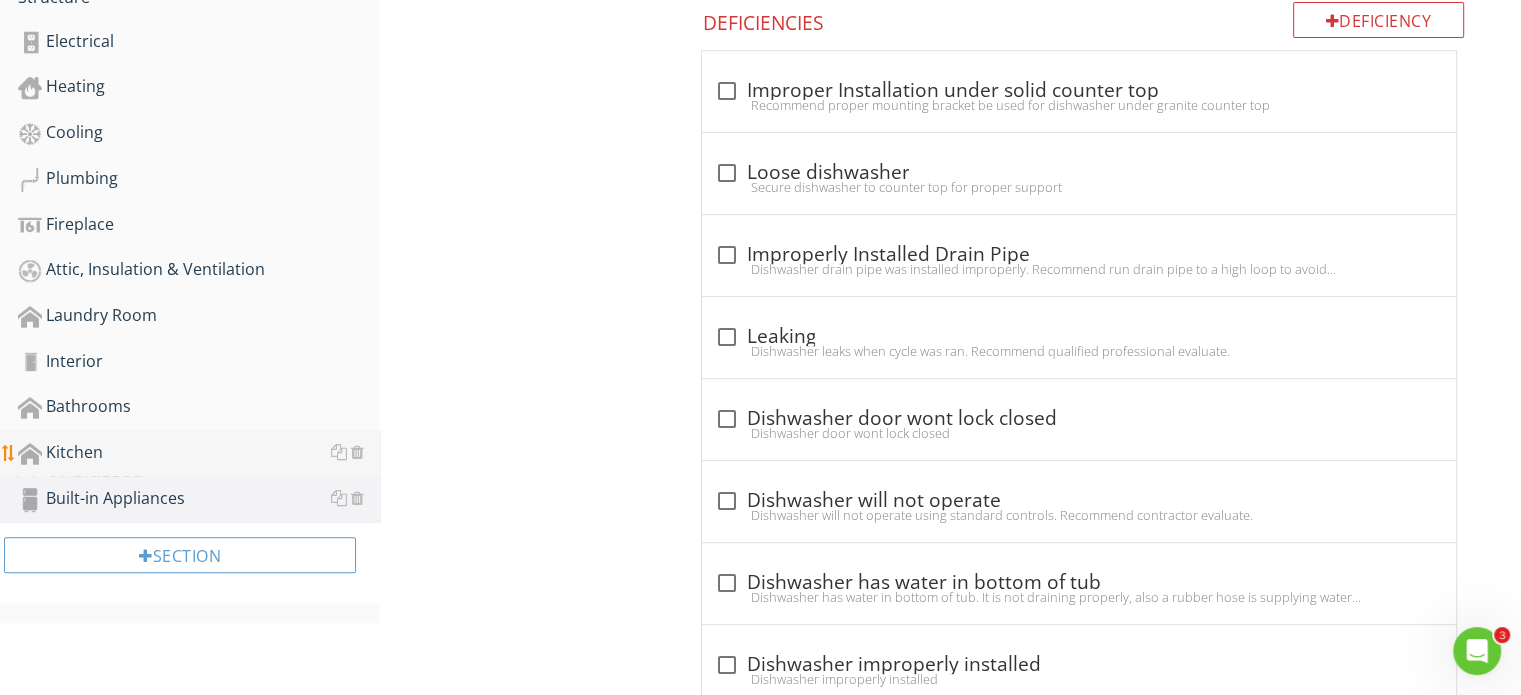 click on "Kitchen" at bounding box center (199, 453) 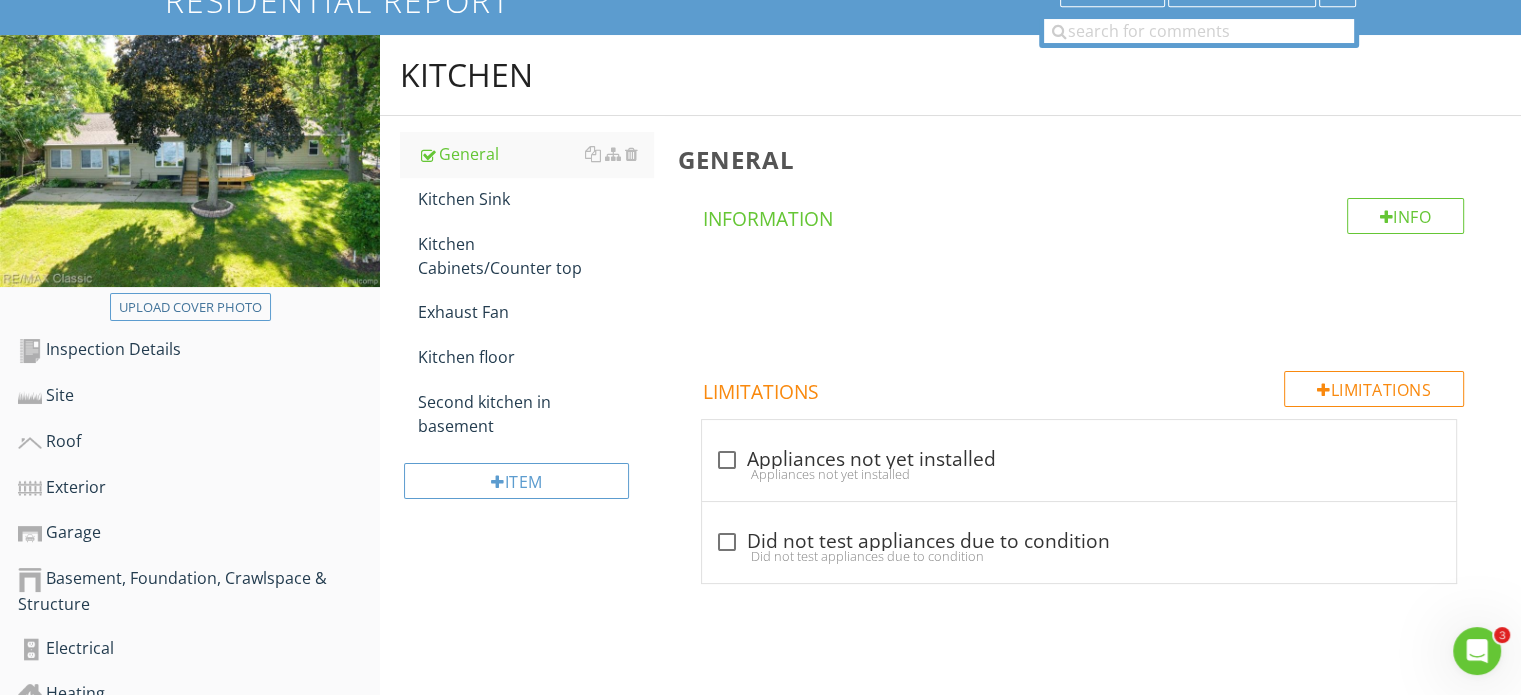 scroll, scrollTop: 0, scrollLeft: 0, axis: both 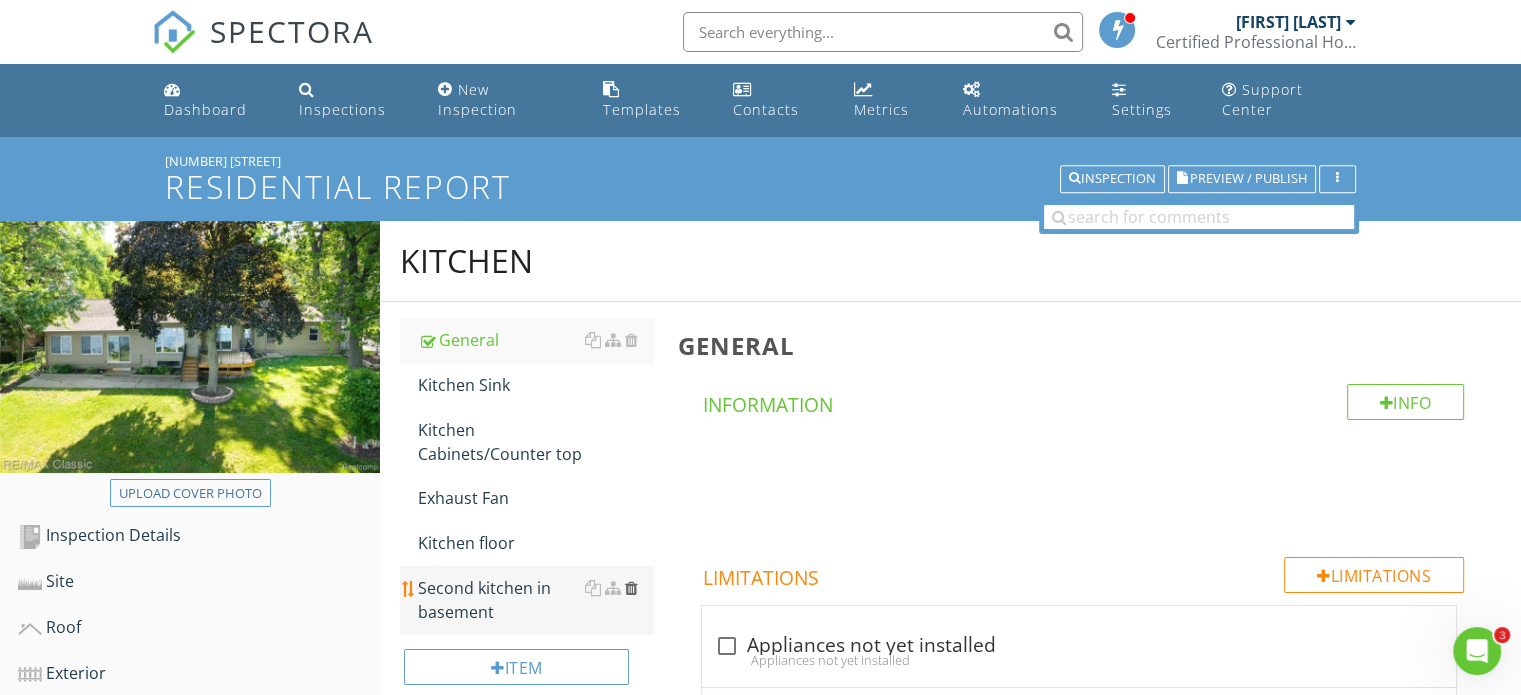 click at bounding box center (630, 588) 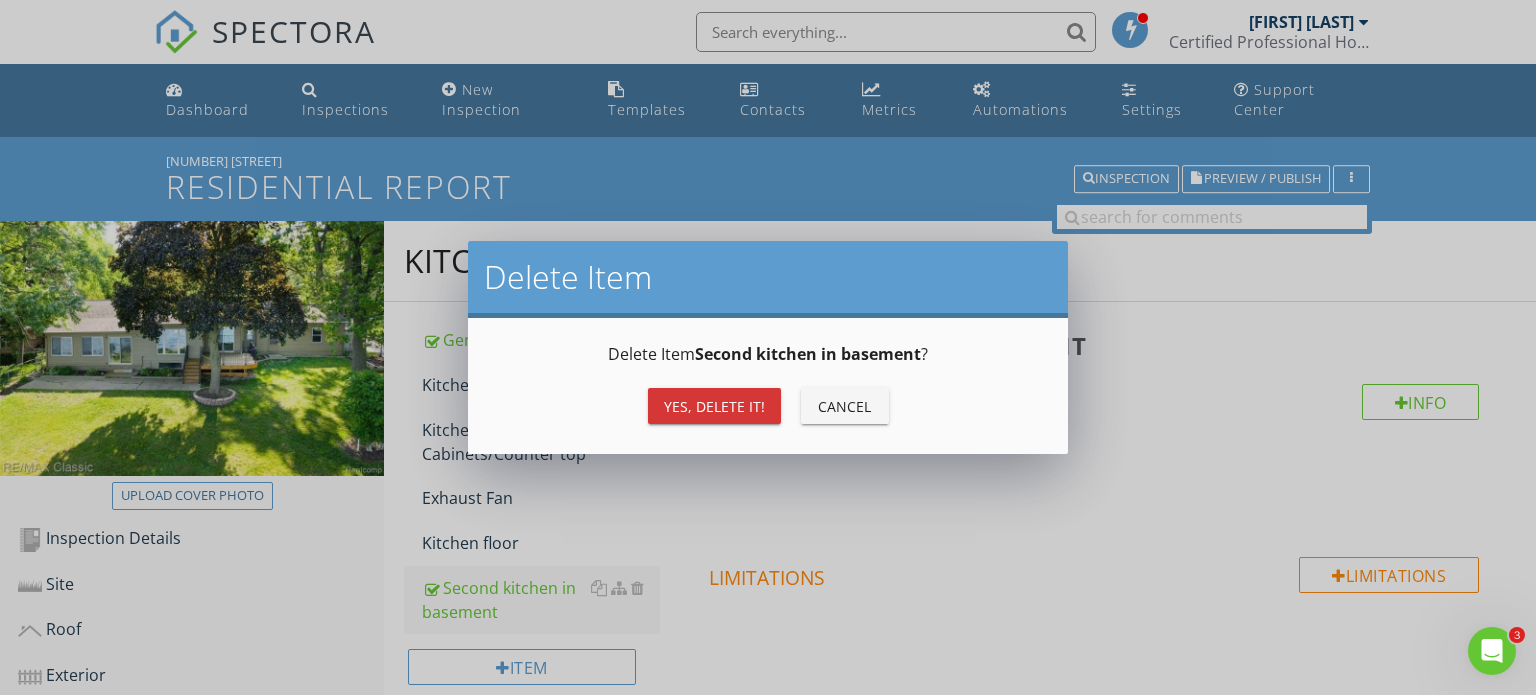 click on "Yes, Delete it!" at bounding box center (714, 406) 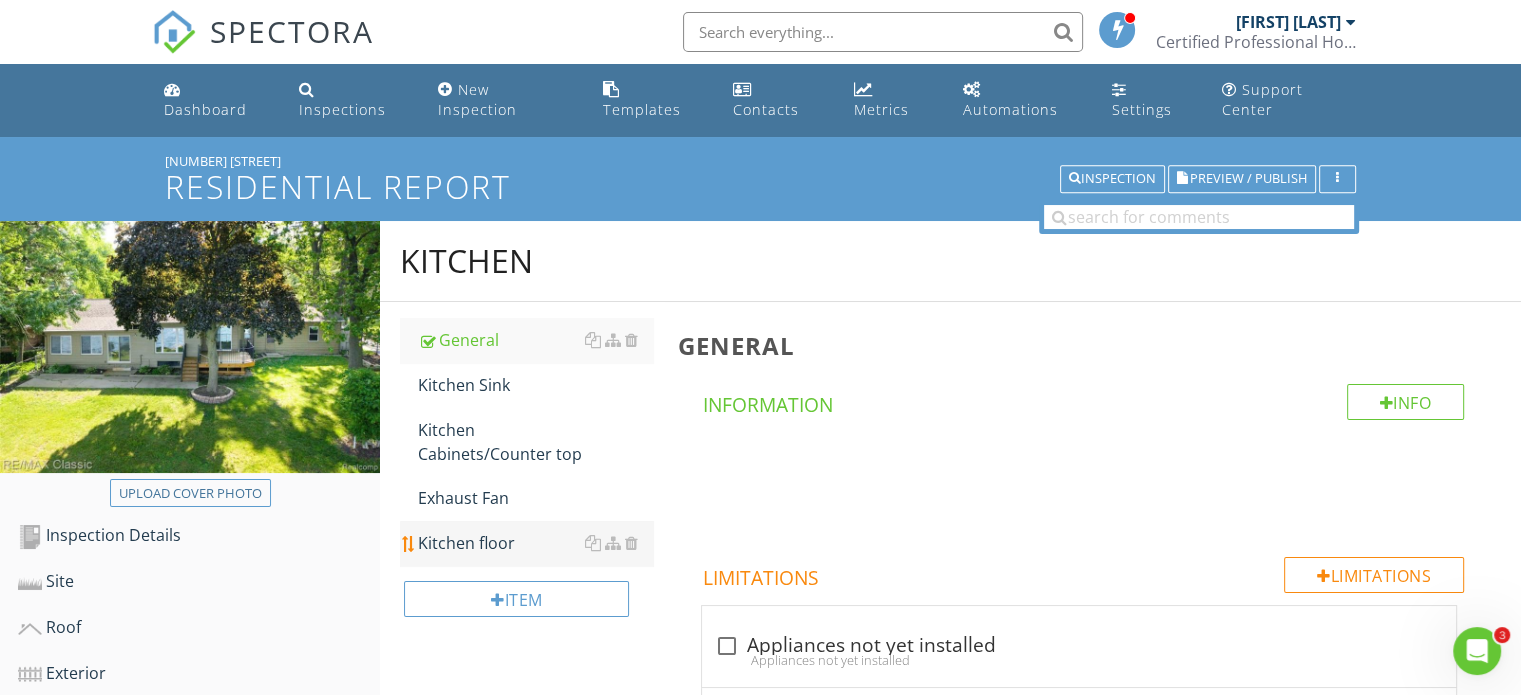 click on "Kitchen floor" at bounding box center (535, 543) 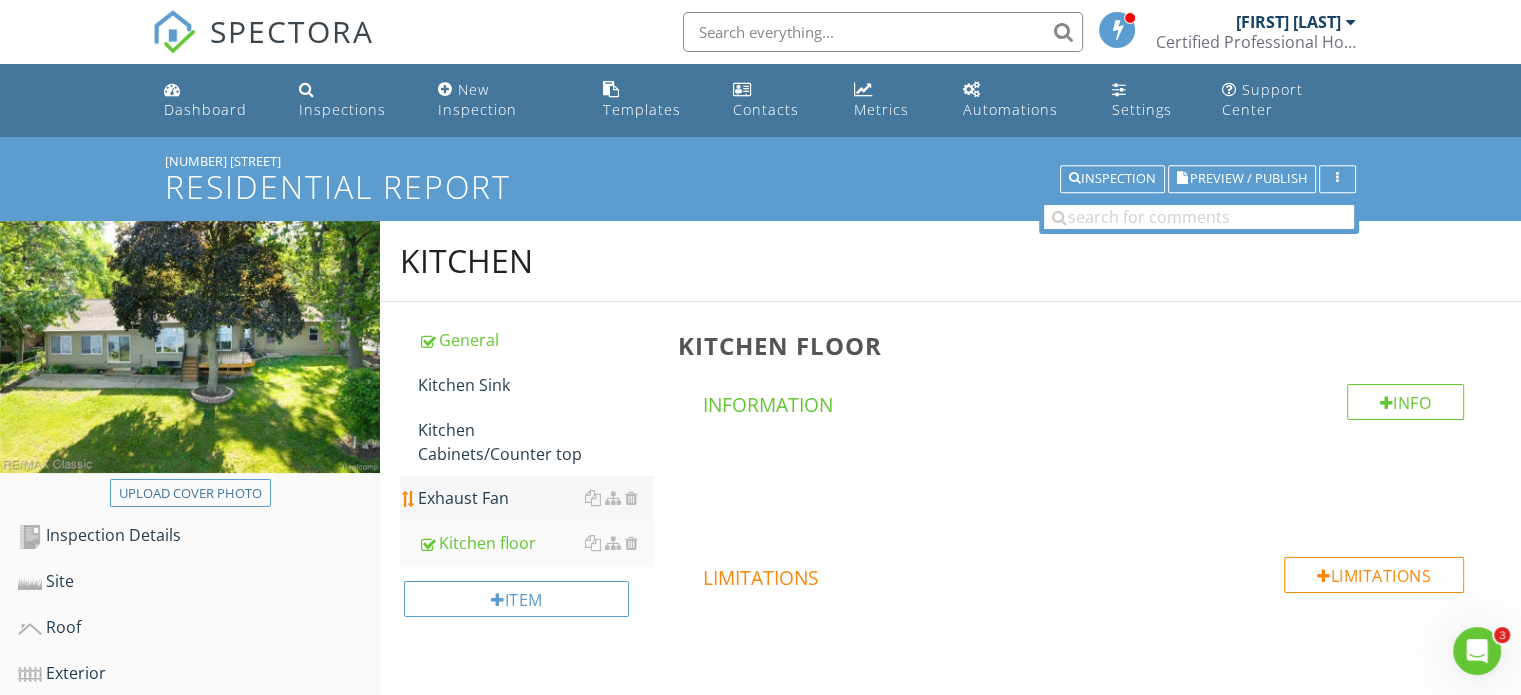 click on "Exhaust Fan" at bounding box center [535, 498] 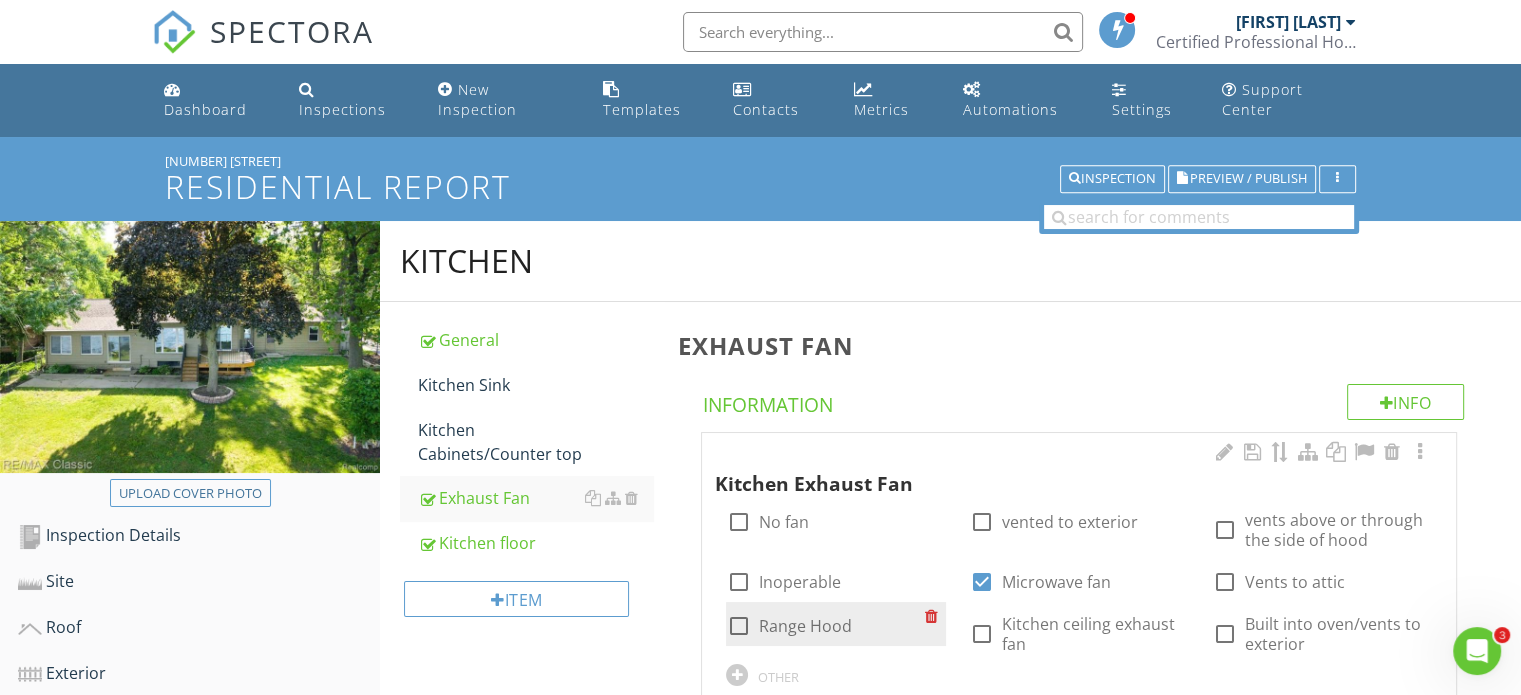 click at bounding box center [738, 626] 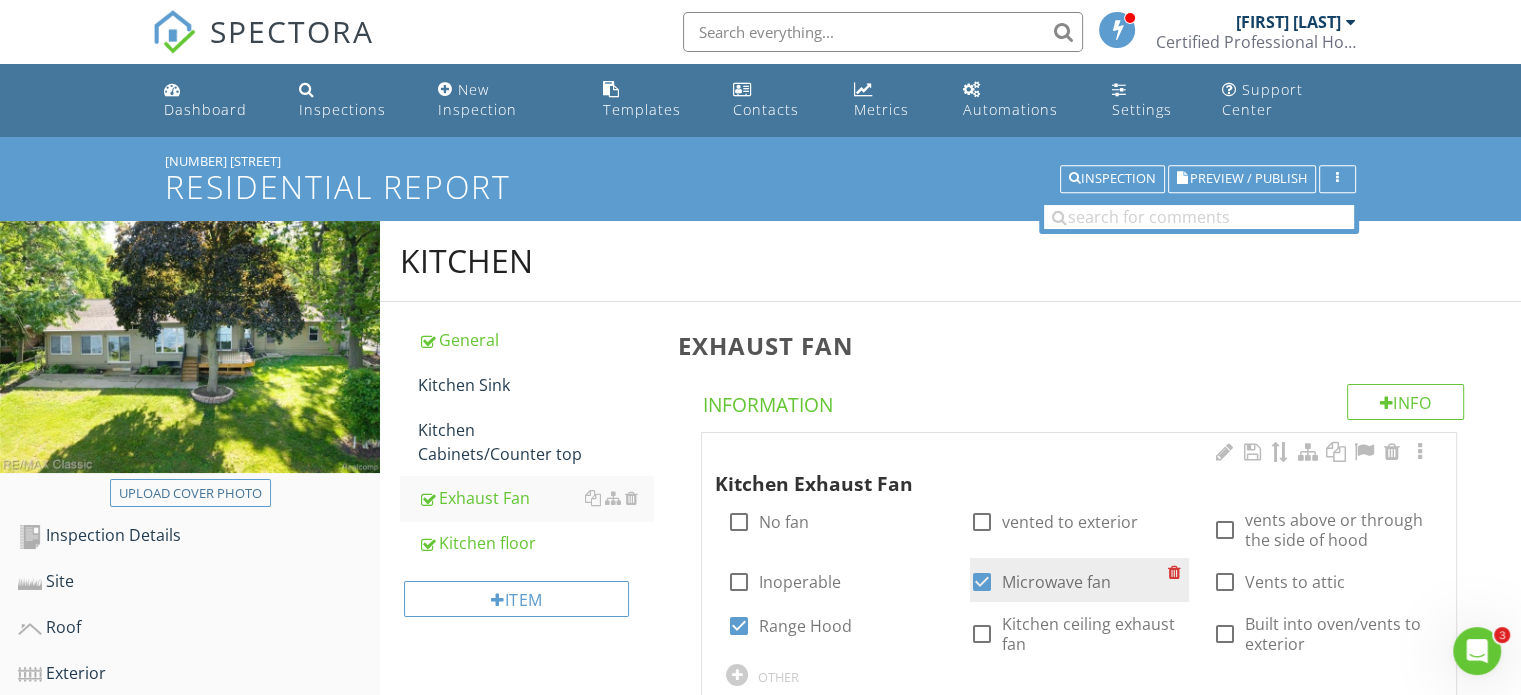 click at bounding box center [982, 582] 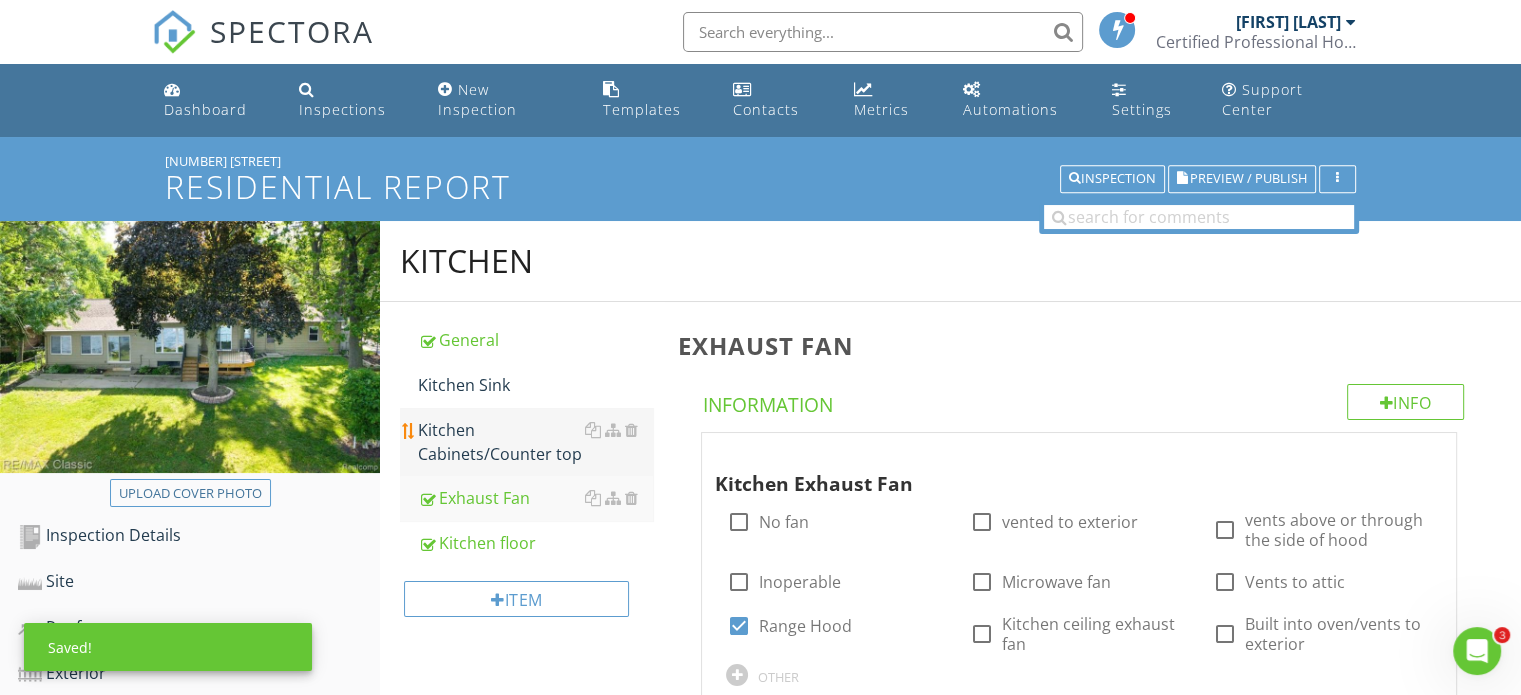 click on "Kitchen Cabinets/Counter top" at bounding box center [535, 442] 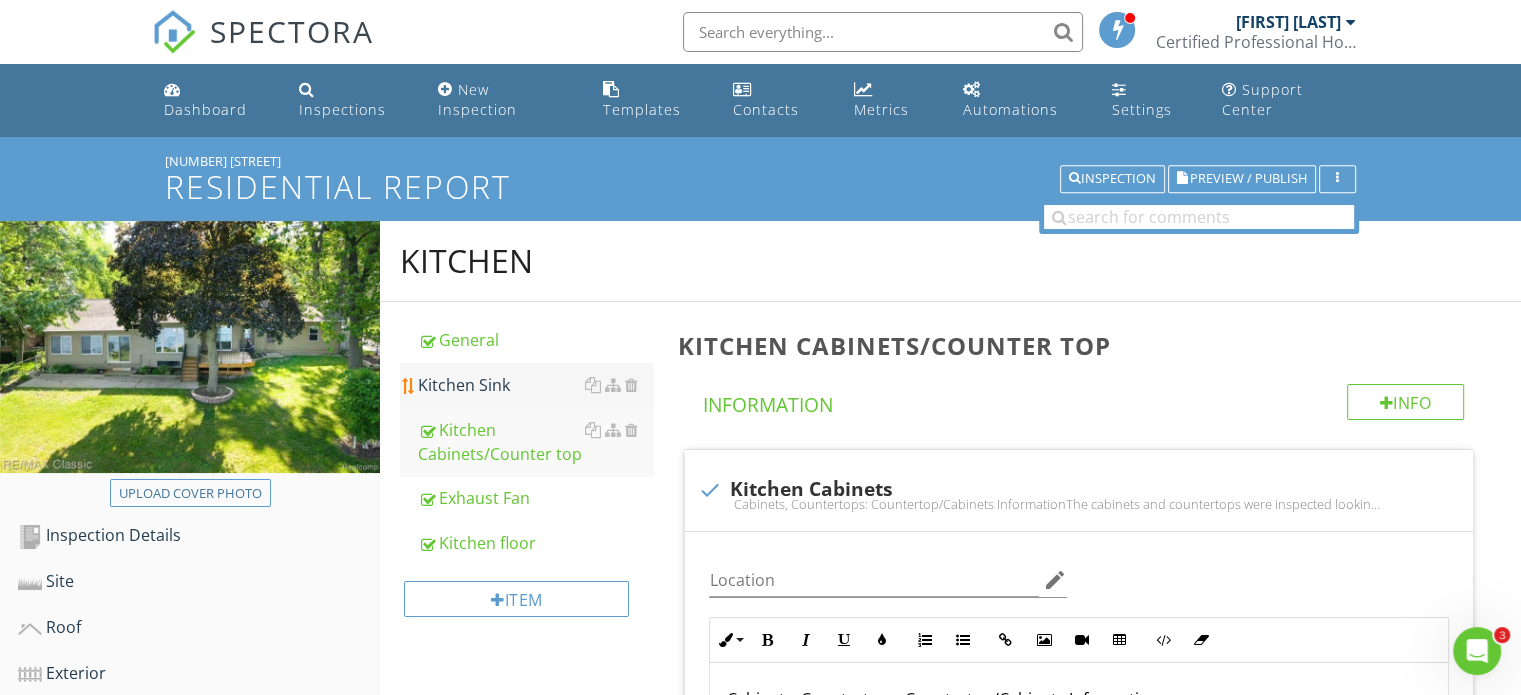 click on "Kitchen Sink" at bounding box center [535, 385] 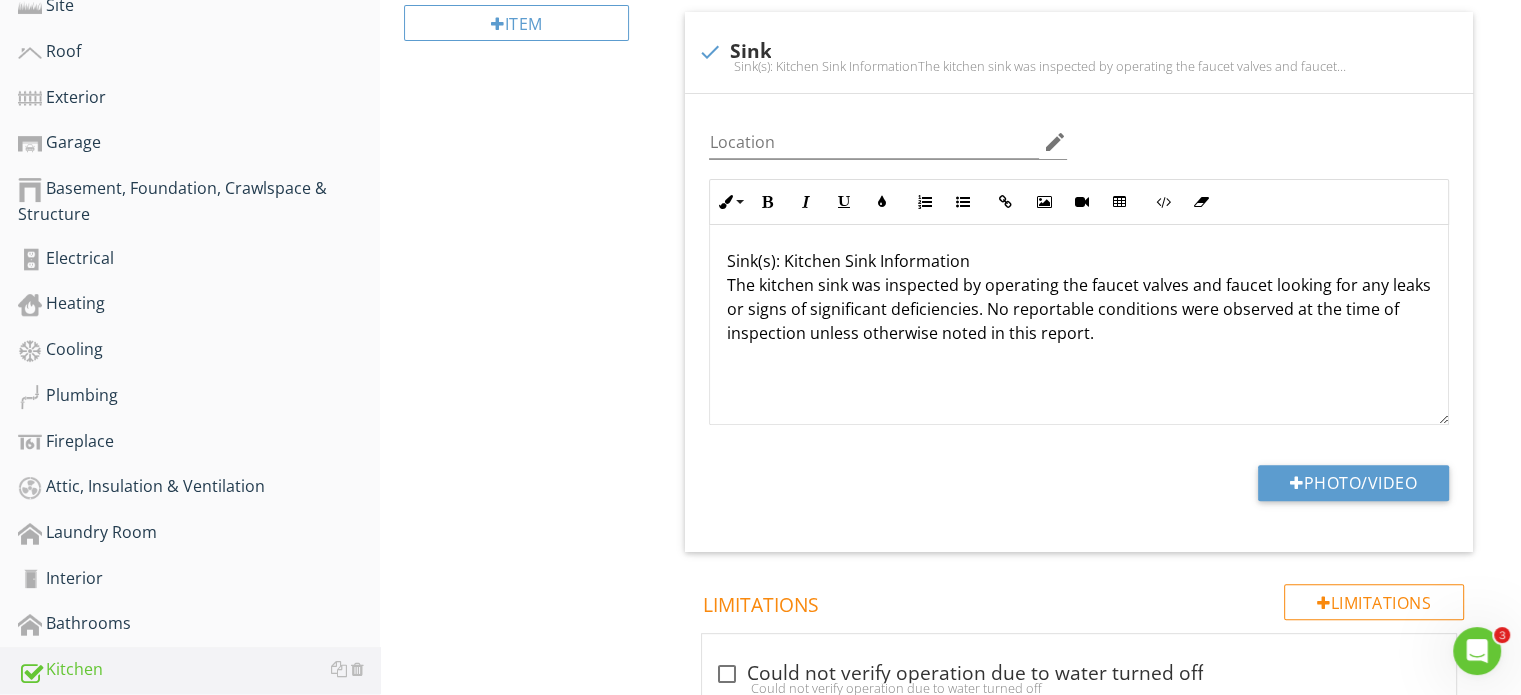 scroll, scrollTop: 700, scrollLeft: 0, axis: vertical 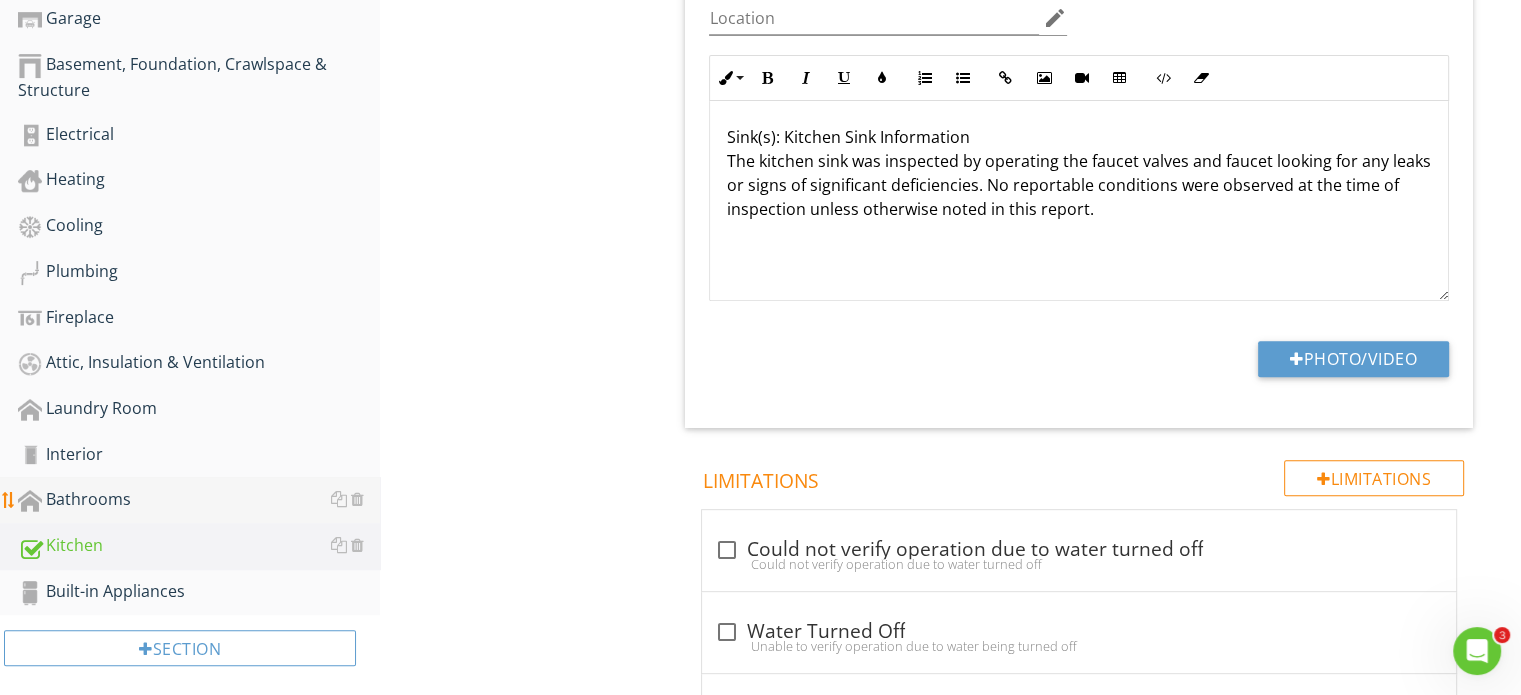 click on "Bathrooms" at bounding box center [199, 500] 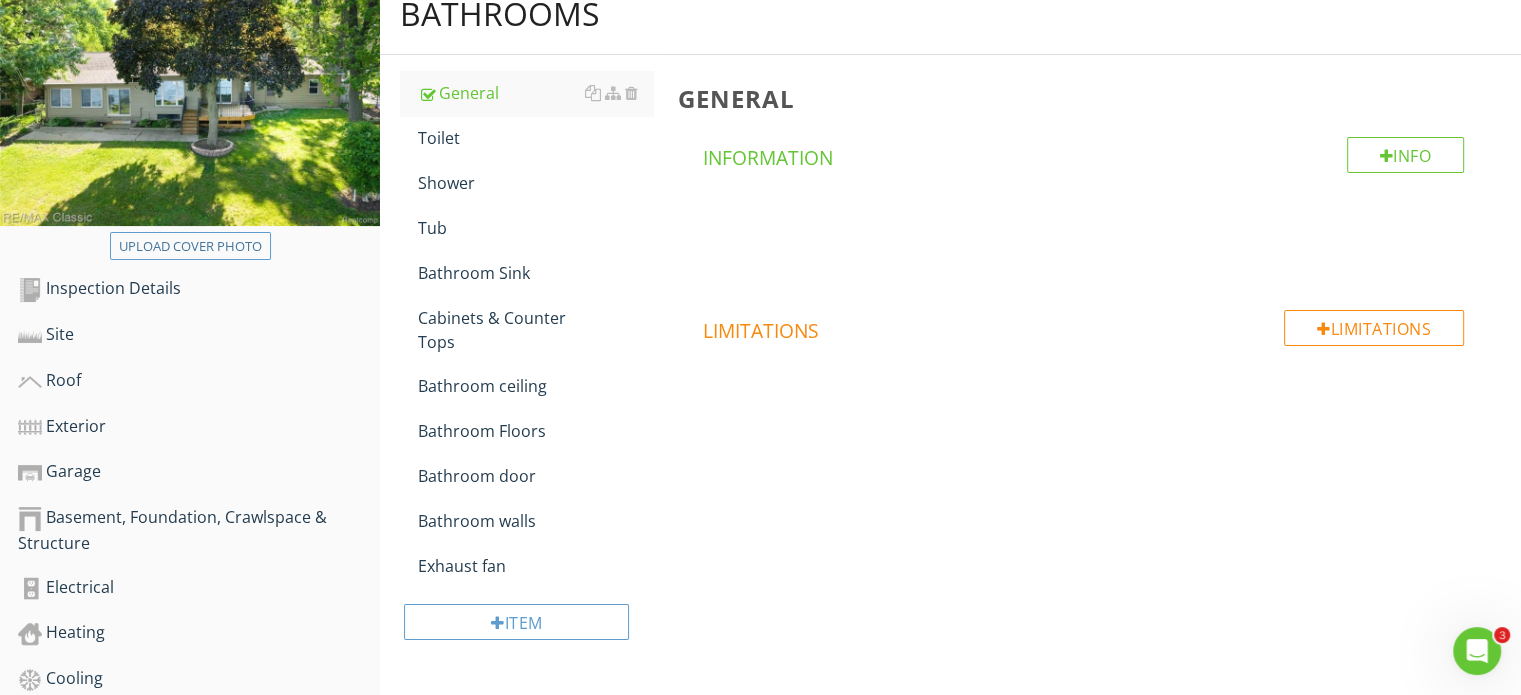 scroll, scrollTop: 193, scrollLeft: 0, axis: vertical 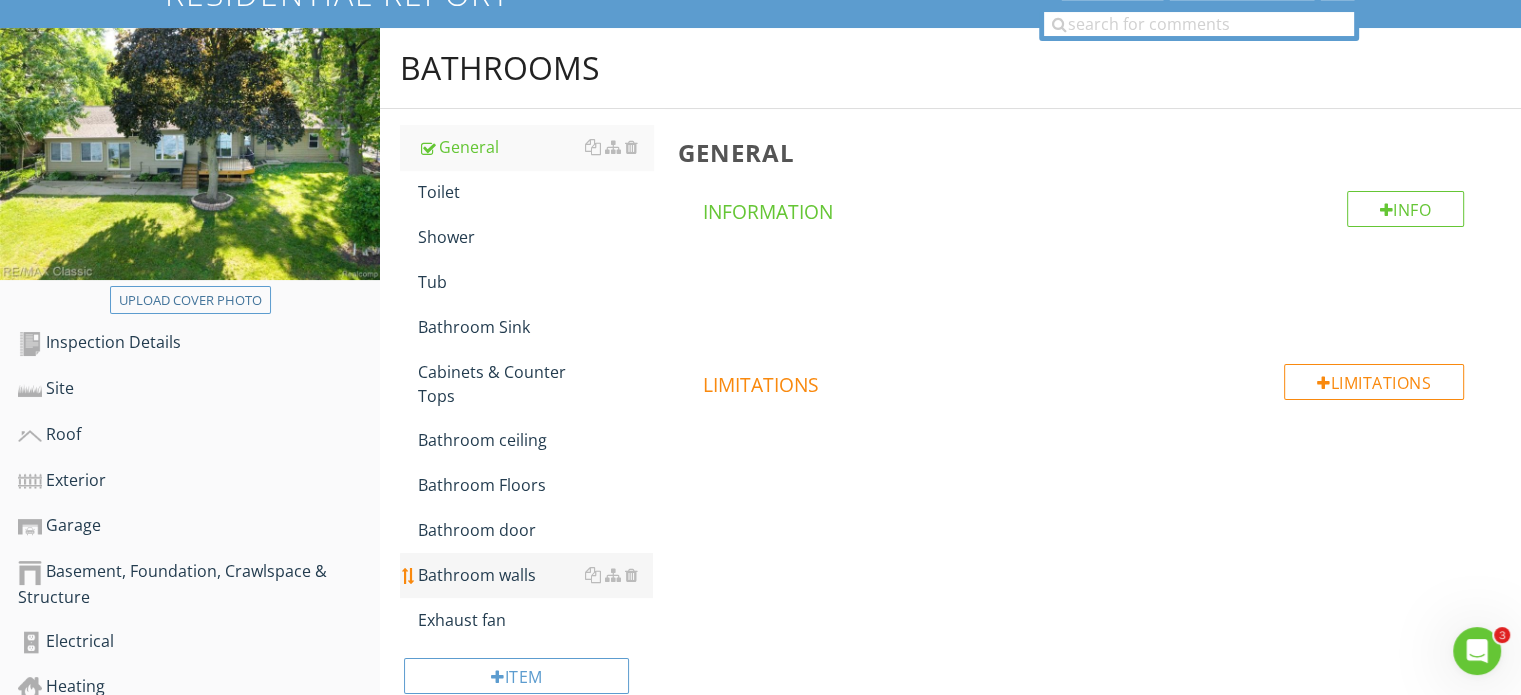 click on "Bathroom walls" at bounding box center (535, 575) 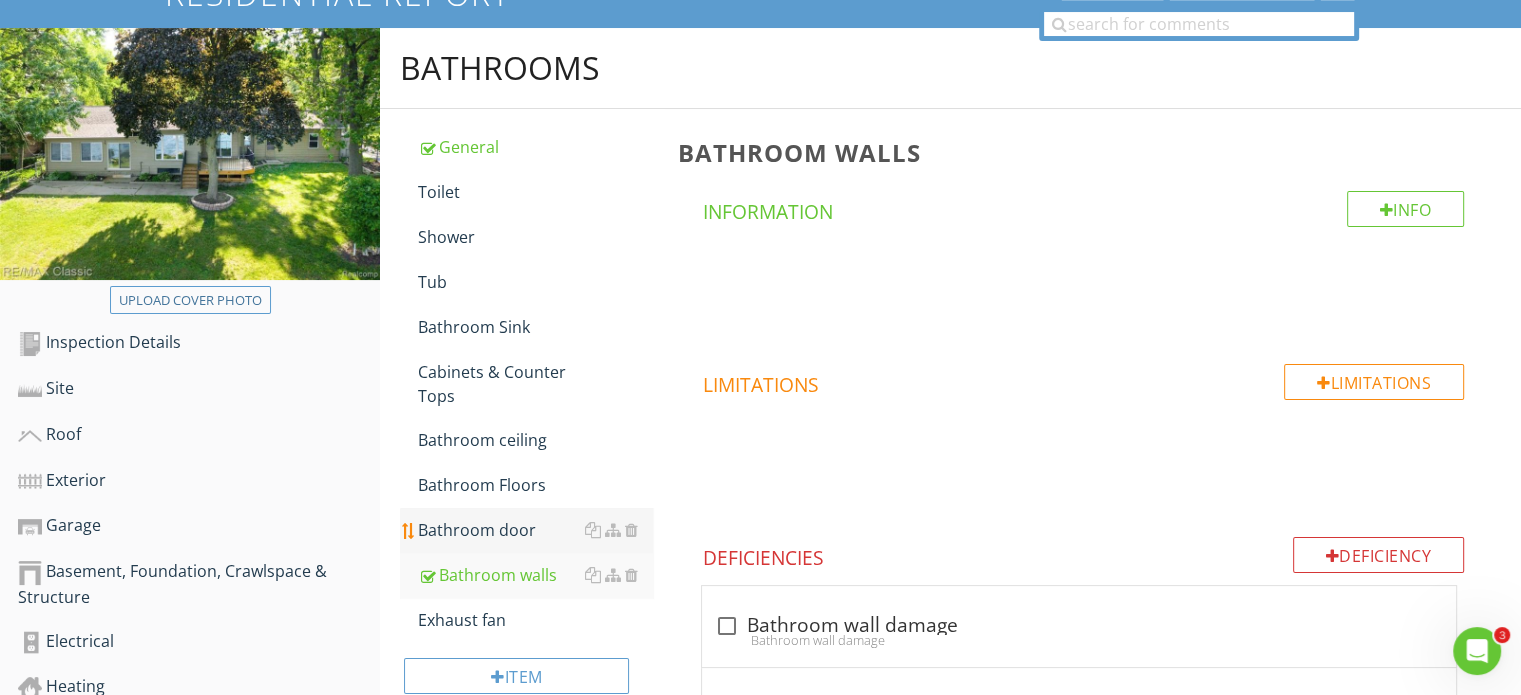 click on "Bathroom door" at bounding box center [535, 530] 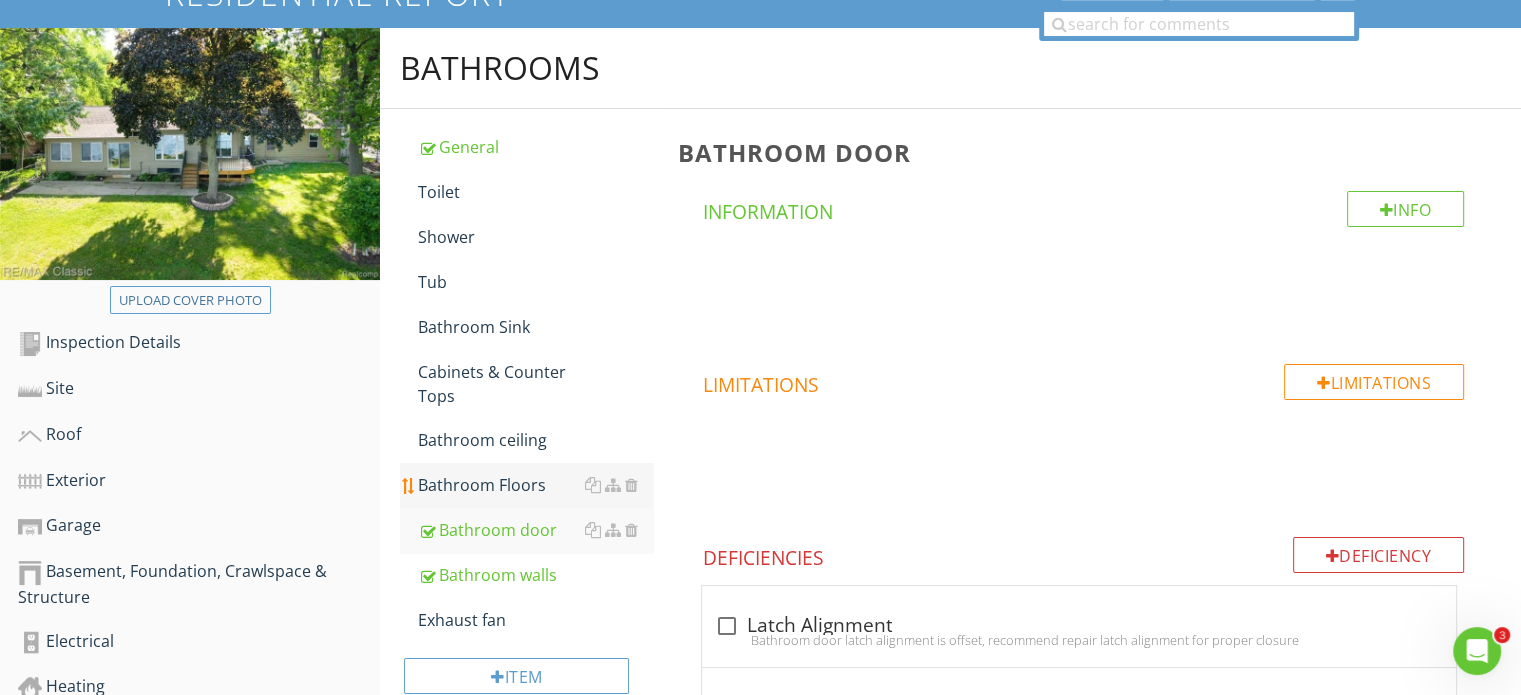 click on "Bathroom Floors" at bounding box center [535, 485] 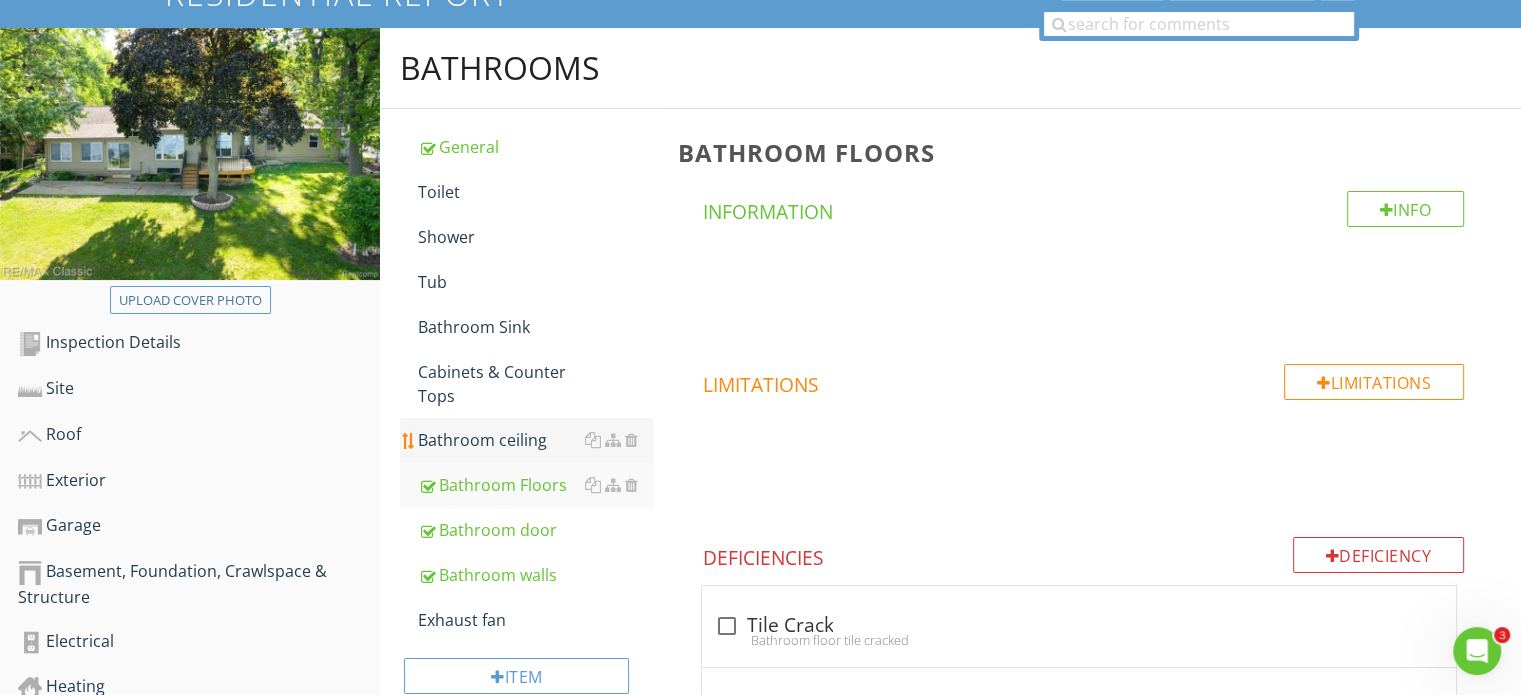 click on "Bathroom ceiling" at bounding box center [535, 440] 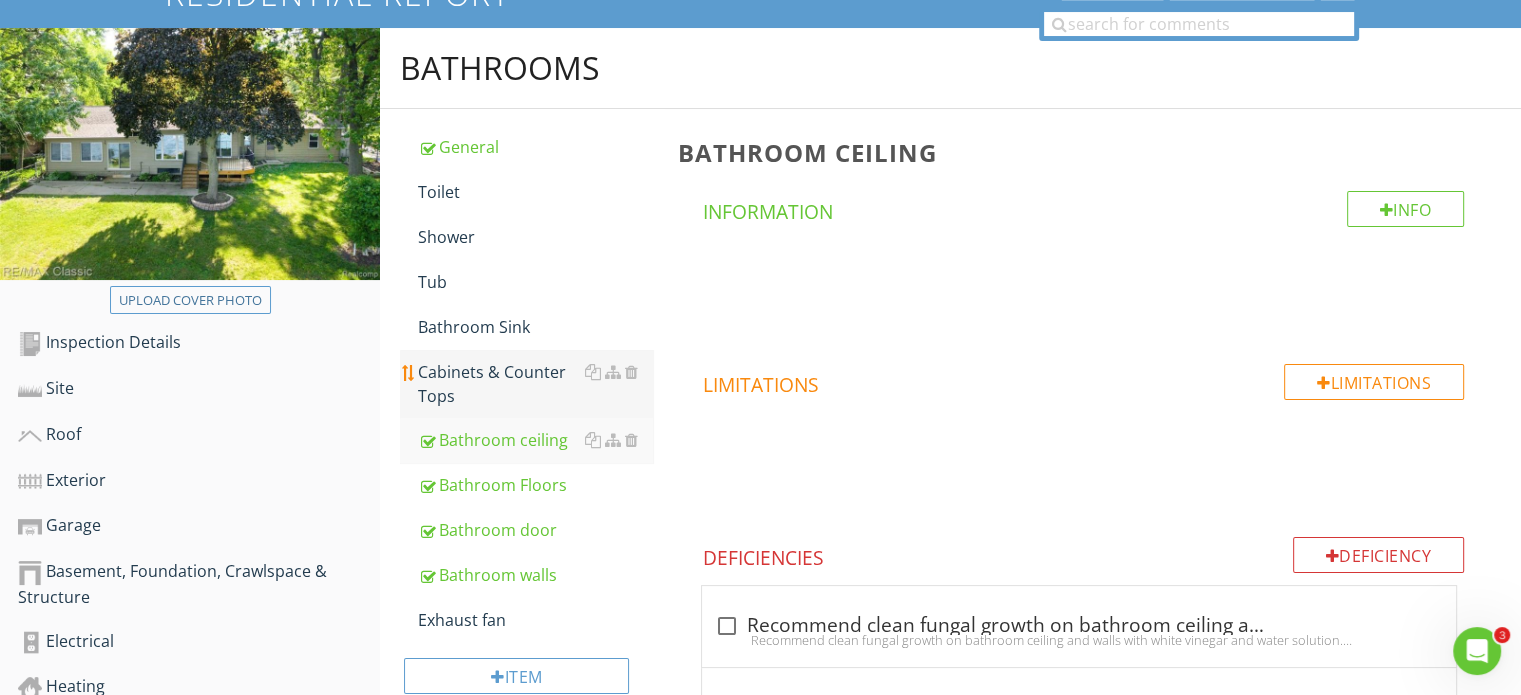 click on "Cabinets & Counter Tops" at bounding box center (535, 384) 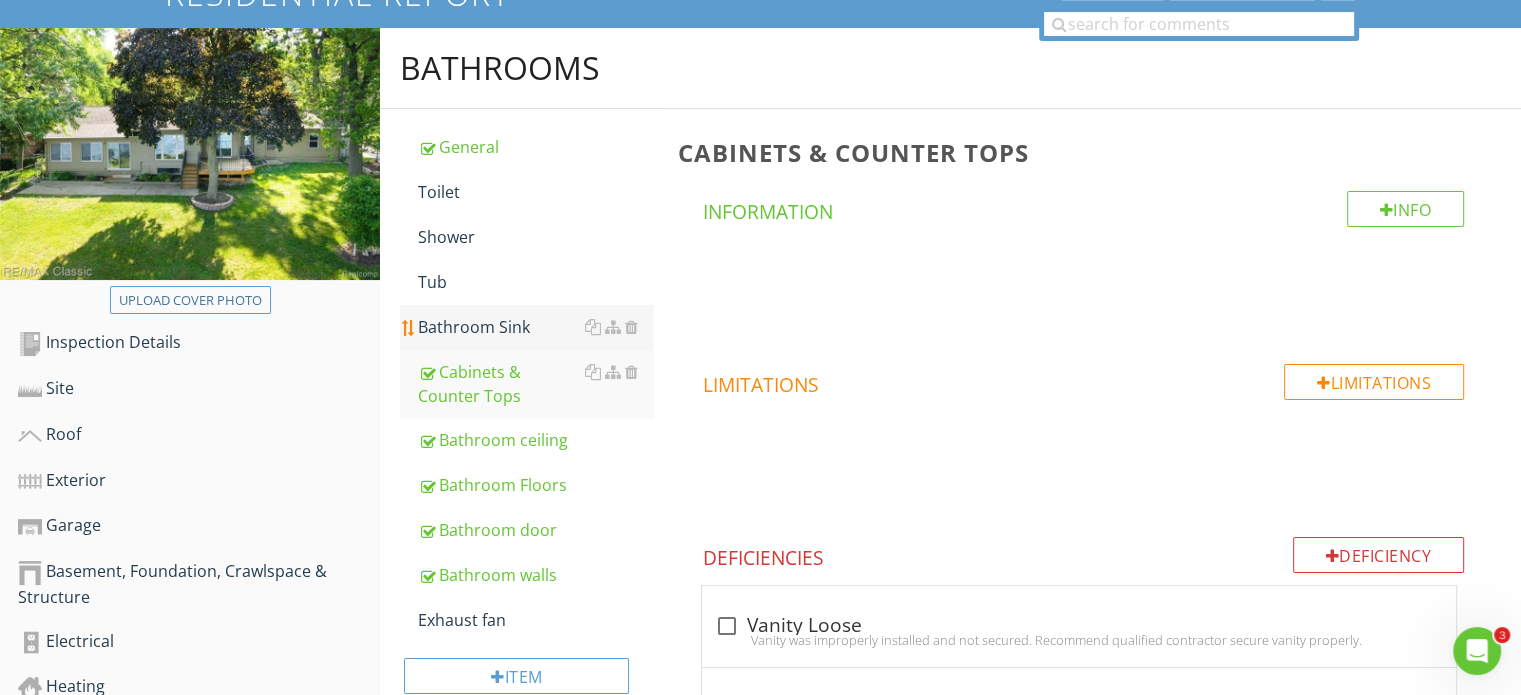 click on "Bathroom Sink" at bounding box center (535, 327) 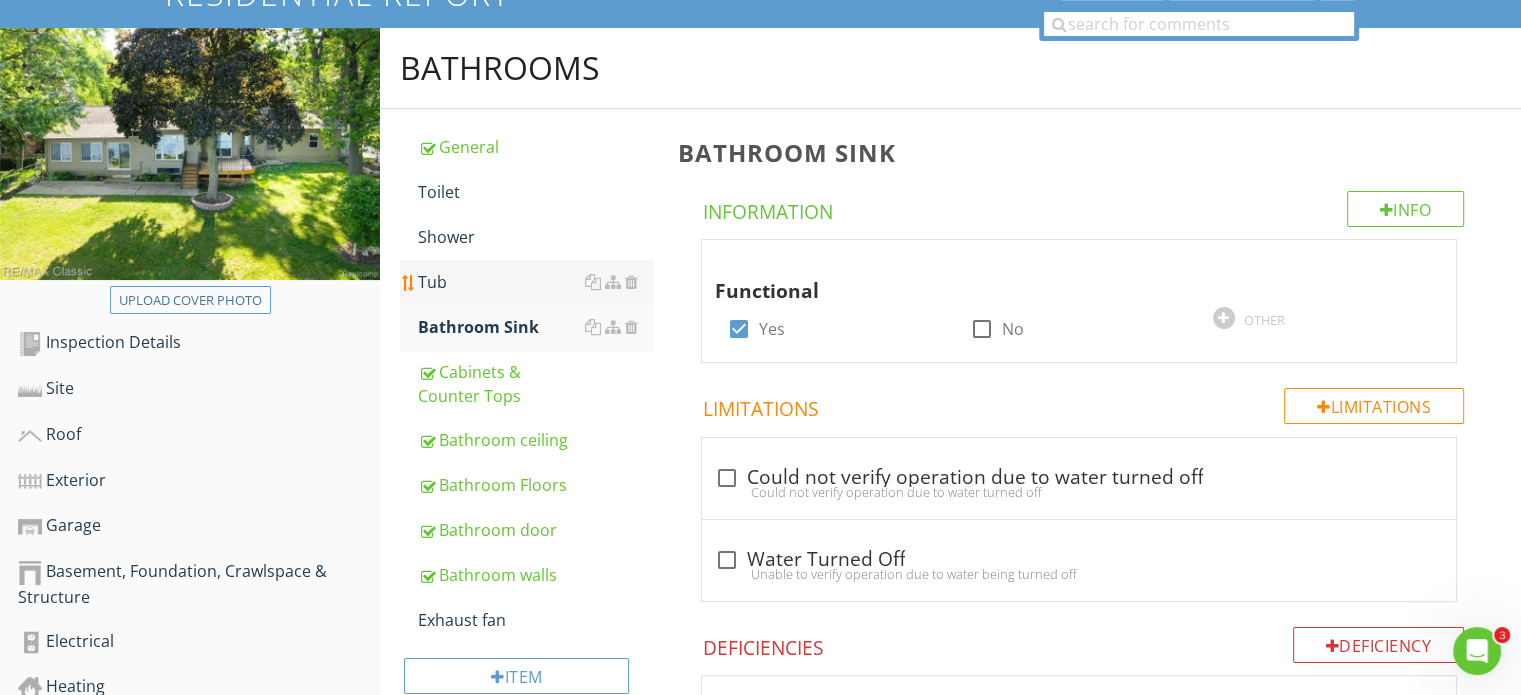 click on "Tub" at bounding box center [535, 282] 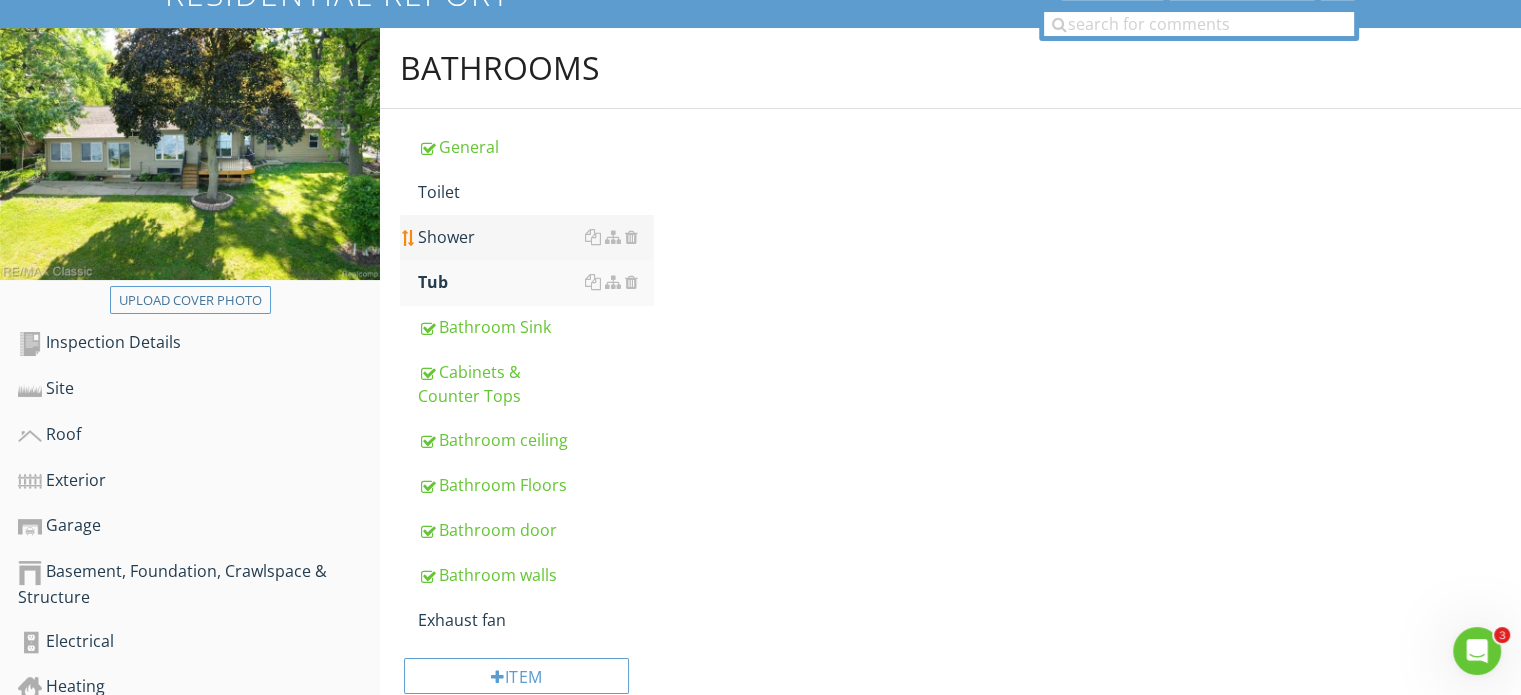 click on "Shower" at bounding box center [535, 237] 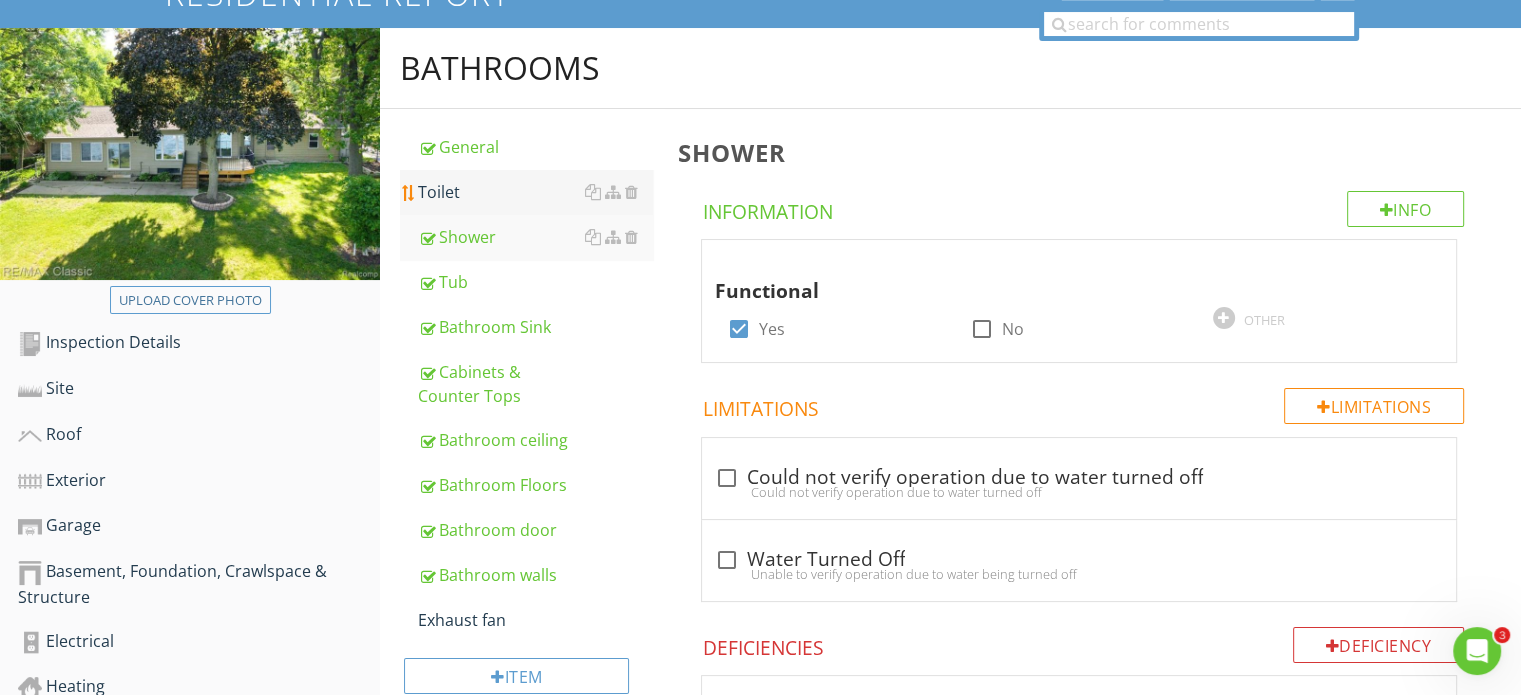 click on "Toilet" at bounding box center [535, 192] 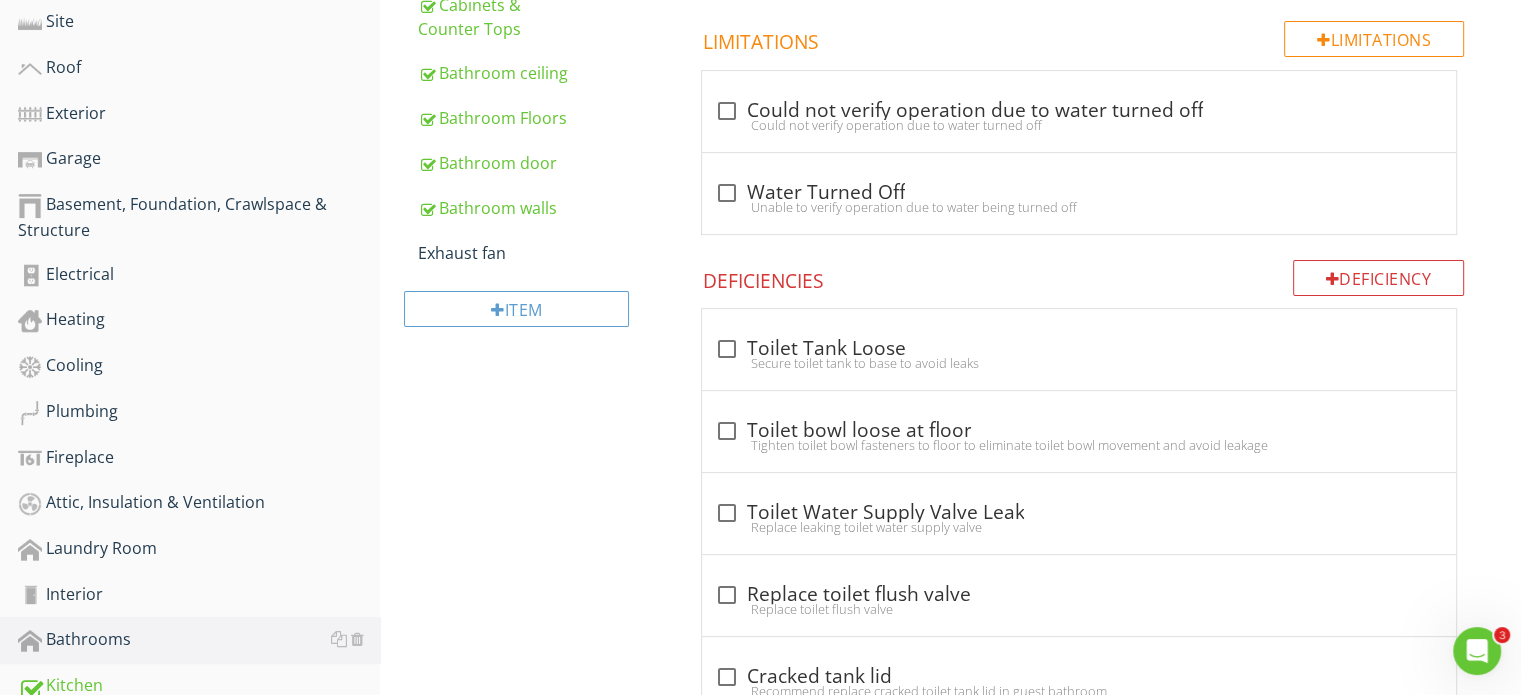 scroll, scrollTop: 593, scrollLeft: 0, axis: vertical 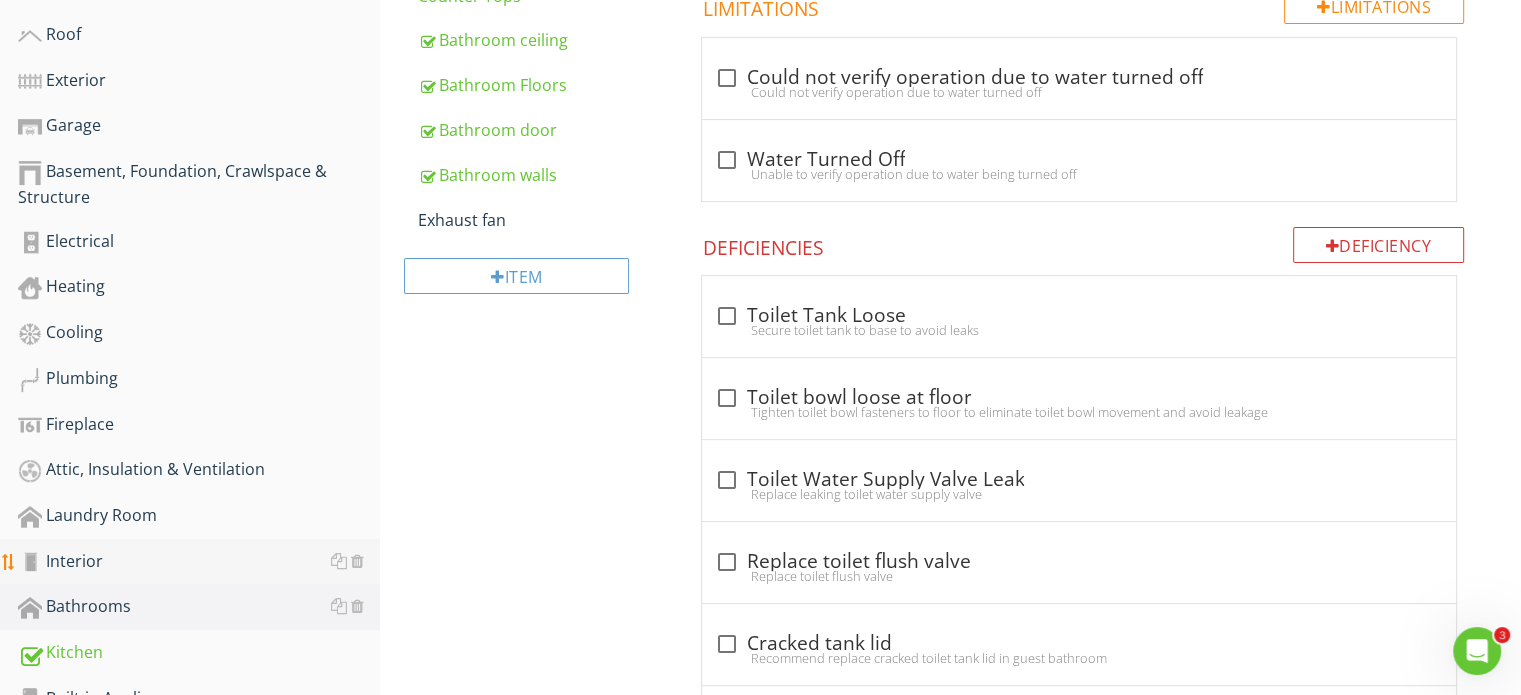 click on "Interior" at bounding box center (199, 562) 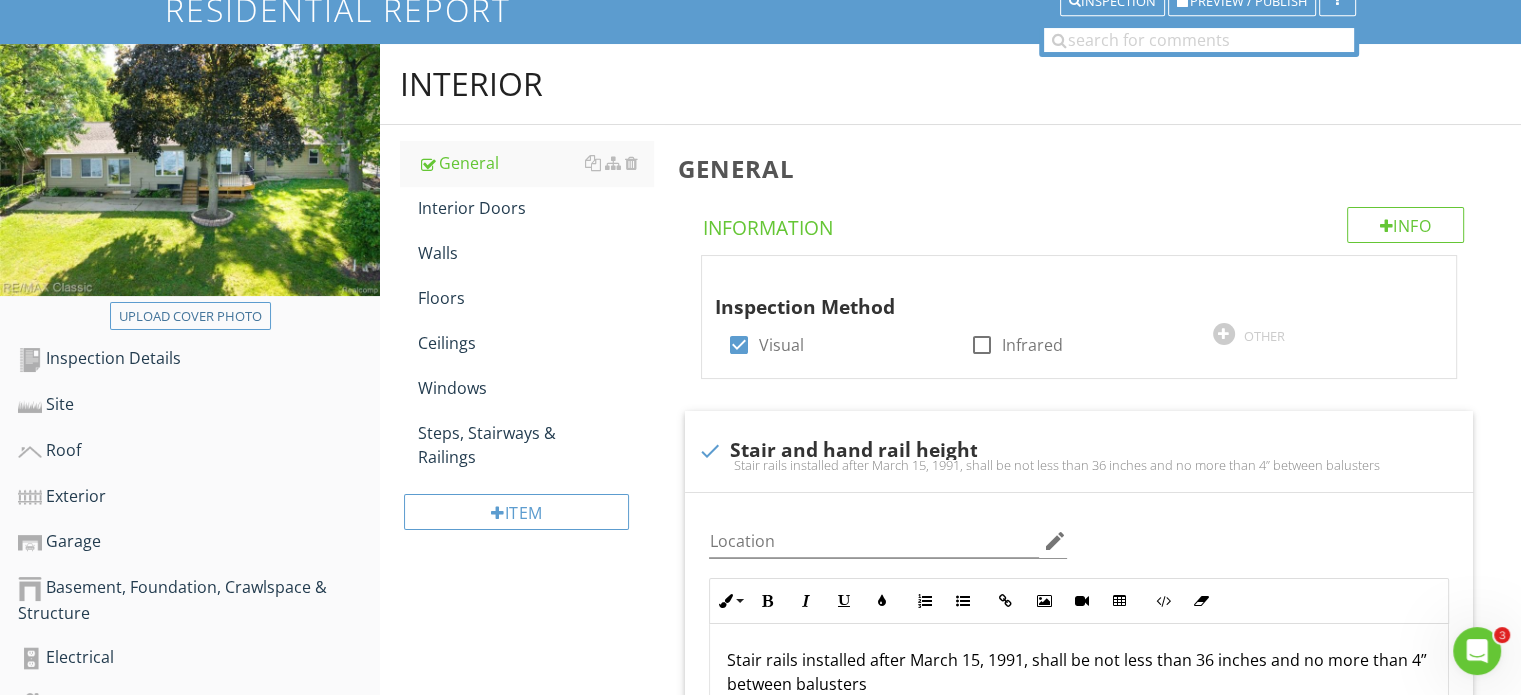 scroll, scrollTop: 93, scrollLeft: 0, axis: vertical 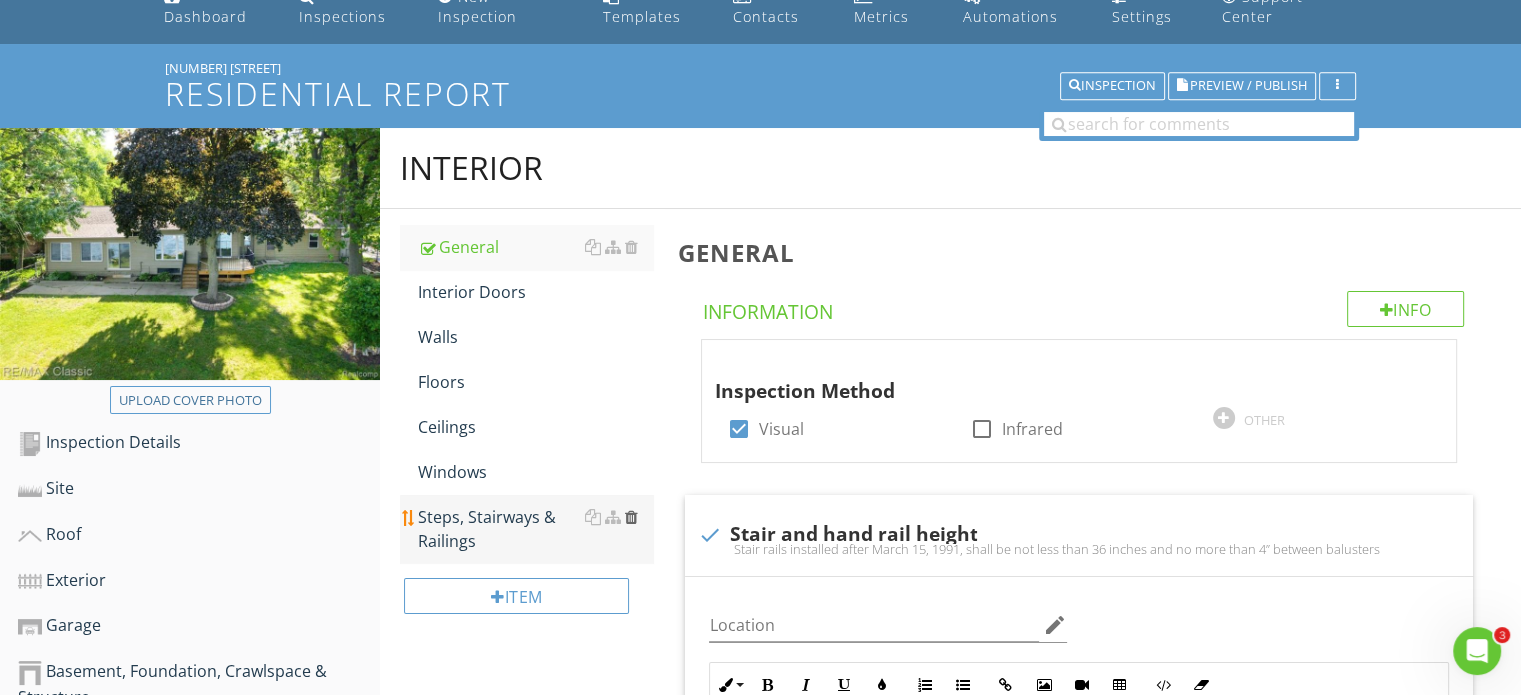 click at bounding box center (630, 517) 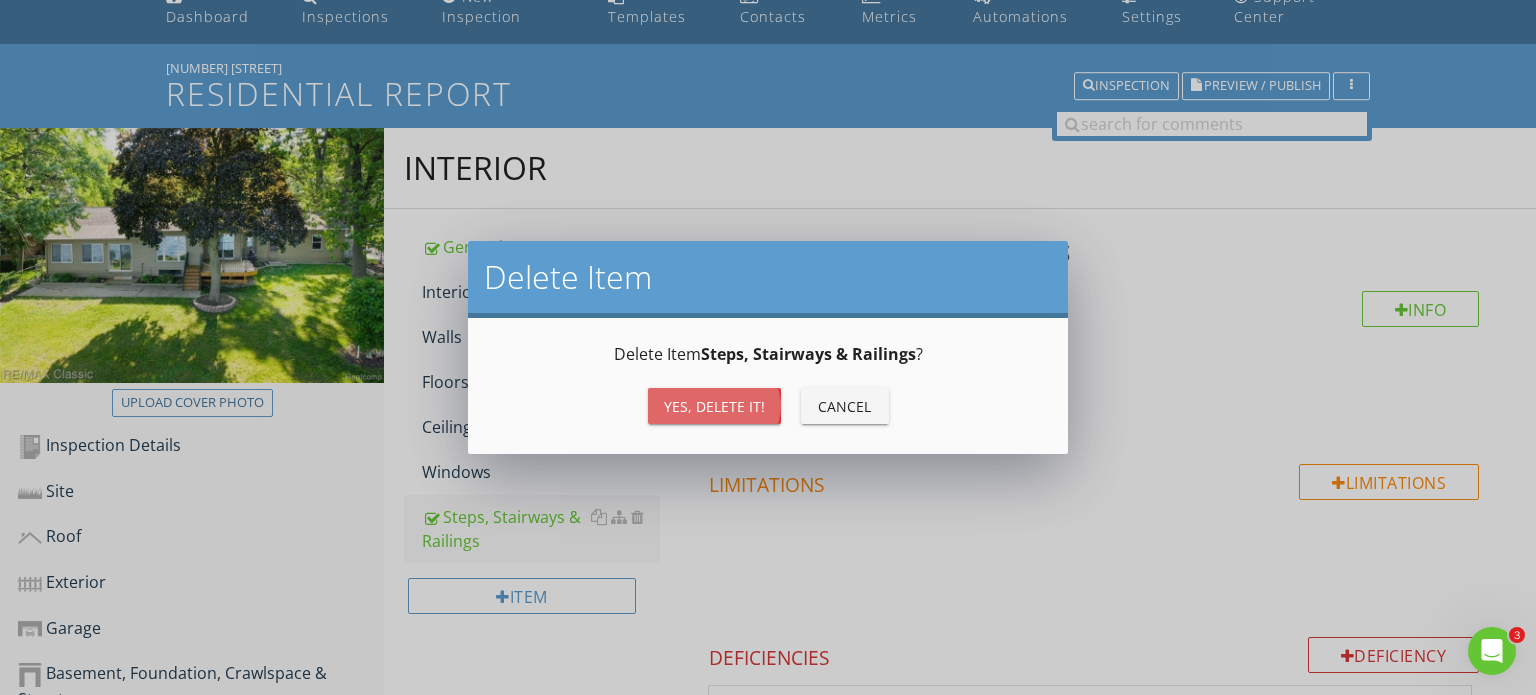 click on "Yes, Delete it!" at bounding box center (714, 406) 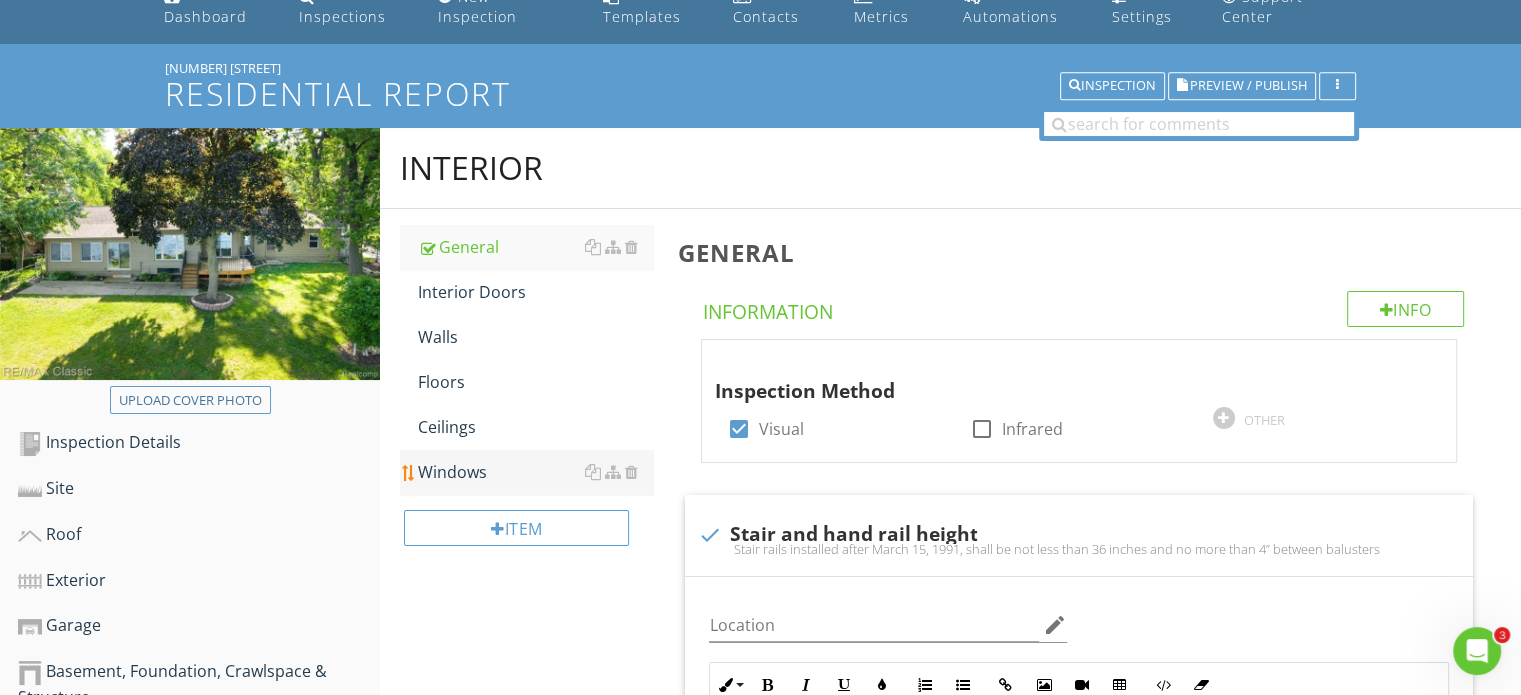 click on "Windows" at bounding box center [535, 472] 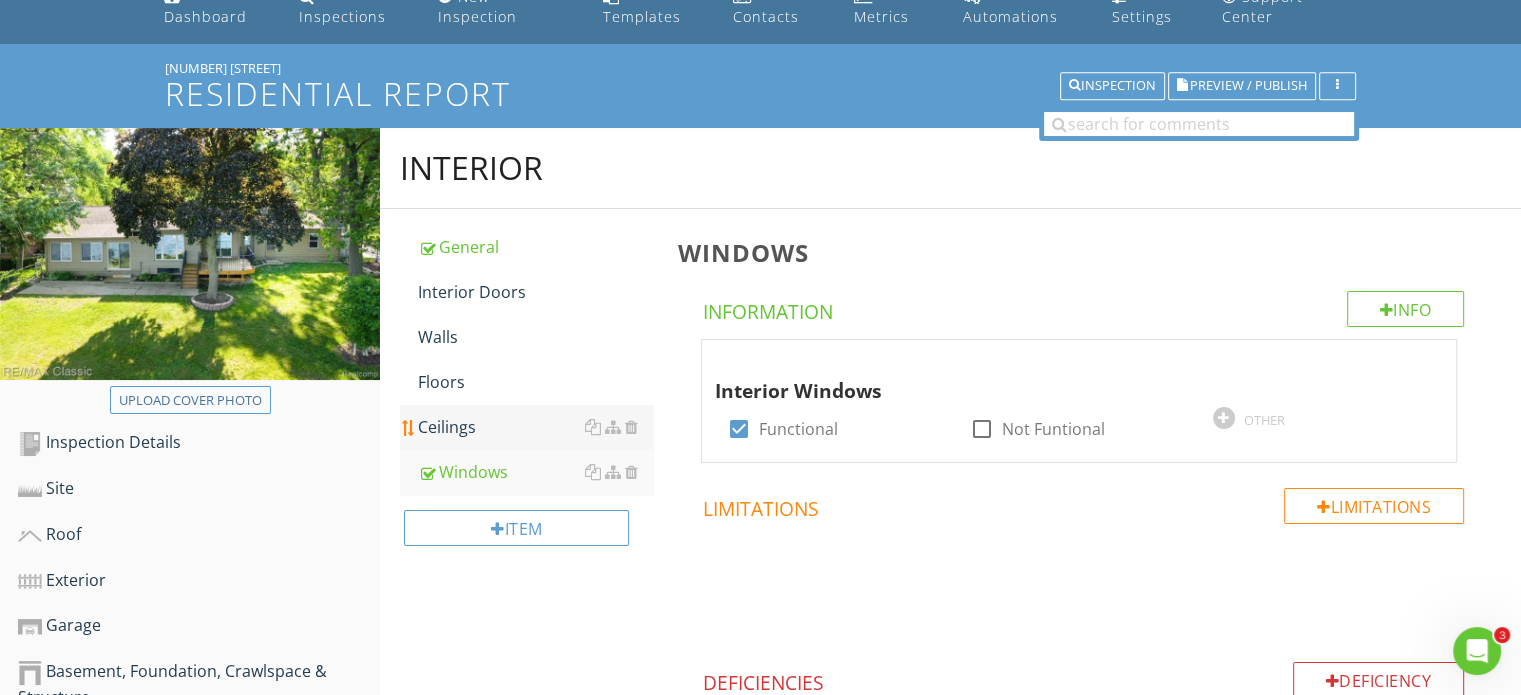 drag, startPoint x: 453, startPoint y: 408, endPoint x: 454, endPoint y: 389, distance: 19.026299 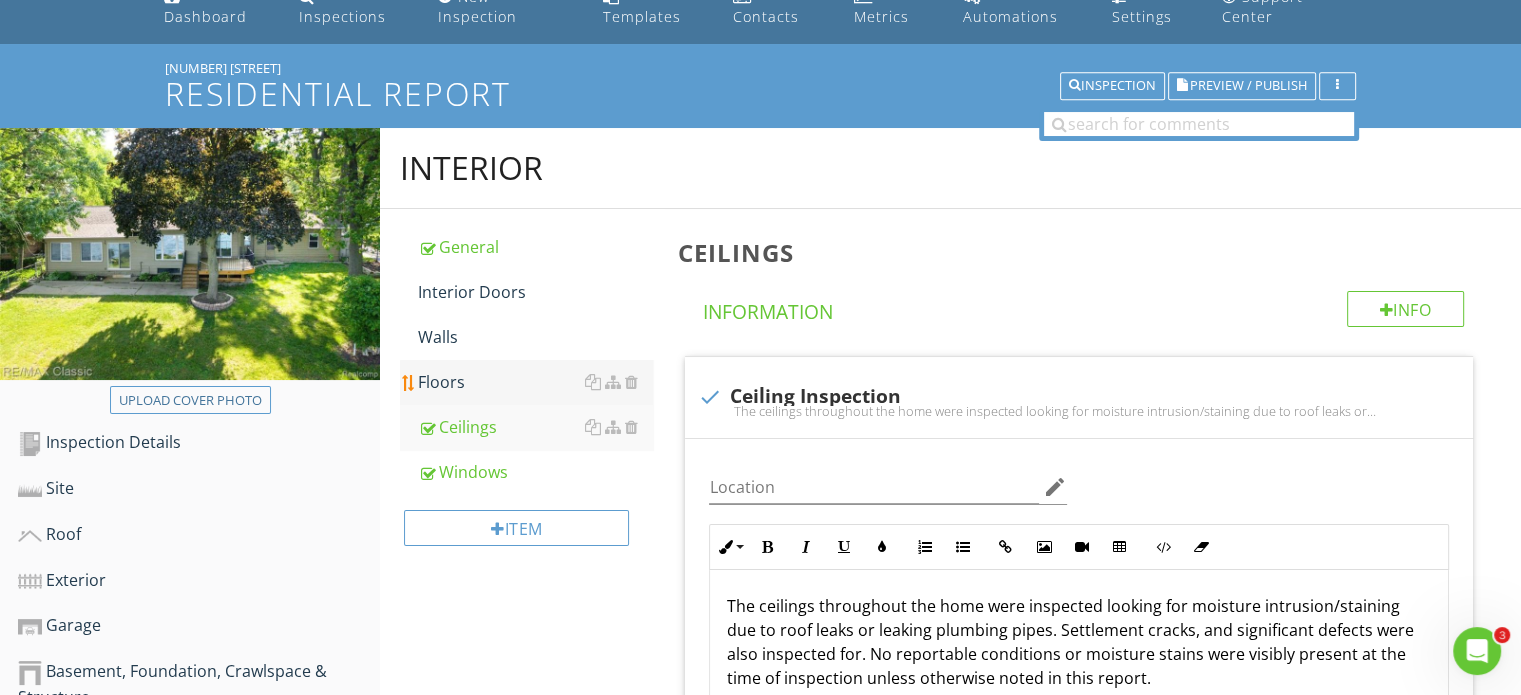 click on "Floors" at bounding box center (535, 382) 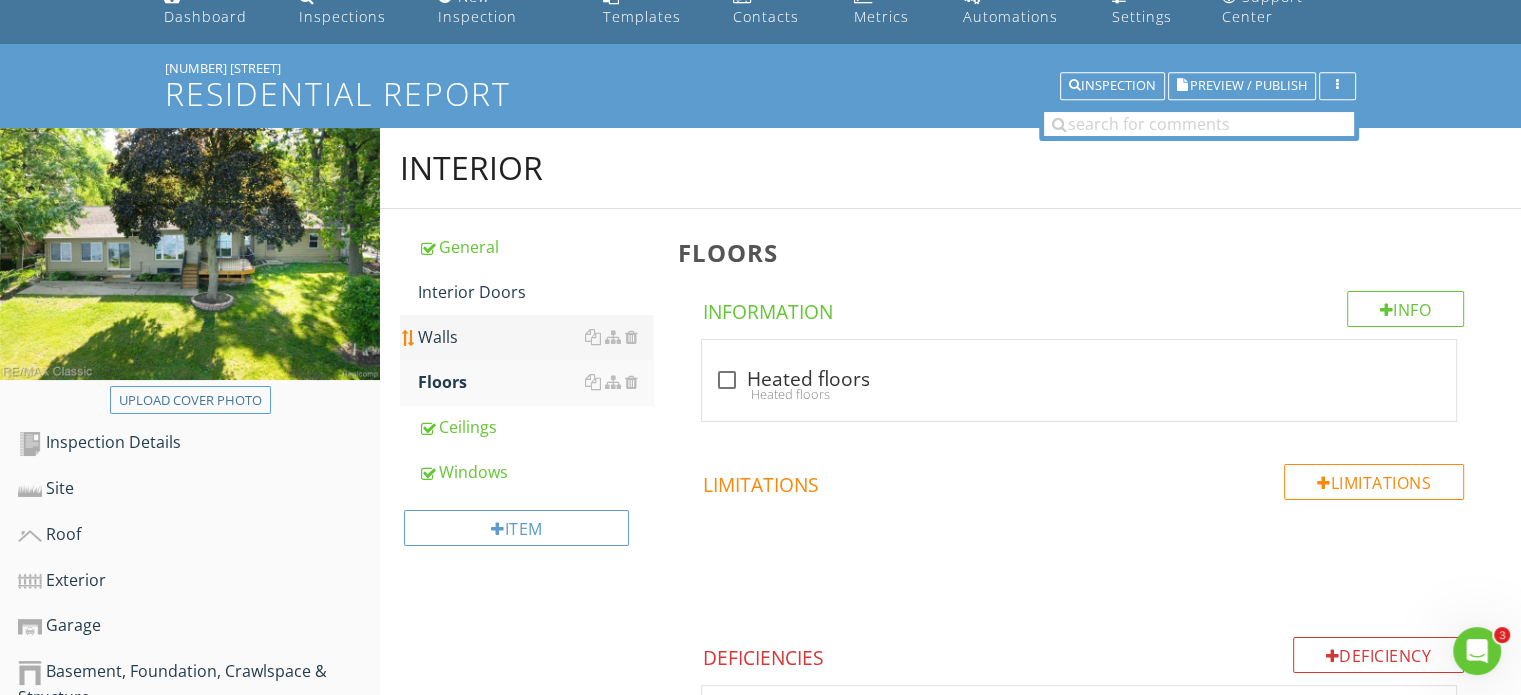 click on "Walls" at bounding box center [535, 337] 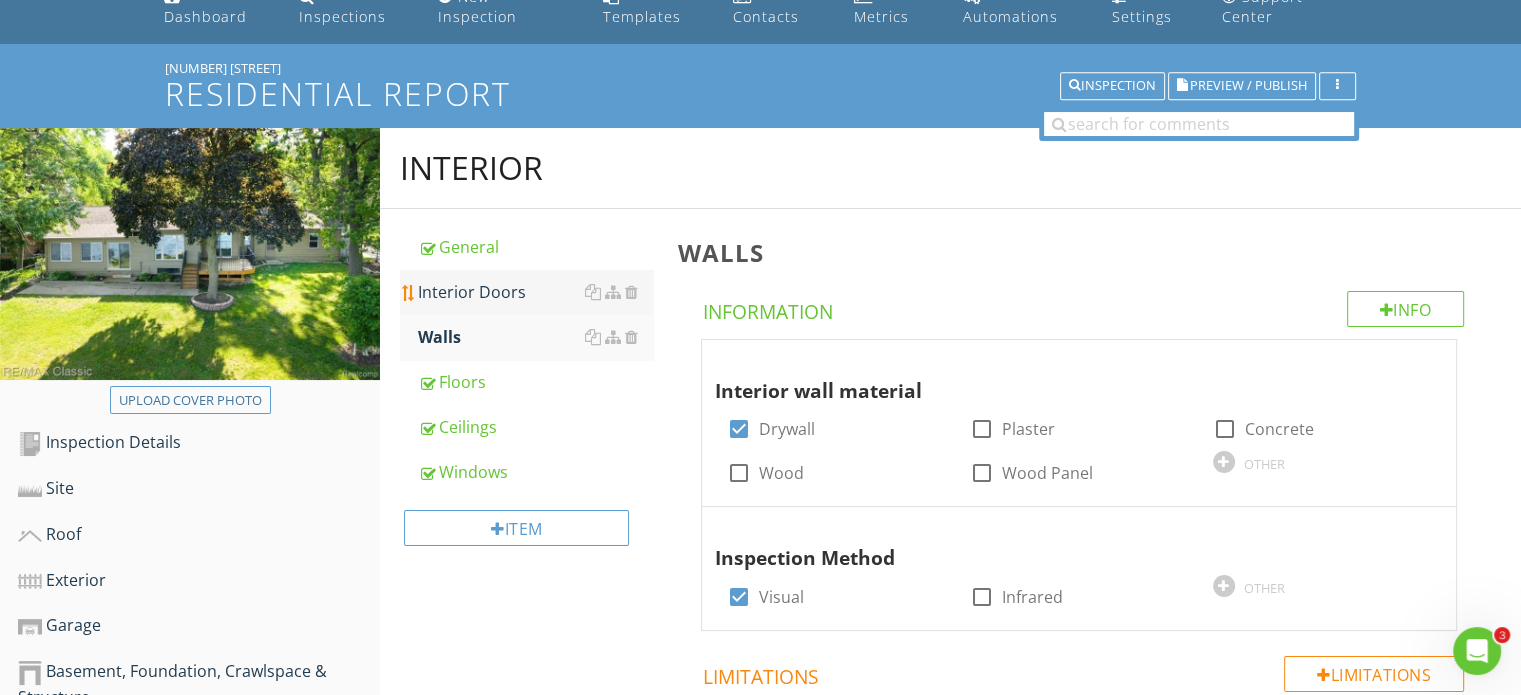 click on "Interior Doors" at bounding box center [535, 292] 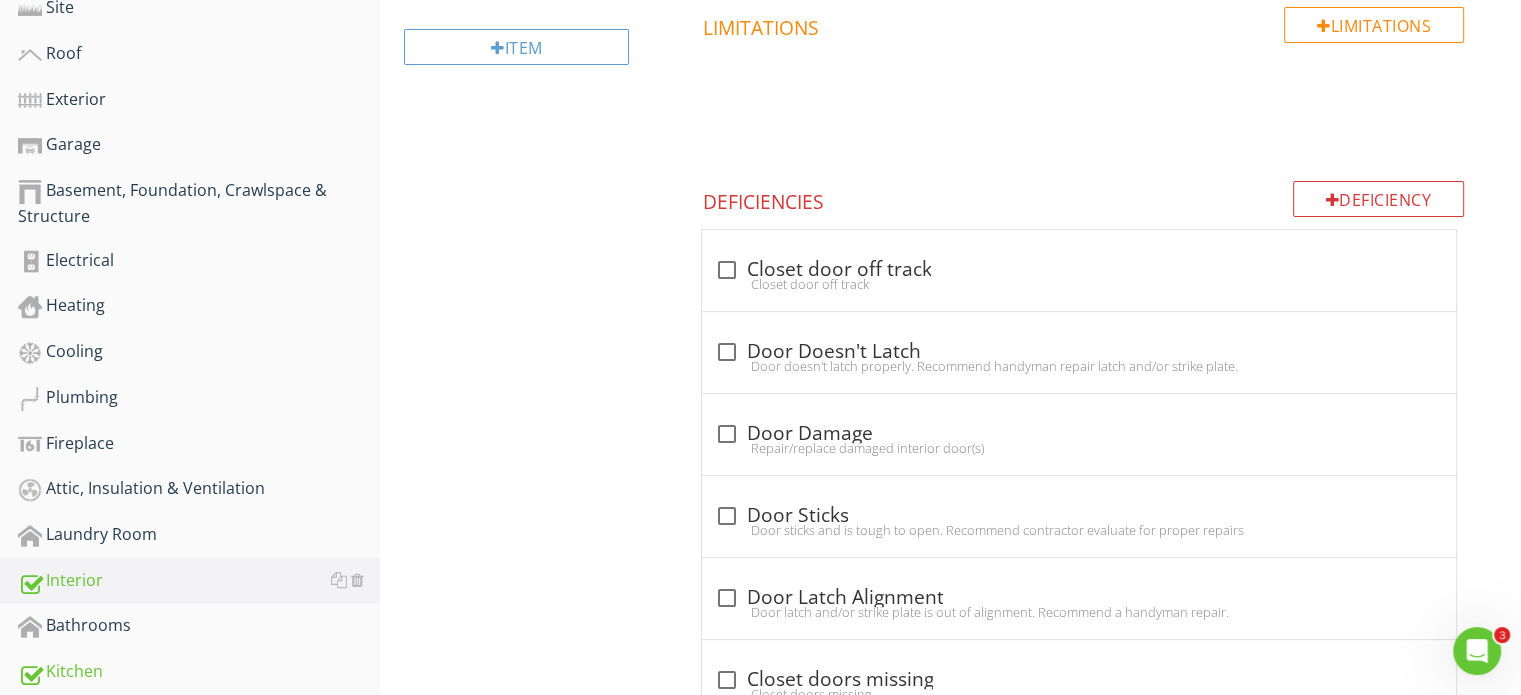 scroll, scrollTop: 593, scrollLeft: 0, axis: vertical 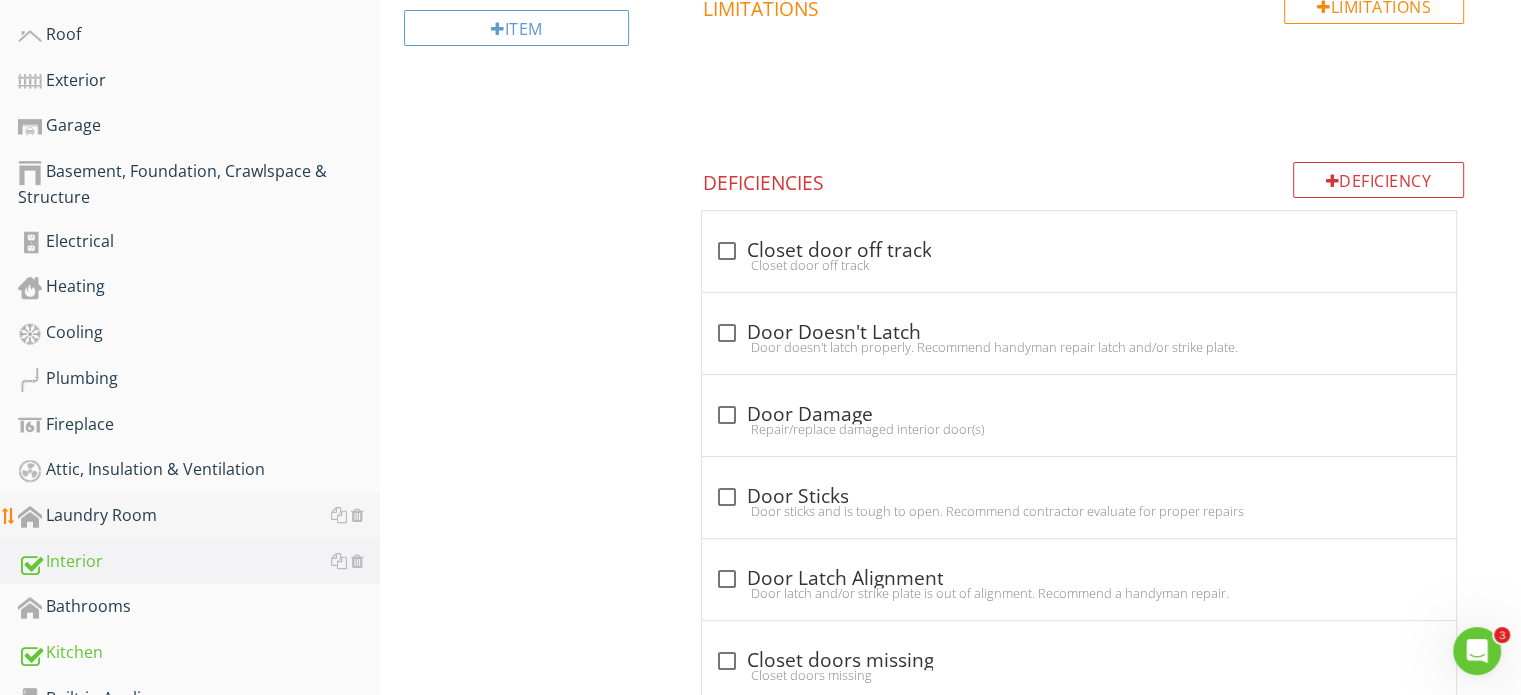 click on "Laundry Room" at bounding box center [199, 516] 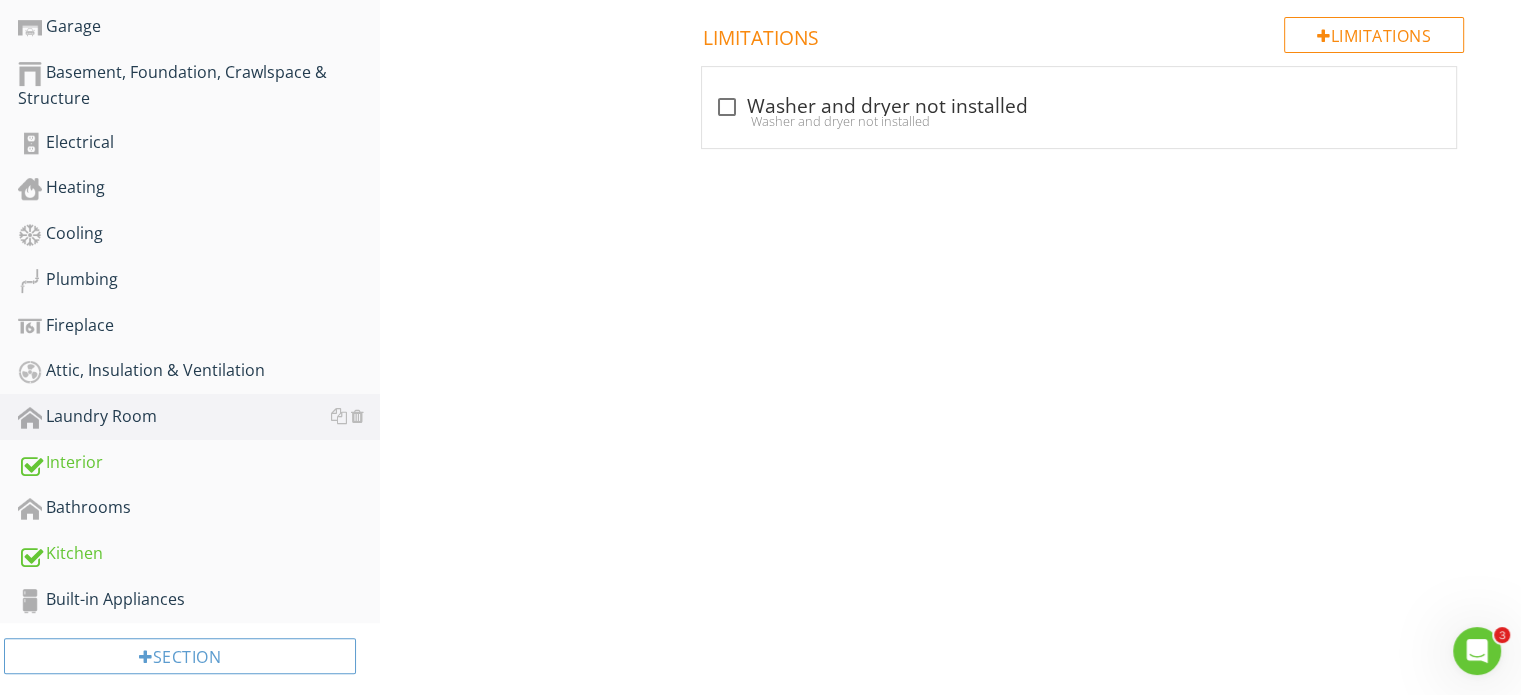 scroll, scrollTop: 693, scrollLeft: 0, axis: vertical 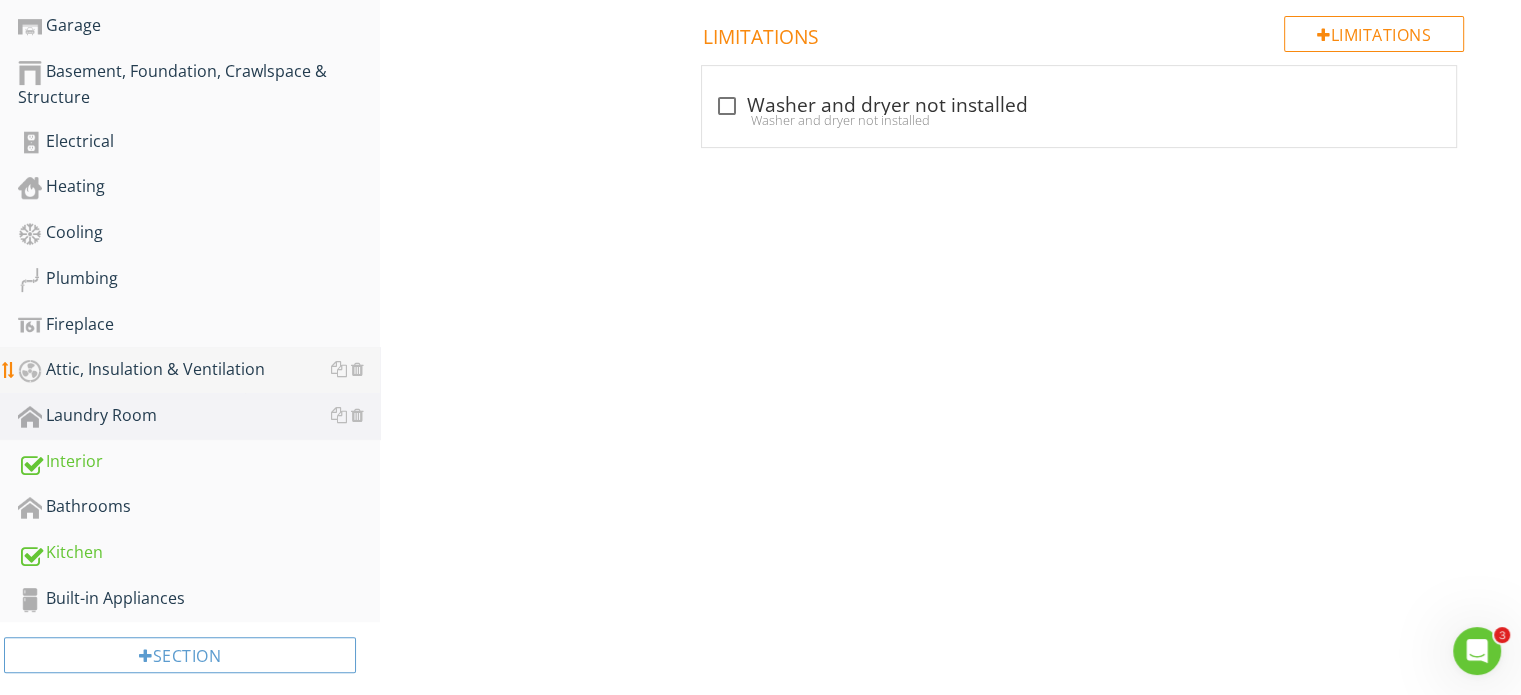 click on "Attic, Insulation & Ventilation" at bounding box center [199, 370] 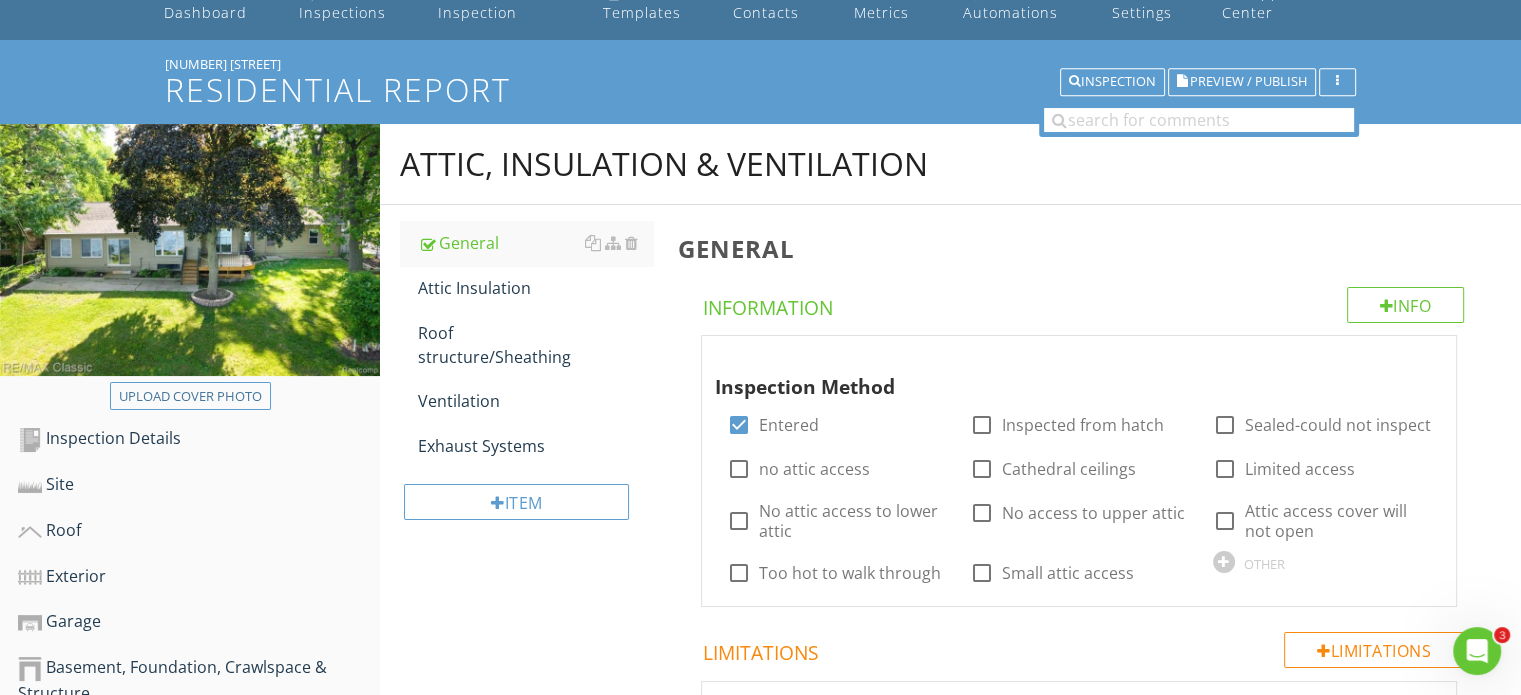 scroll, scrollTop: 93, scrollLeft: 0, axis: vertical 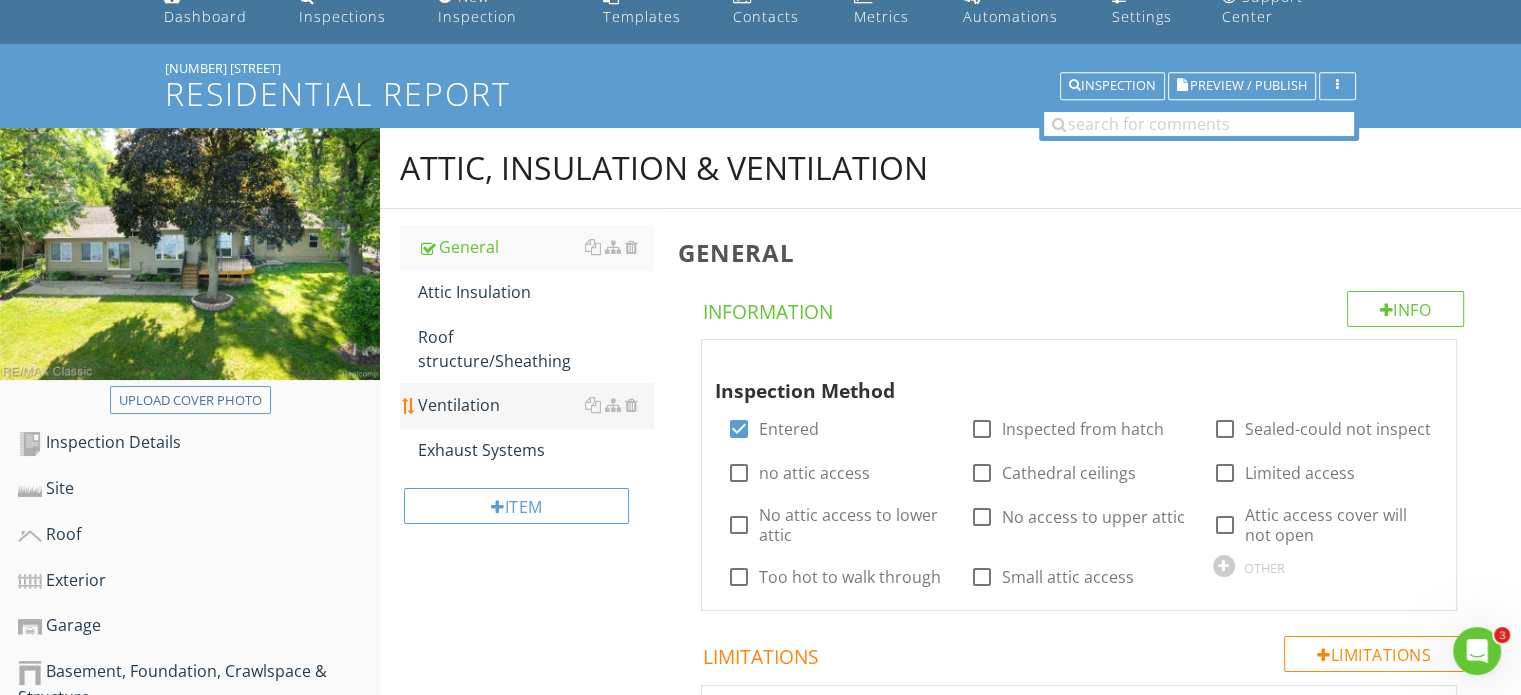 click on "Ventilation" at bounding box center (535, 405) 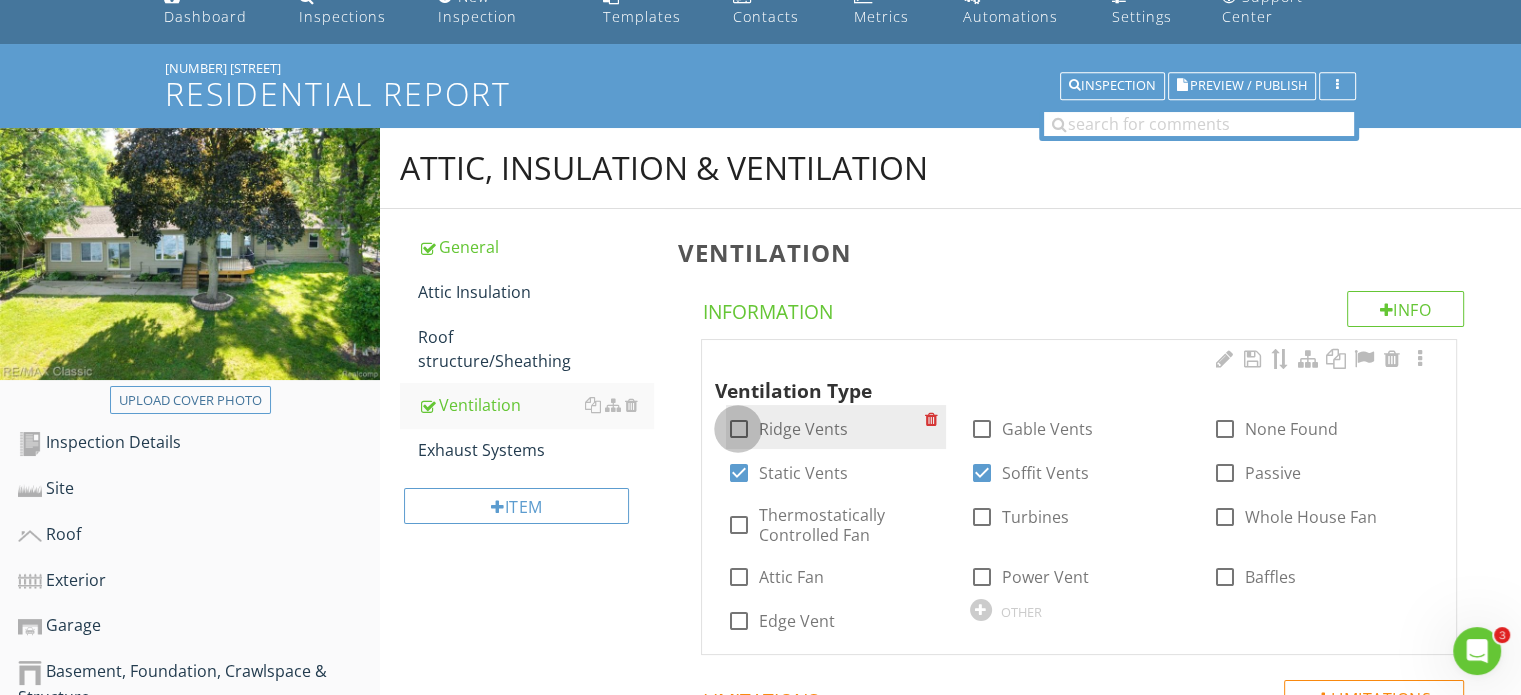 click at bounding box center [738, 429] 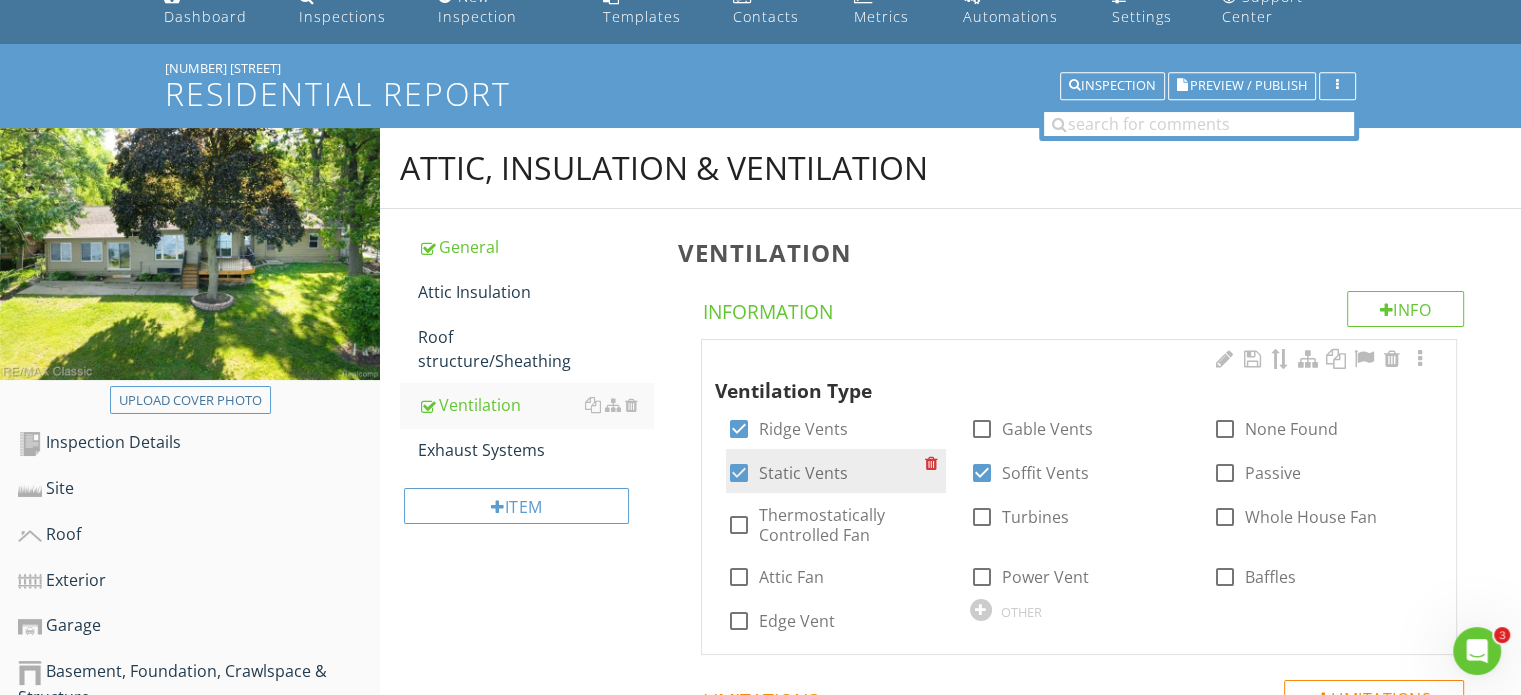 click at bounding box center [738, 473] 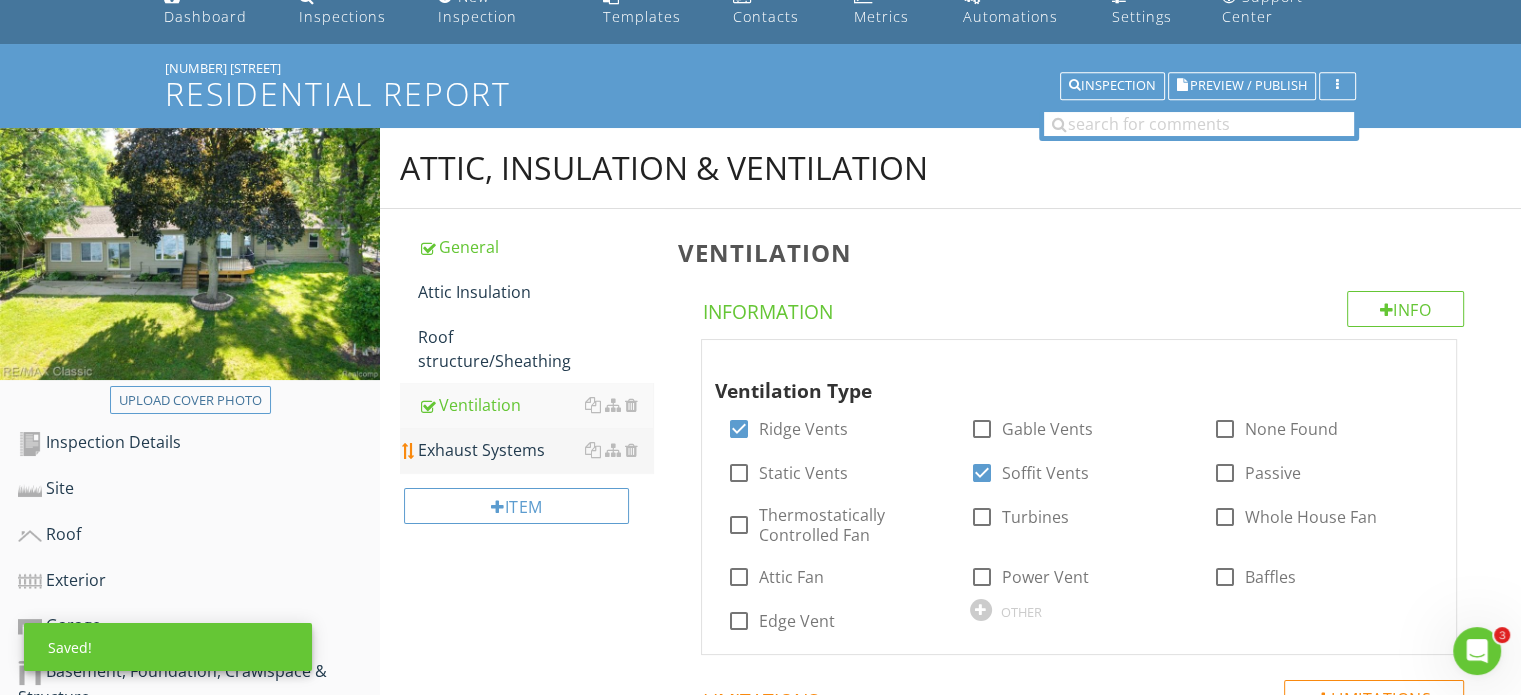 click on "Exhaust Systems" at bounding box center [535, 450] 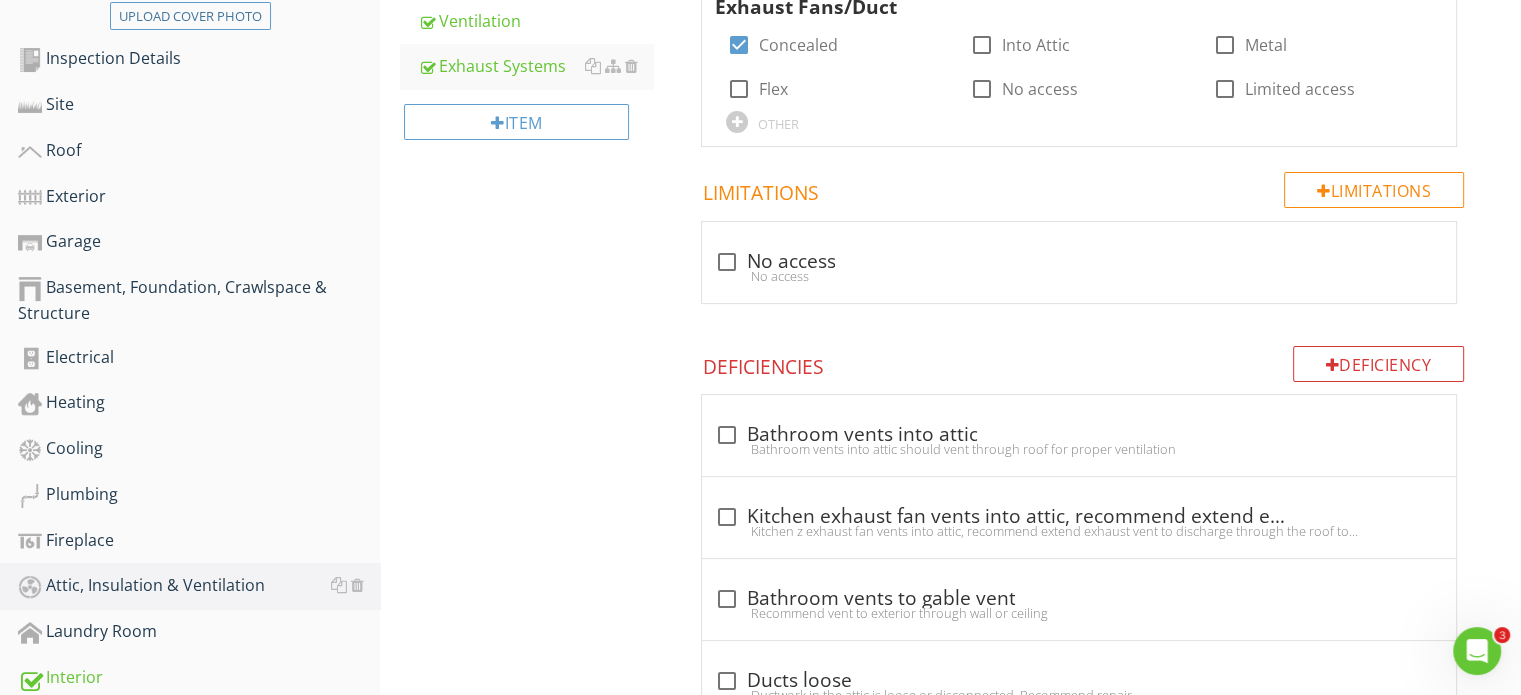 scroll, scrollTop: 493, scrollLeft: 0, axis: vertical 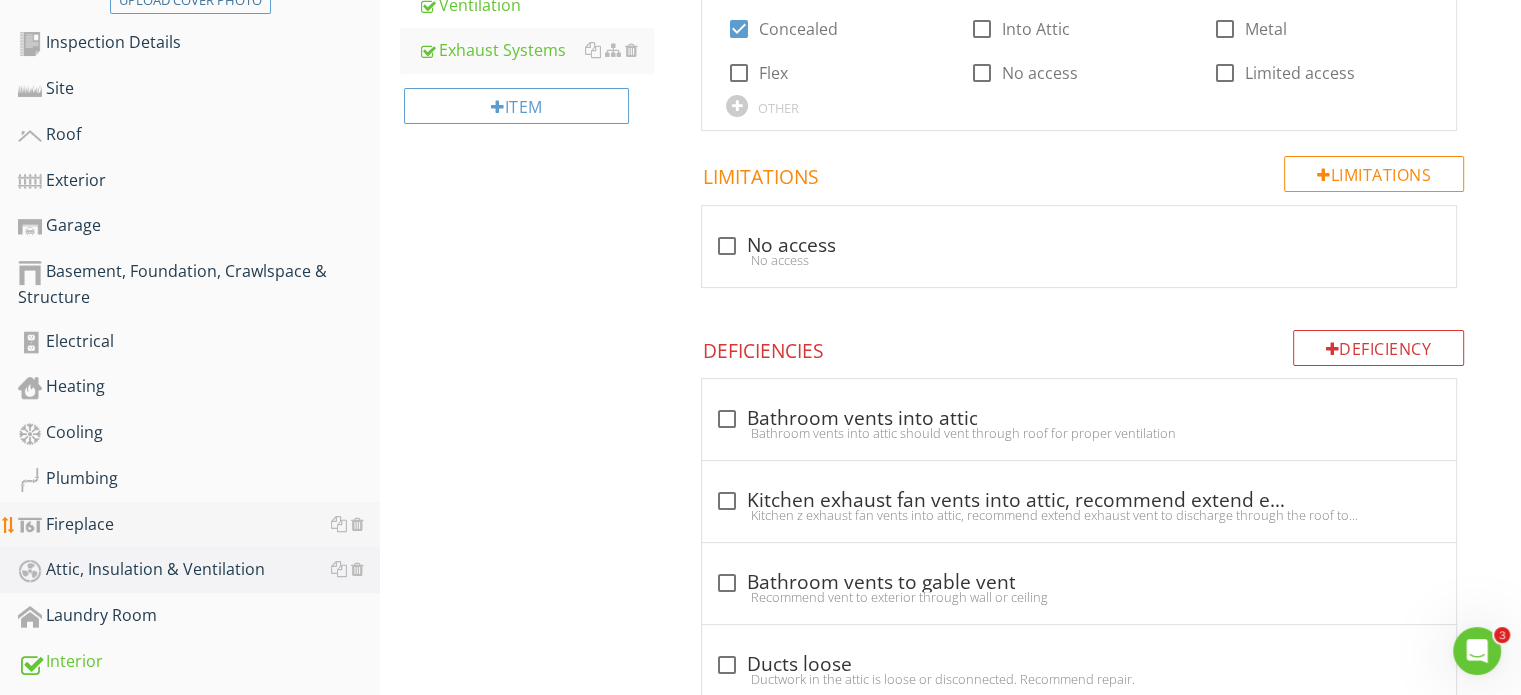 click on "Fireplace" at bounding box center (199, 525) 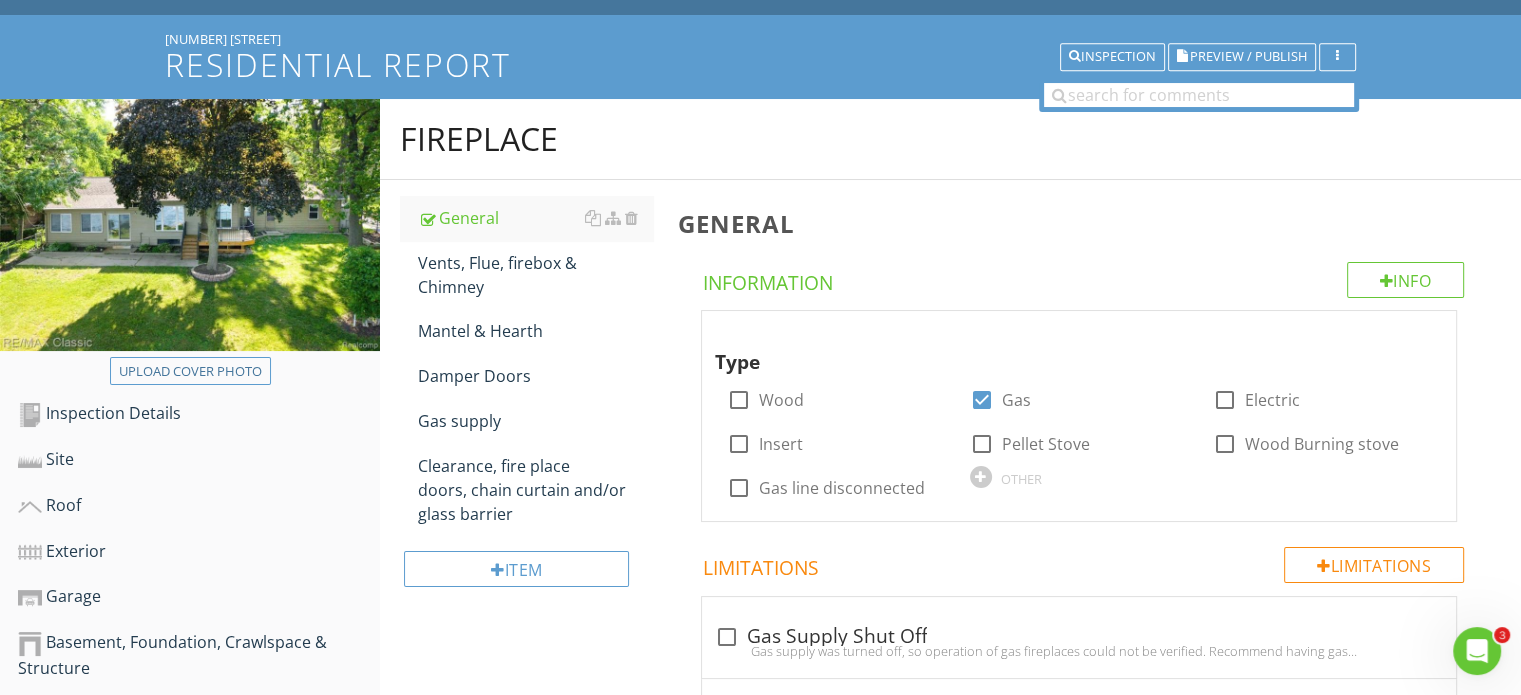 scroll, scrollTop: 93, scrollLeft: 0, axis: vertical 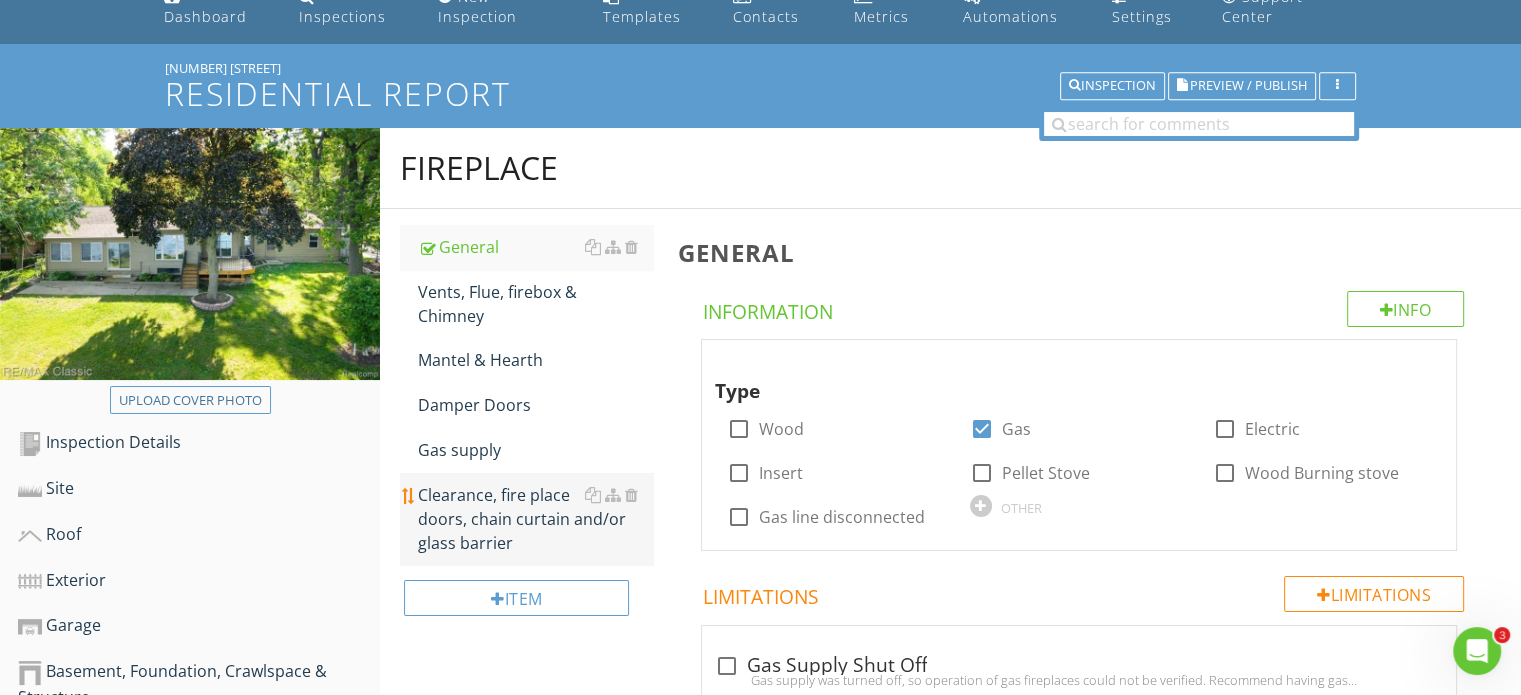 click on "Clearance, fire place doors, chain curtain and/or glass barrier" at bounding box center (535, 519) 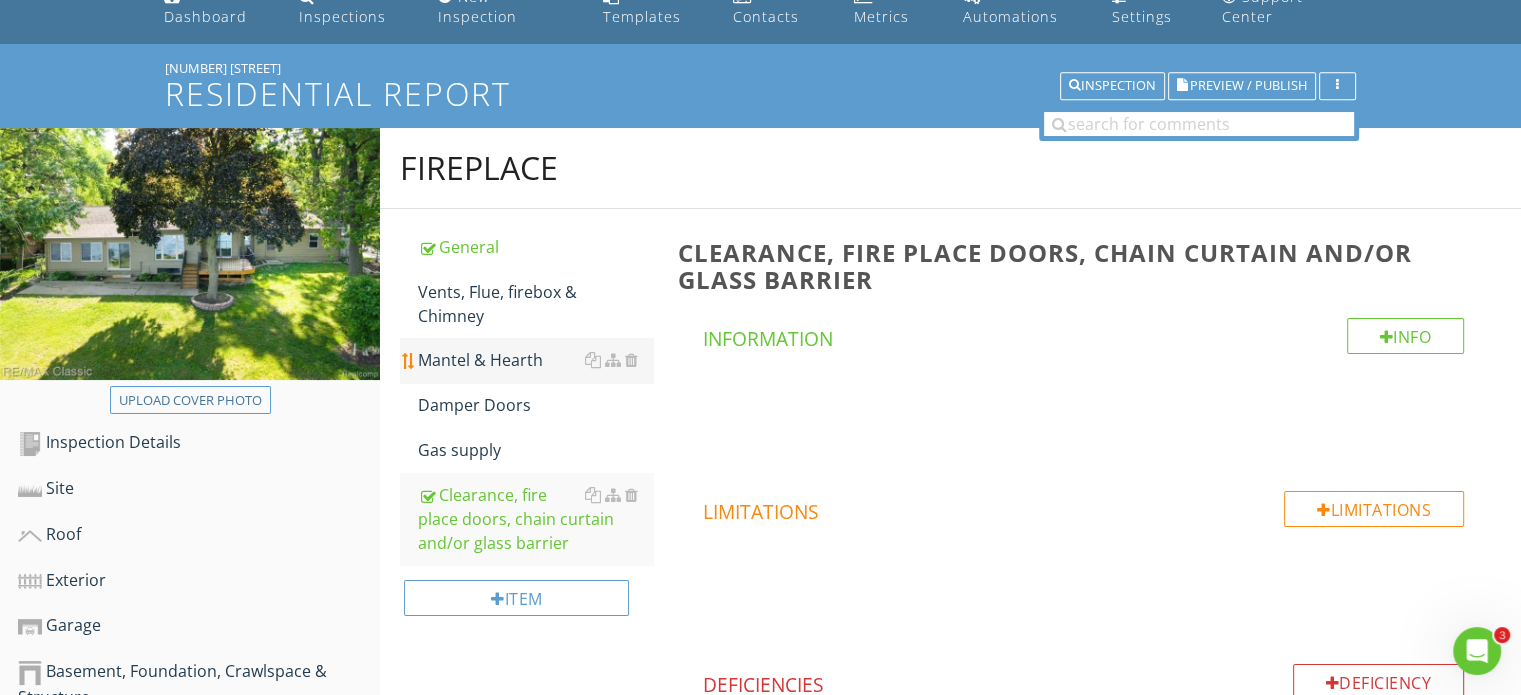 click on "Mantel & Hearth" at bounding box center [535, 360] 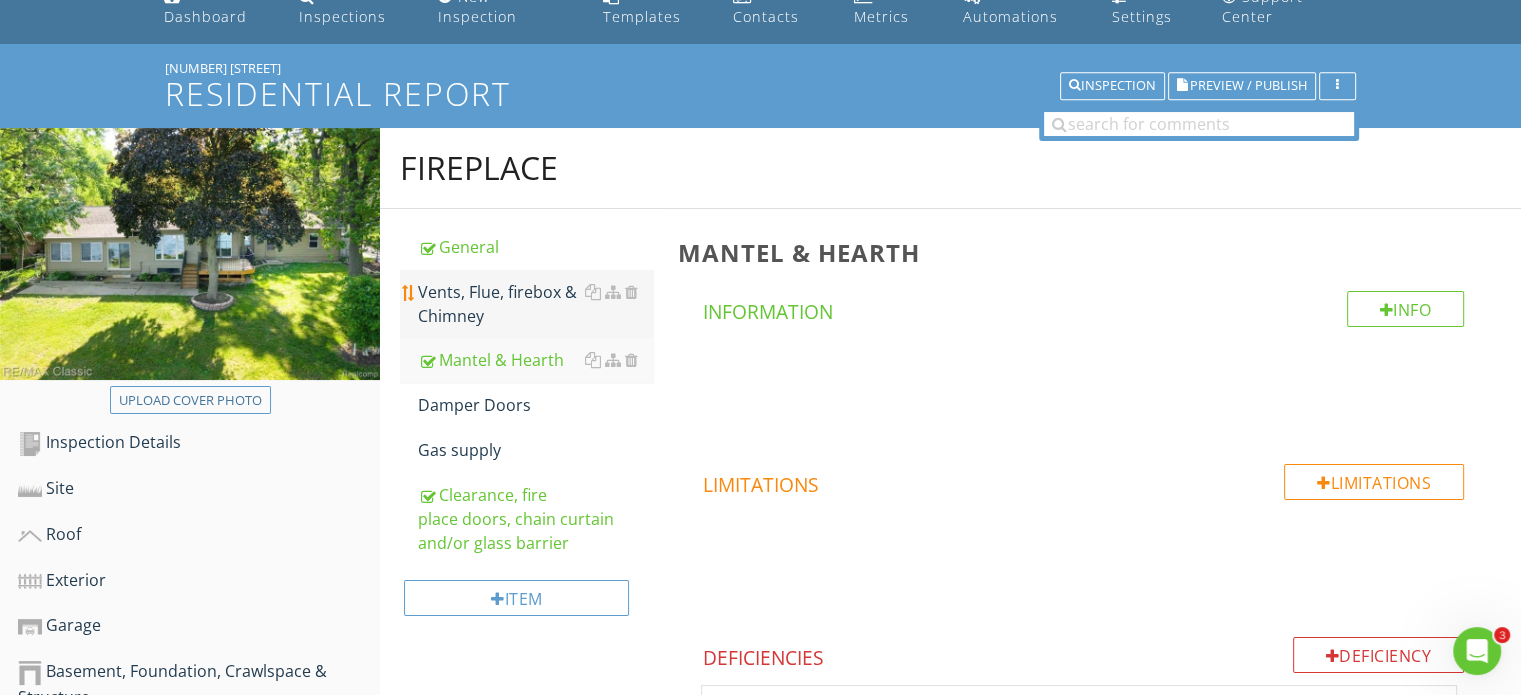 click on "Vents, Flue, firebox & Chimney" at bounding box center [535, 304] 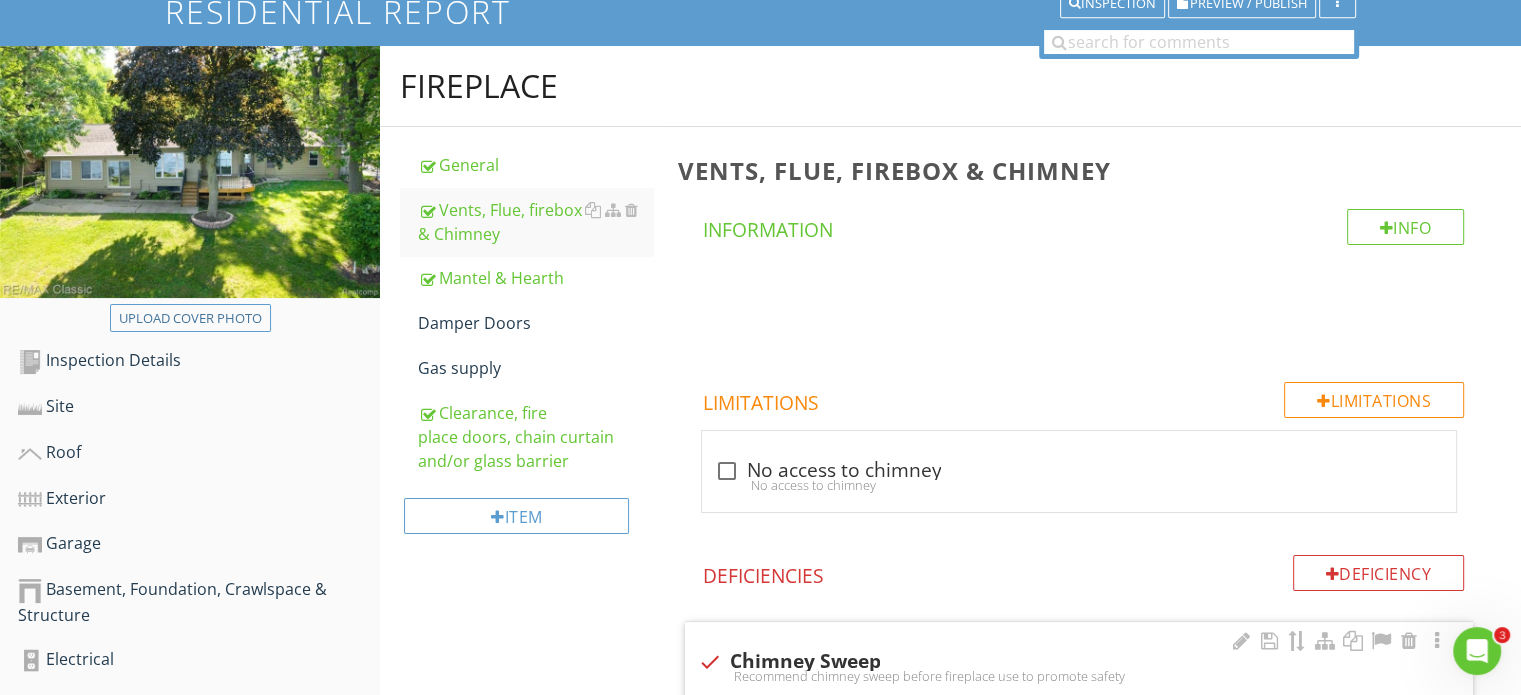 scroll, scrollTop: 293, scrollLeft: 0, axis: vertical 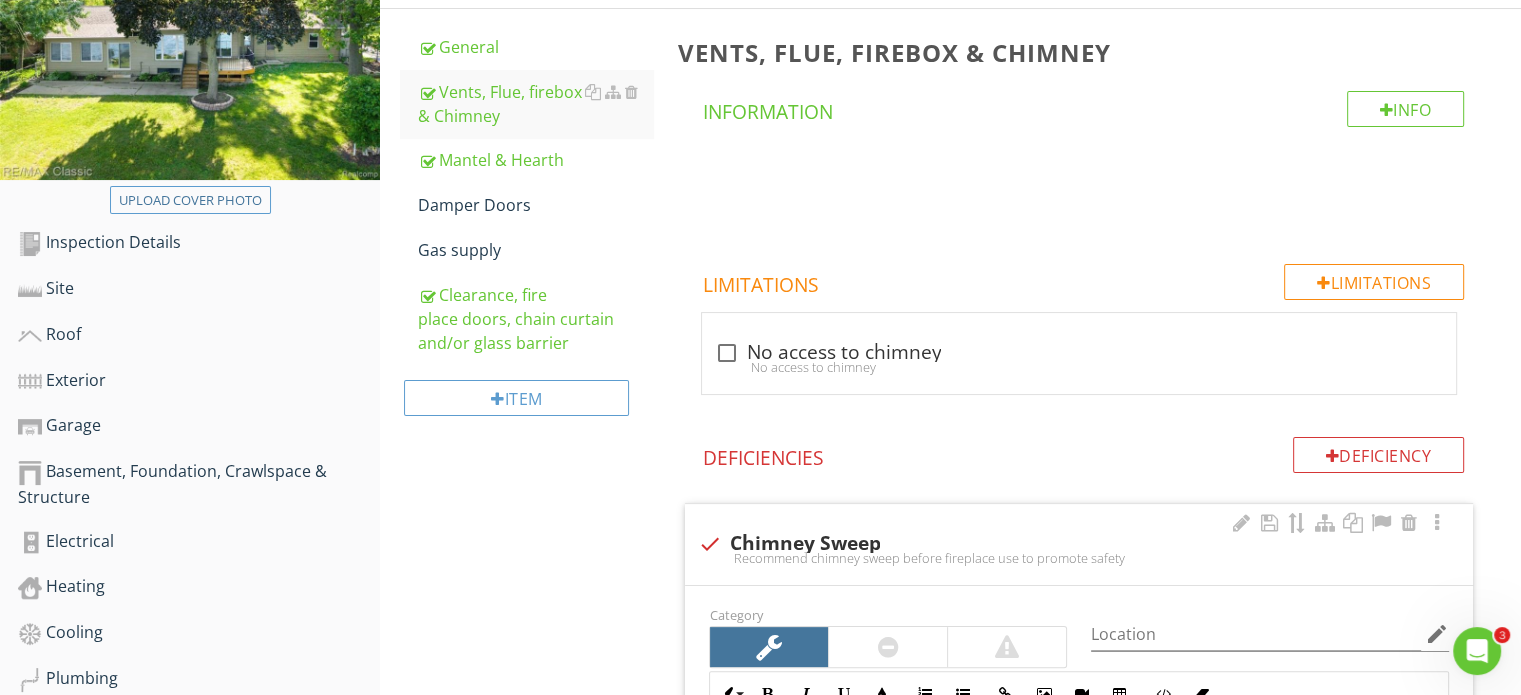 click at bounding box center [709, 544] 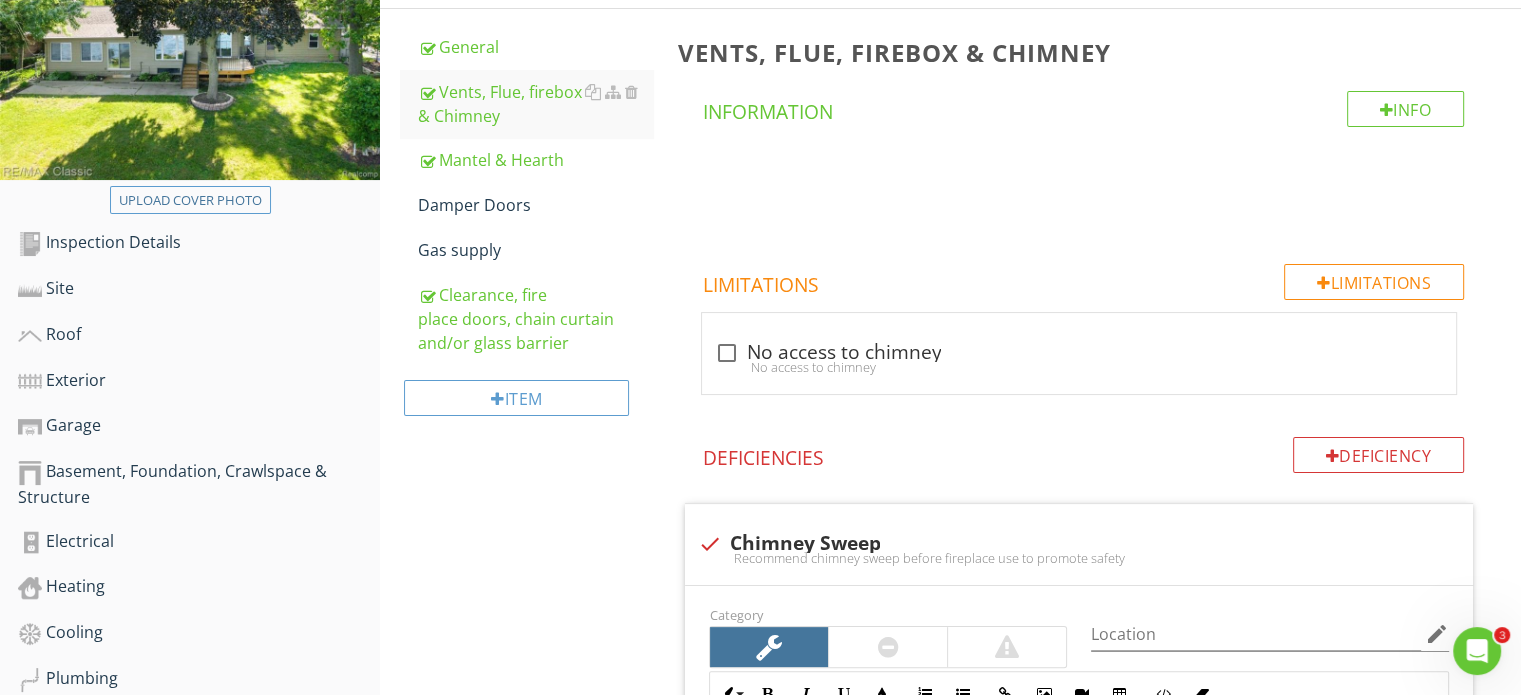 checkbox on "true" 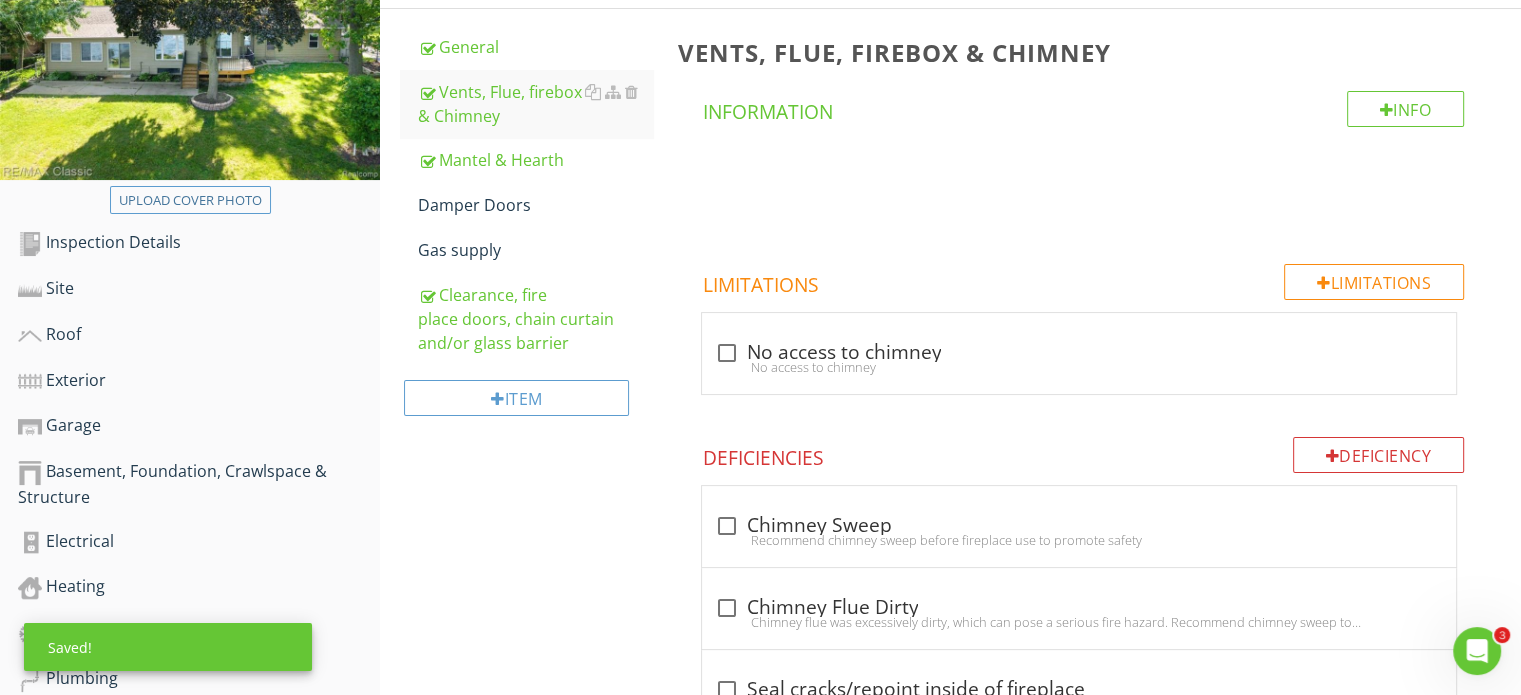 scroll, scrollTop: 393, scrollLeft: 0, axis: vertical 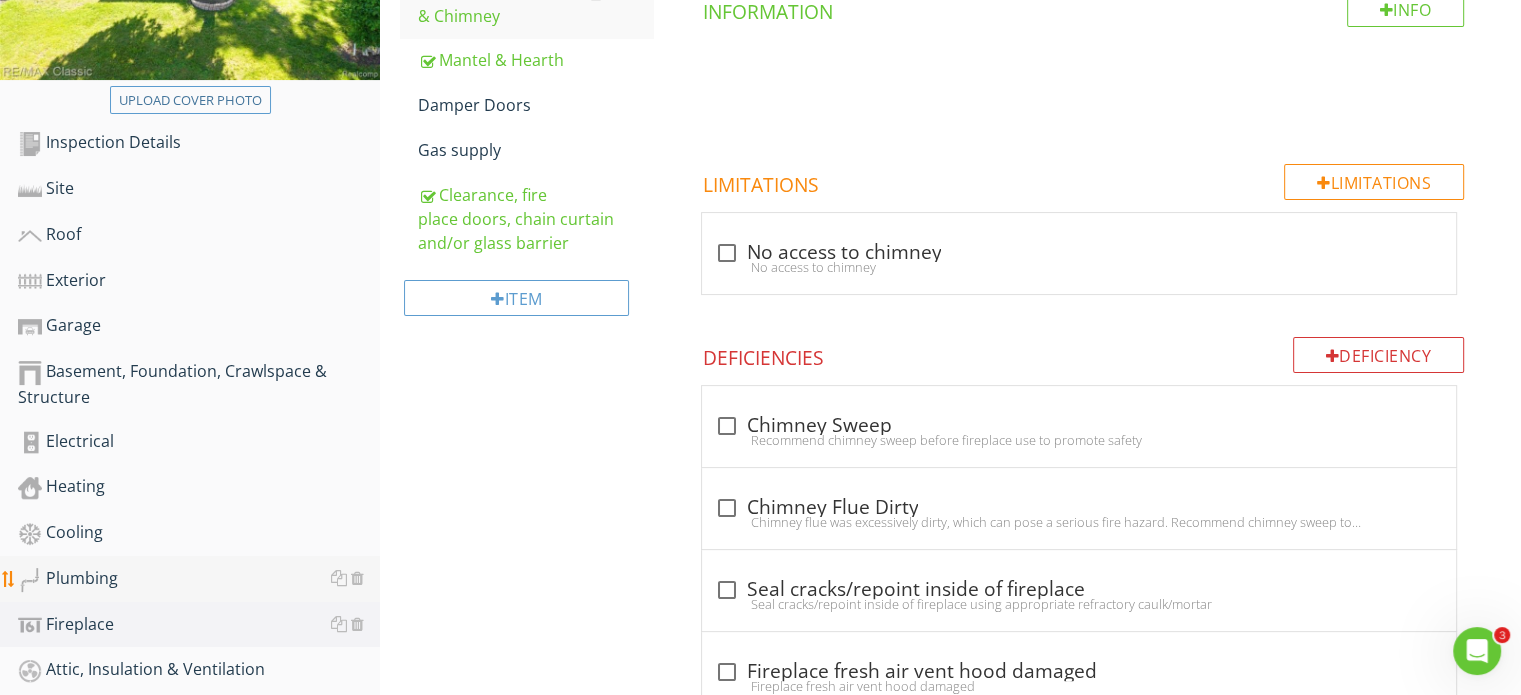 click on "Plumbing" at bounding box center [199, 579] 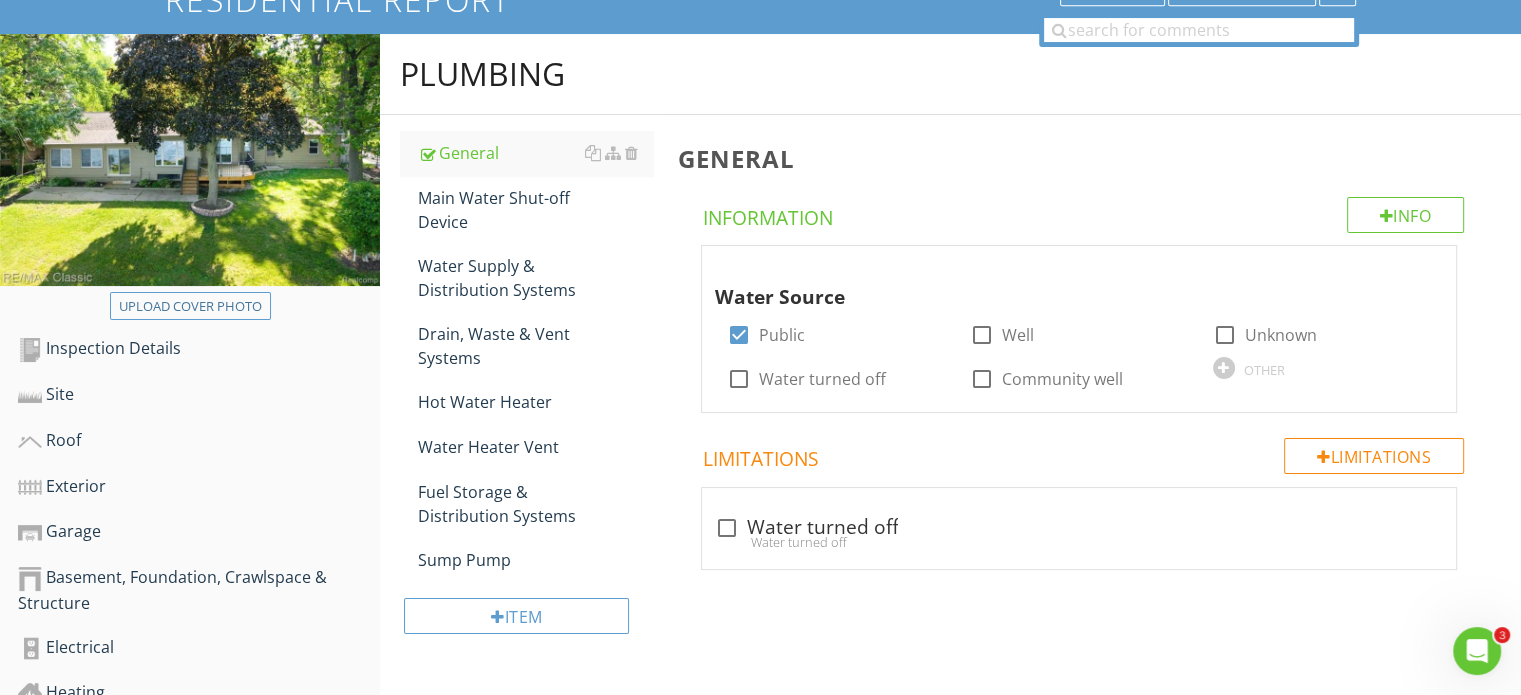 scroll, scrollTop: 93, scrollLeft: 0, axis: vertical 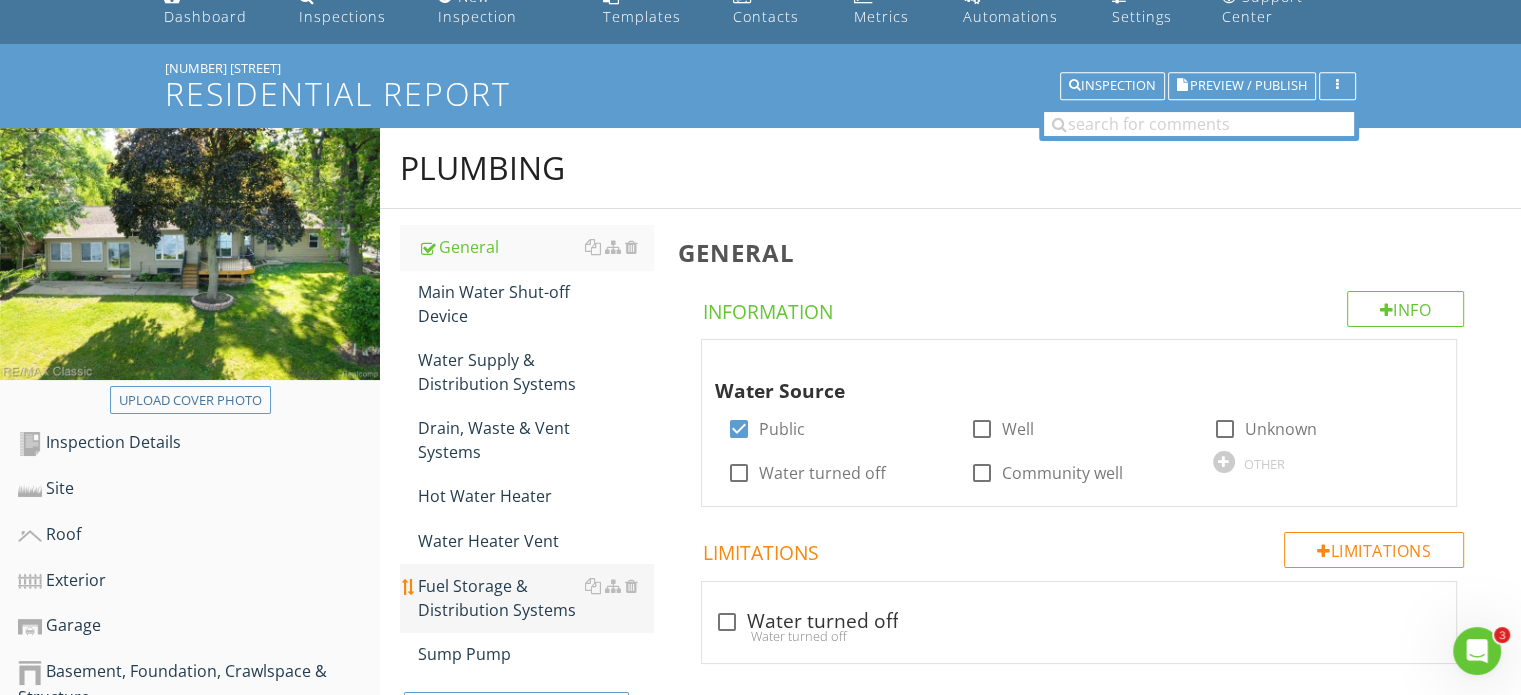 click on "Fuel Storage & Distribution Systems" at bounding box center (535, 598) 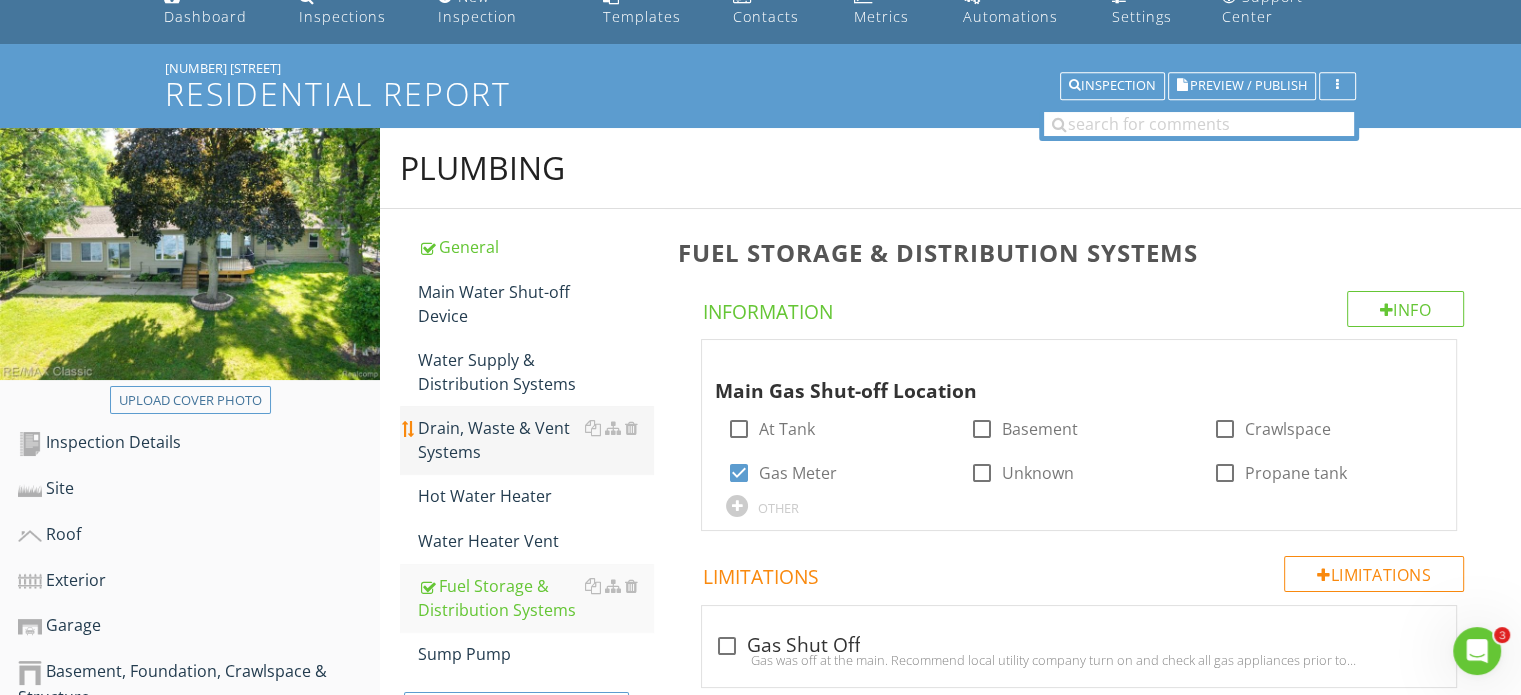 click on "Drain, Waste & Vent Systems" at bounding box center (535, 440) 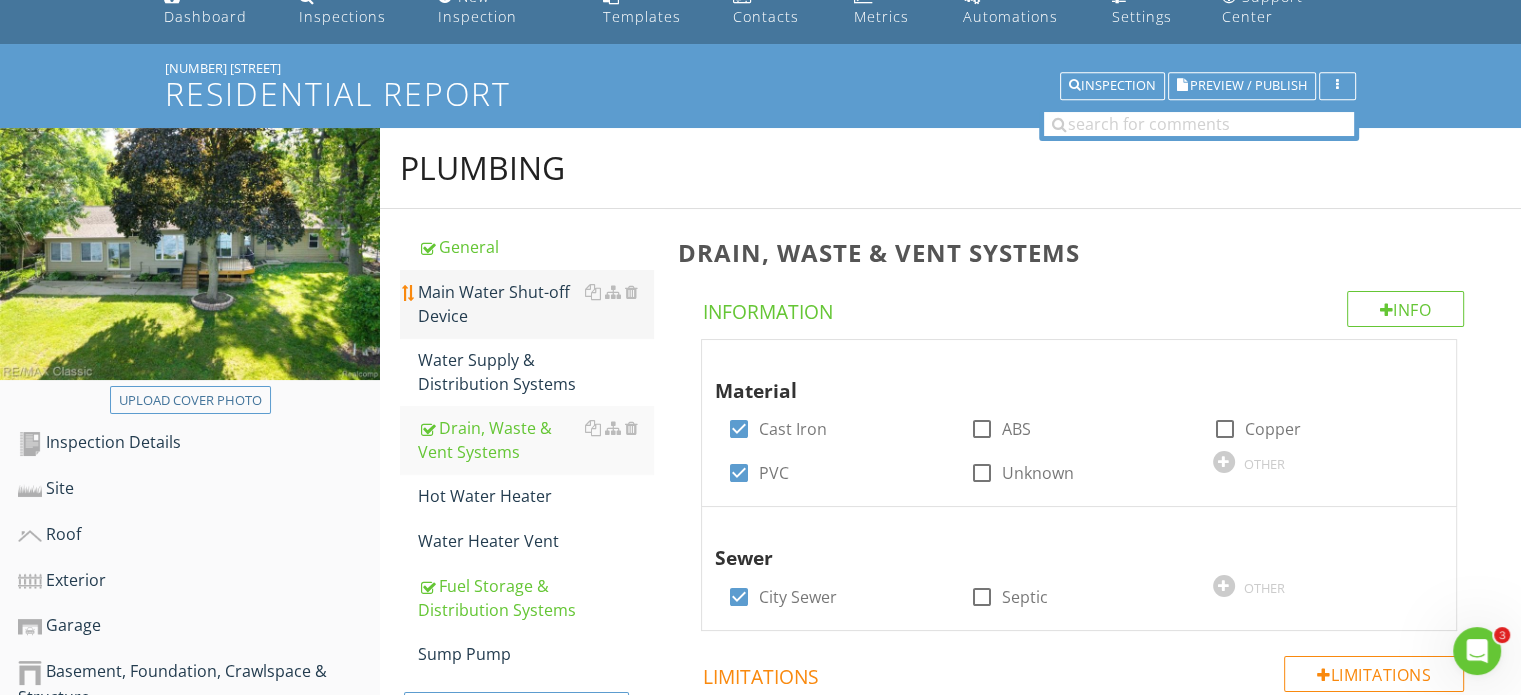 click on "Main Water Shut-off Device" at bounding box center [535, 304] 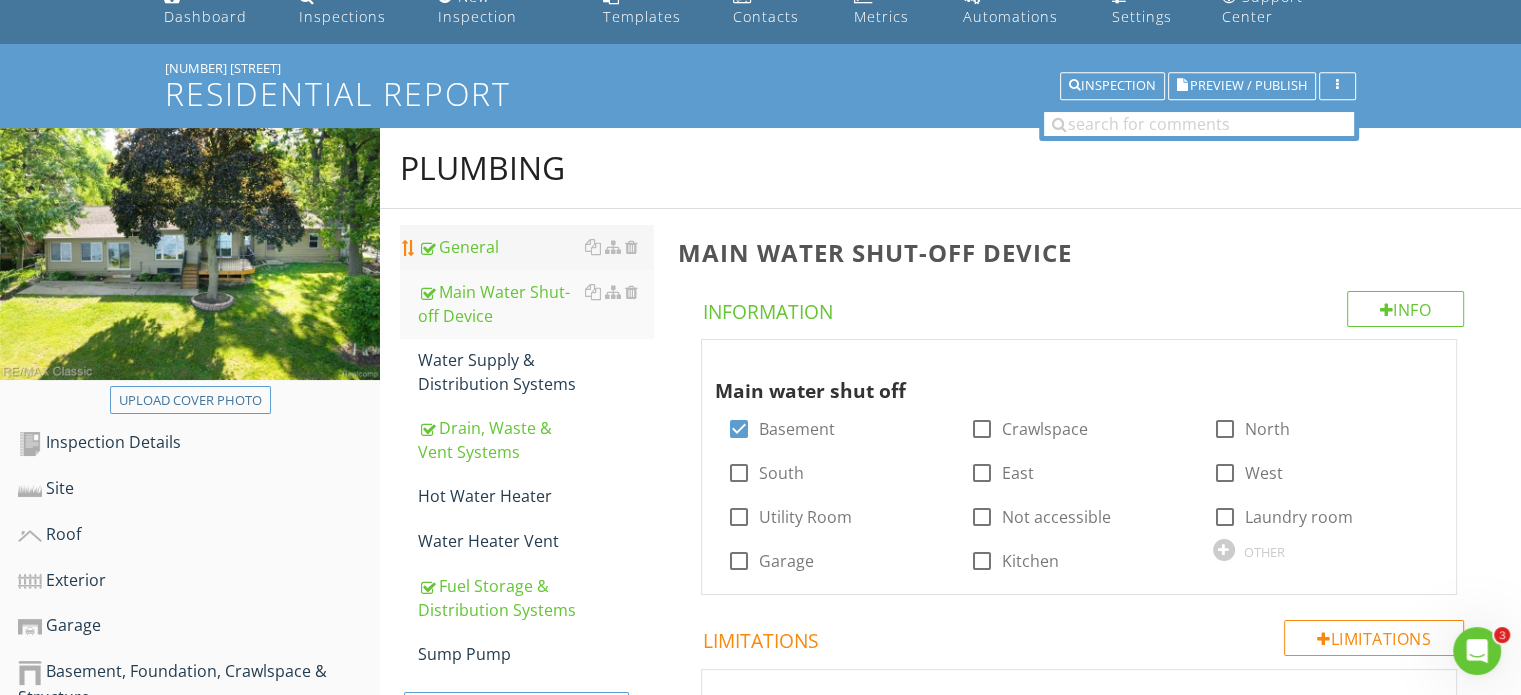 click on "General" at bounding box center [535, 247] 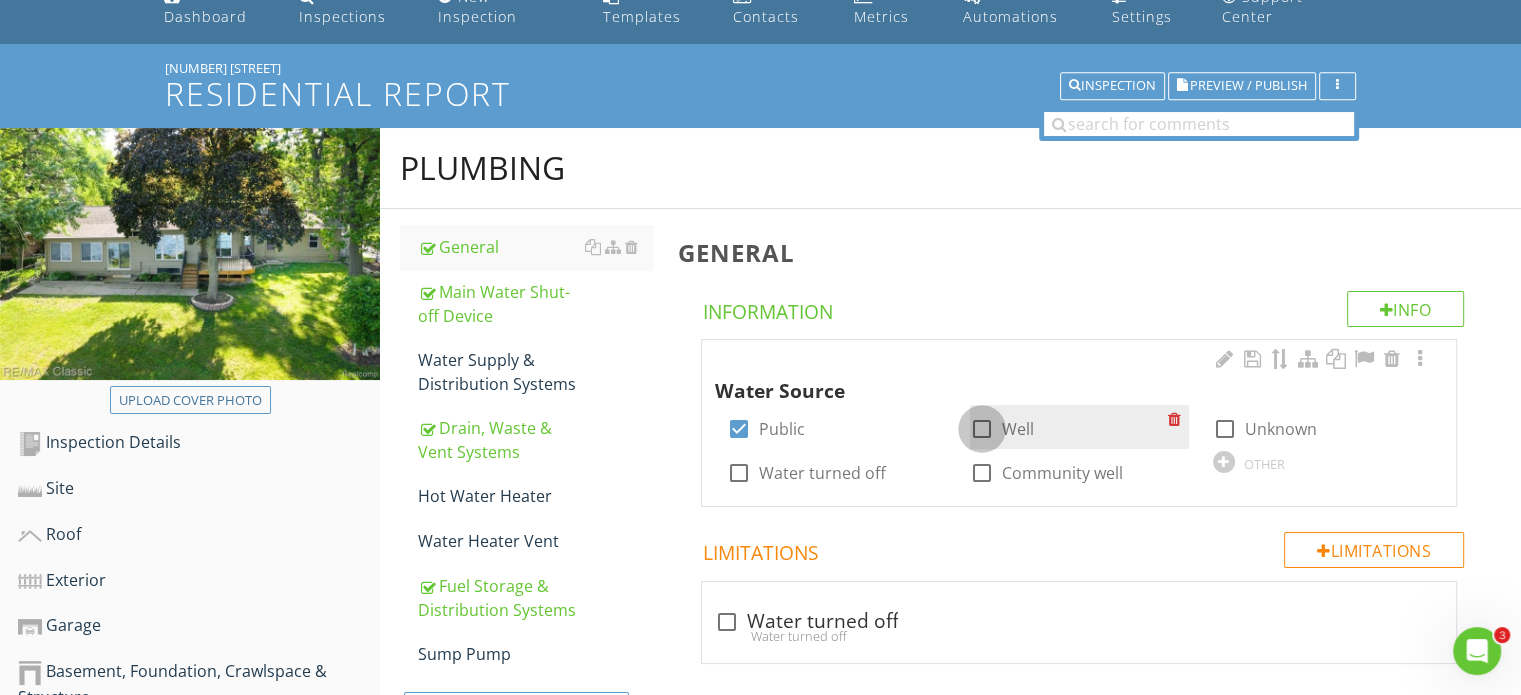 click at bounding box center (982, 429) 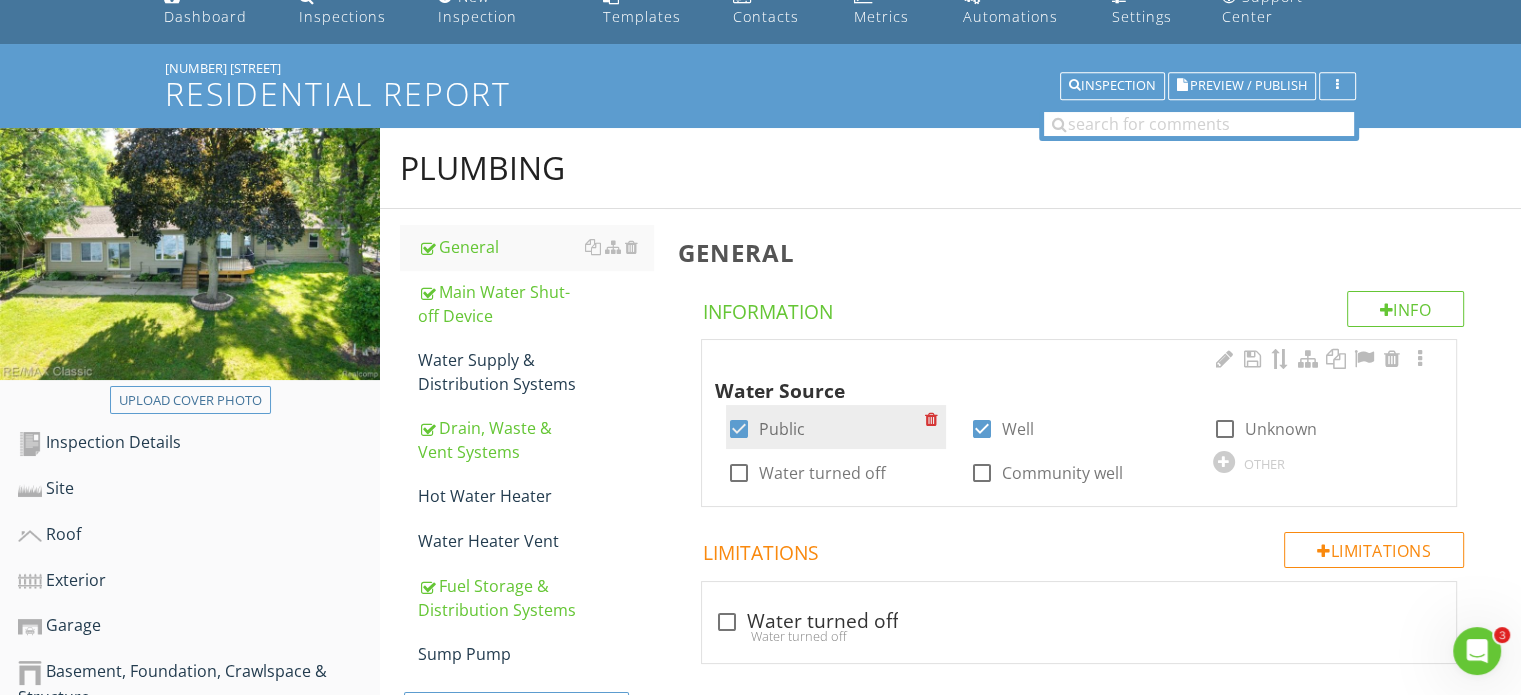 click at bounding box center [738, 429] 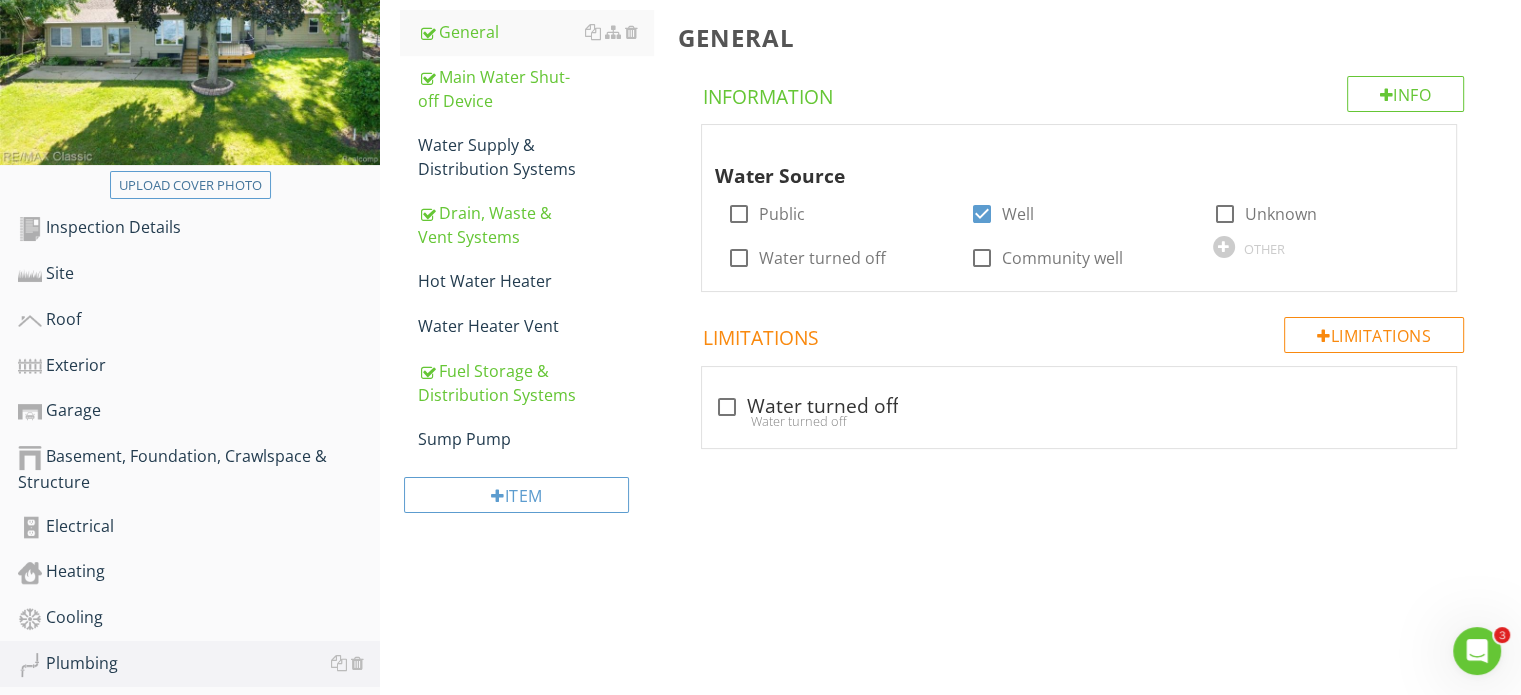 scroll, scrollTop: 393, scrollLeft: 0, axis: vertical 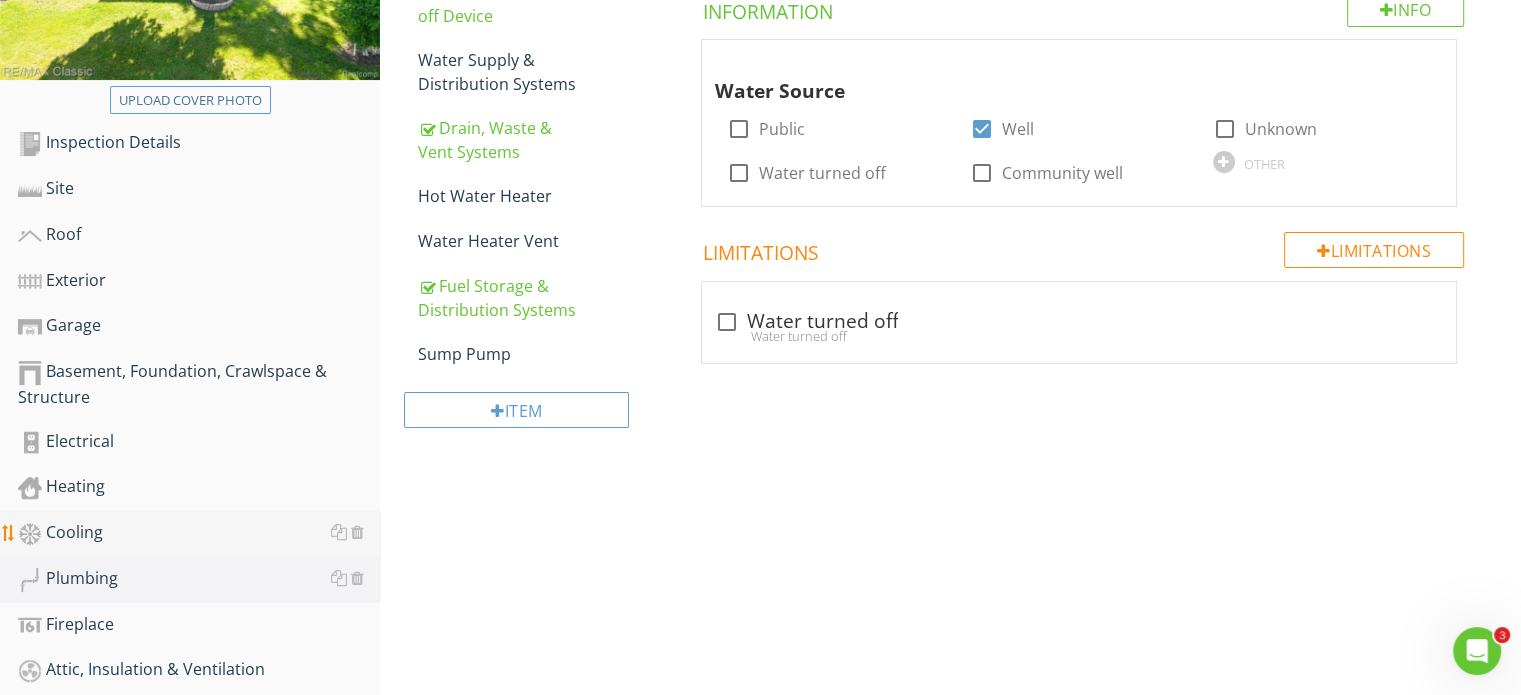 click on "Cooling" at bounding box center (199, 533) 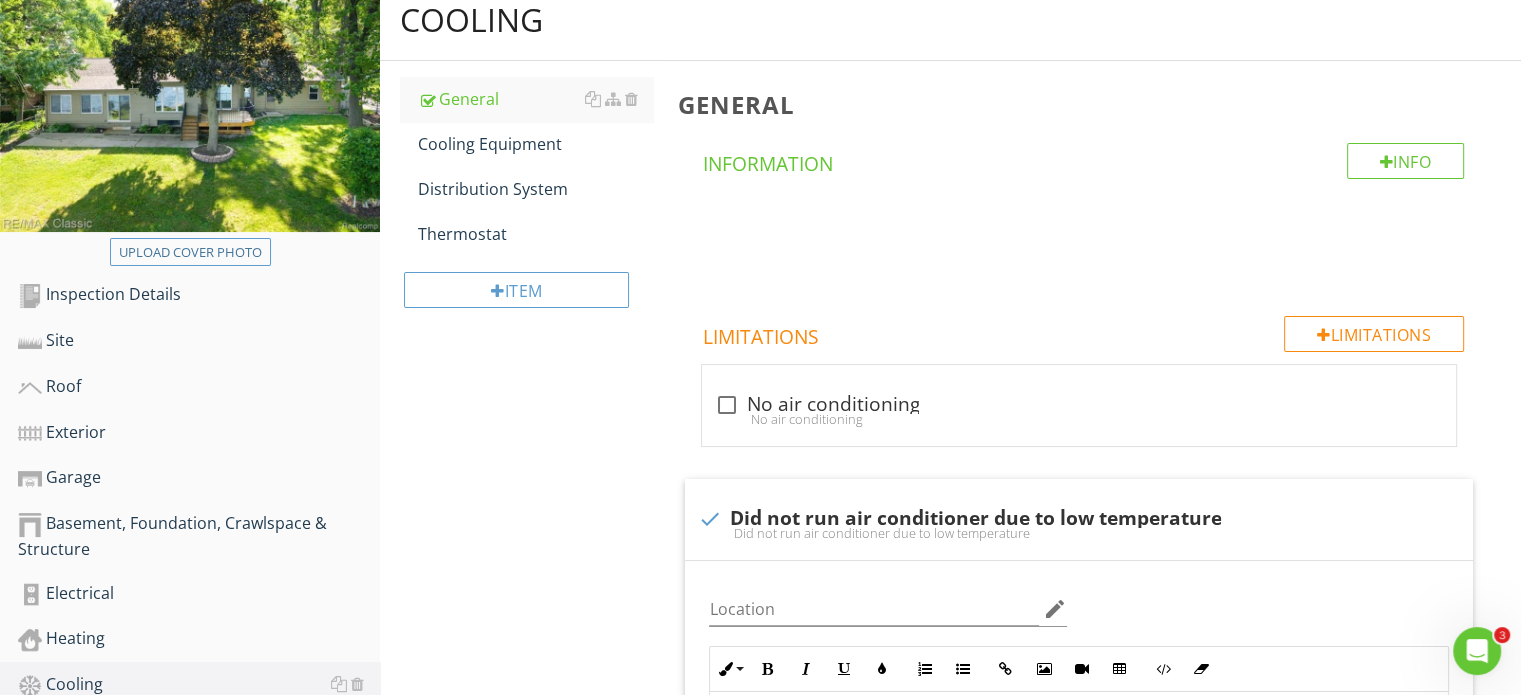 scroll, scrollTop: 0, scrollLeft: 0, axis: both 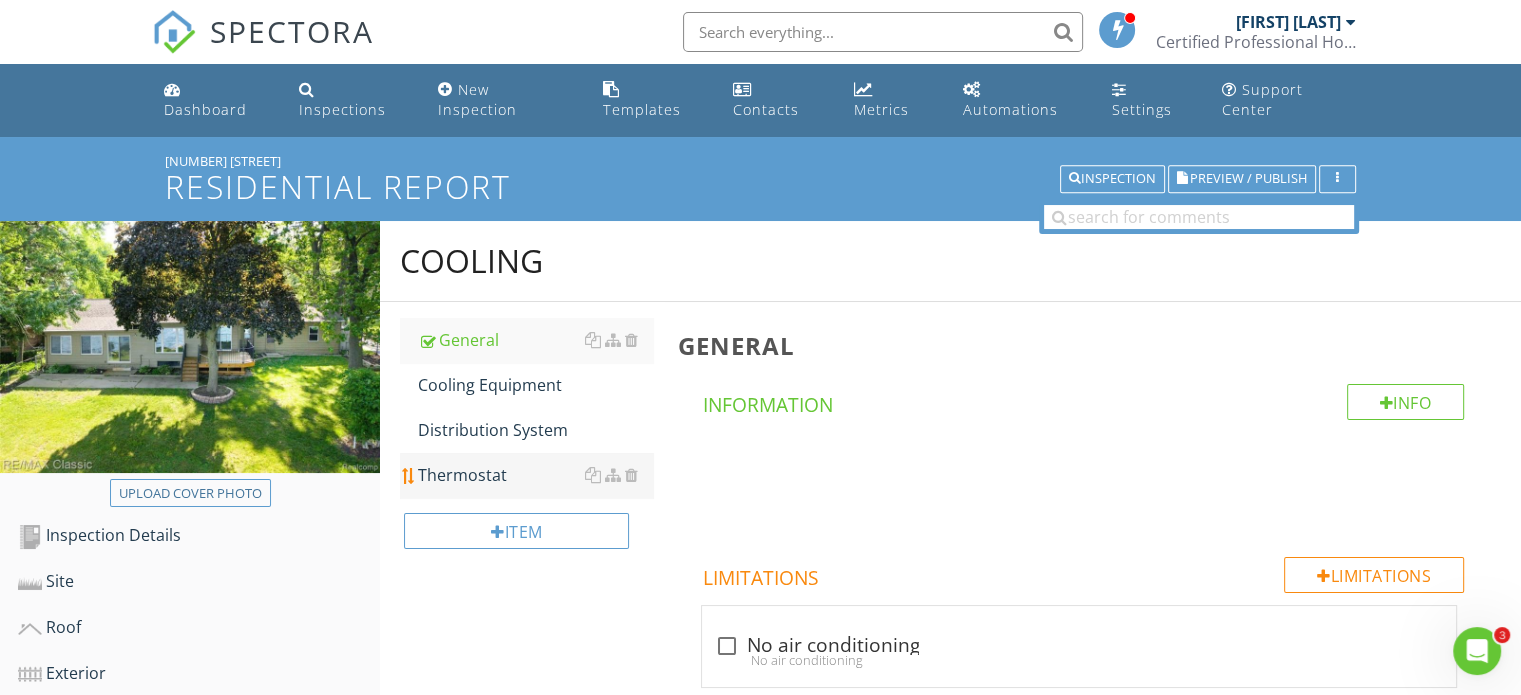 click on "Thermostat" at bounding box center (535, 475) 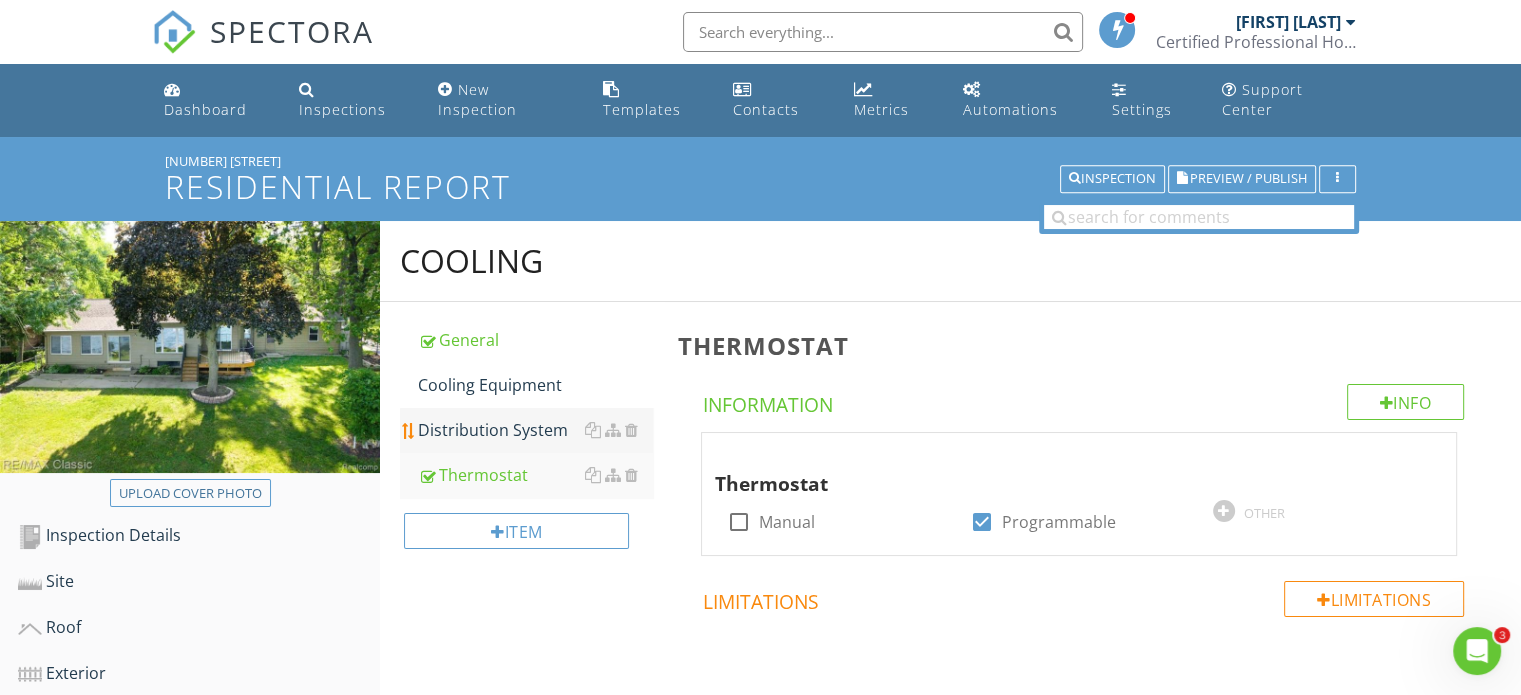 click on "Distribution System" at bounding box center [535, 430] 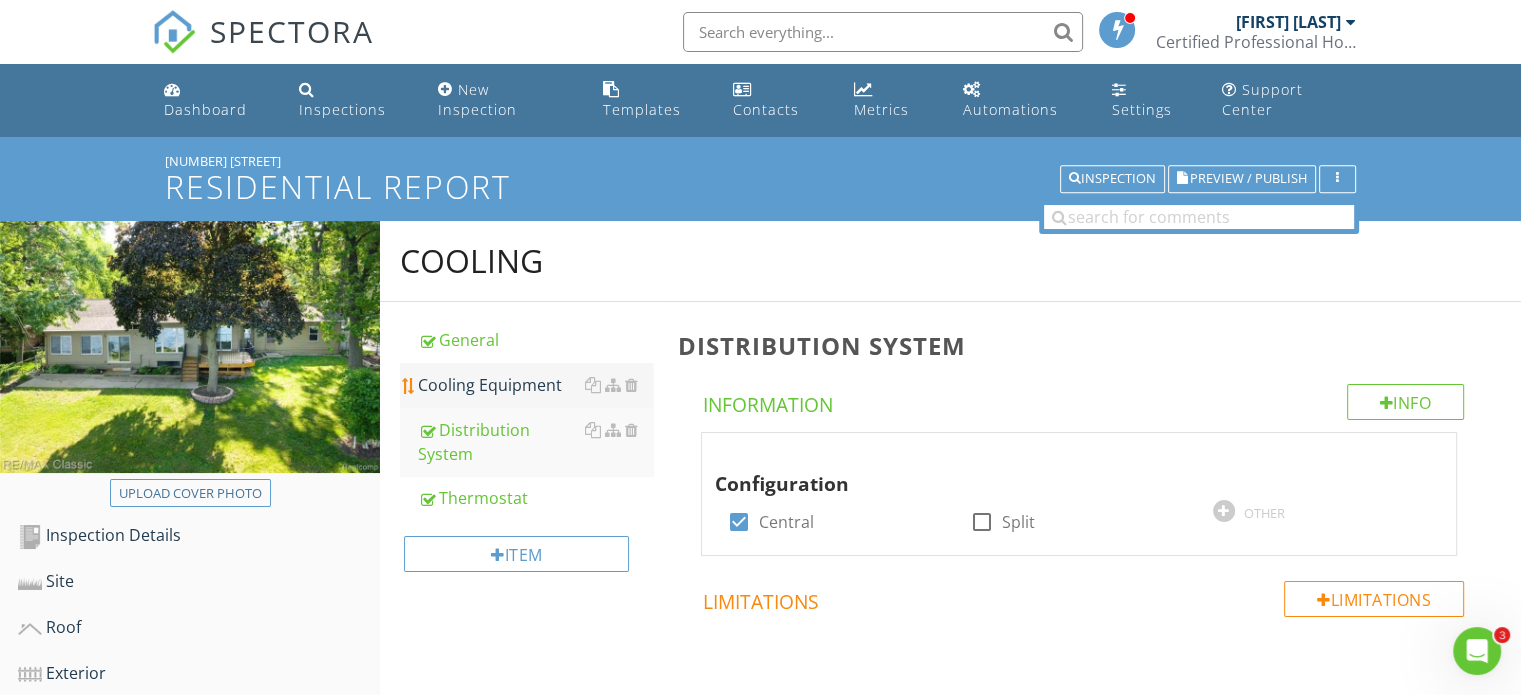 click on "Cooling Equipment" at bounding box center (535, 385) 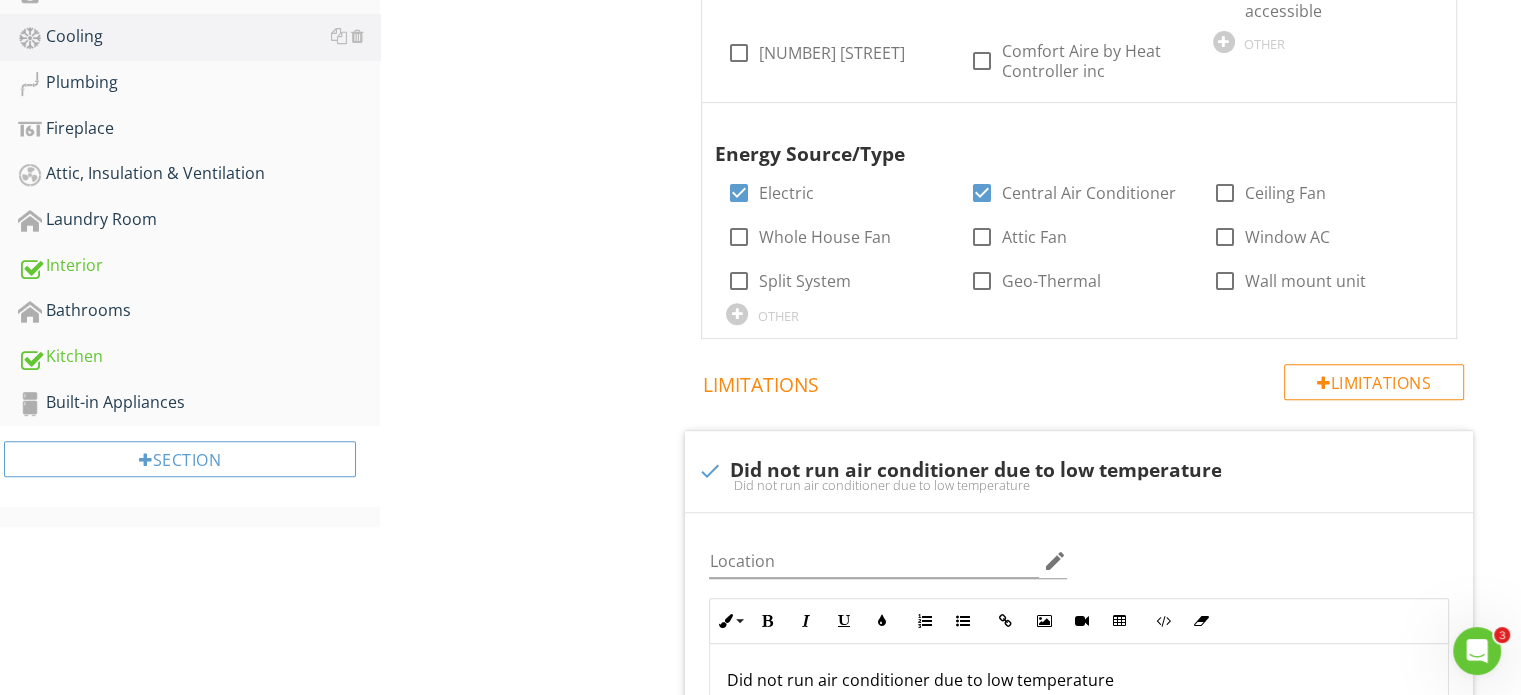 scroll, scrollTop: 900, scrollLeft: 0, axis: vertical 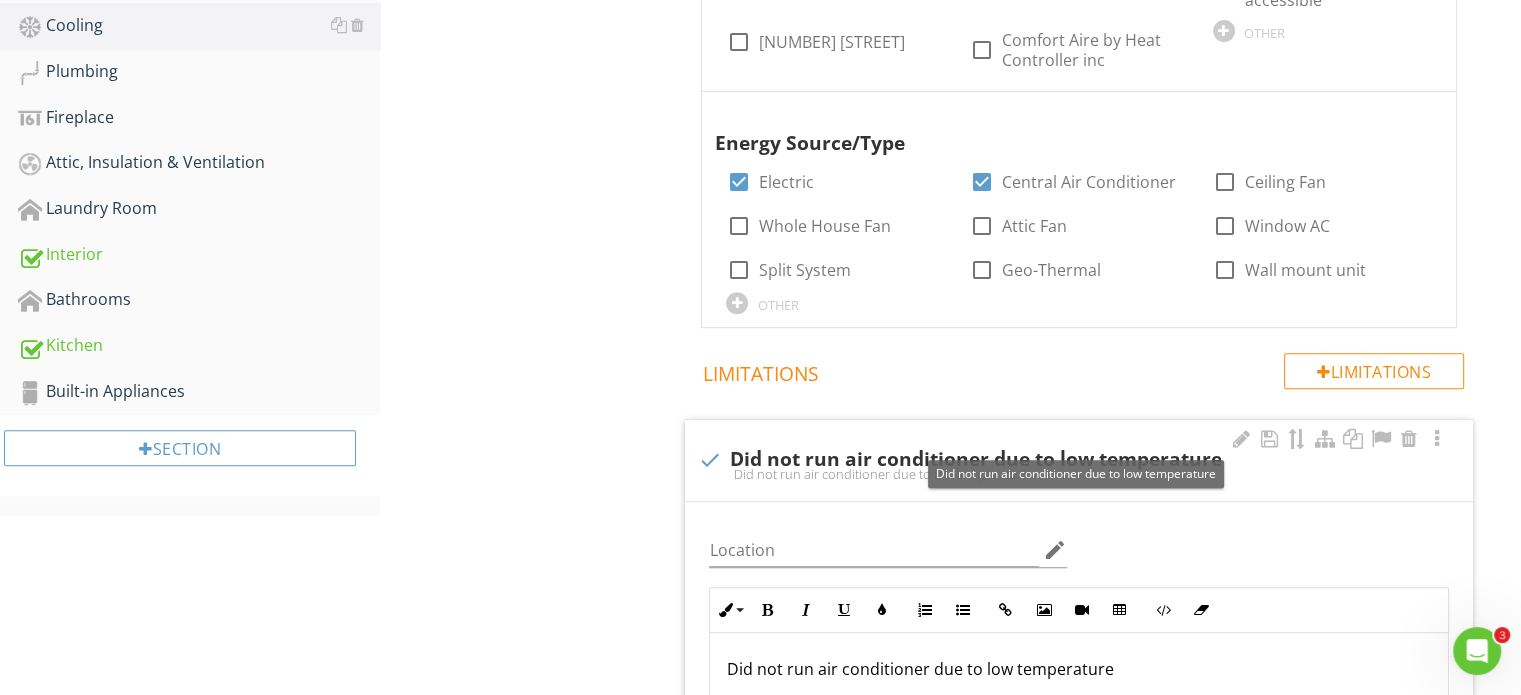 click at bounding box center [709, 460] 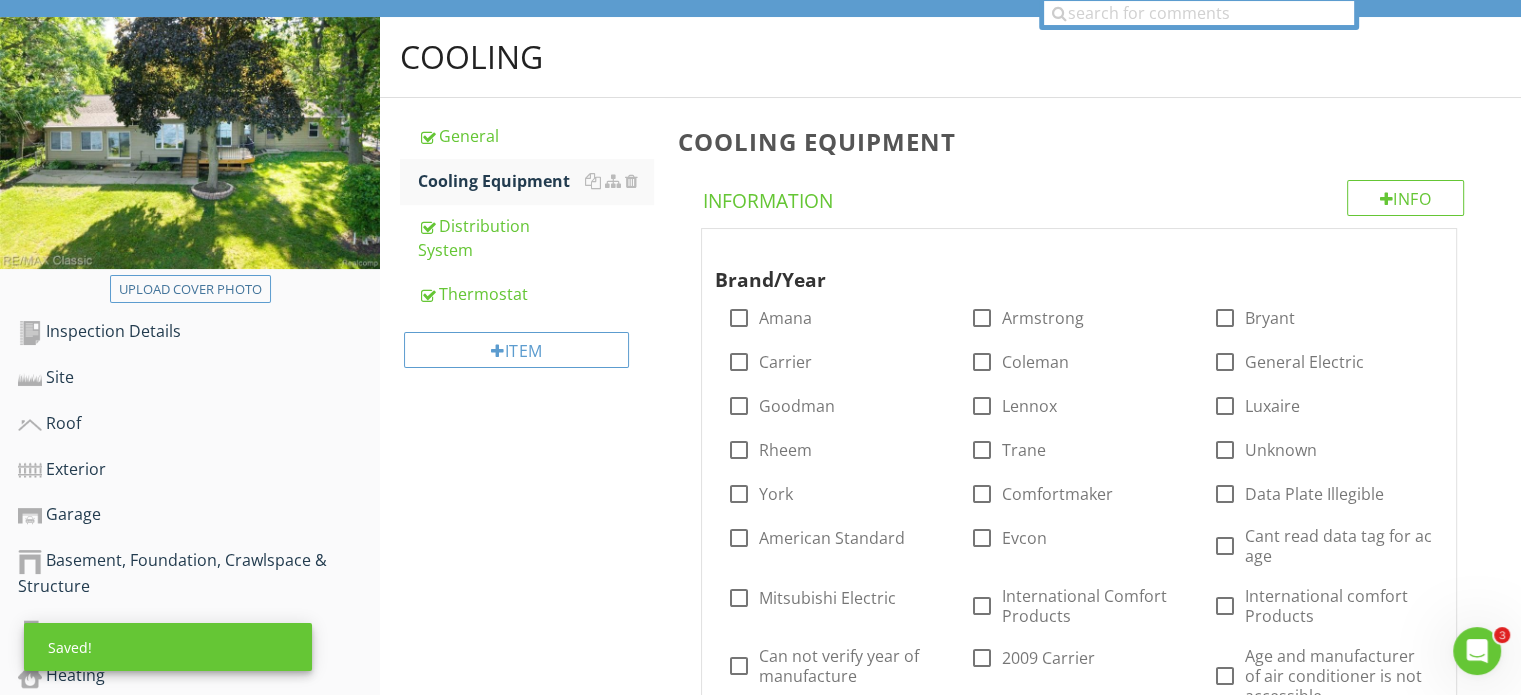 scroll, scrollTop: 200, scrollLeft: 0, axis: vertical 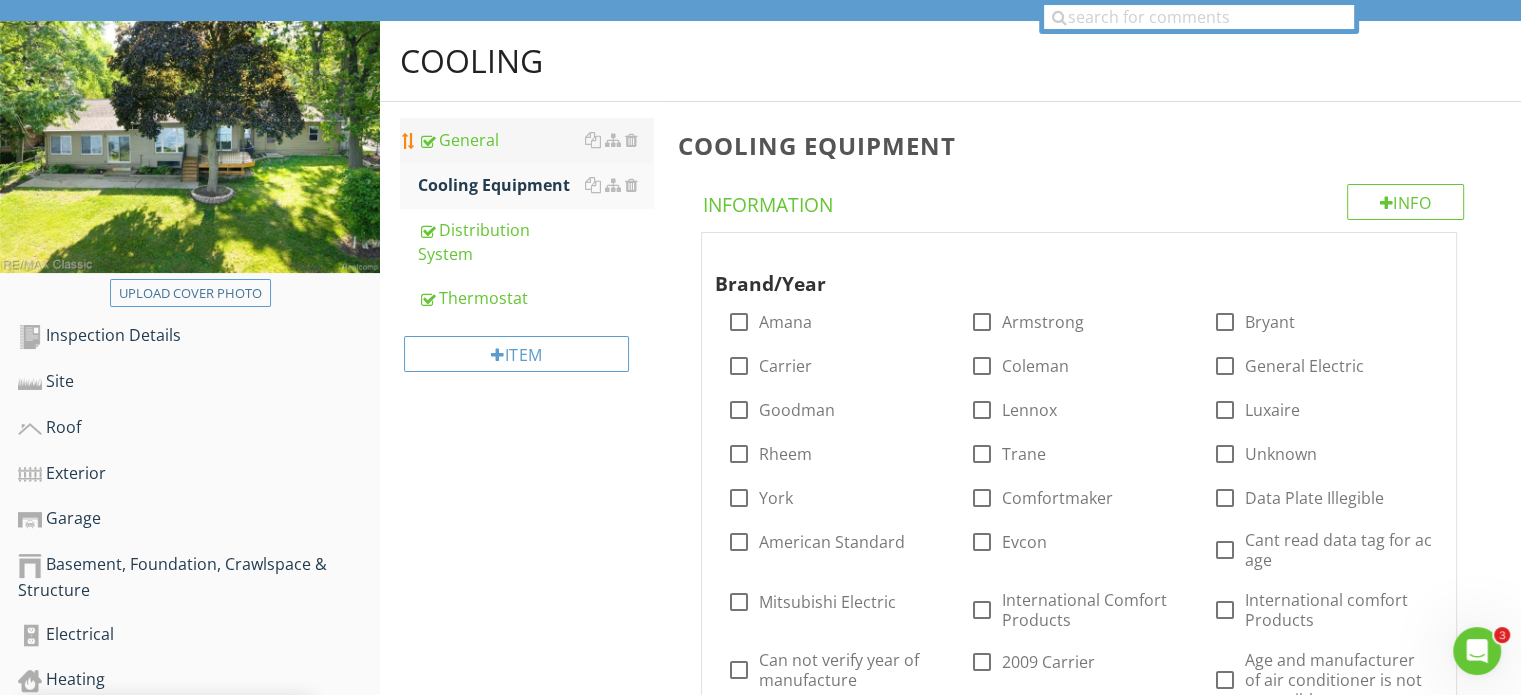 click on "General" at bounding box center [535, 140] 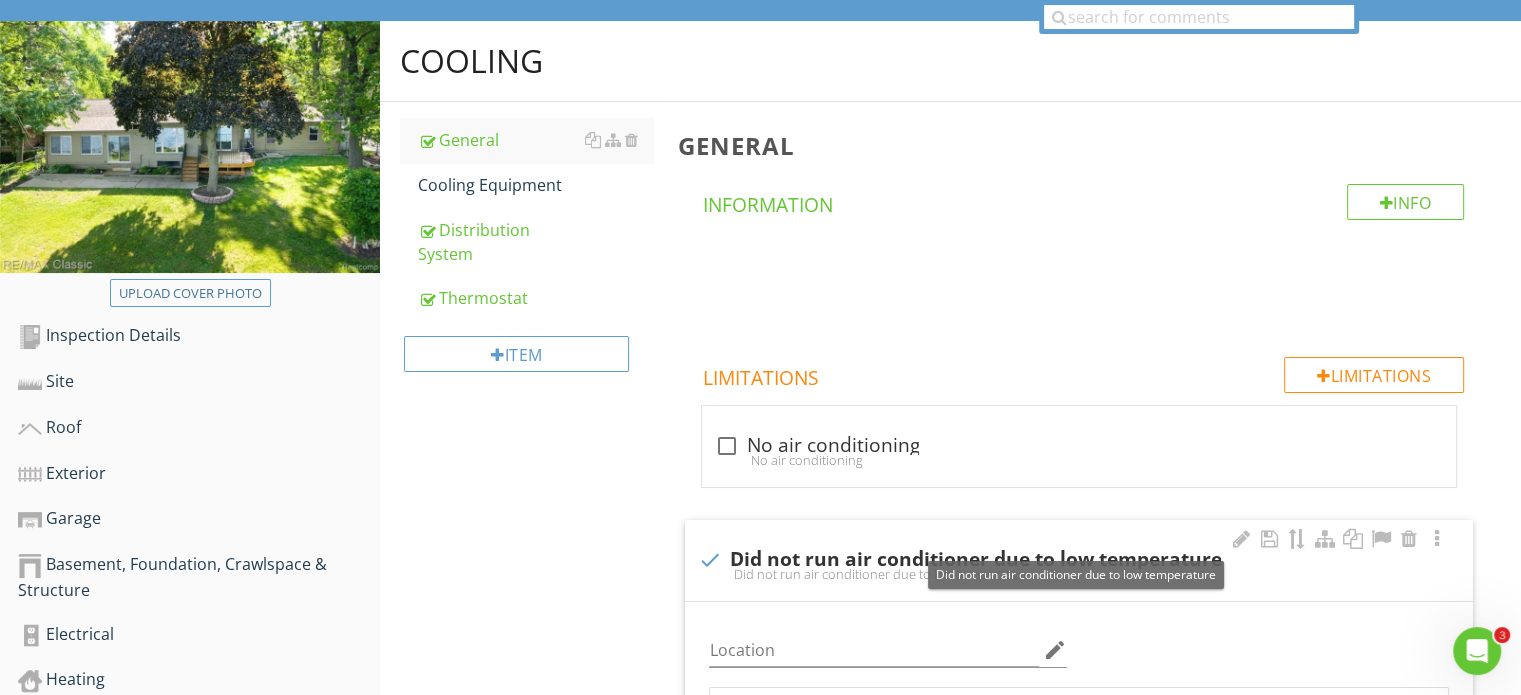 click at bounding box center (709, 560) 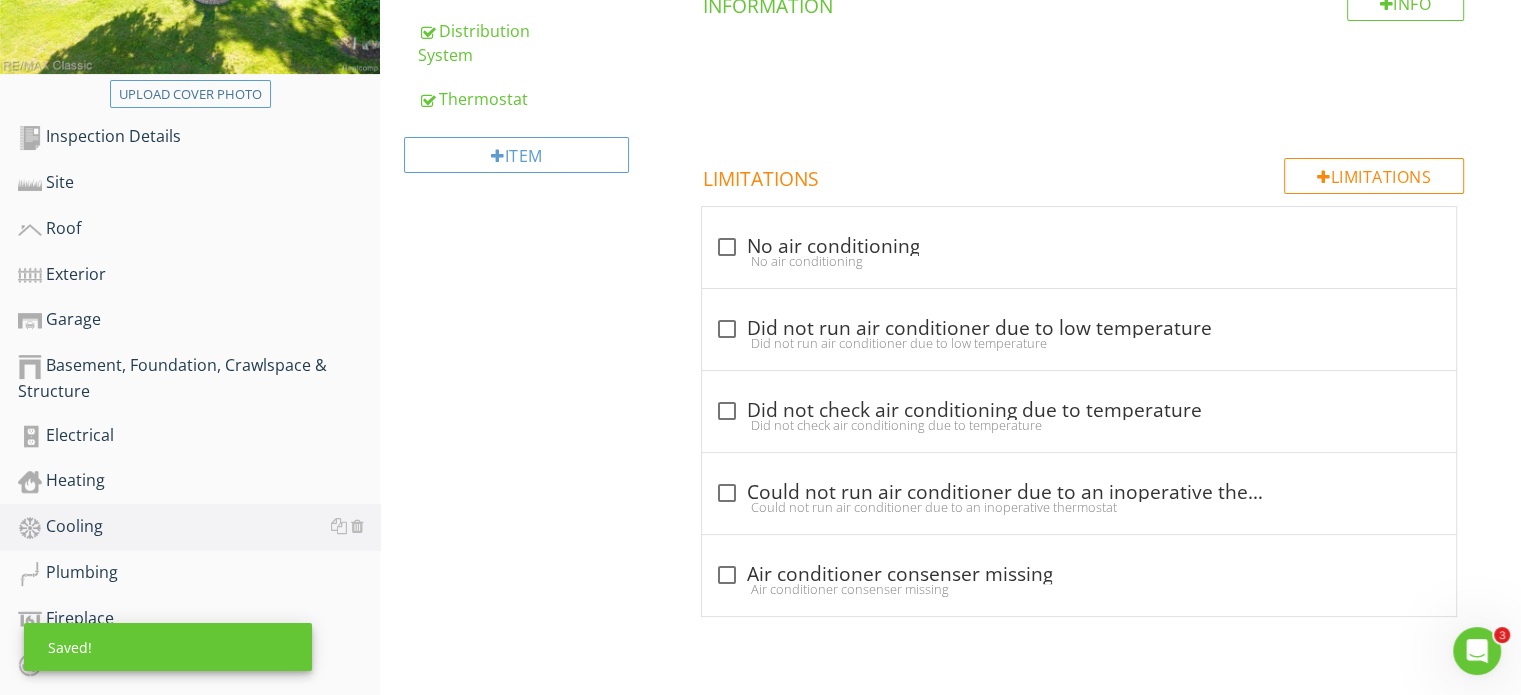 scroll, scrollTop: 400, scrollLeft: 0, axis: vertical 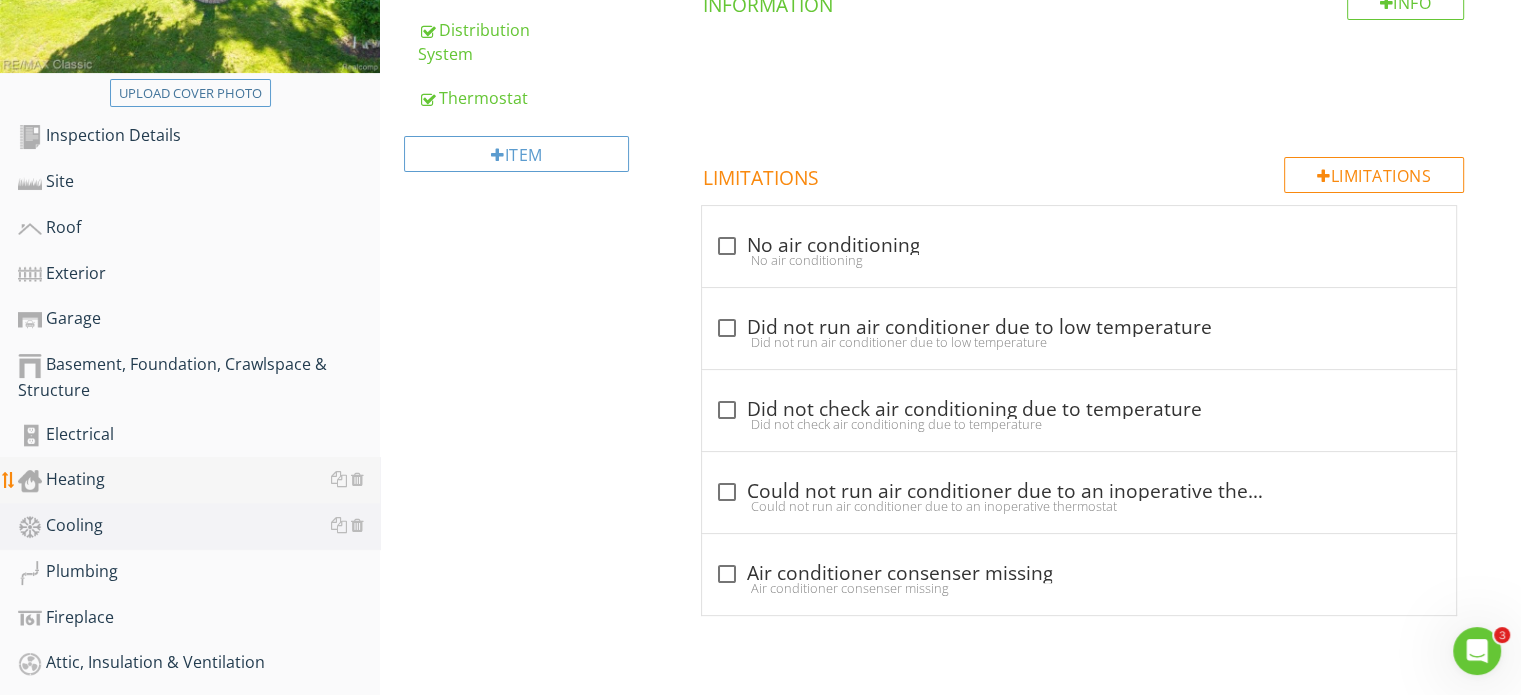 click on "Heating" at bounding box center (199, 480) 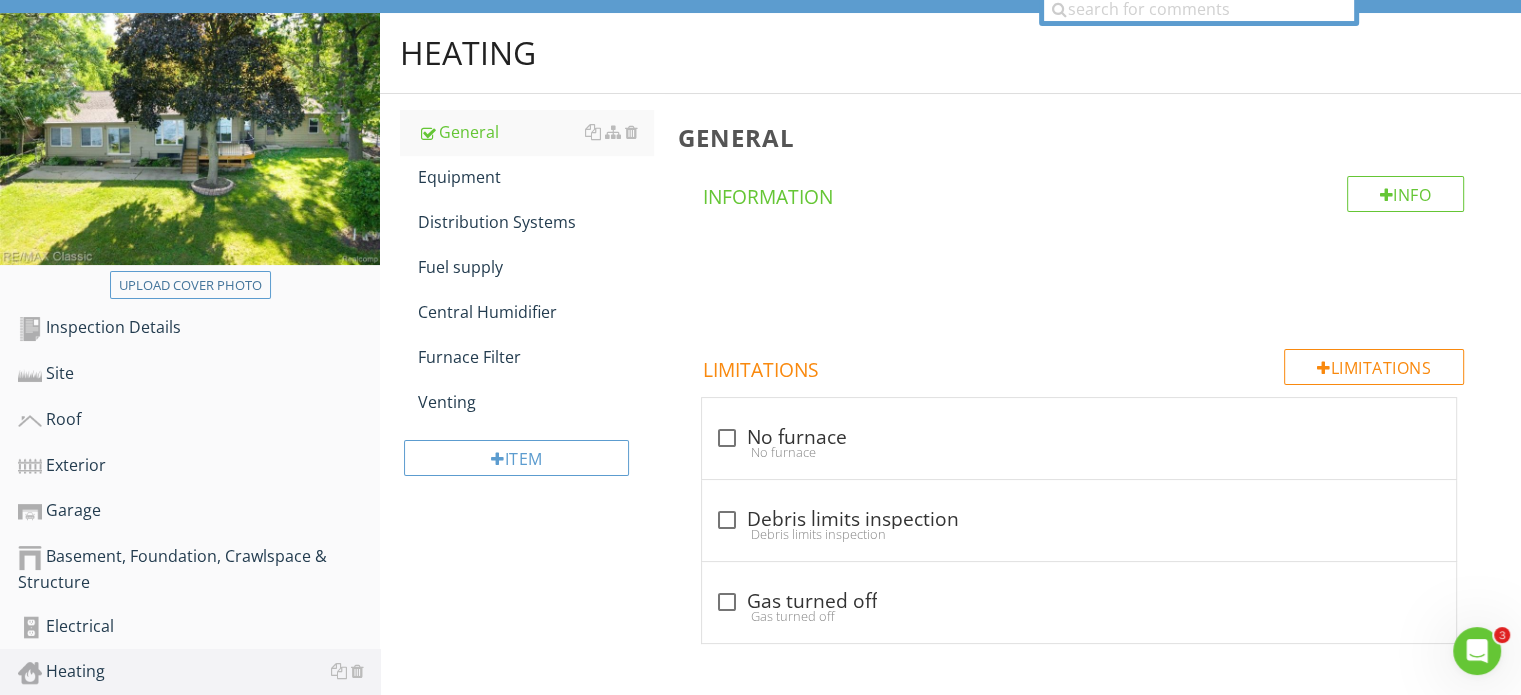 scroll, scrollTop: 100, scrollLeft: 0, axis: vertical 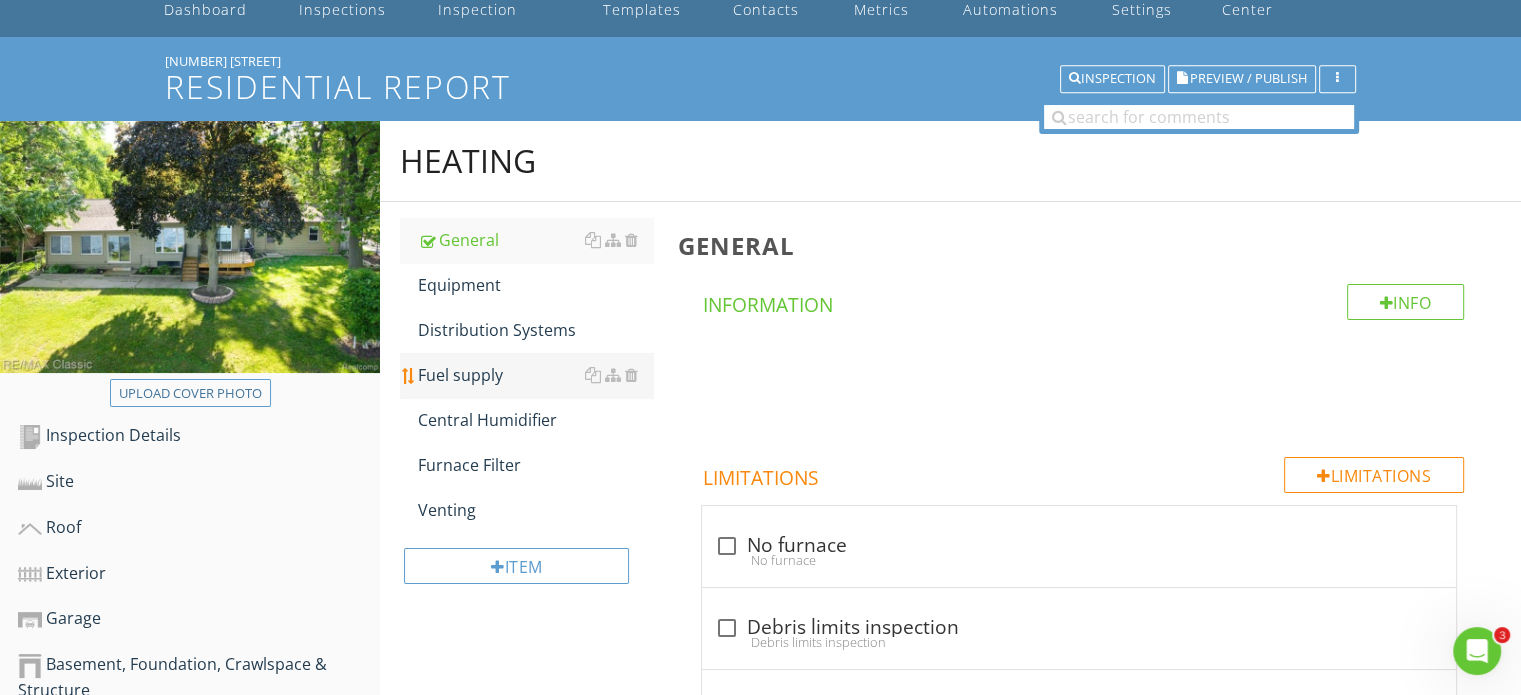 click on "Fuel supply" at bounding box center [535, 375] 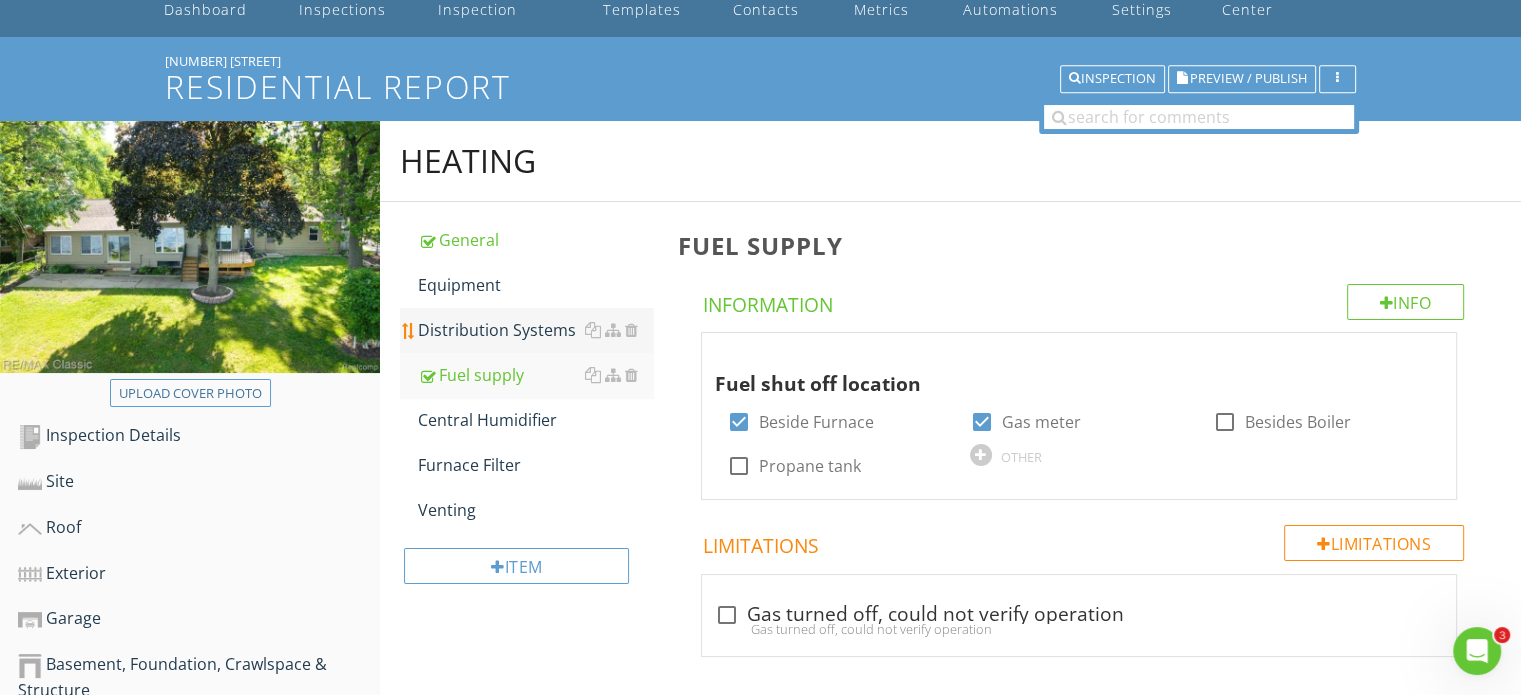 click on "Distribution Systems" at bounding box center [535, 330] 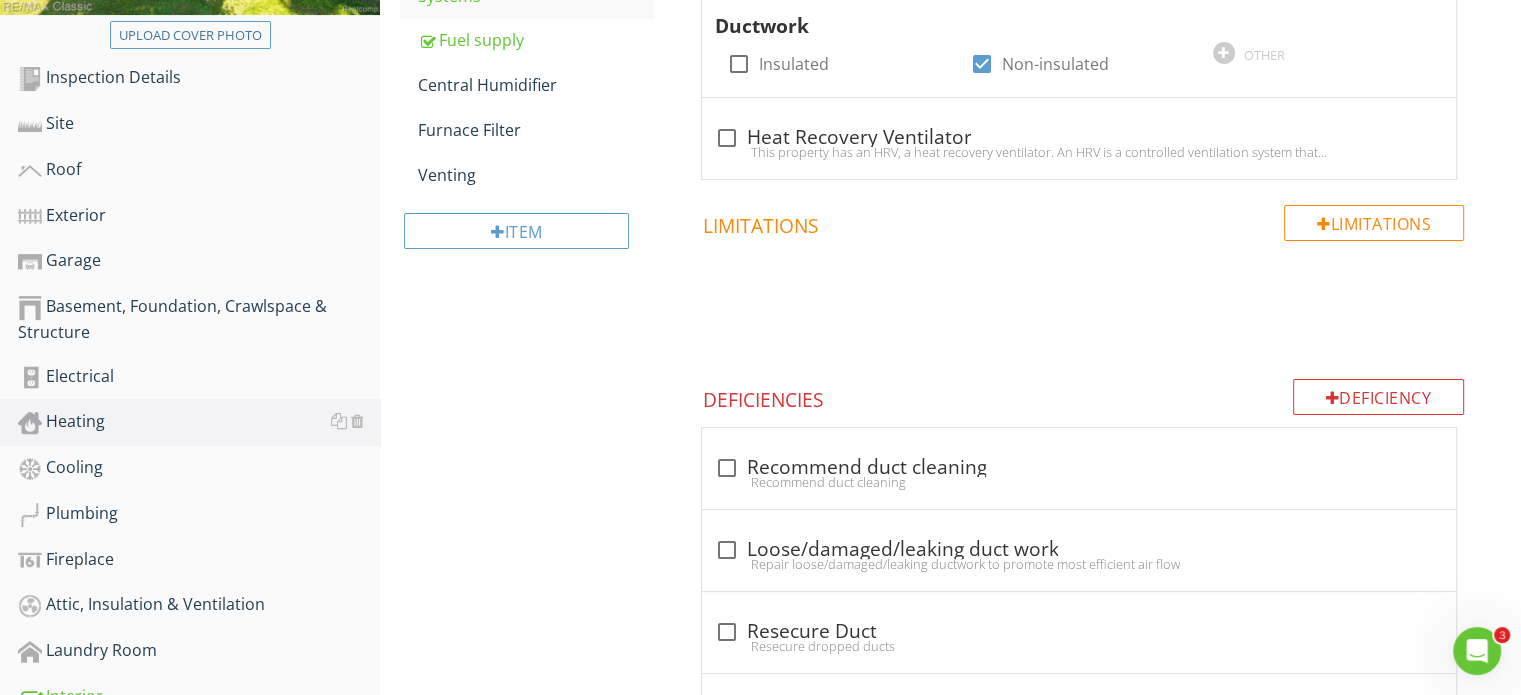 scroll, scrollTop: 500, scrollLeft: 0, axis: vertical 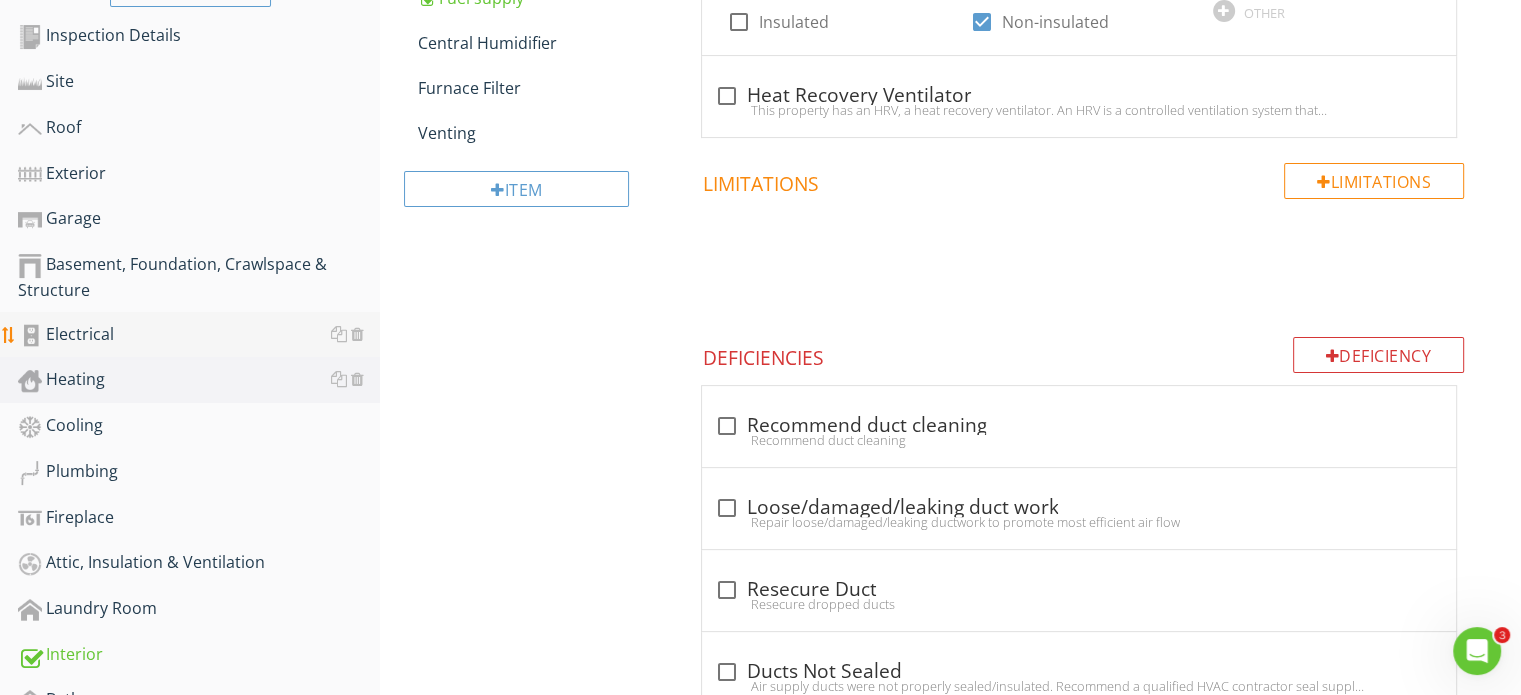 click on "Electrical" at bounding box center (199, 335) 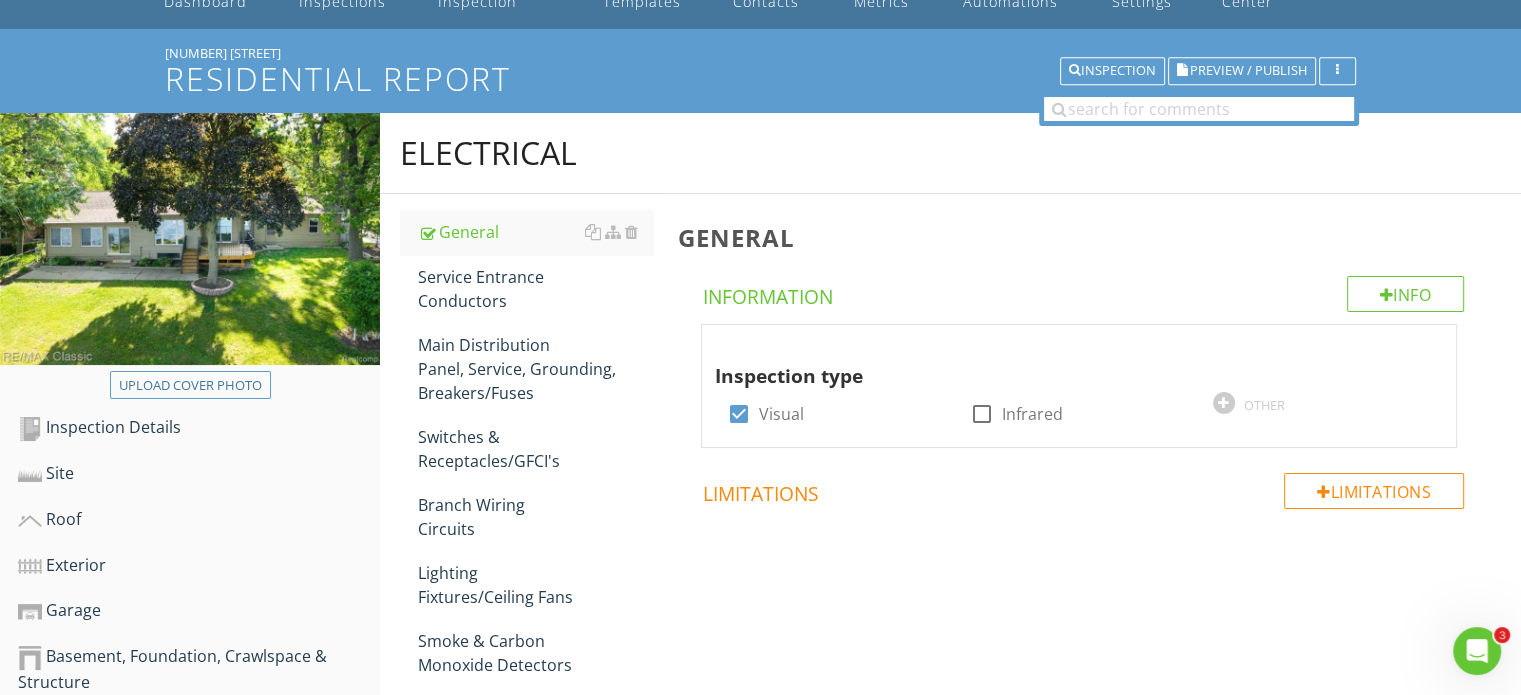 scroll, scrollTop: 100, scrollLeft: 0, axis: vertical 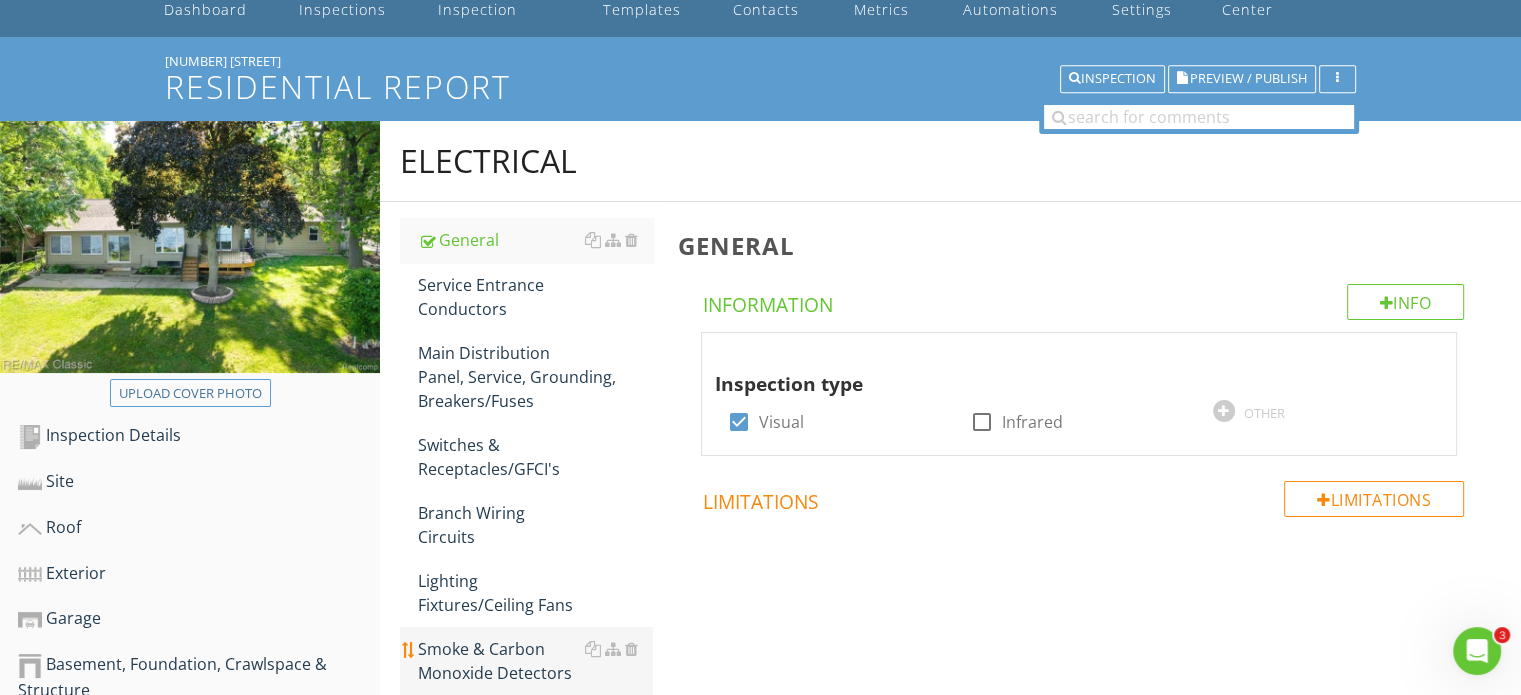 click on "Smoke & Carbon Monoxide Detectors" at bounding box center [535, 661] 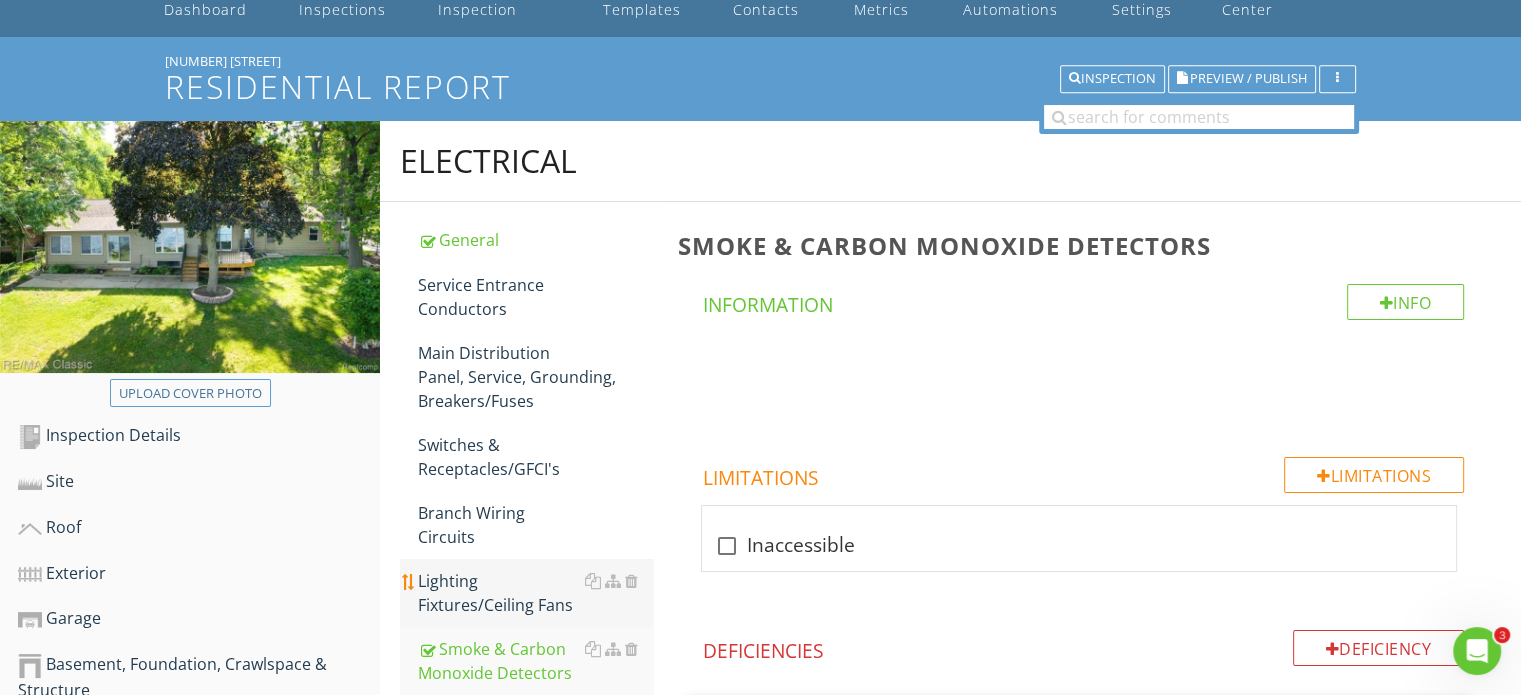 click on "Lighting Fixtures/Ceiling Fans" at bounding box center [535, 593] 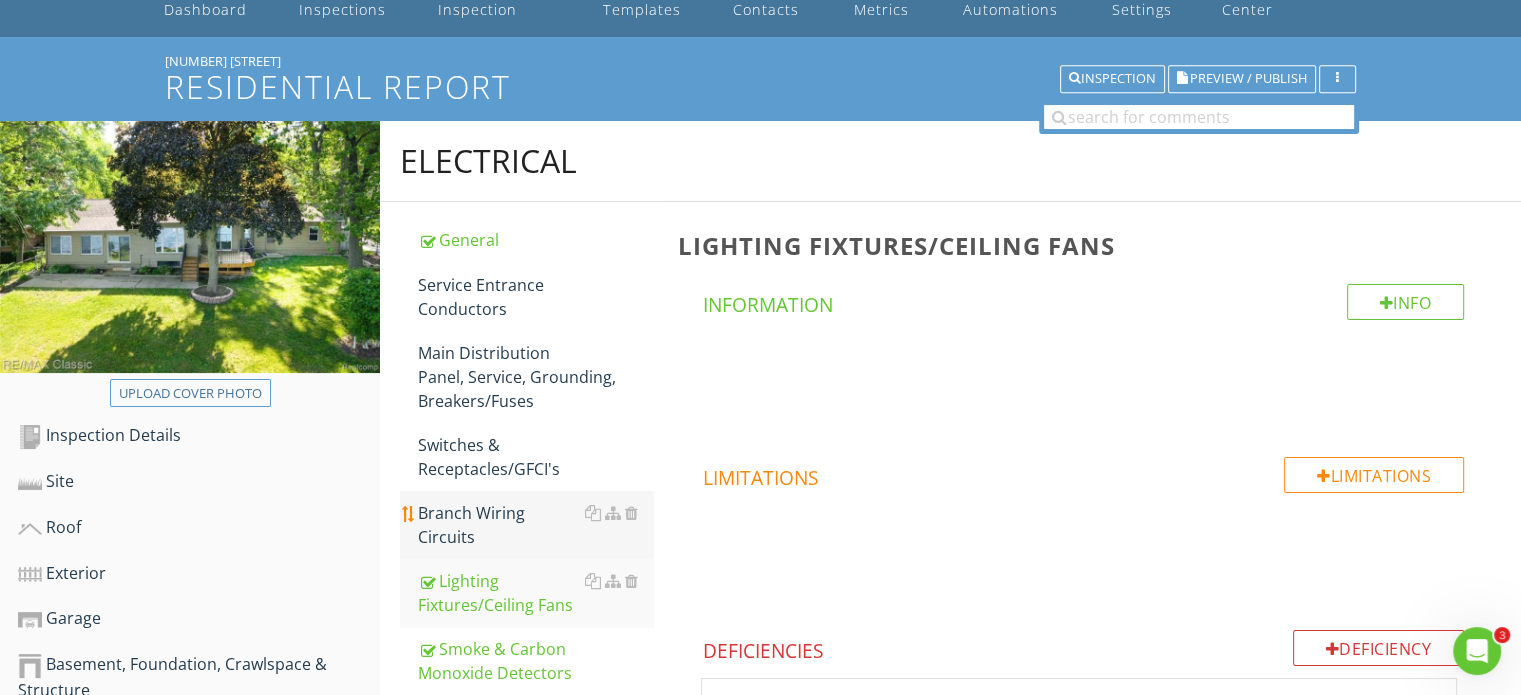 click on "Branch Wiring Circuits" at bounding box center (535, 525) 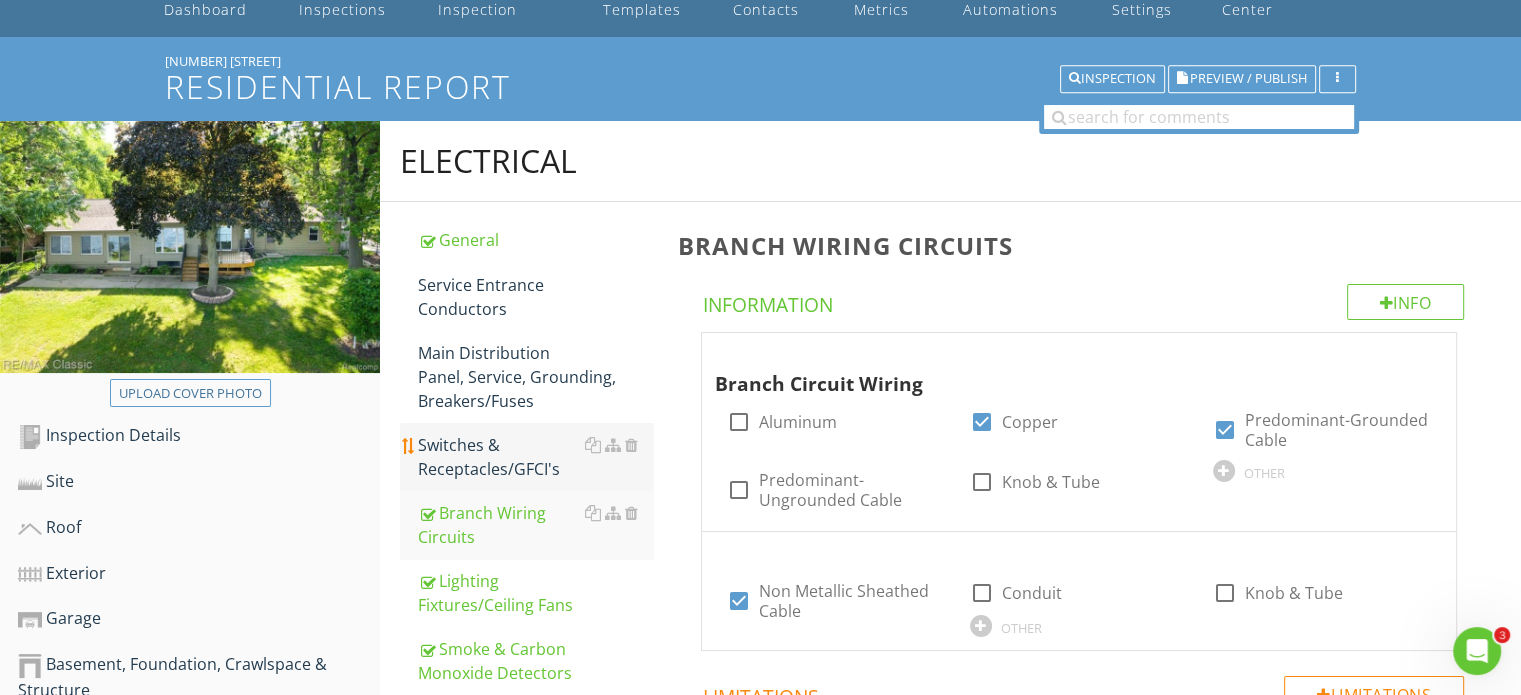 click on "Switches & Receptacles/GFCI's" at bounding box center [535, 457] 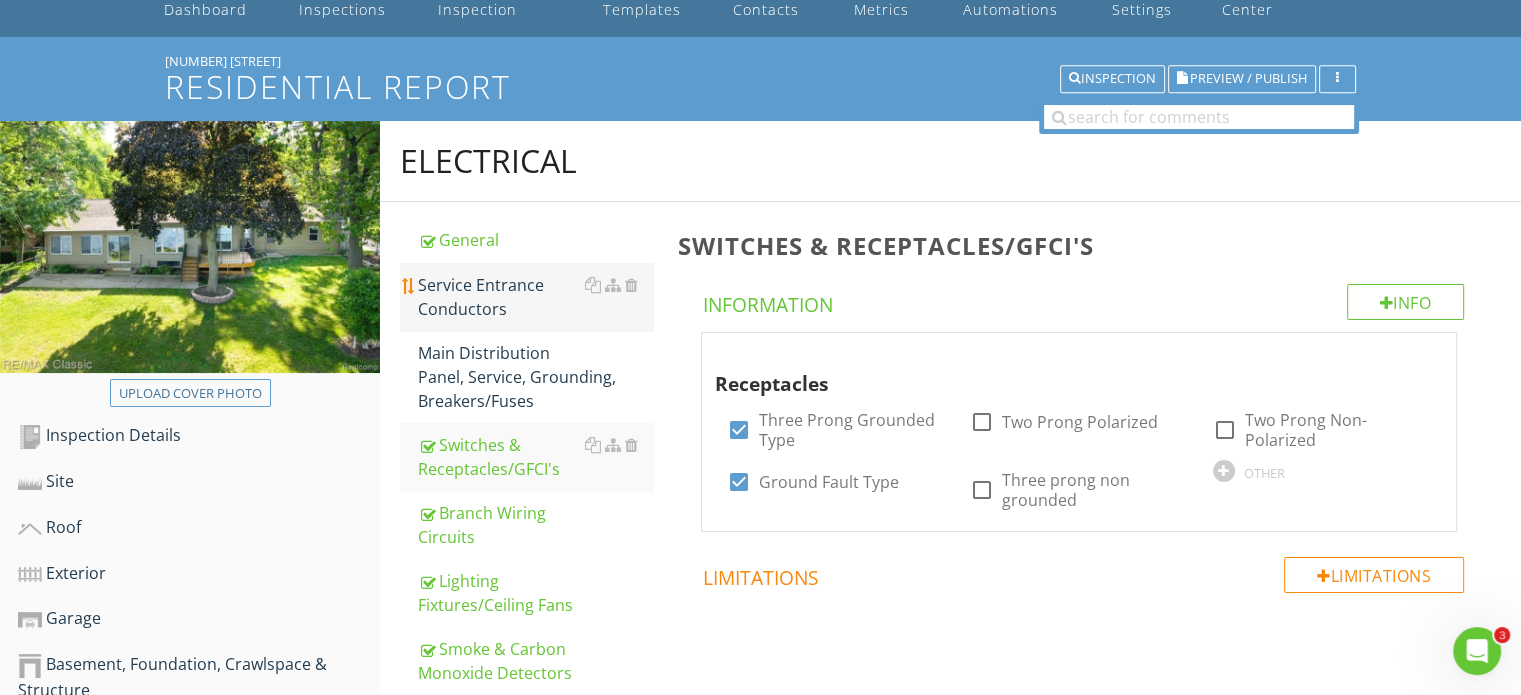 click on "Service Entrance Conductors" at bounding box center (535, 297) 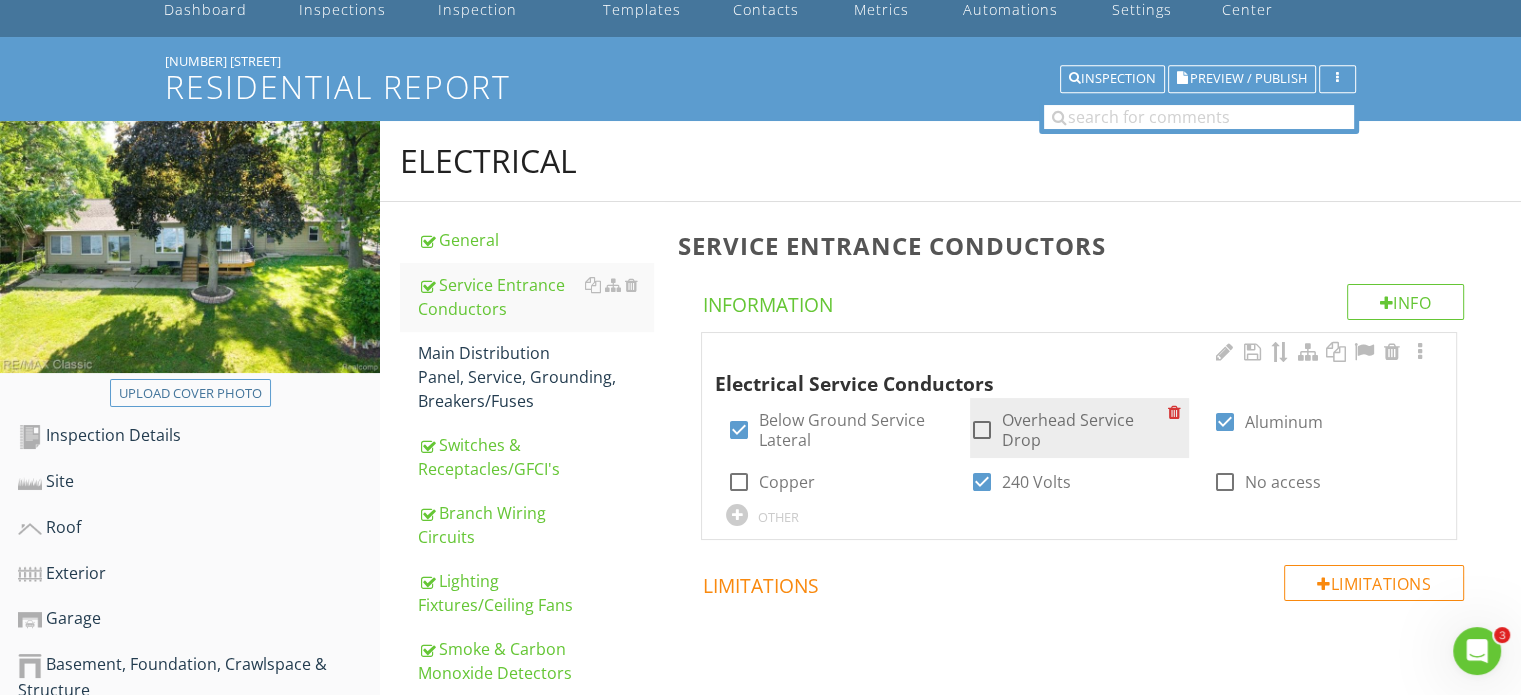 click at bounding box center [982, 430] 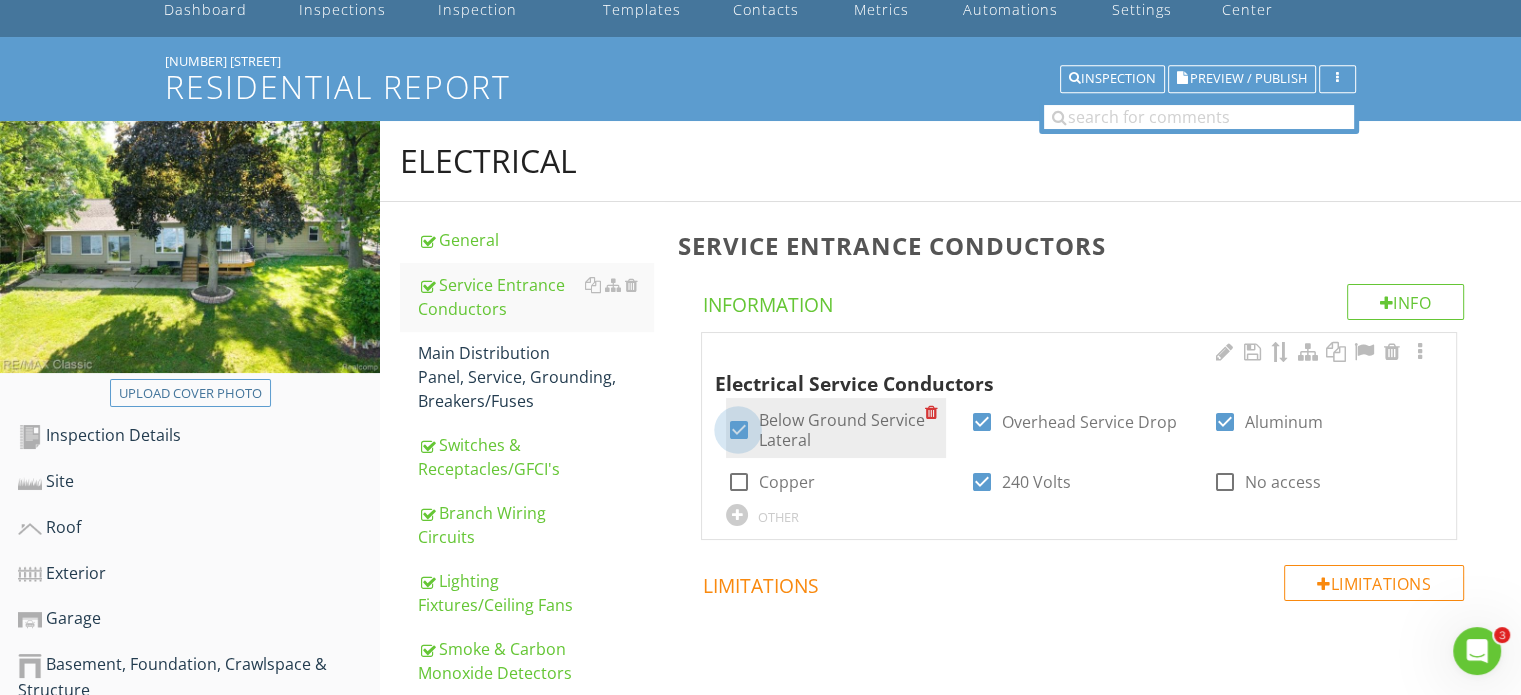 click at bounding box center (738, 430) 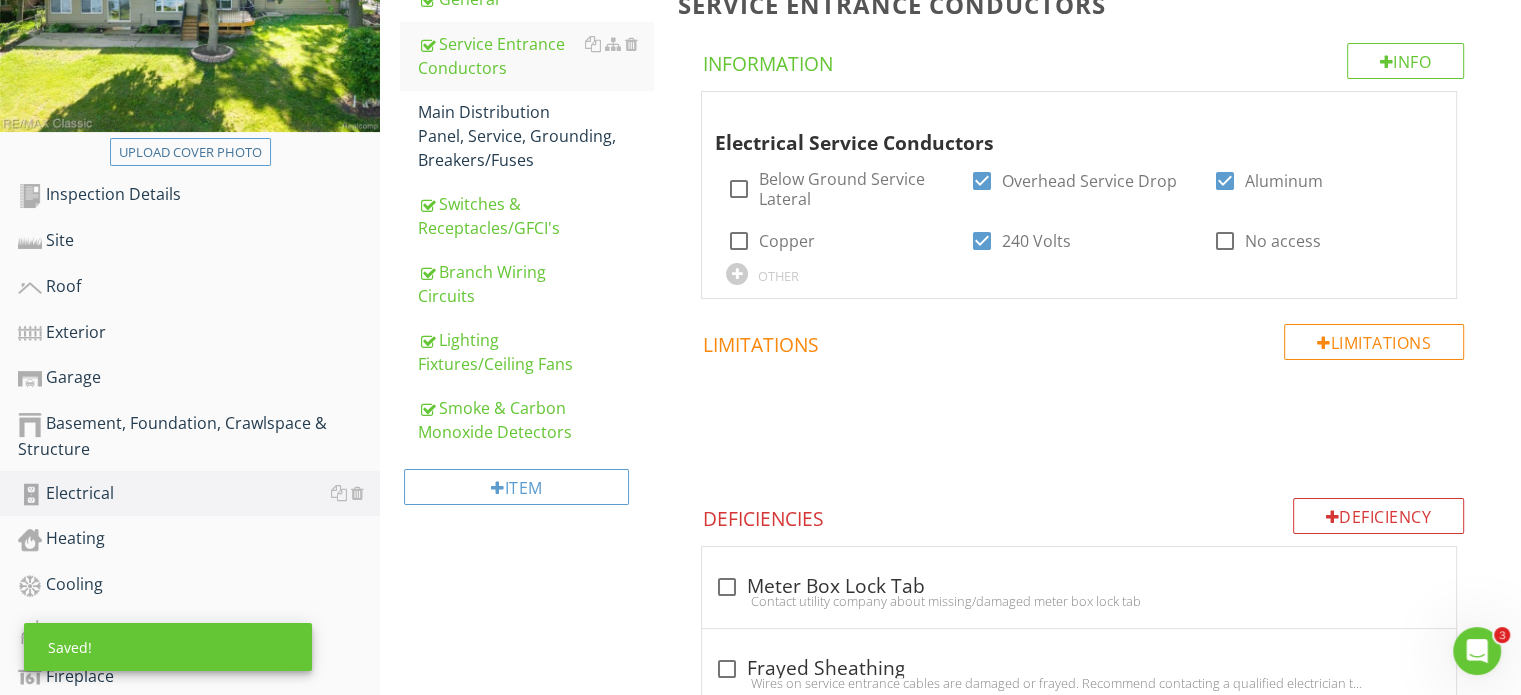 scroll, scrollTop: 400, scrollLeft: 0, axis: vertical 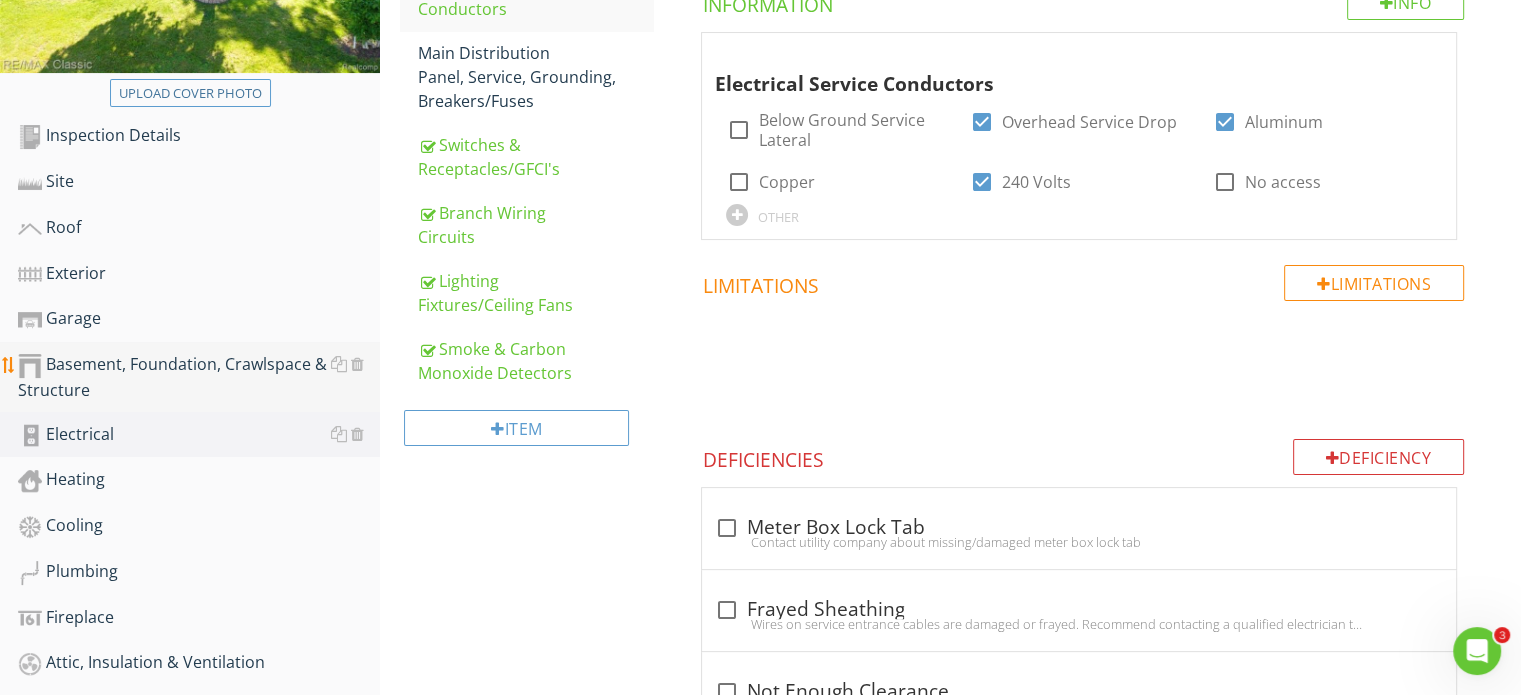 click on "Basement, Foundation, Crawlspace & Structure" at bounding box center [199, 377] 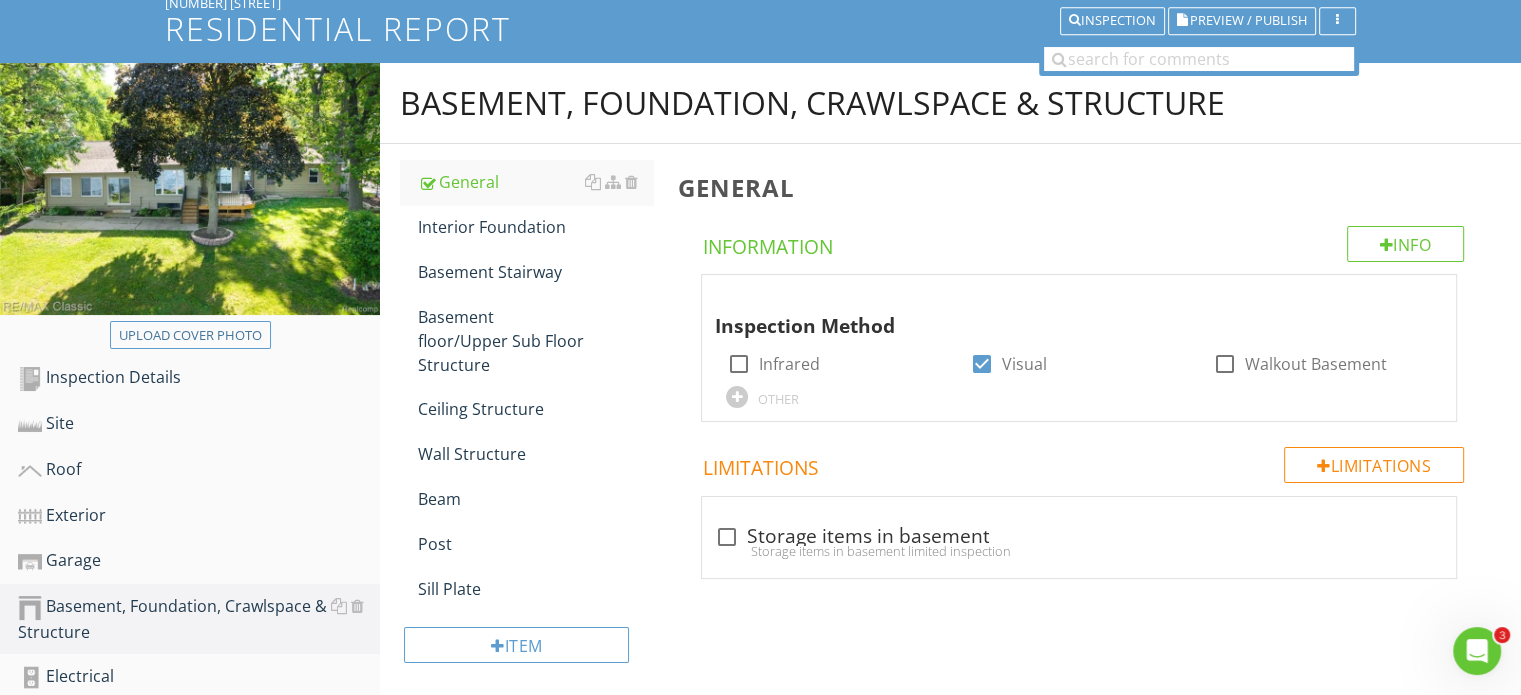 scroll, scrollTop: 100, scrollLeft: 0, axis: vertical 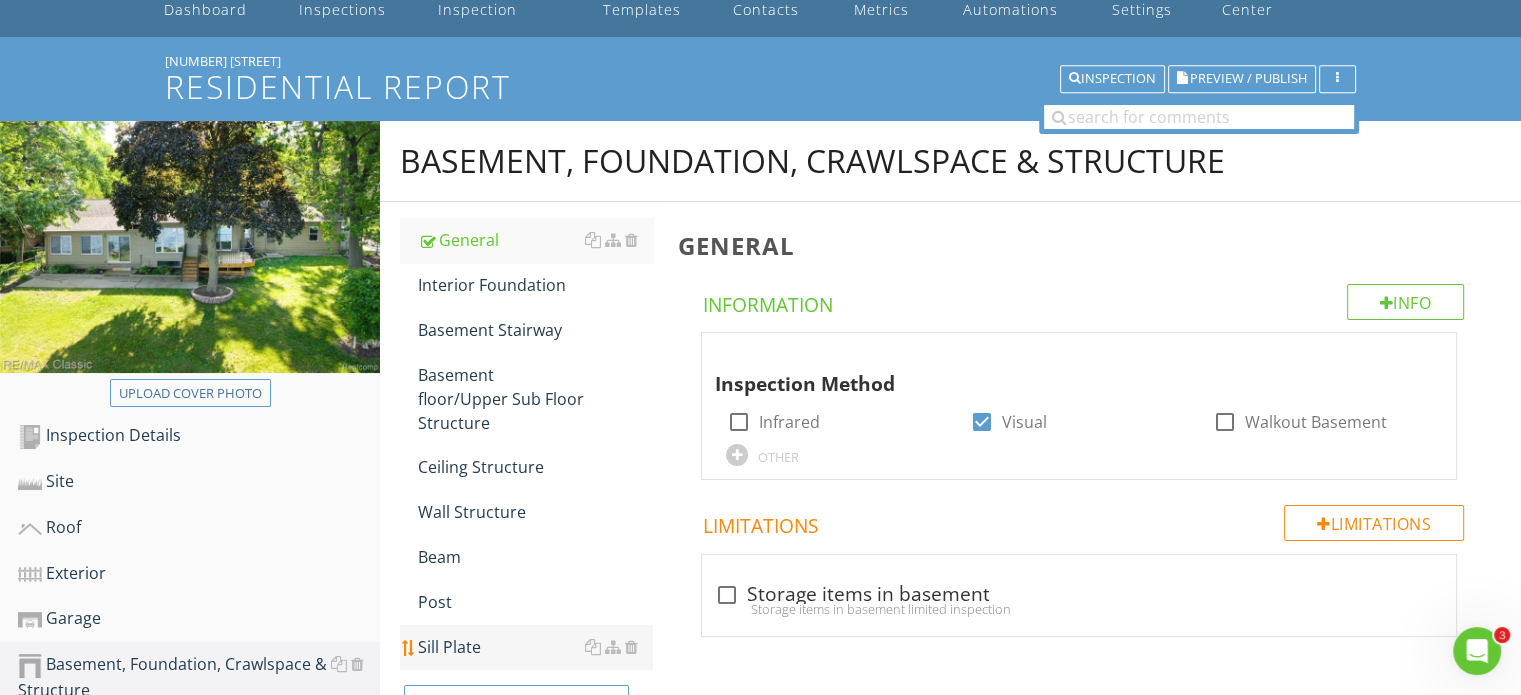 click on "Sill Plate" at bounding box center [535, 647] 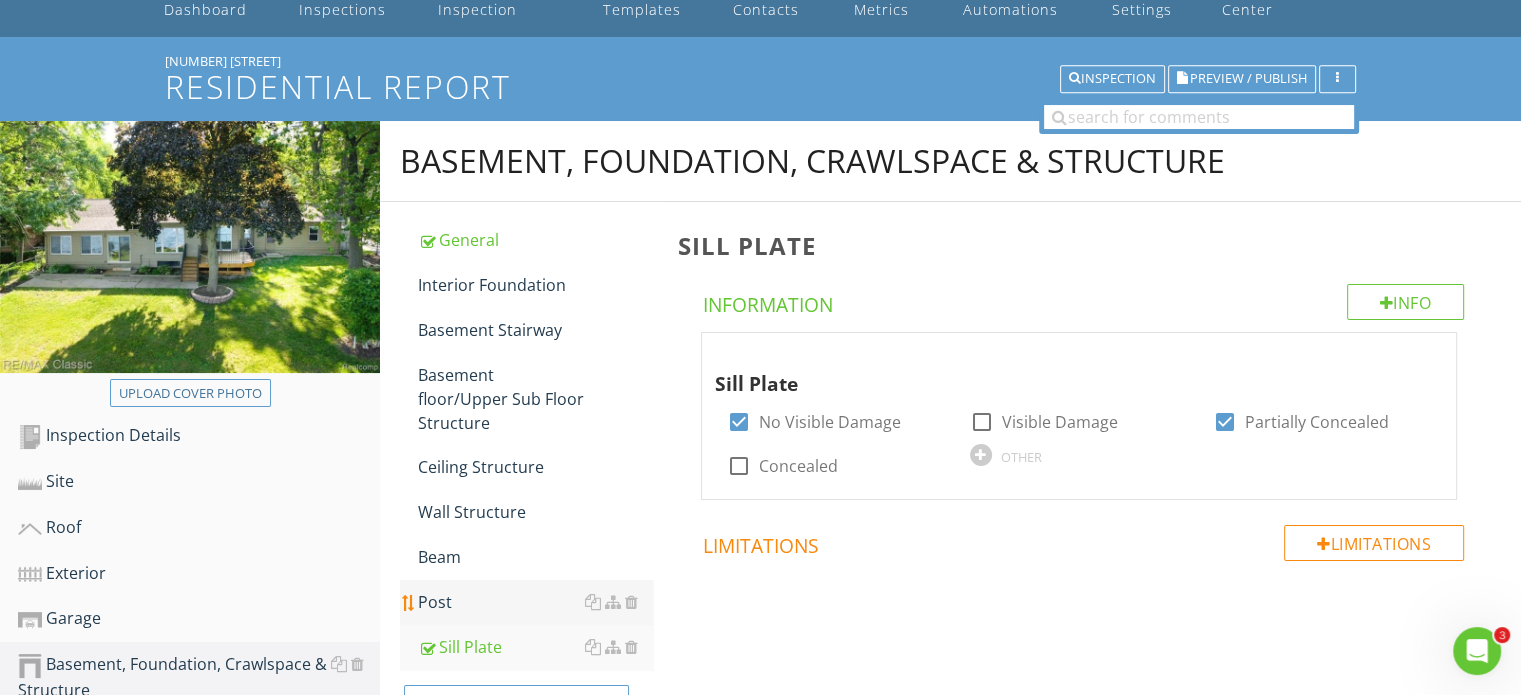click on "Post" at bounding box center [535, 602] 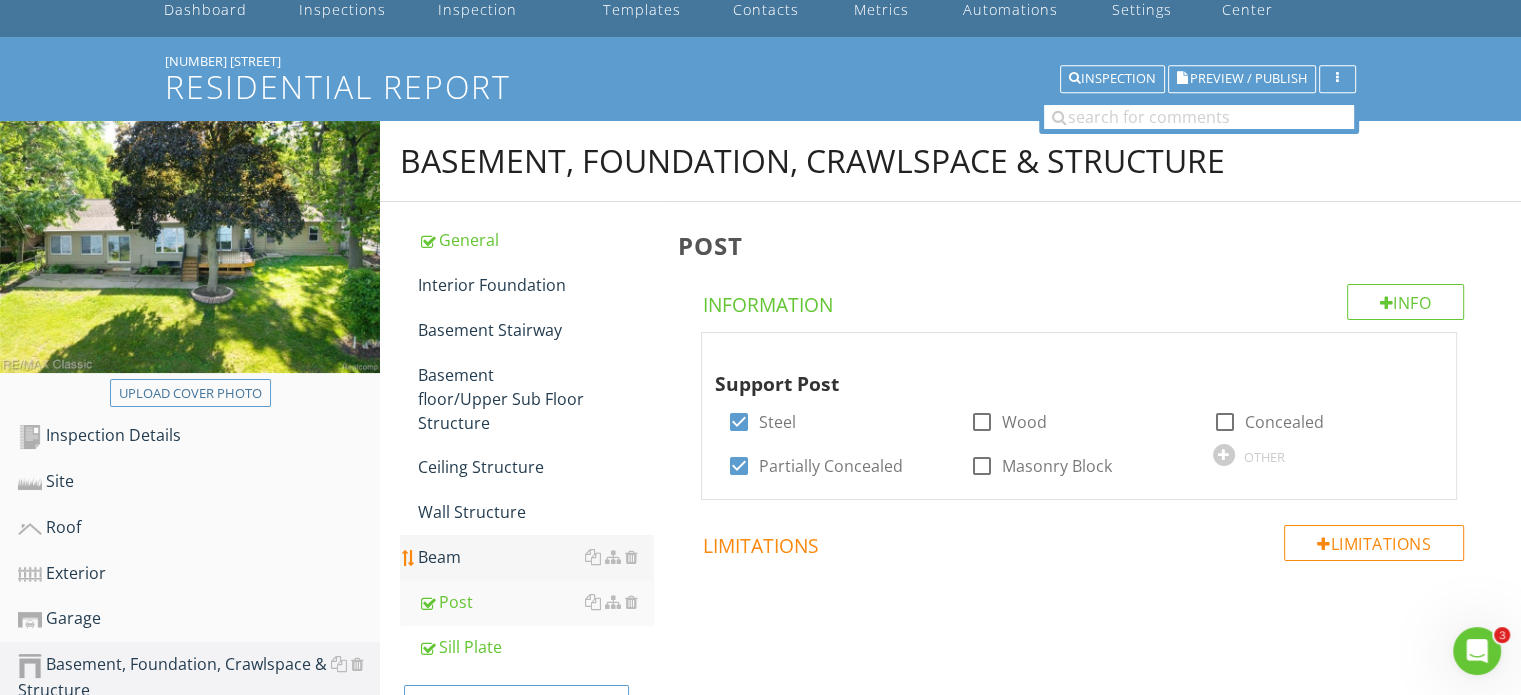 click on "Beam" at bounding box center (535, 557) 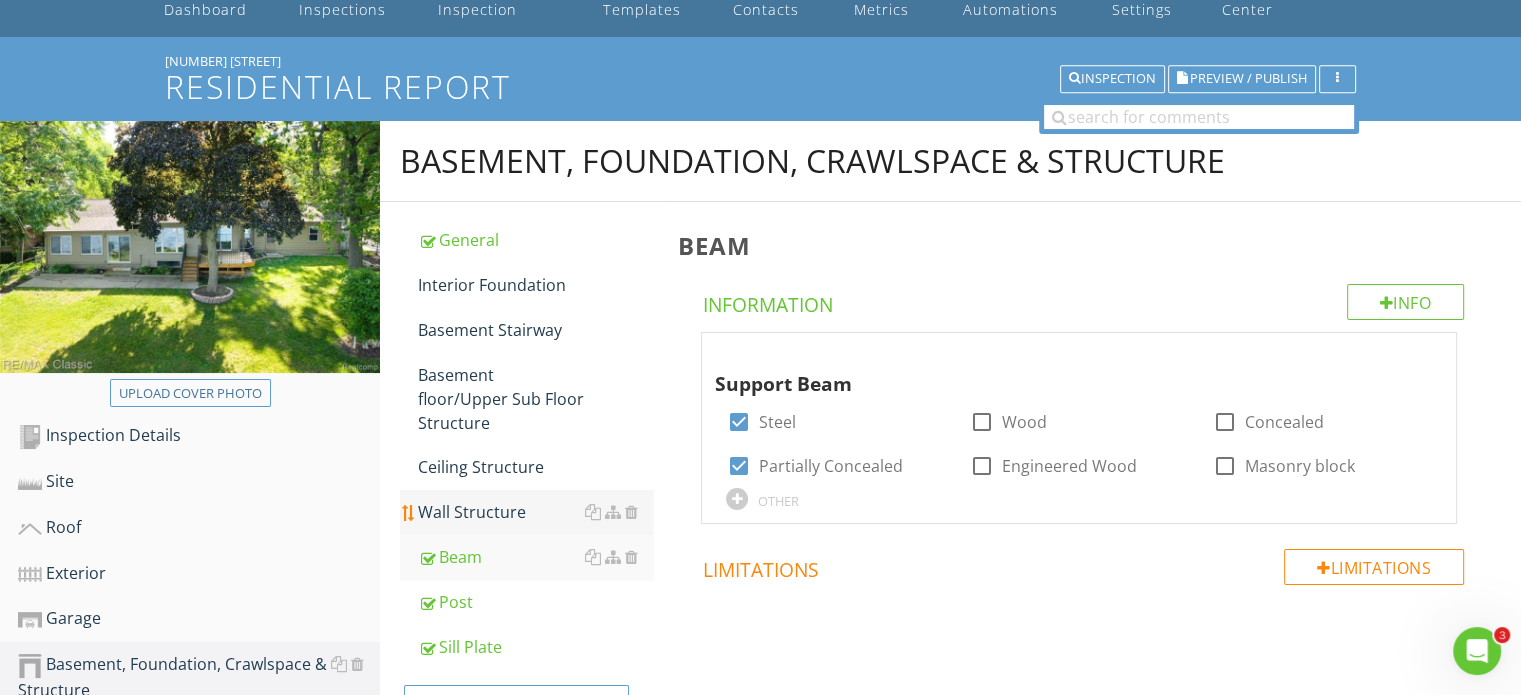click on "Wall Structure" at bounding box center [535, 512] 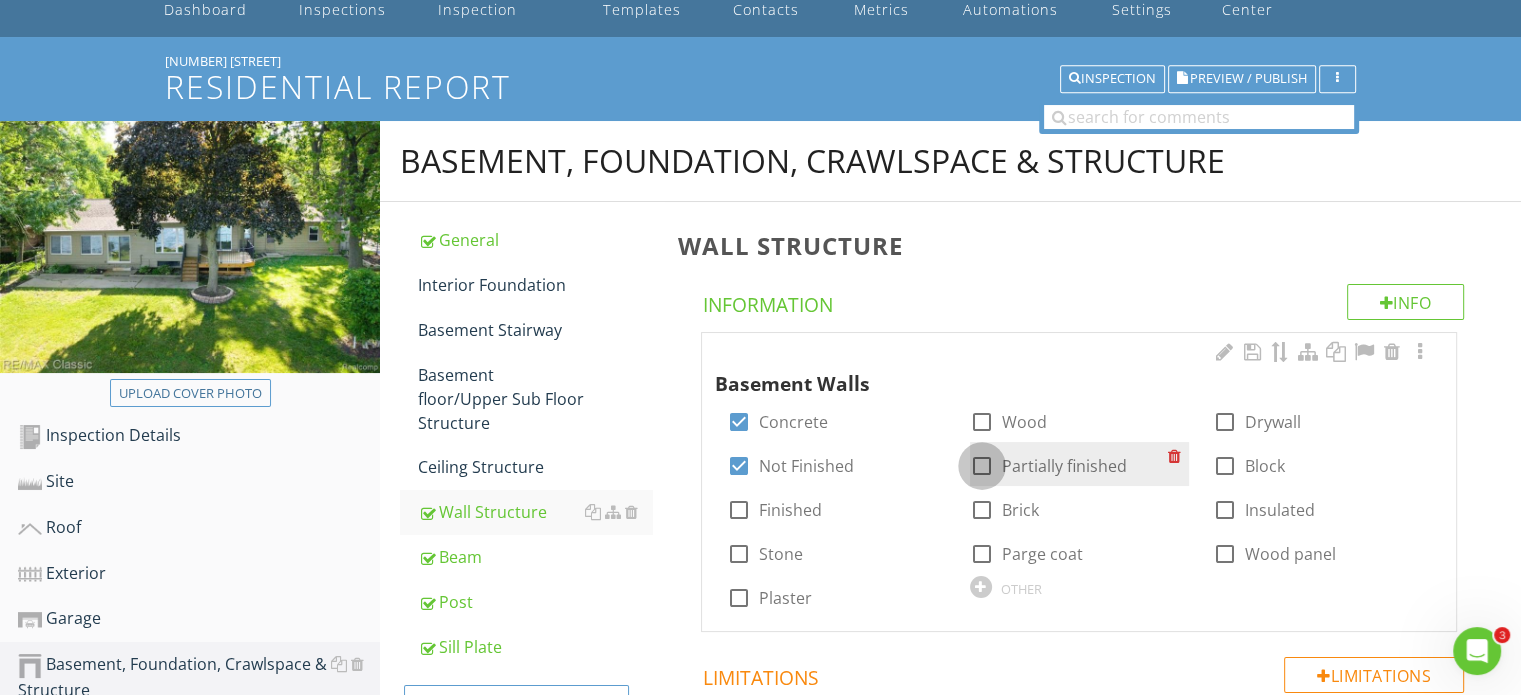 click at bounding box center [982, 466] 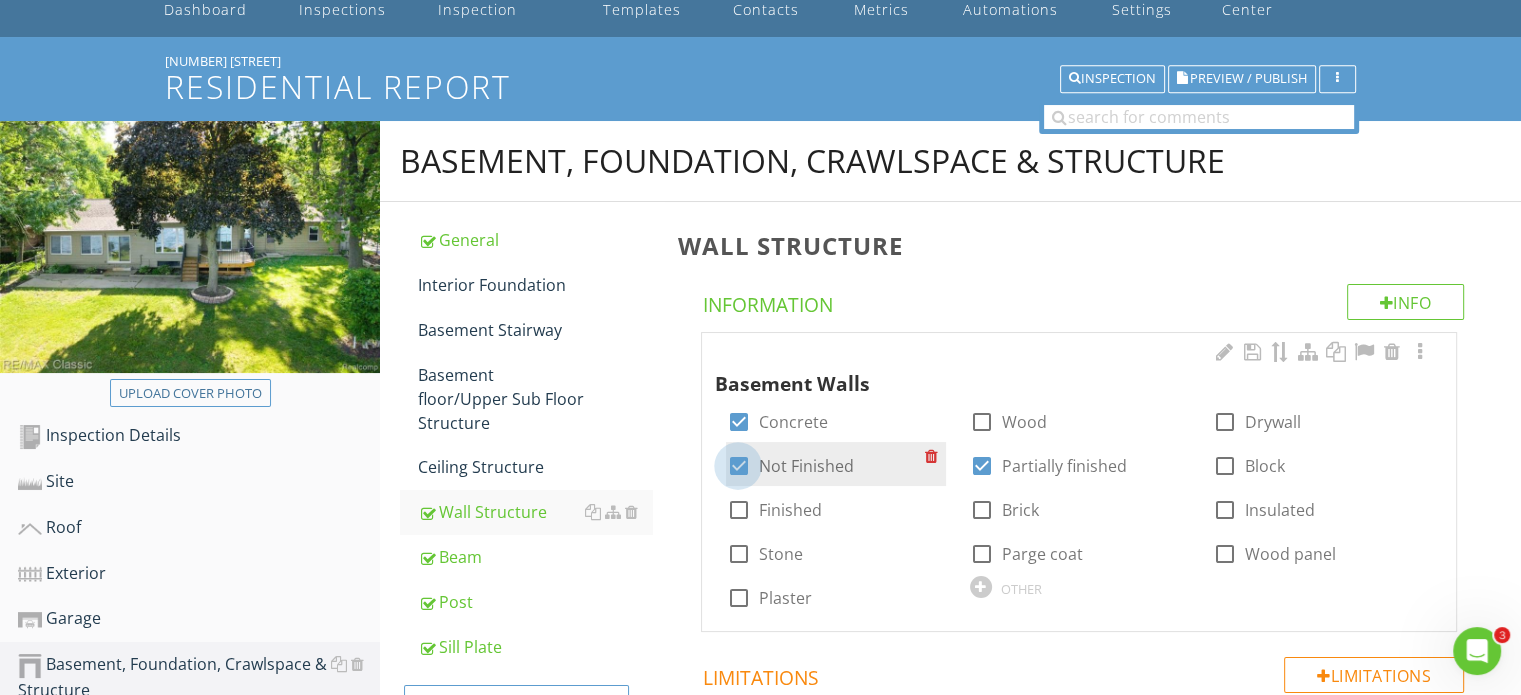 click at bounding box center [738, 466] 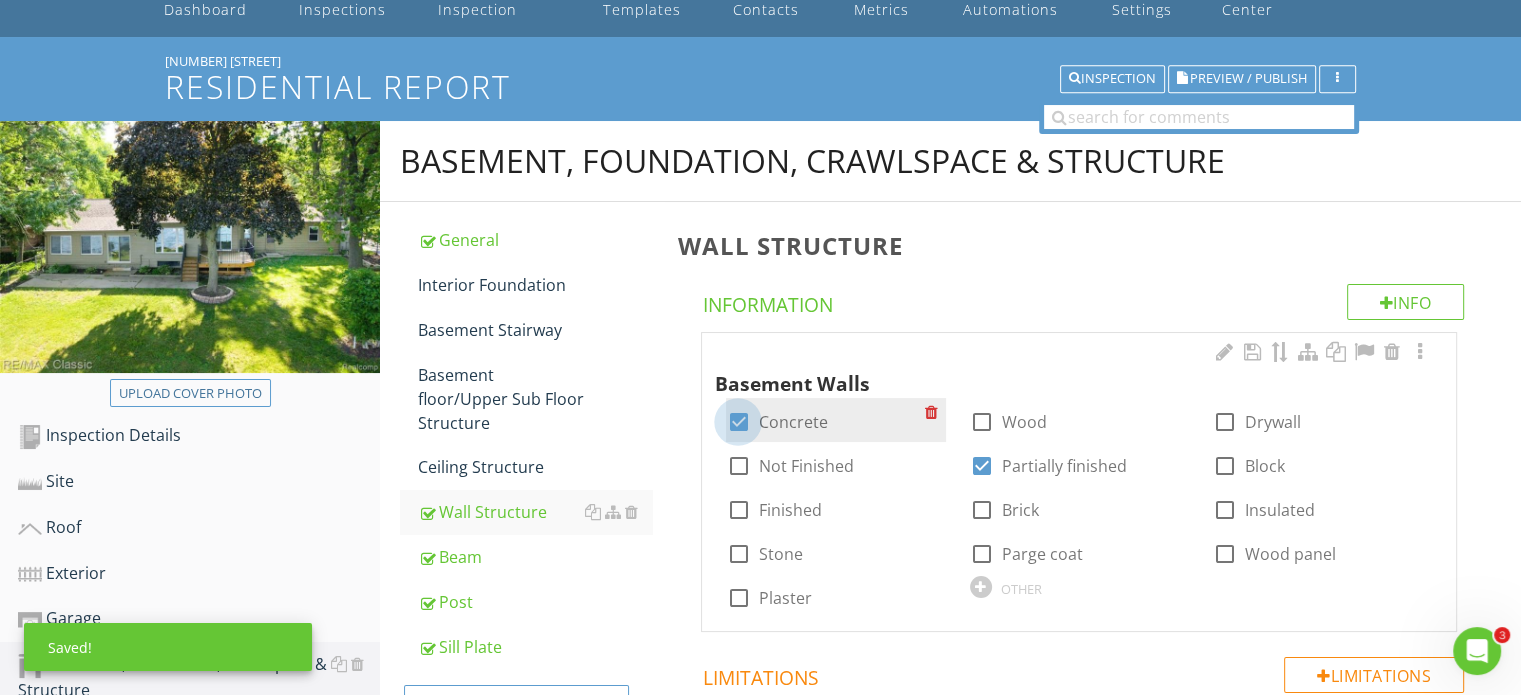 click at bounding box center [738, 422] 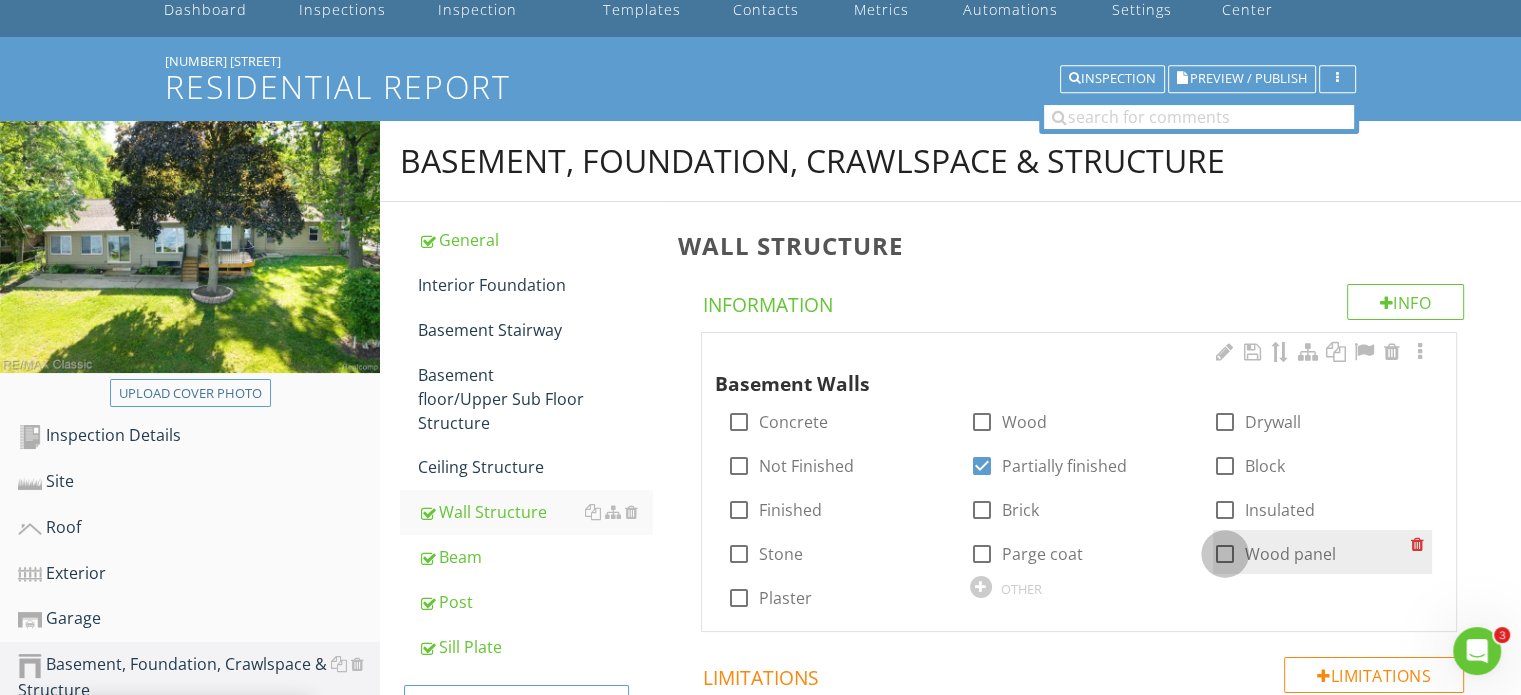 click at bounding box center [1225, 554] 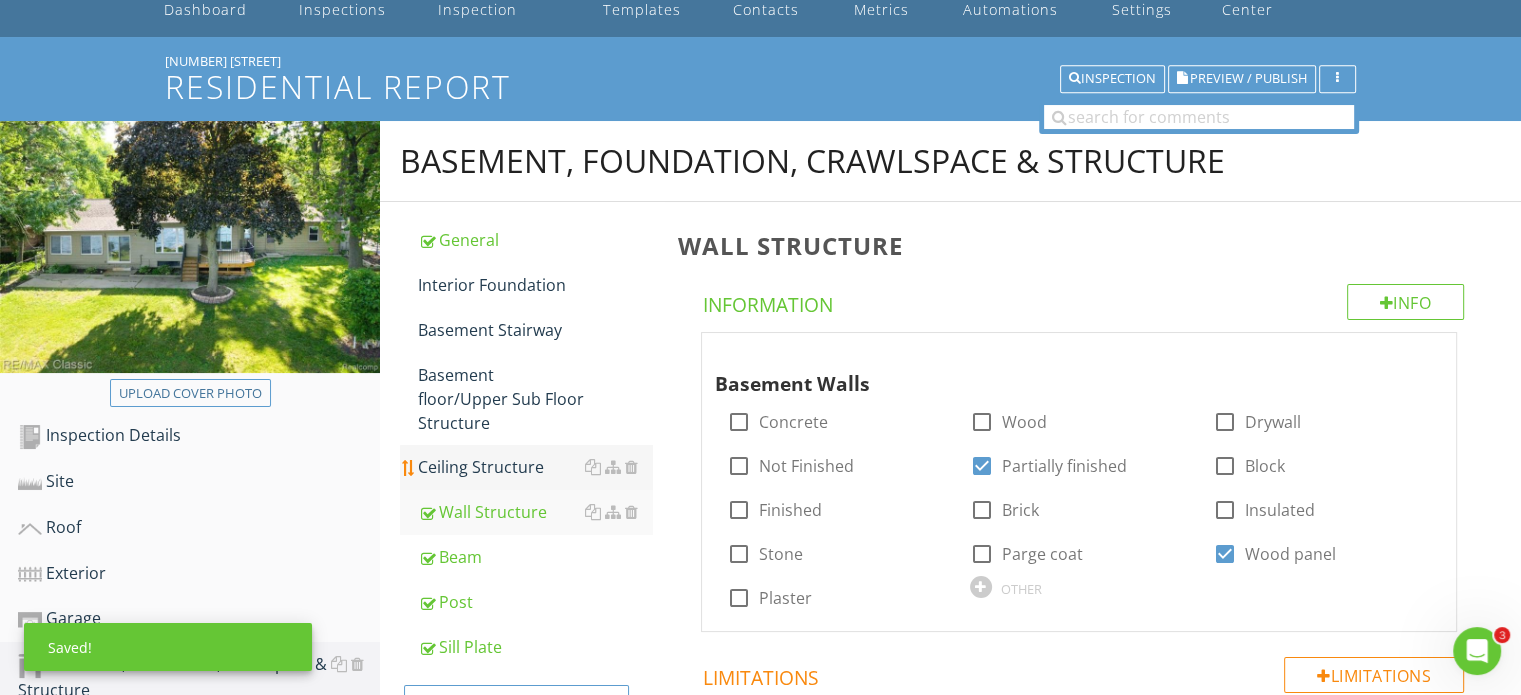 click on "Ceiling Structure" at bounding box center (535, 467) 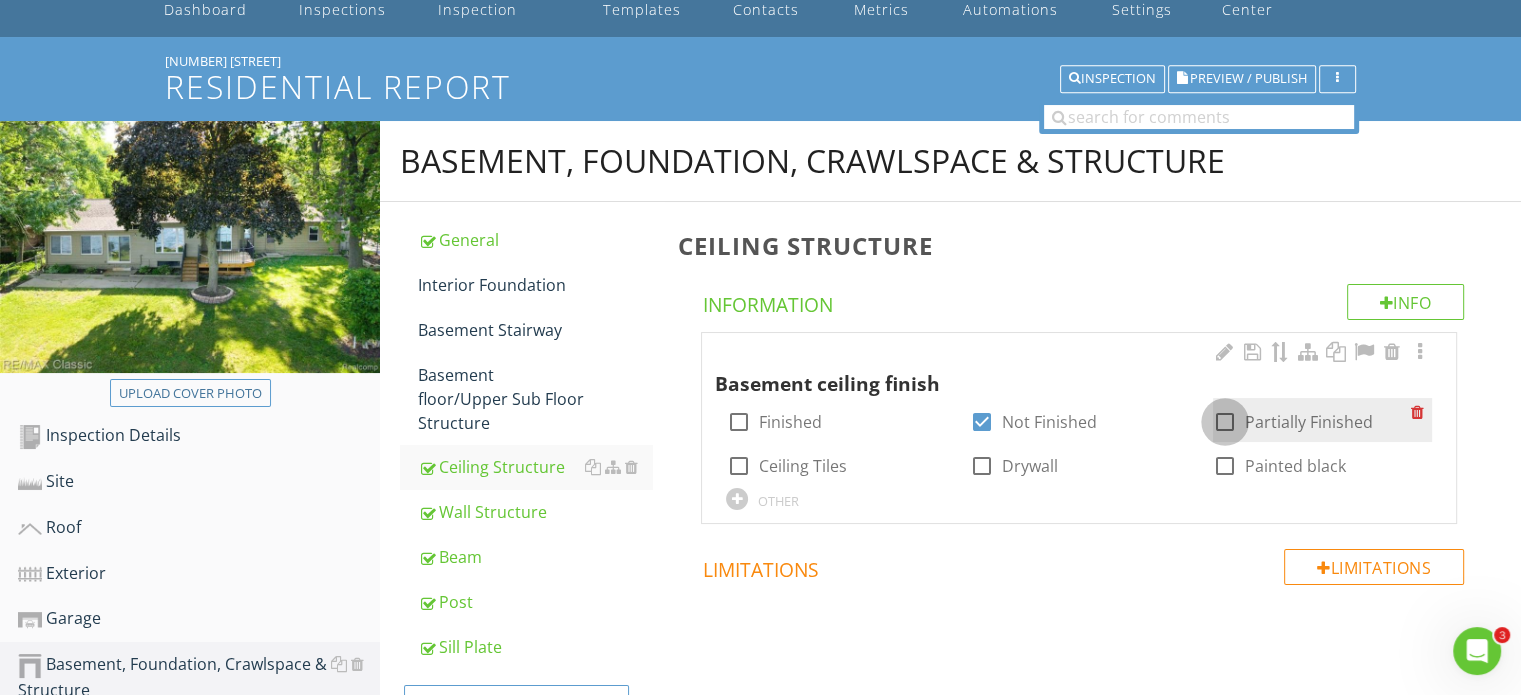 click at bounding box center [1225, 422] 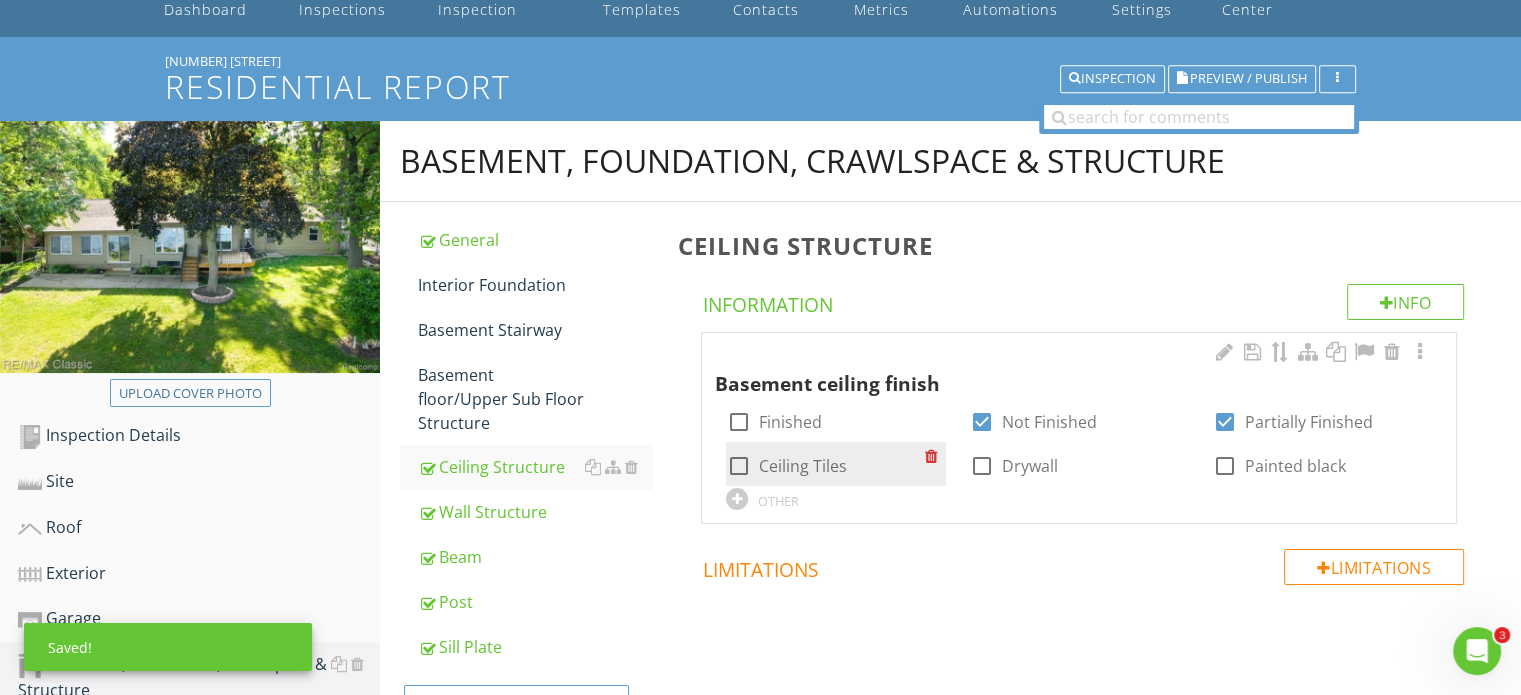 click at bounding box center [738, 466] 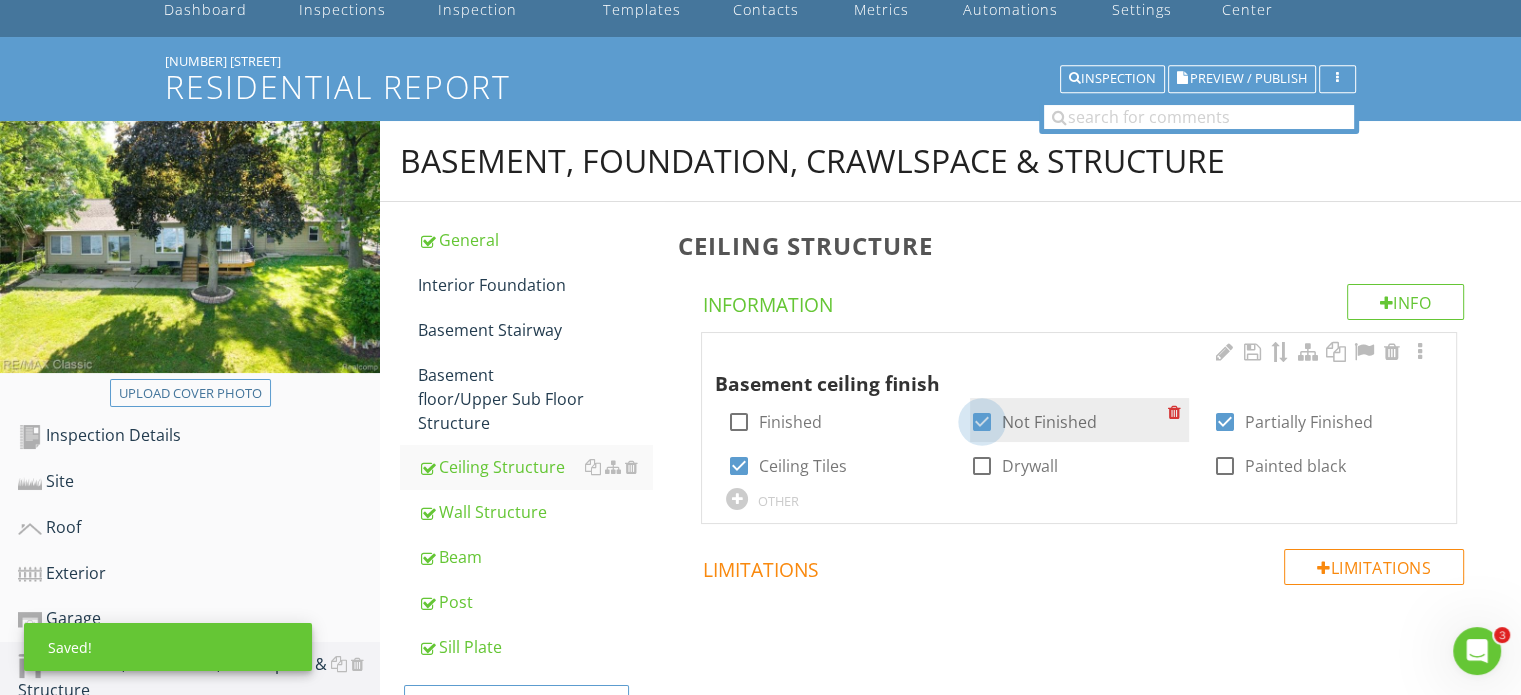 click at bounding box center (982, 422) 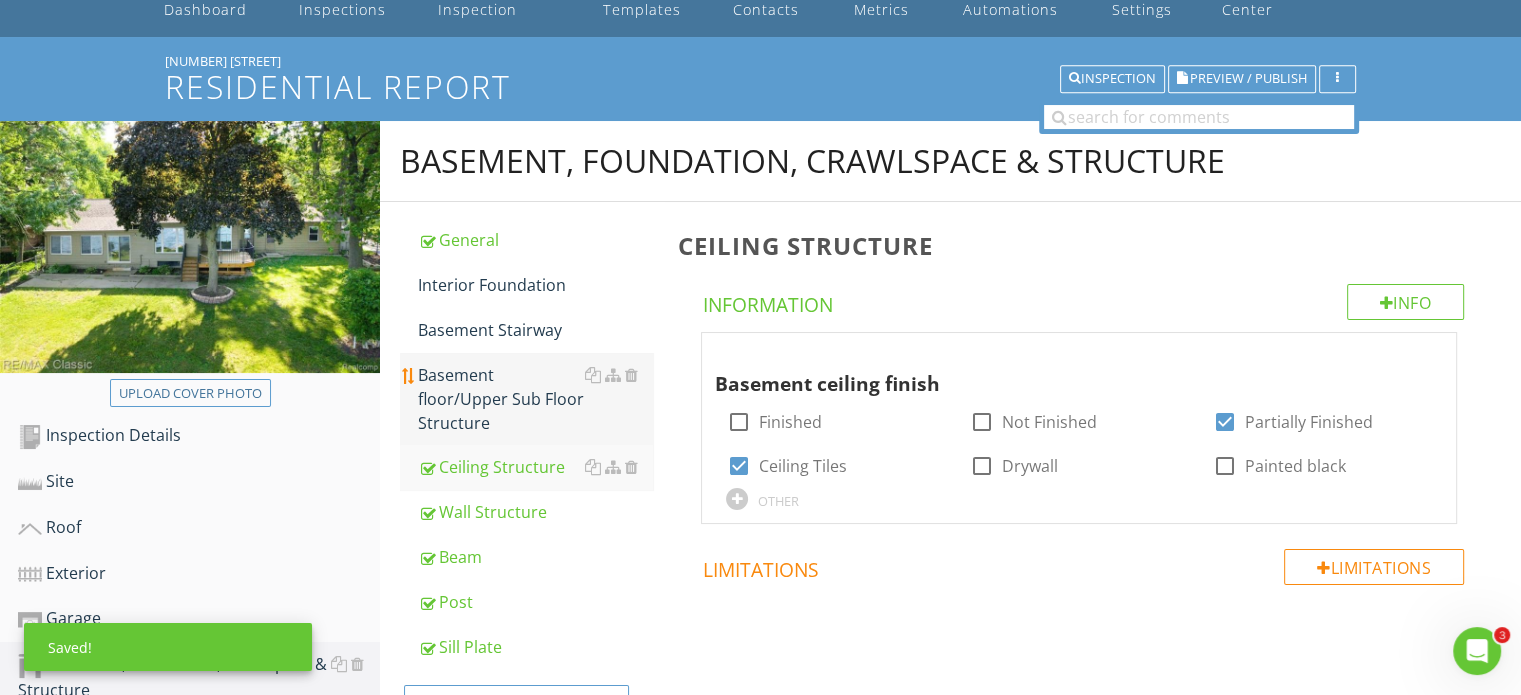 click on "Basement floor/Upper Sub Floor Structure" at bounding box center (535, 399) 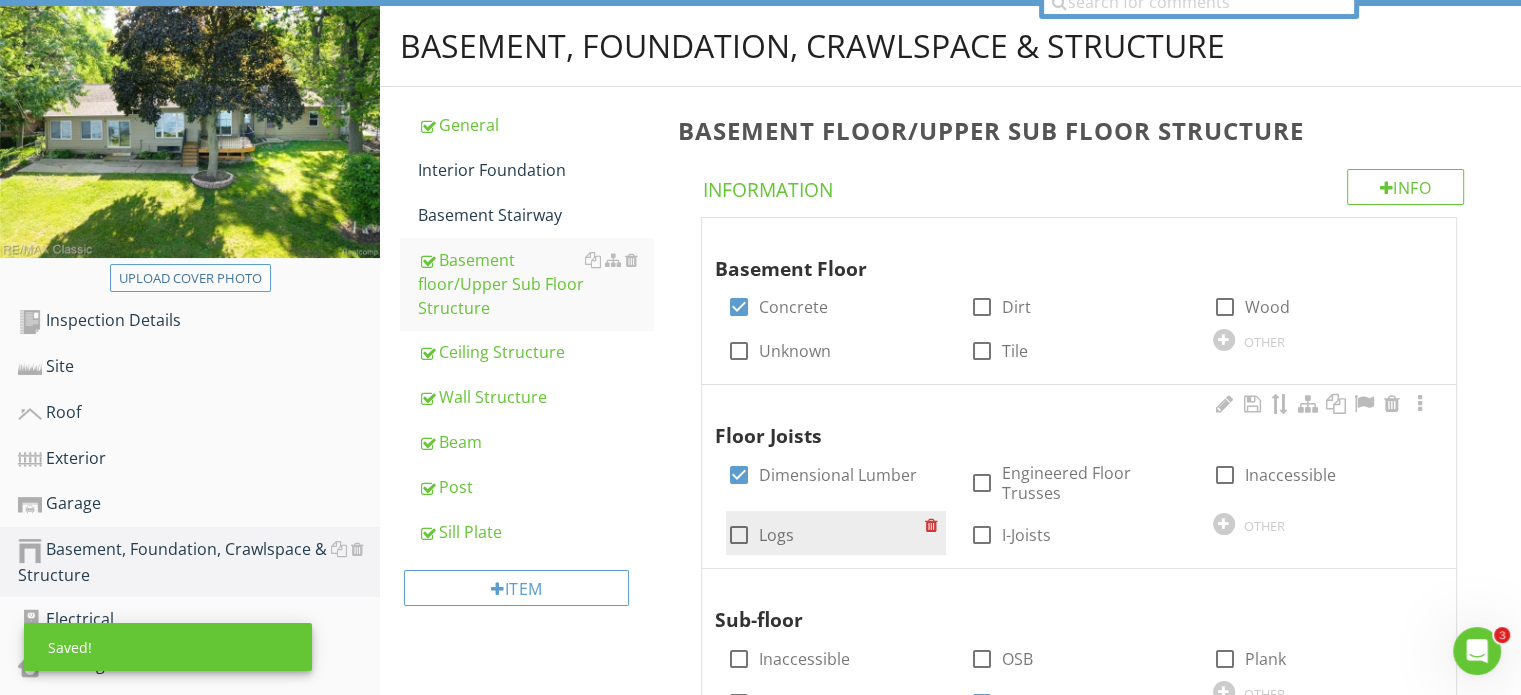 scroll, scrollTop: 500, scrollLeft: 0, axis: vertical 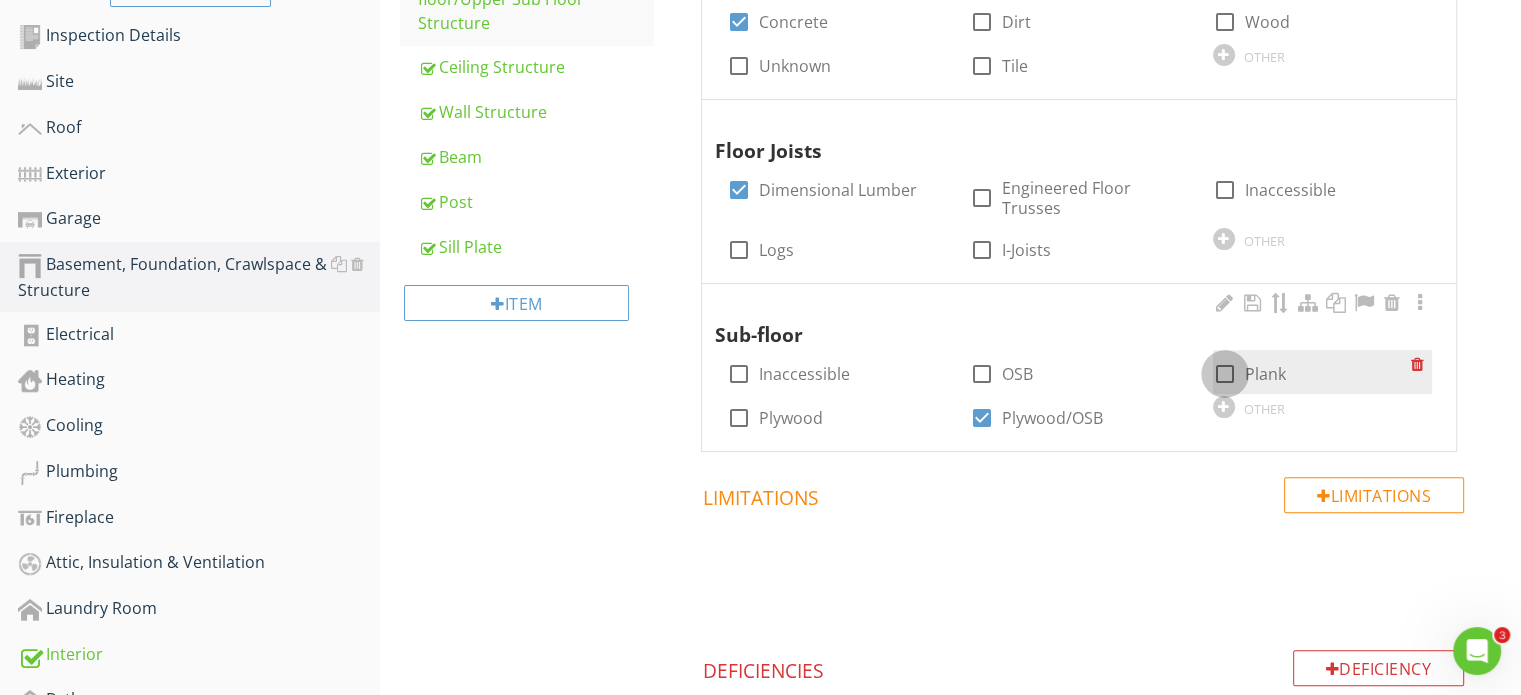 click at bounding box center [1225, 374] 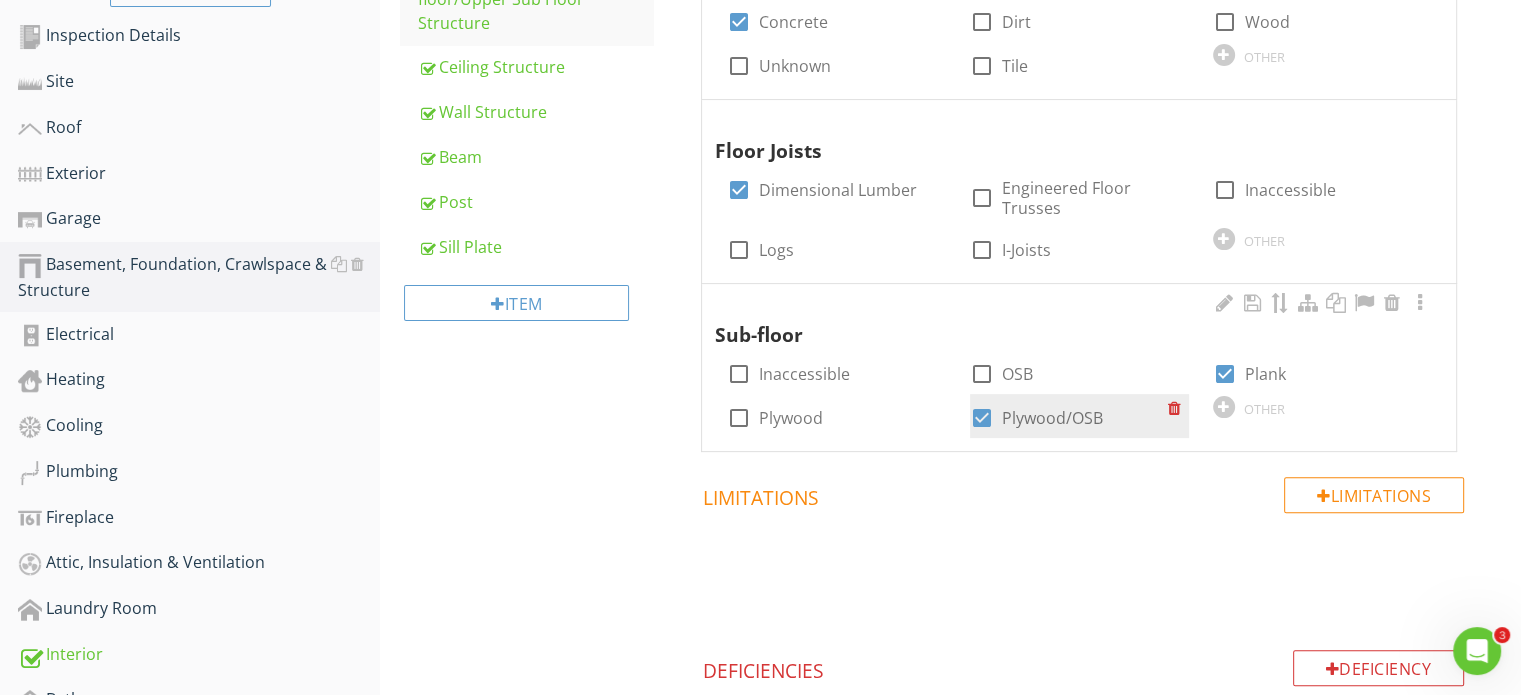 click at bounding box center [982, 418] 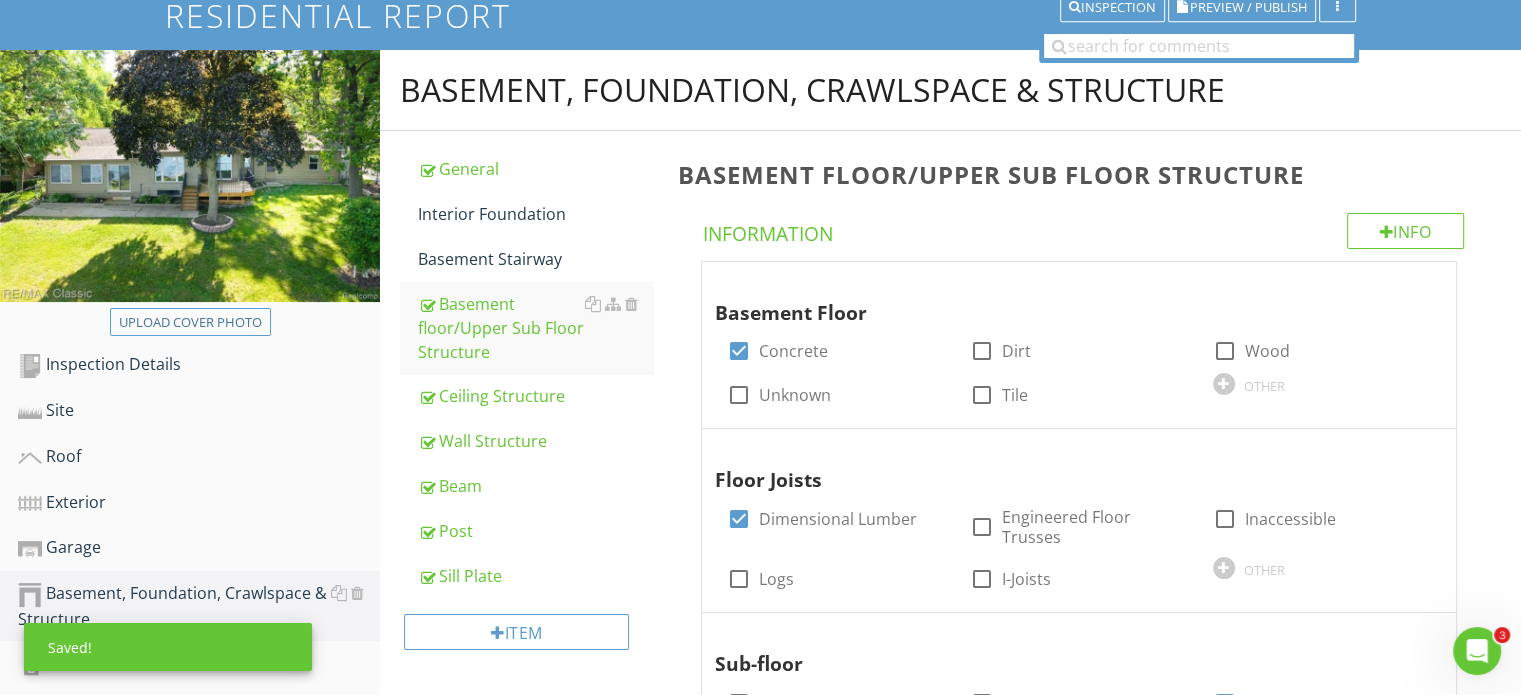 scroll, scrollTop: 100, scrollLeft: 0, axis: vertical 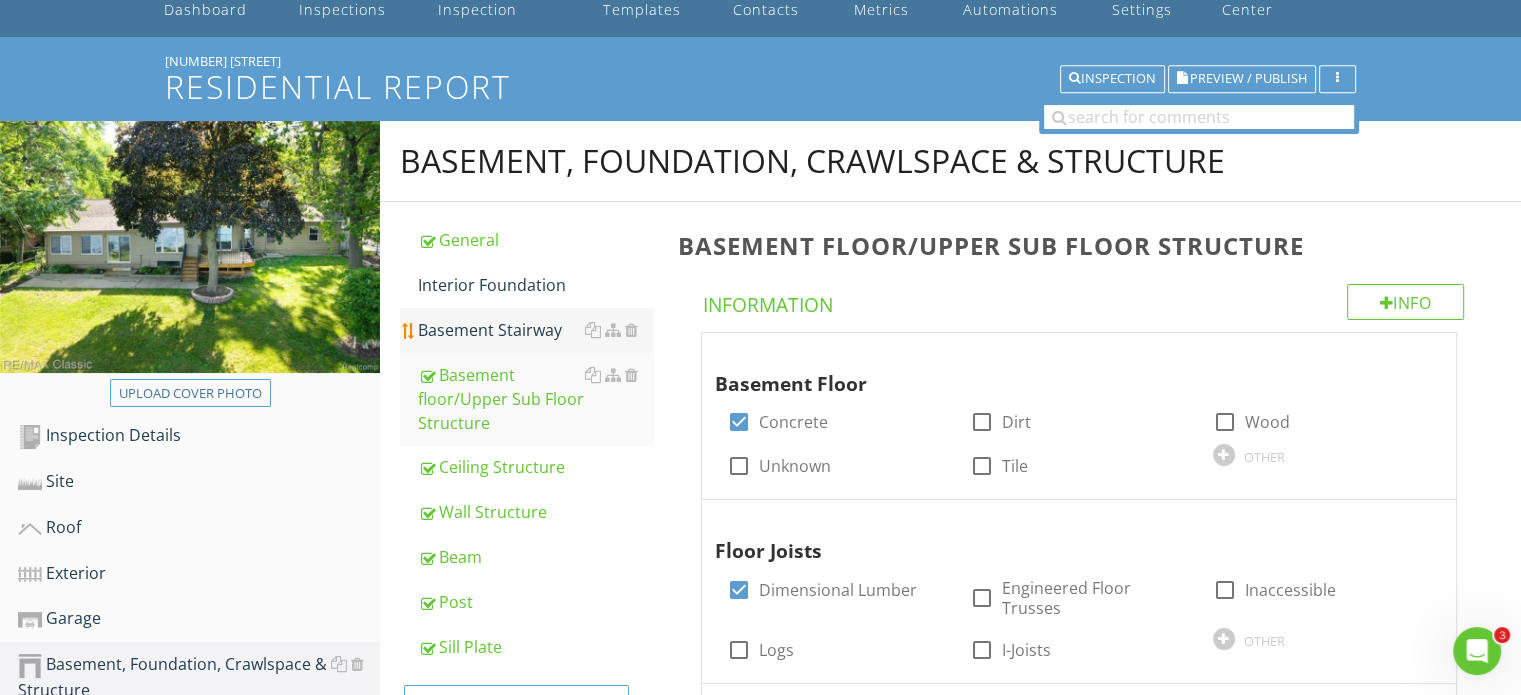 click on "Basement Stairway" at bounding box center [535, 330] 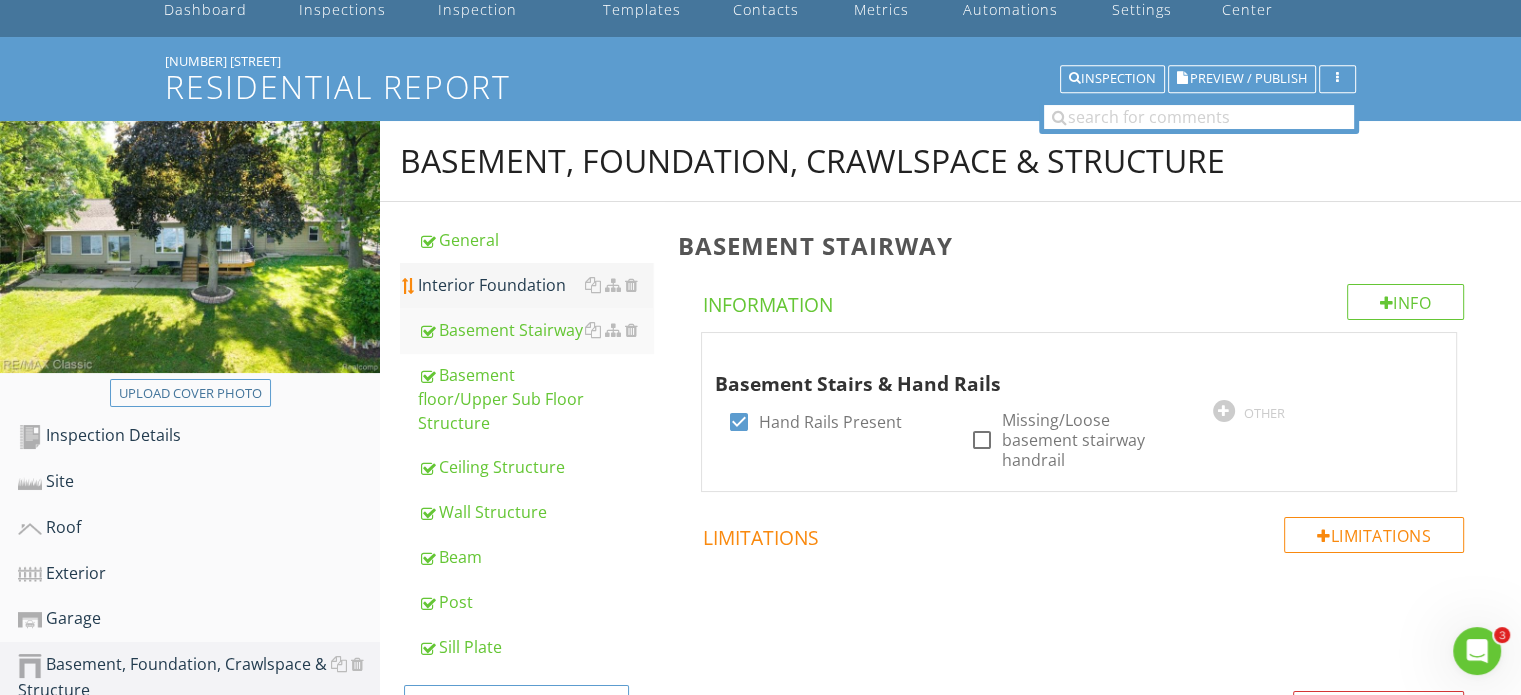 click on "Interior Foundation" at bounding box center [535, 285] 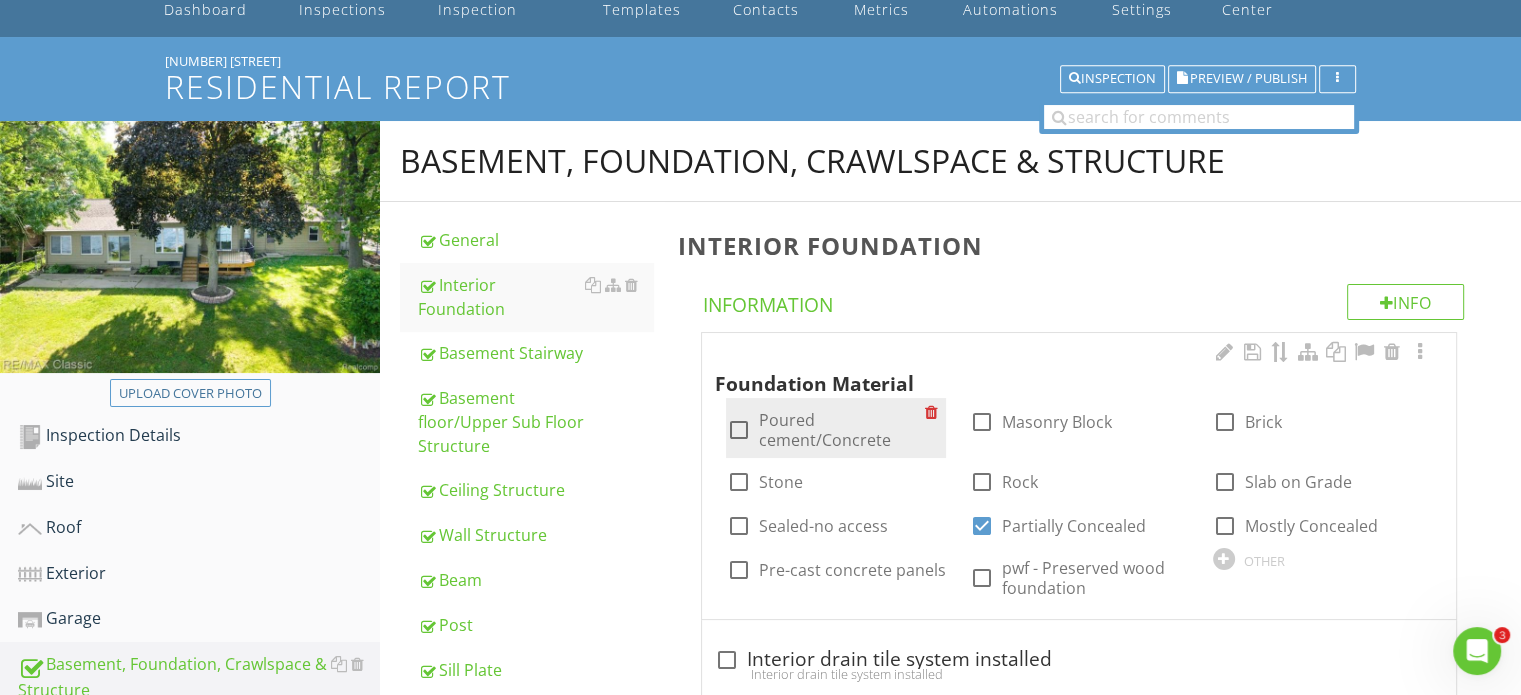 click at bounding box center [738, 430] 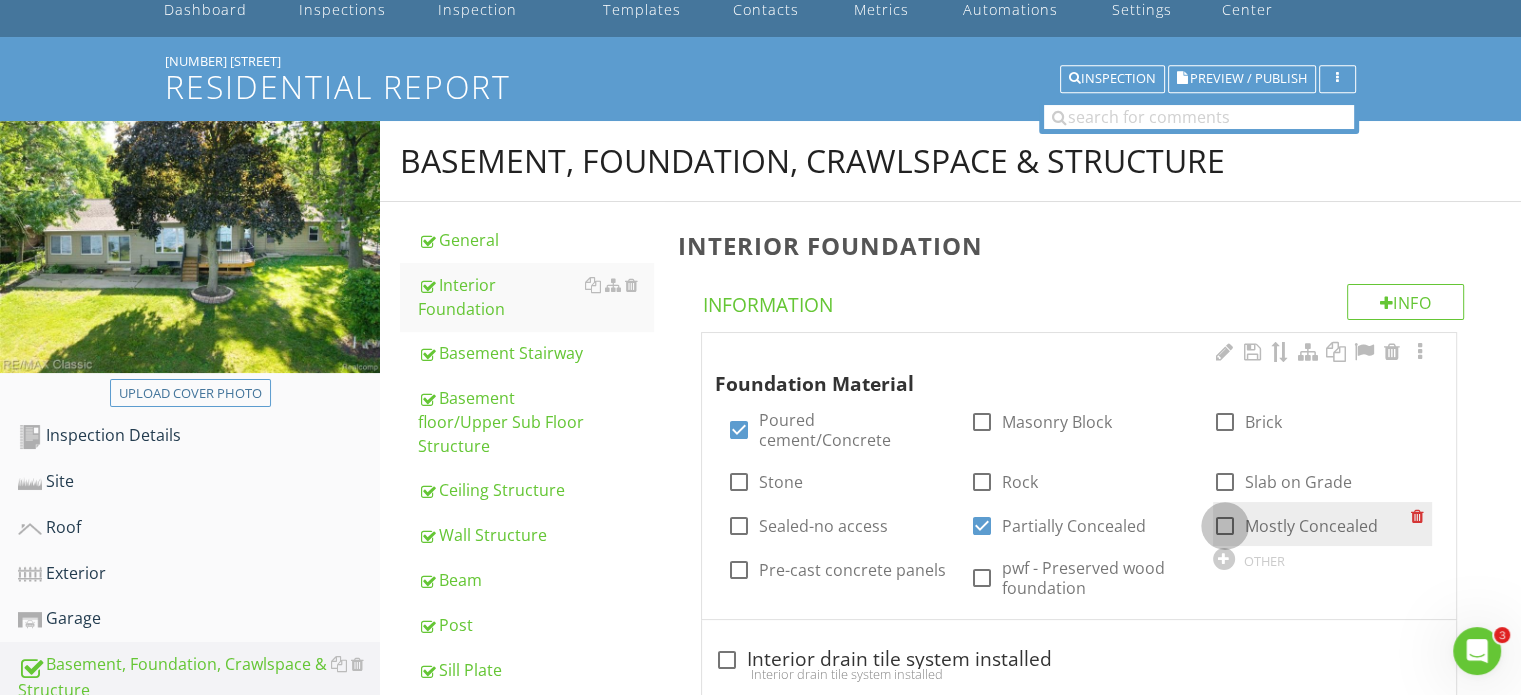 click at bounding box center [1225, 526] 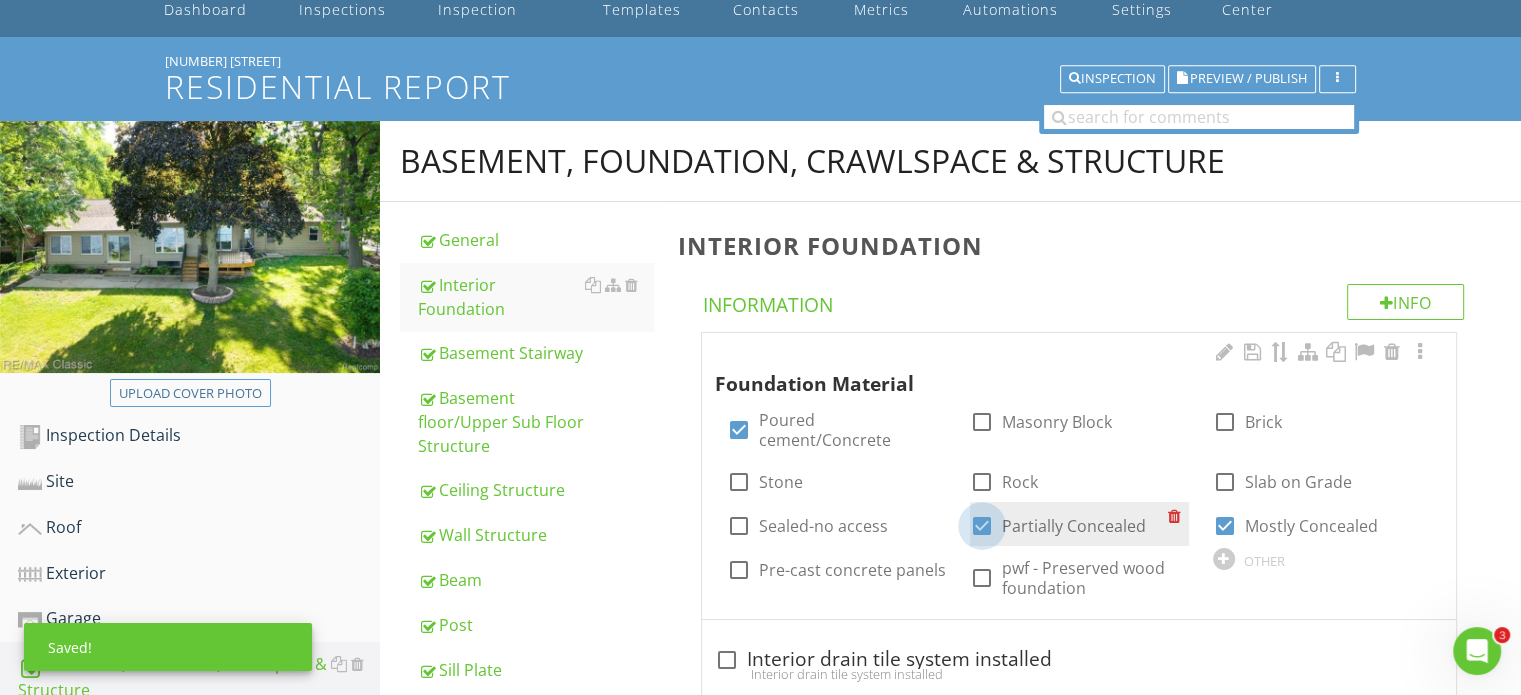 click at bounding box center [982, 526] 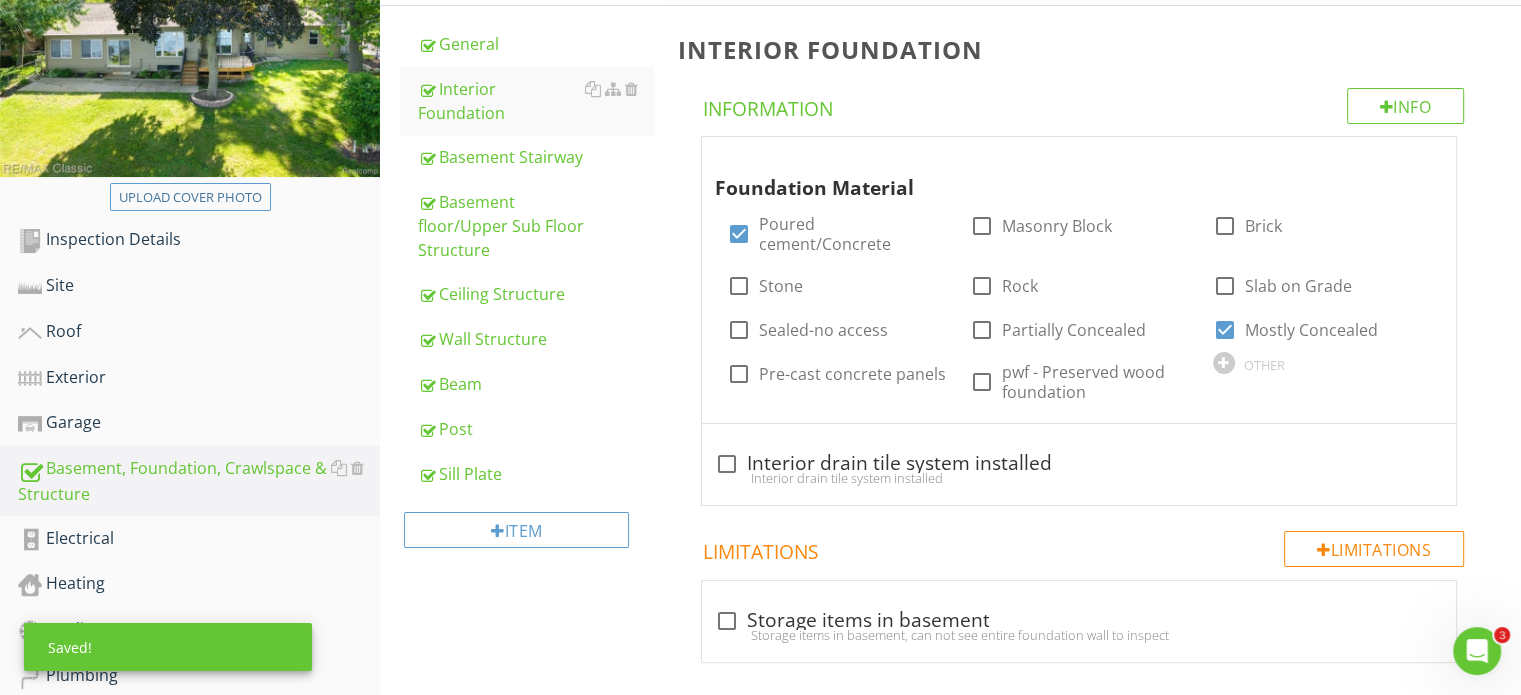 scroll, scrollTop: 300, scrollLeft: 0, axis: vertical 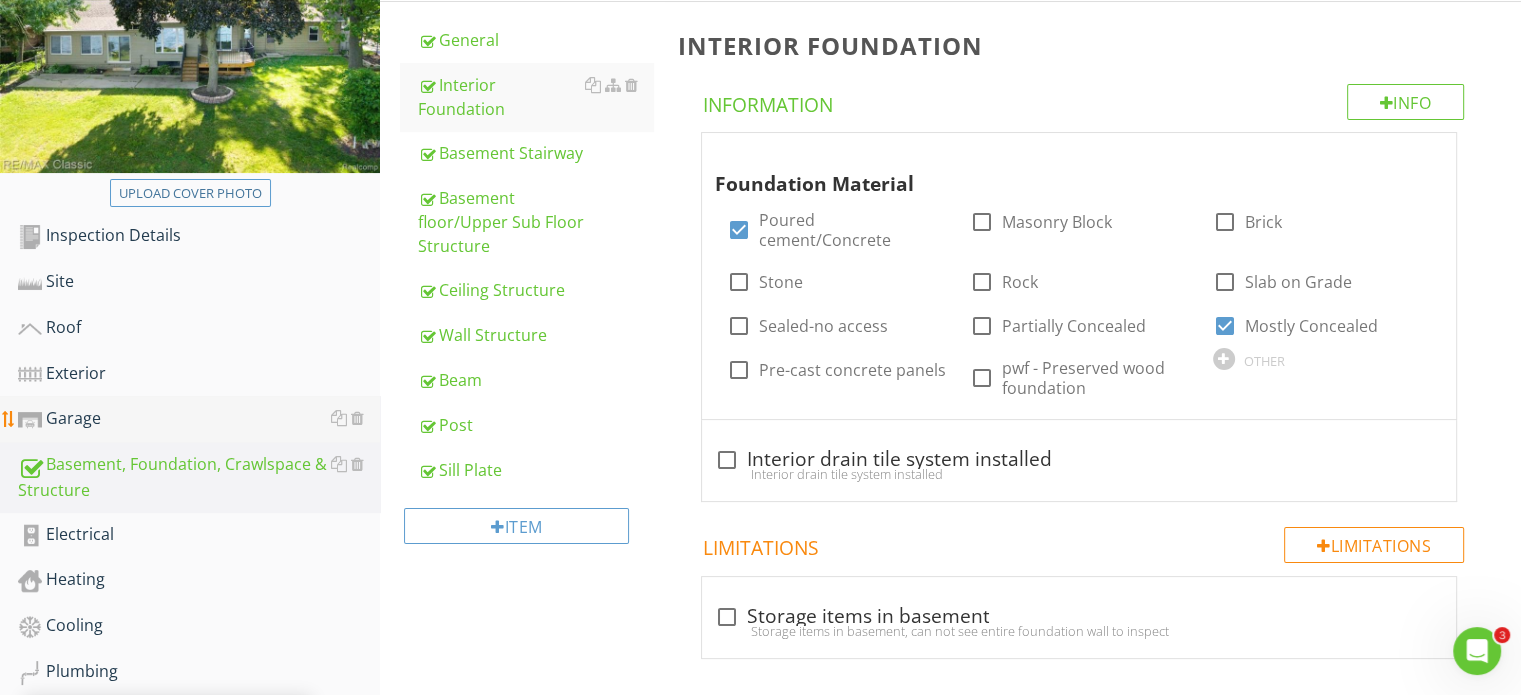 click on "Garage" at bounding box center (199, 419) 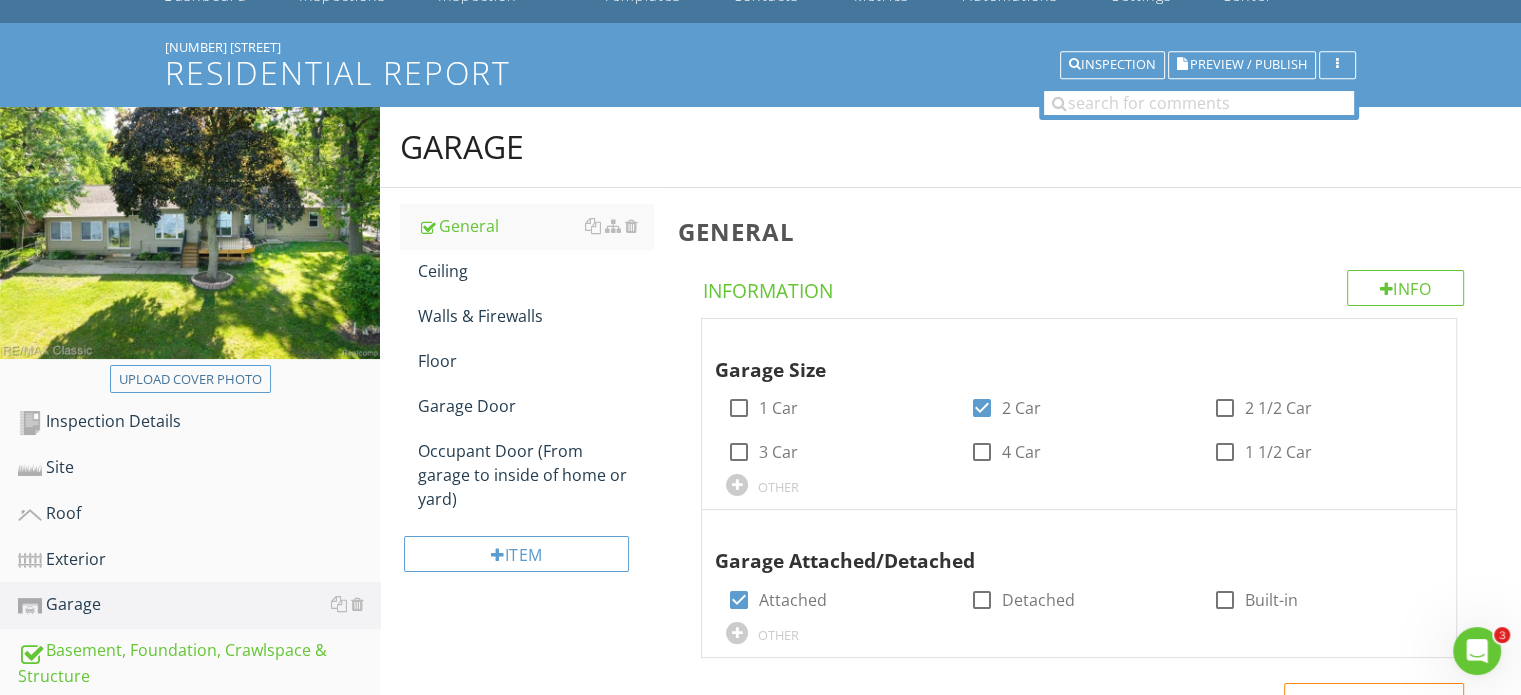scroll, scrollTop: 100, scrollLeft: 0, axis: vertical 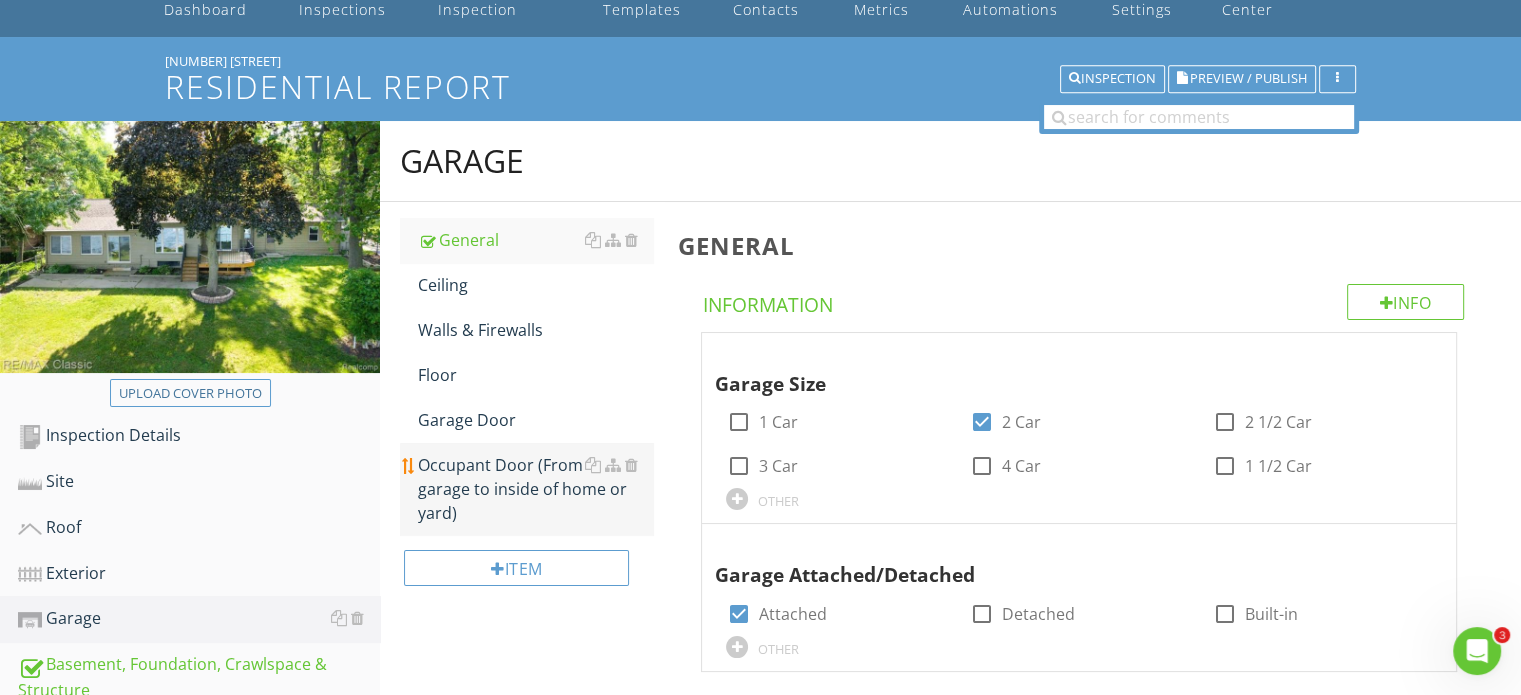 drag, startPoint x: 485, startPoint y: 463, endPoint x: 482, endPoint y: 444, distance: 19.235384 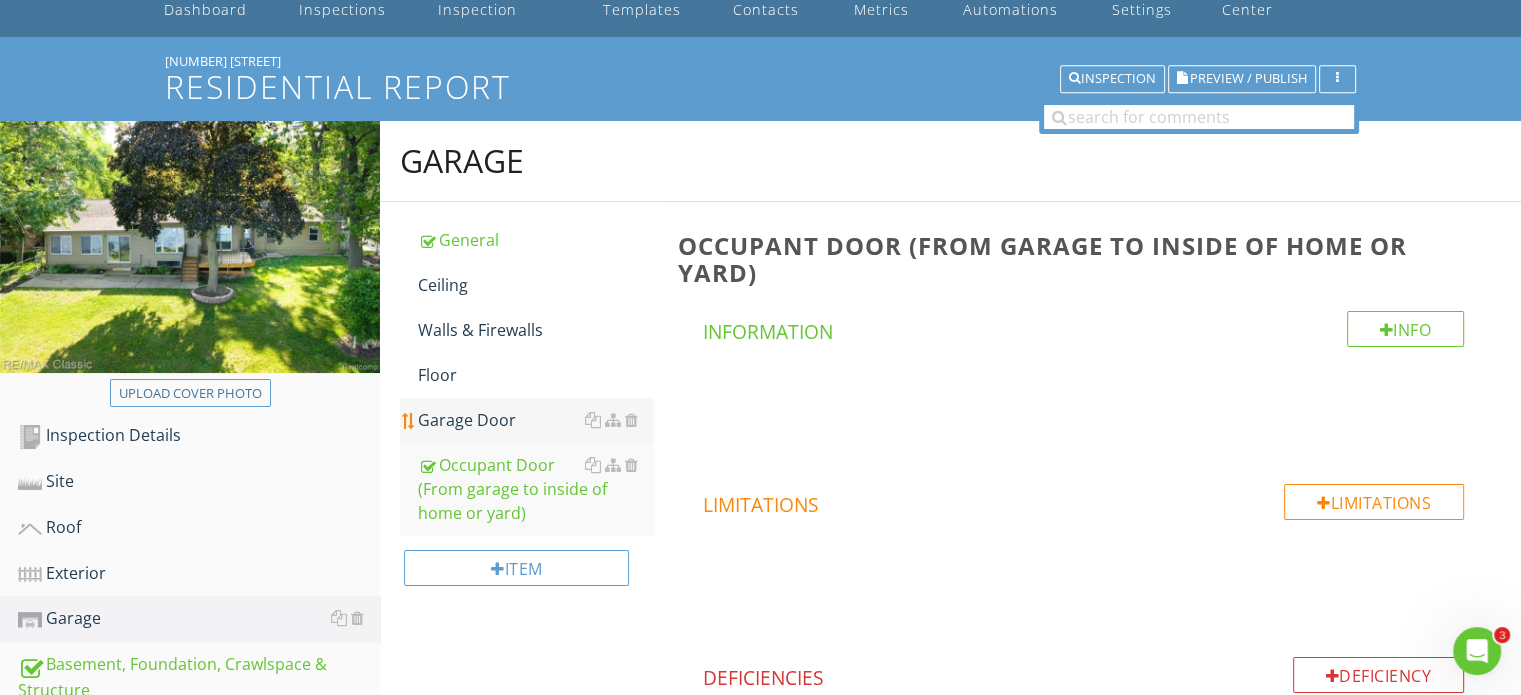 click on "Garage Door" at bounding box center [535, 420] 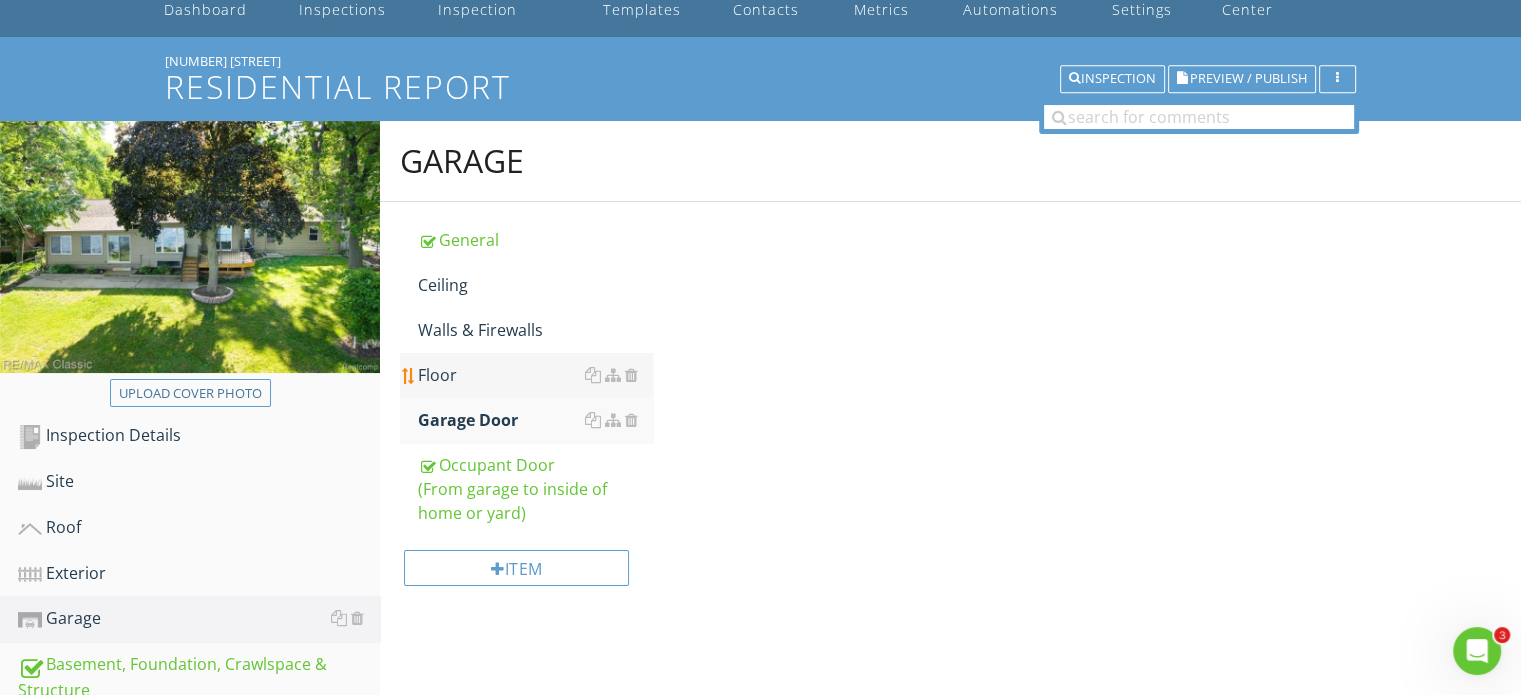 drag, startPoint x: 439, startPoint y: 355, endPoint x: 441, endPoint y: 331, distance: 24.083189 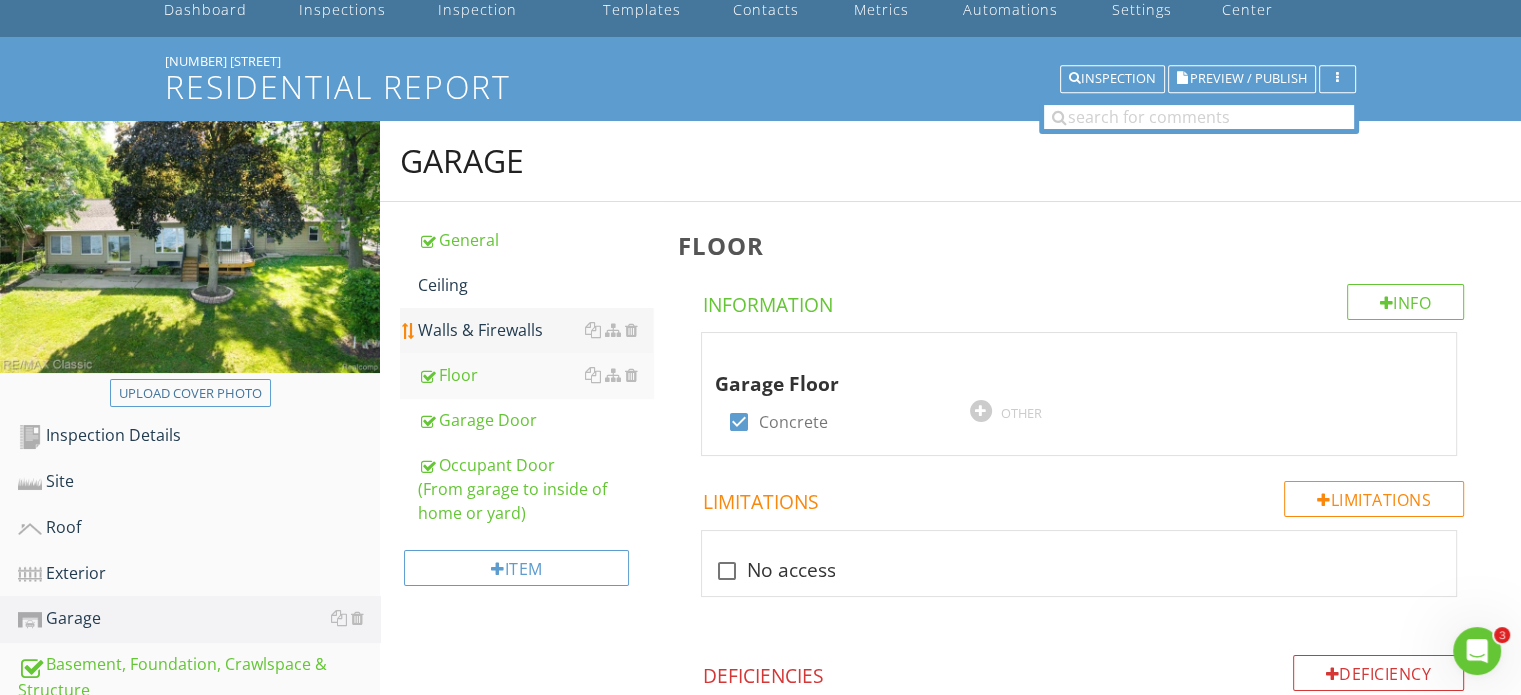 click on "Walls & Firewalls" at bounding box center (535, 330) 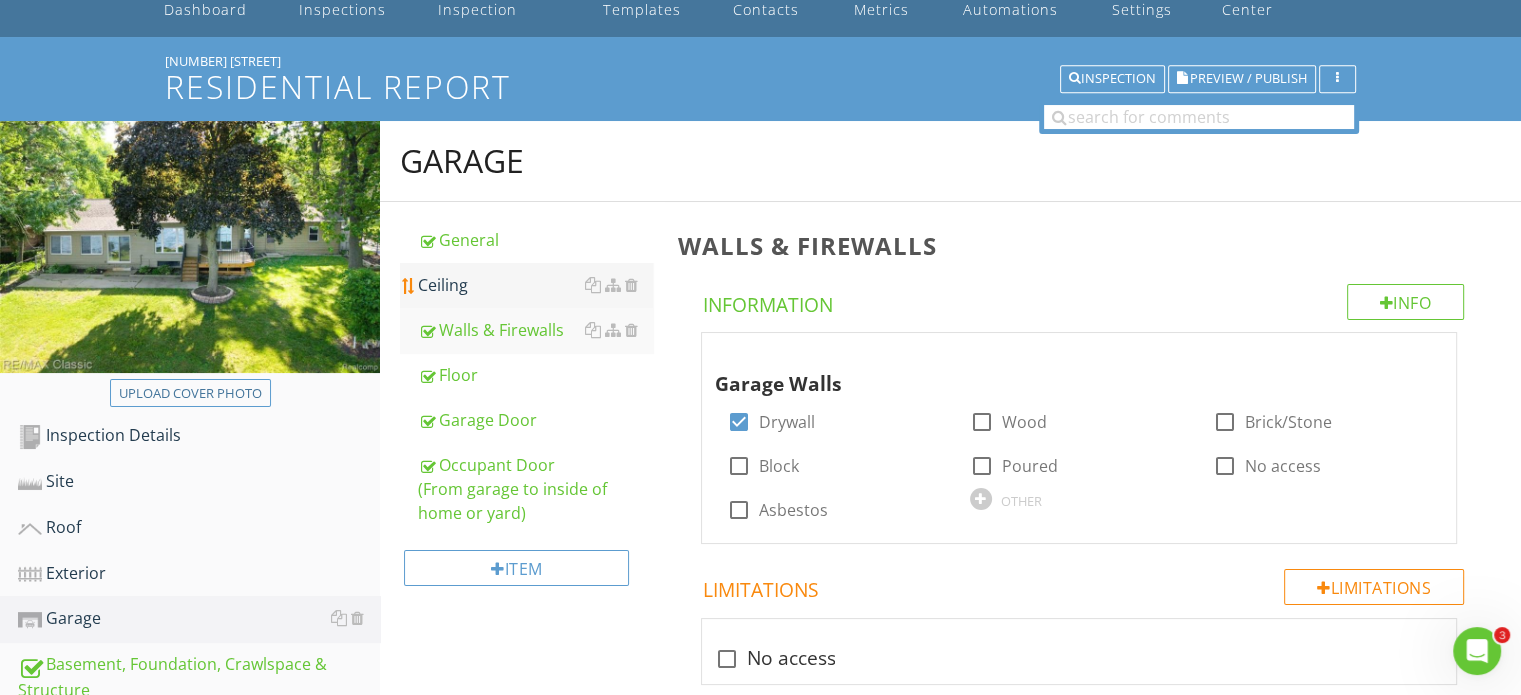 click on "Ceiling" at bounding box center (535, 285) 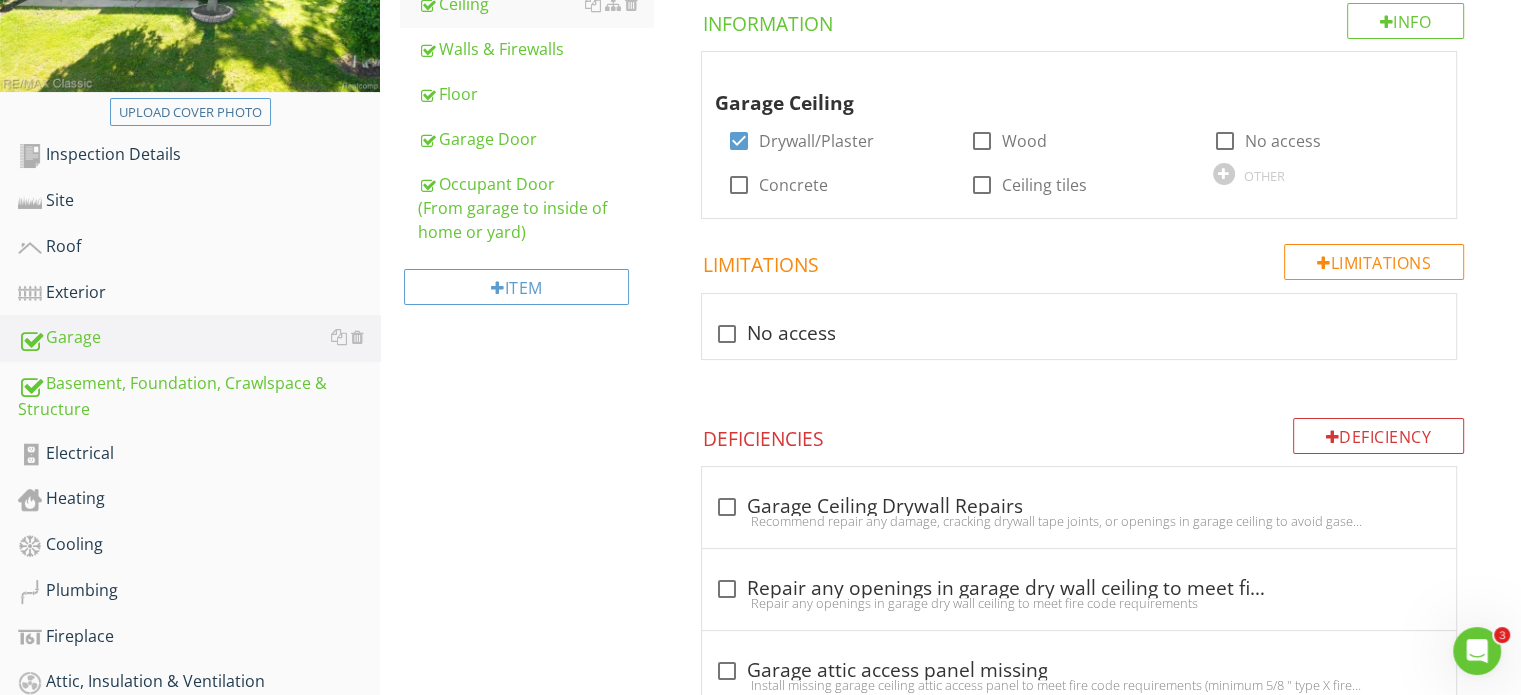scroll, scrollTop: 400, scrollLeft: 0, axis: vertical 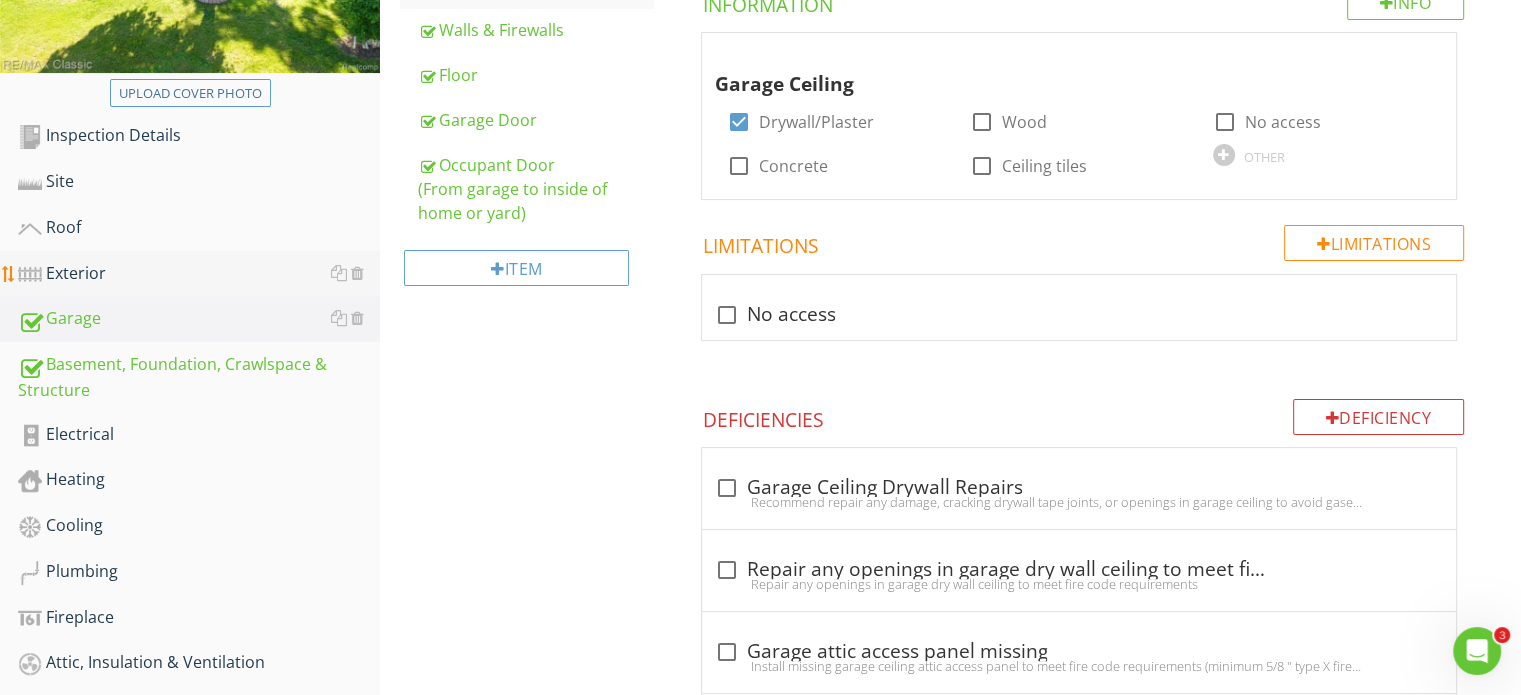 click on "Exterior" at bounding box center [199, 274] 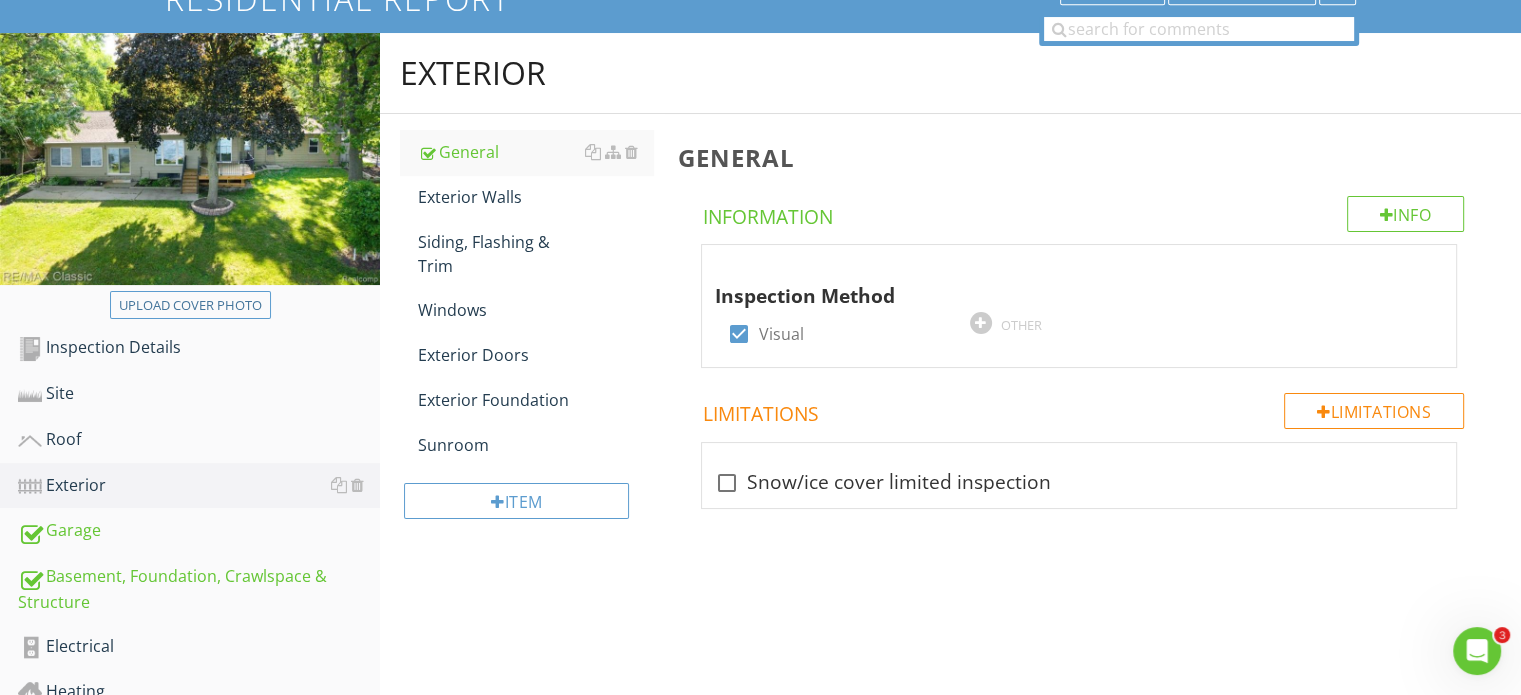 scroll, scrollTop: 100, scrollLeft: 0, axis: vertical 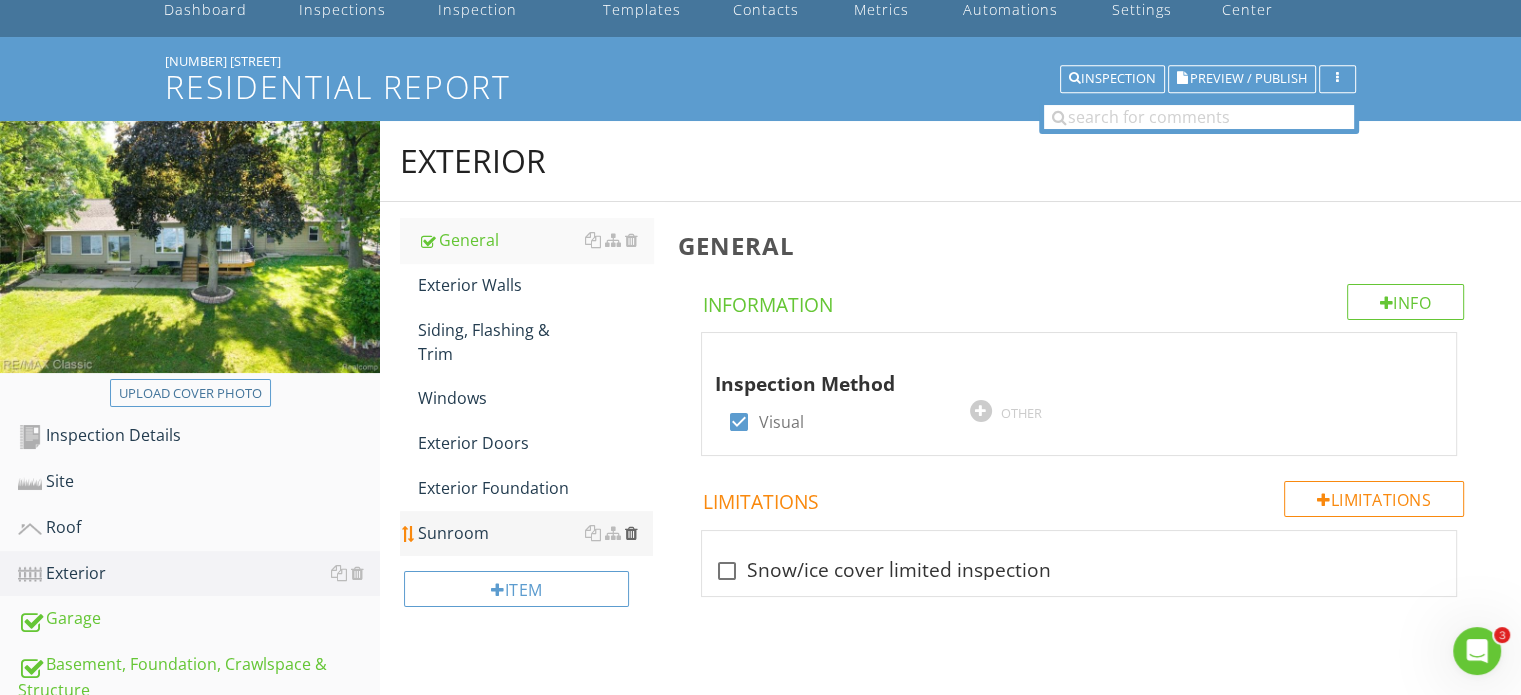 click at bounding box center (630, 533) 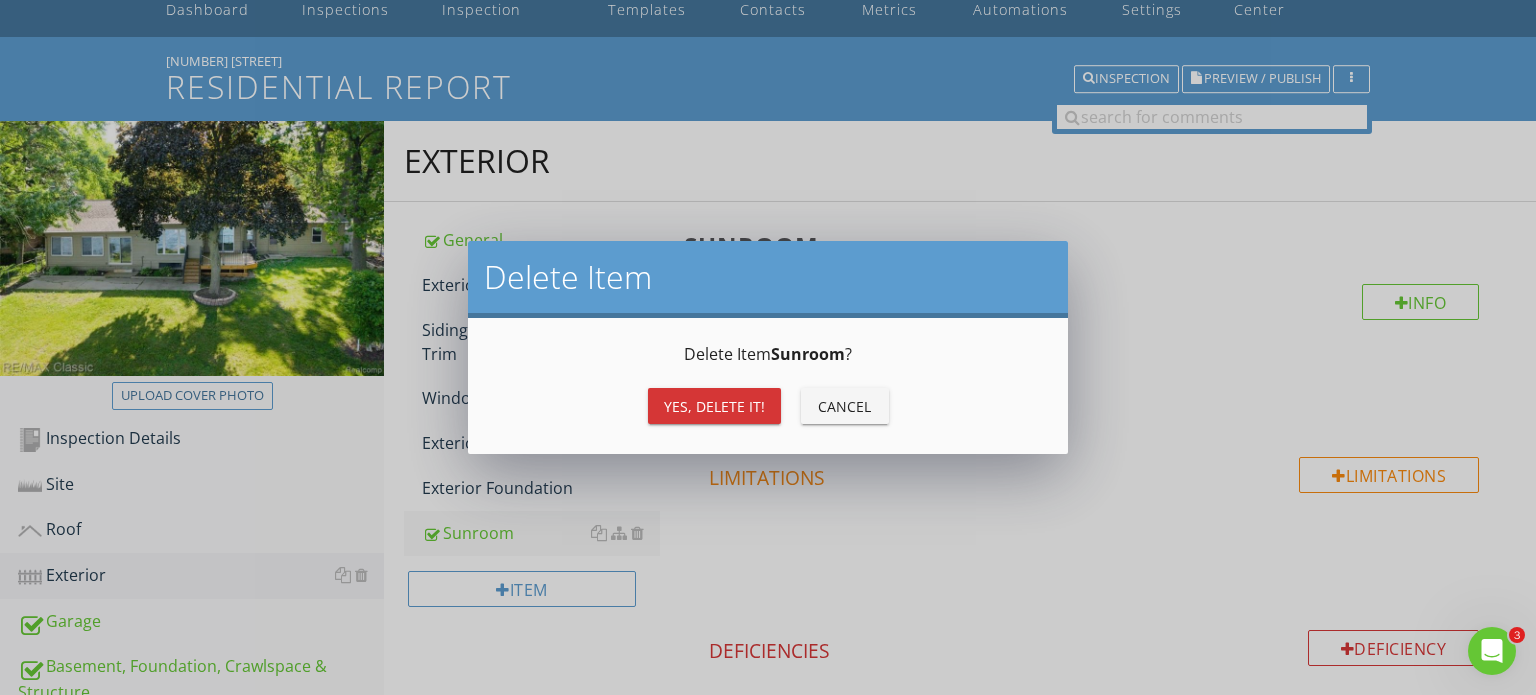 click on "Yes, Delete it!" at bounding box center (714, 406) 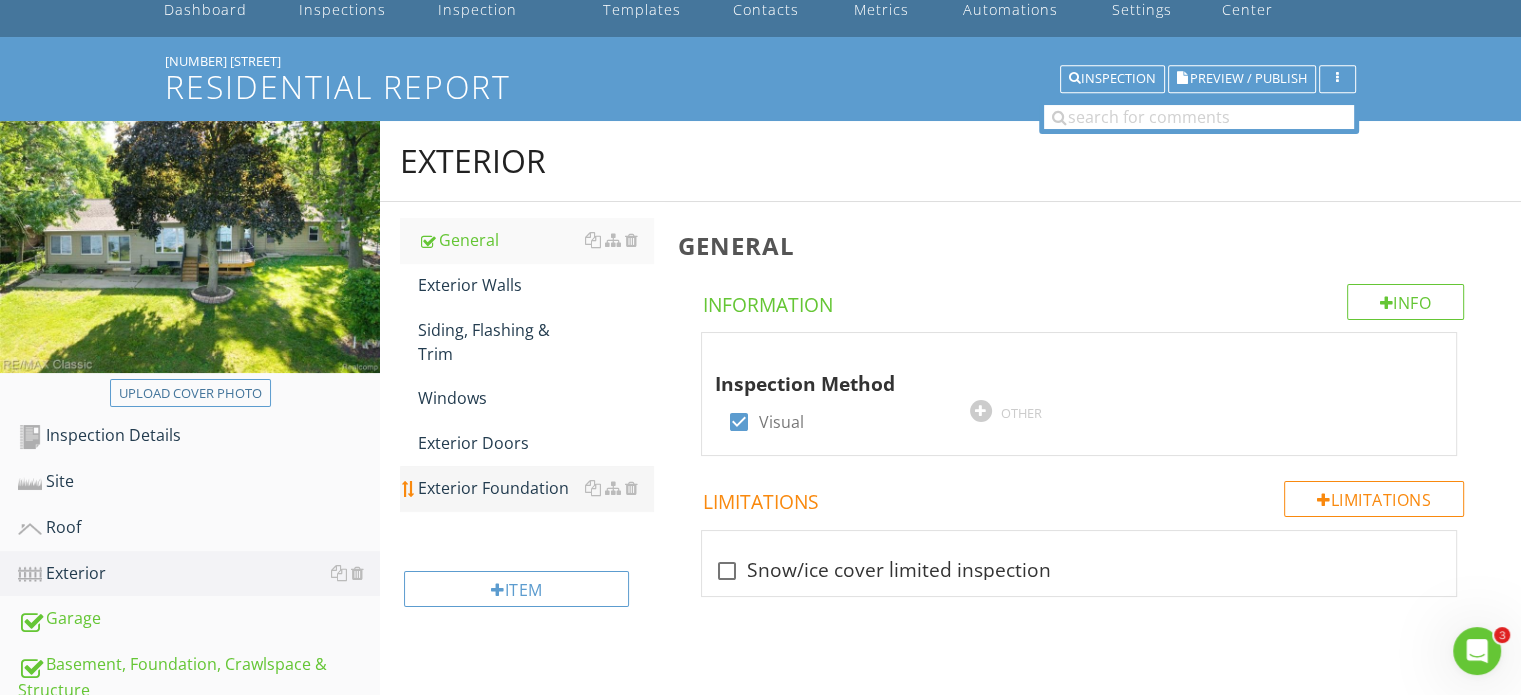 click on "Exterior Foundation" at bounding box center (535, 488) 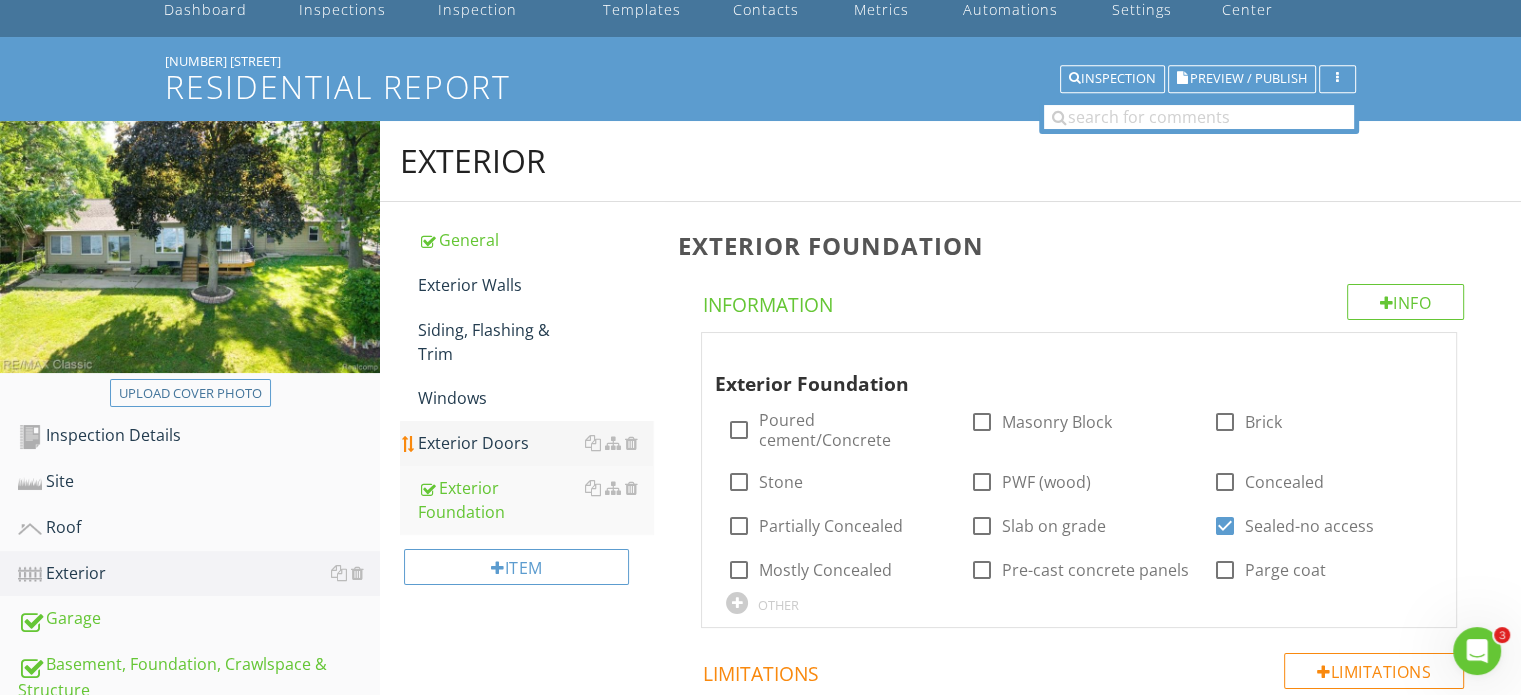 click on "Exterior Doors" at bounding box center [535, 443] 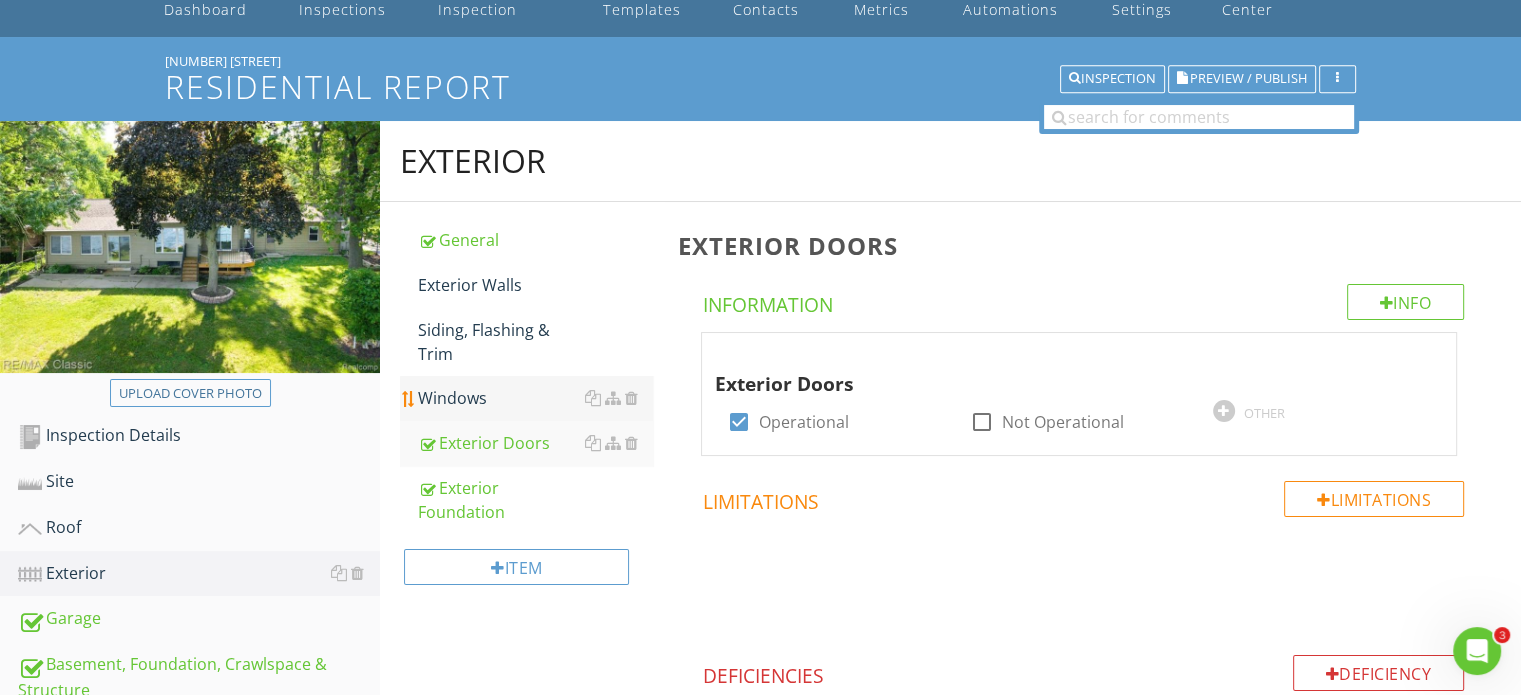 click on "Windows" at bounding box center (535, 398) 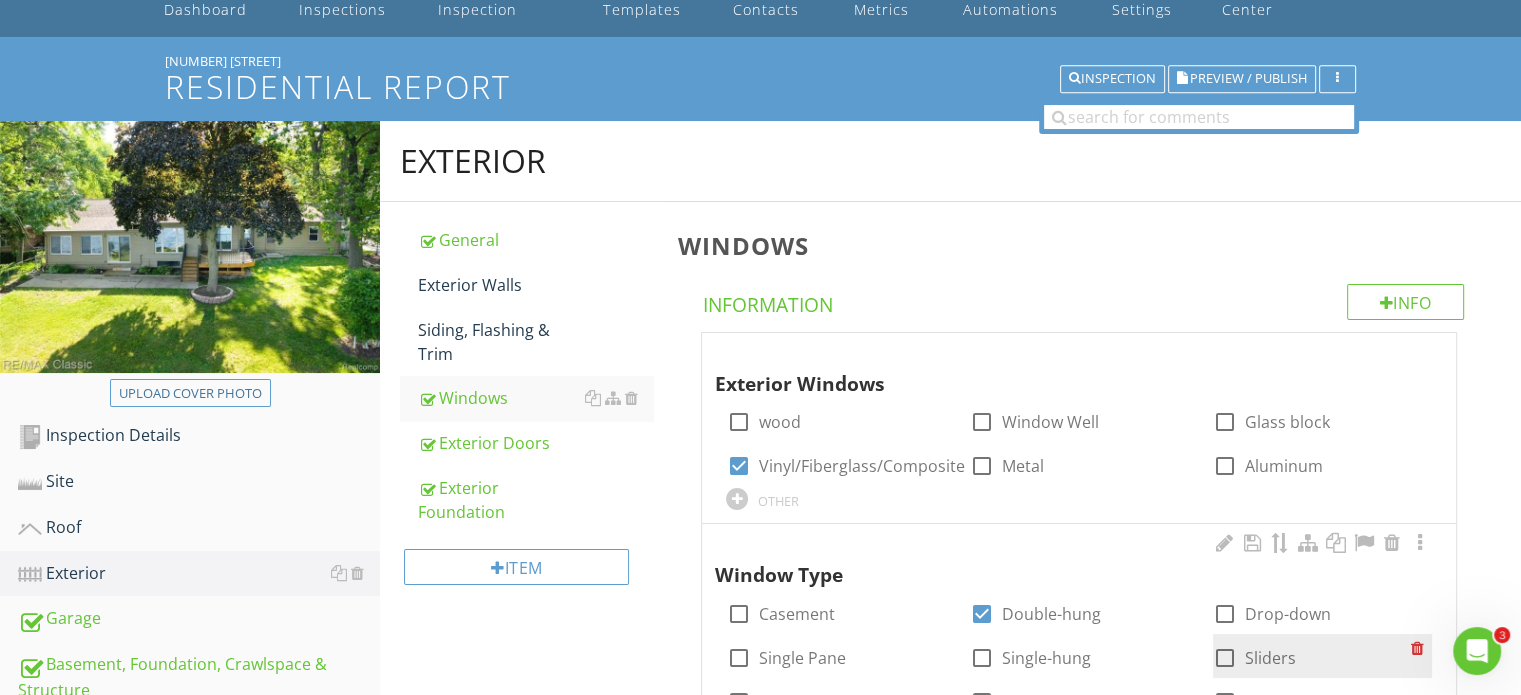 click at bounding box center [1225, 658] 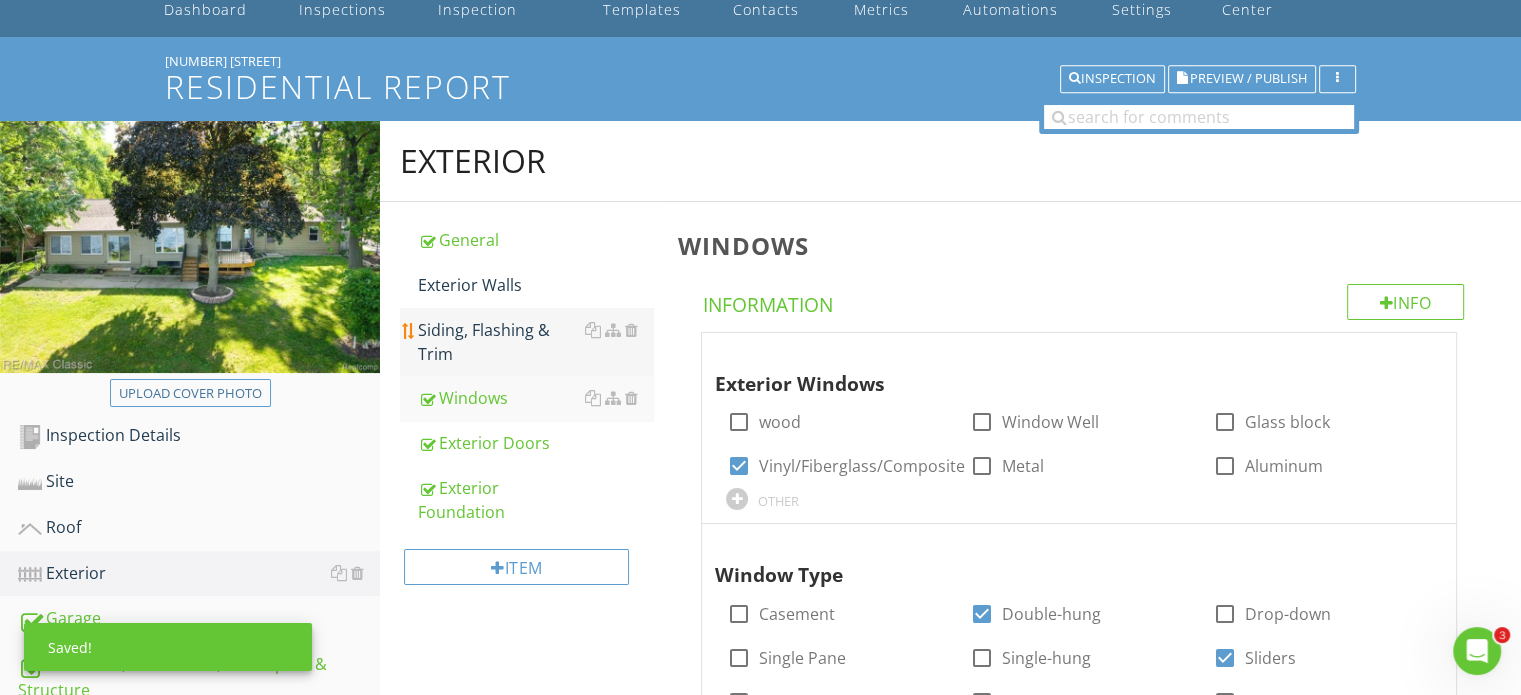 click on "Siding, Flashing & Trim" at bounding box center [535, 342] 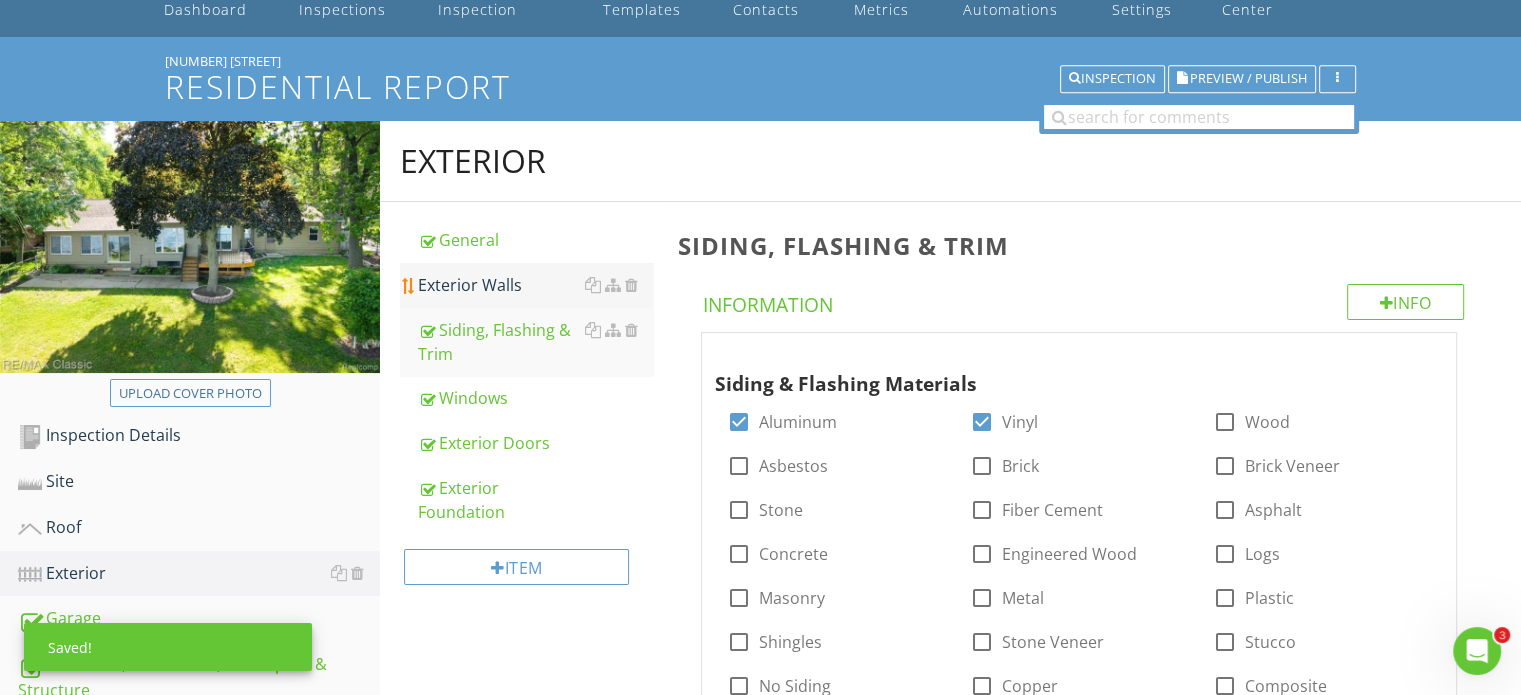 click on "Exterior Walls" at bounding box center (535, 285) 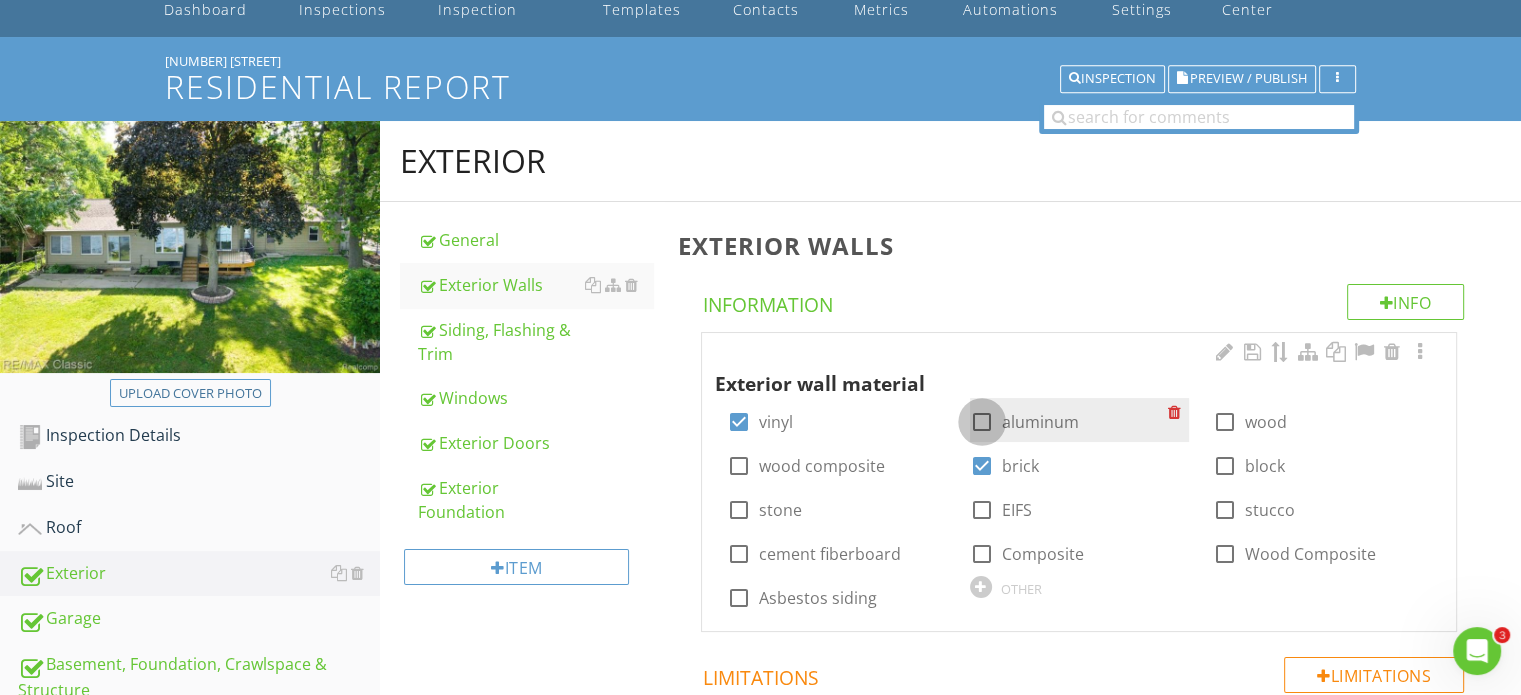 click at bounding box center (982, 422) 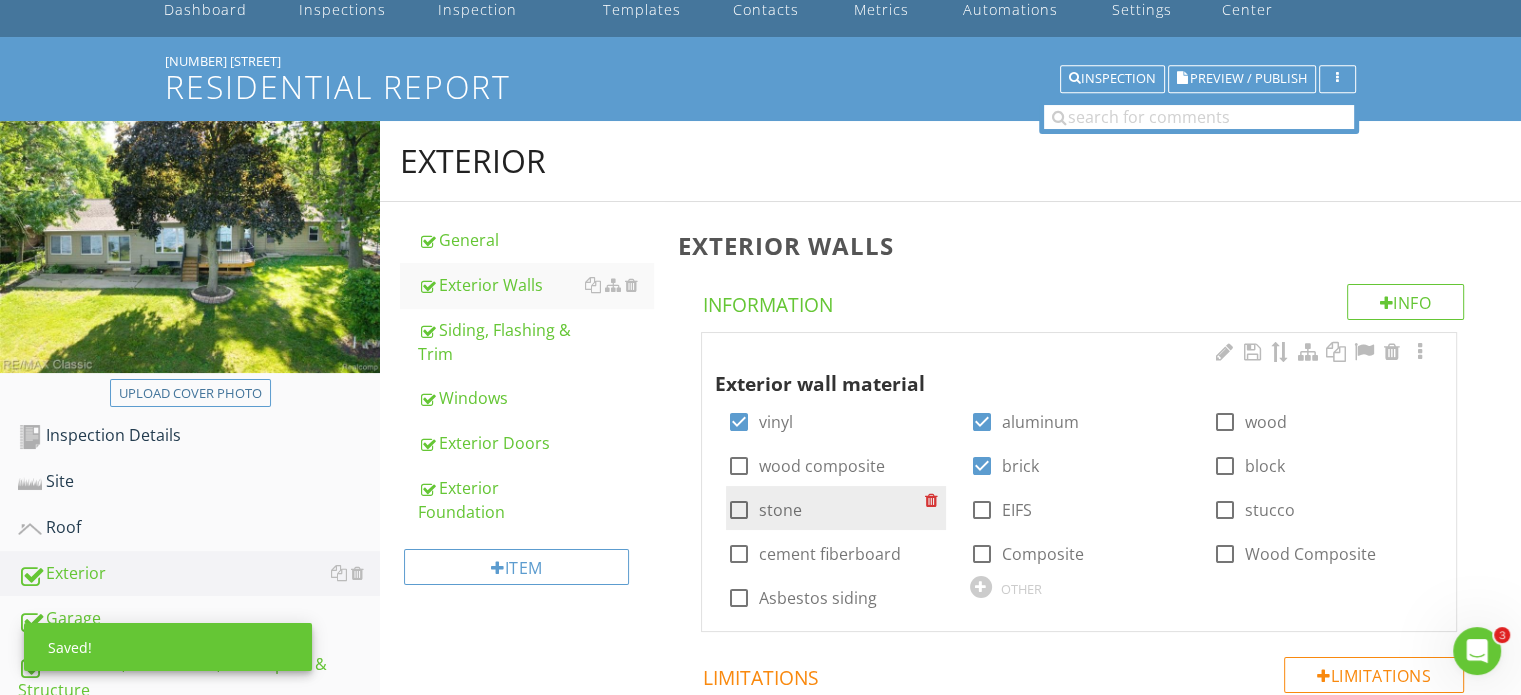 click at bounding box center [738, 510] 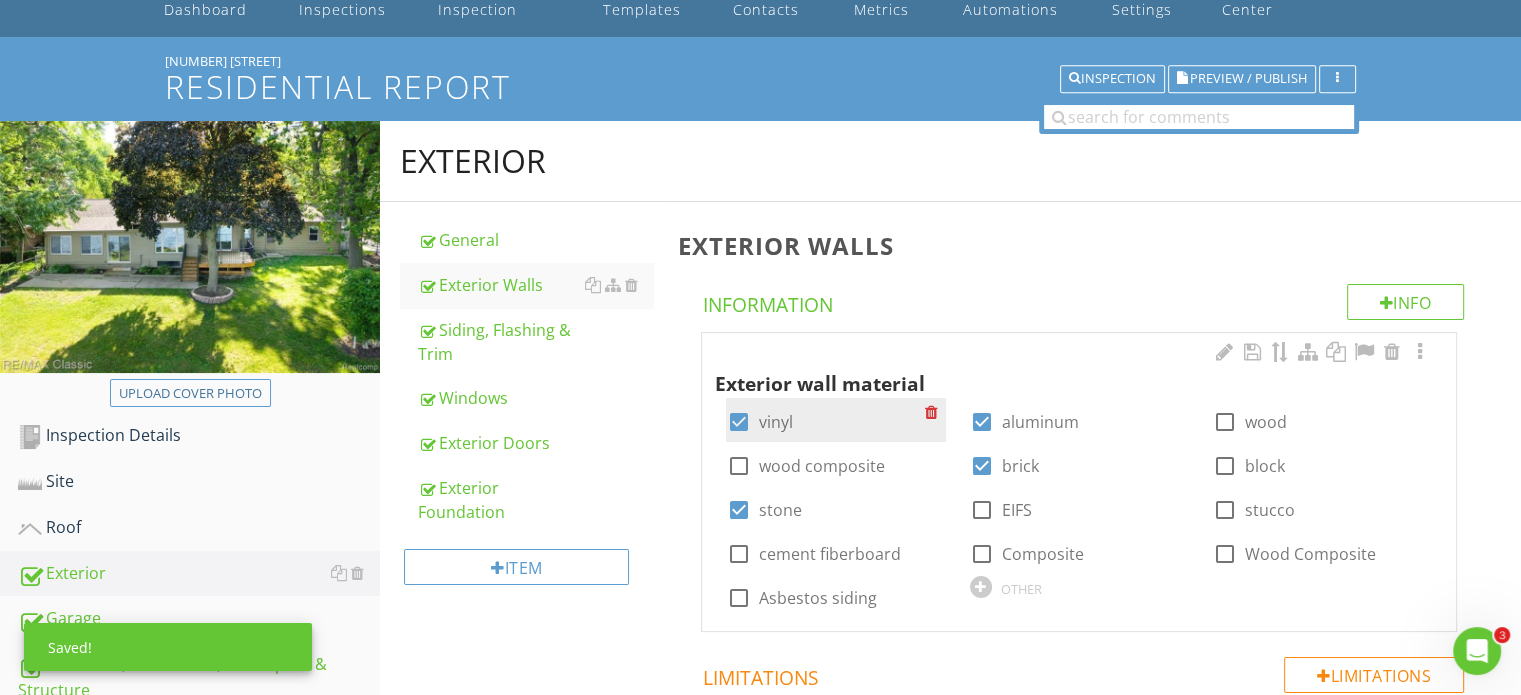 click at bounding box center (738, 422) 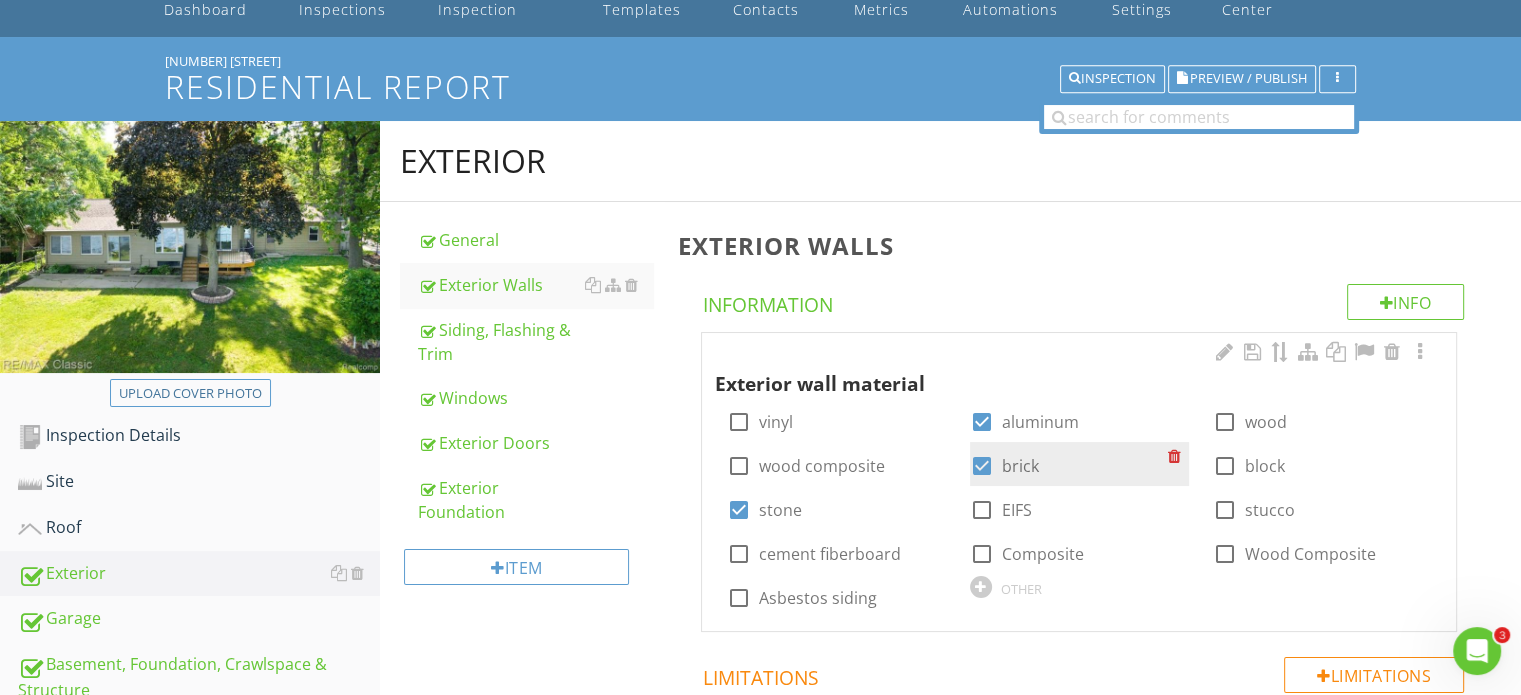 click at bounding box center [982, 466] 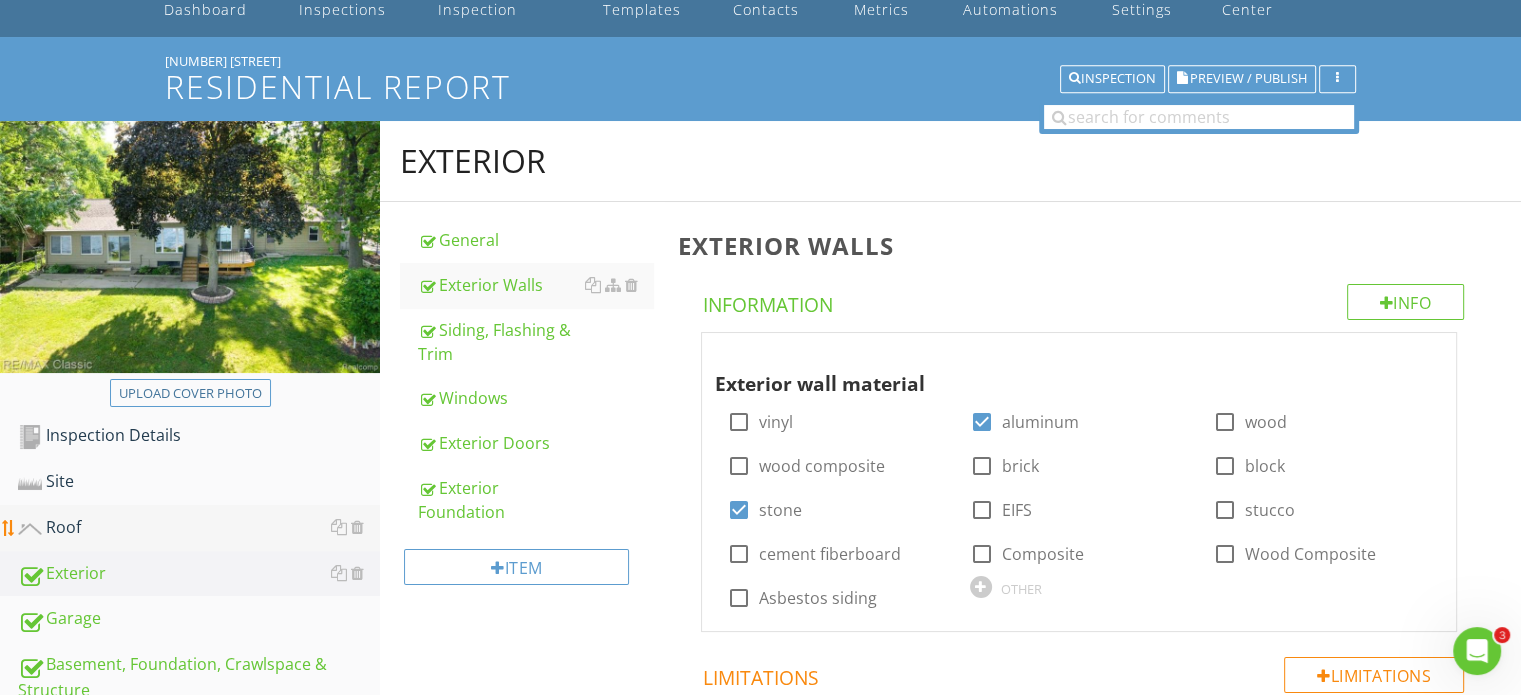 click on "Roof" at bounding box center [199, 528] 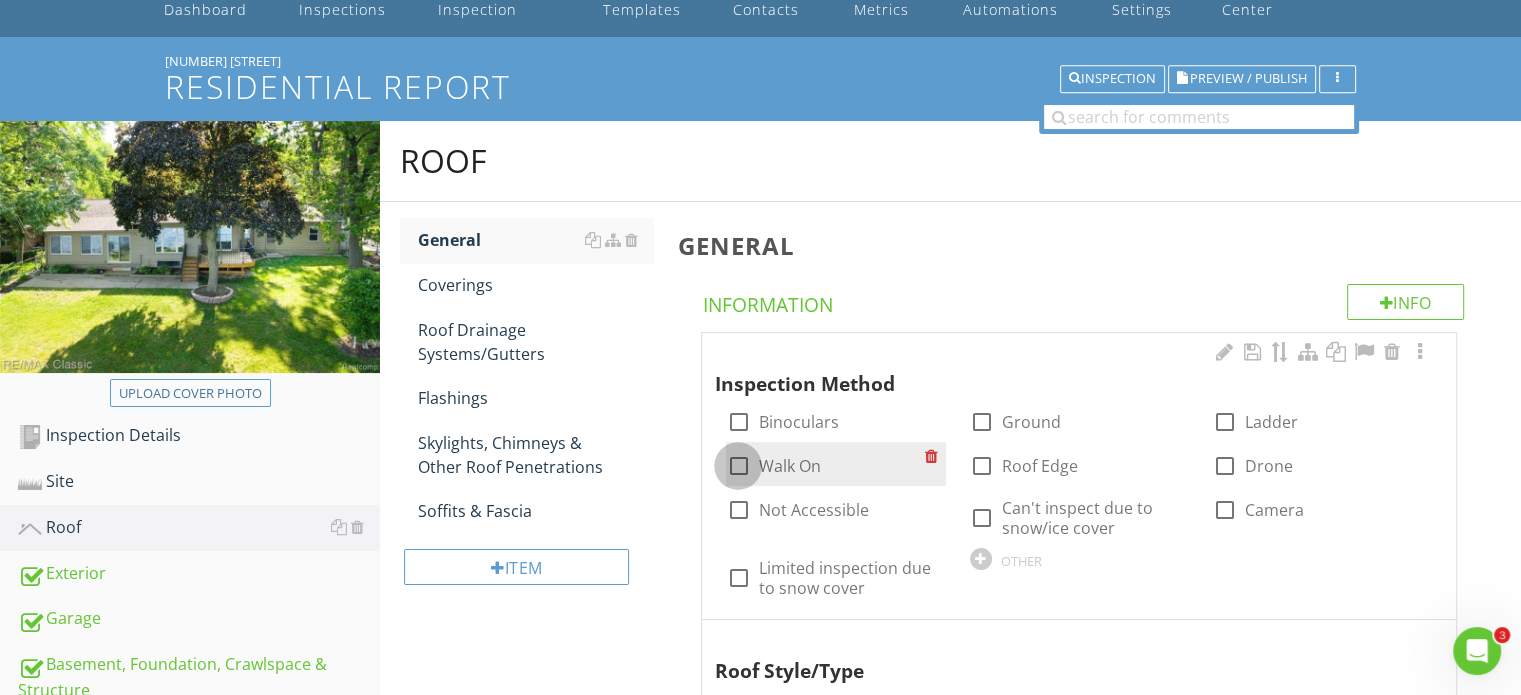 click at bounding box center (738, 466) 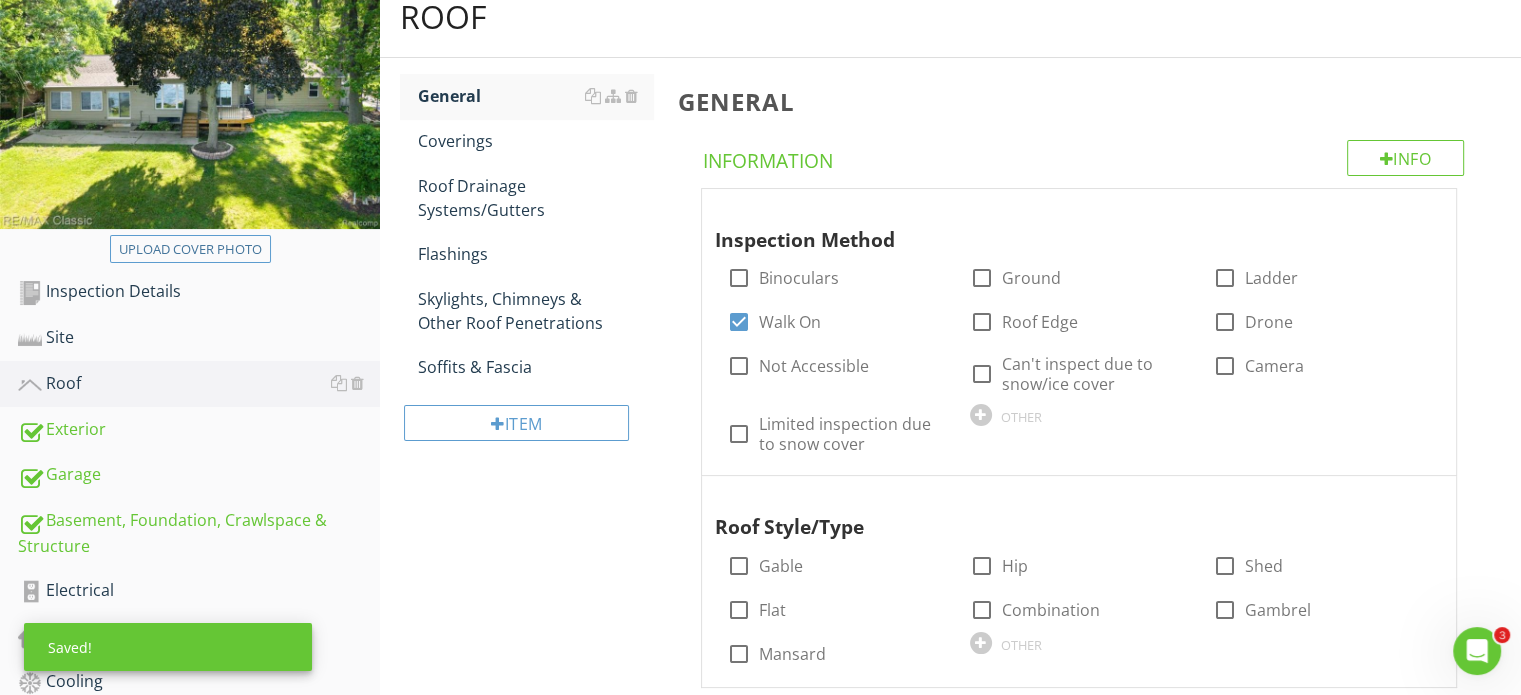 scroll, scrollTop: 300, scrollLeft: 0, axis: vertical 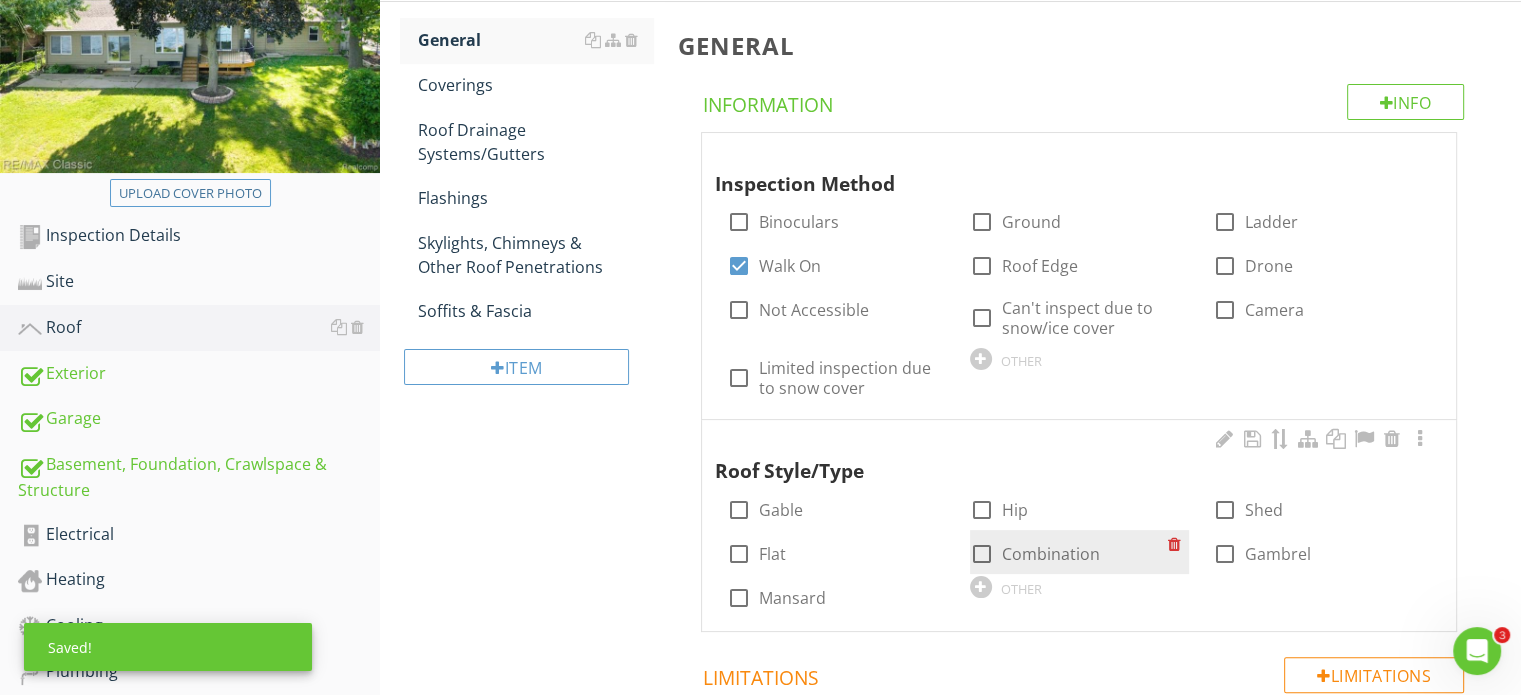 click at bounding box center (982, 554) 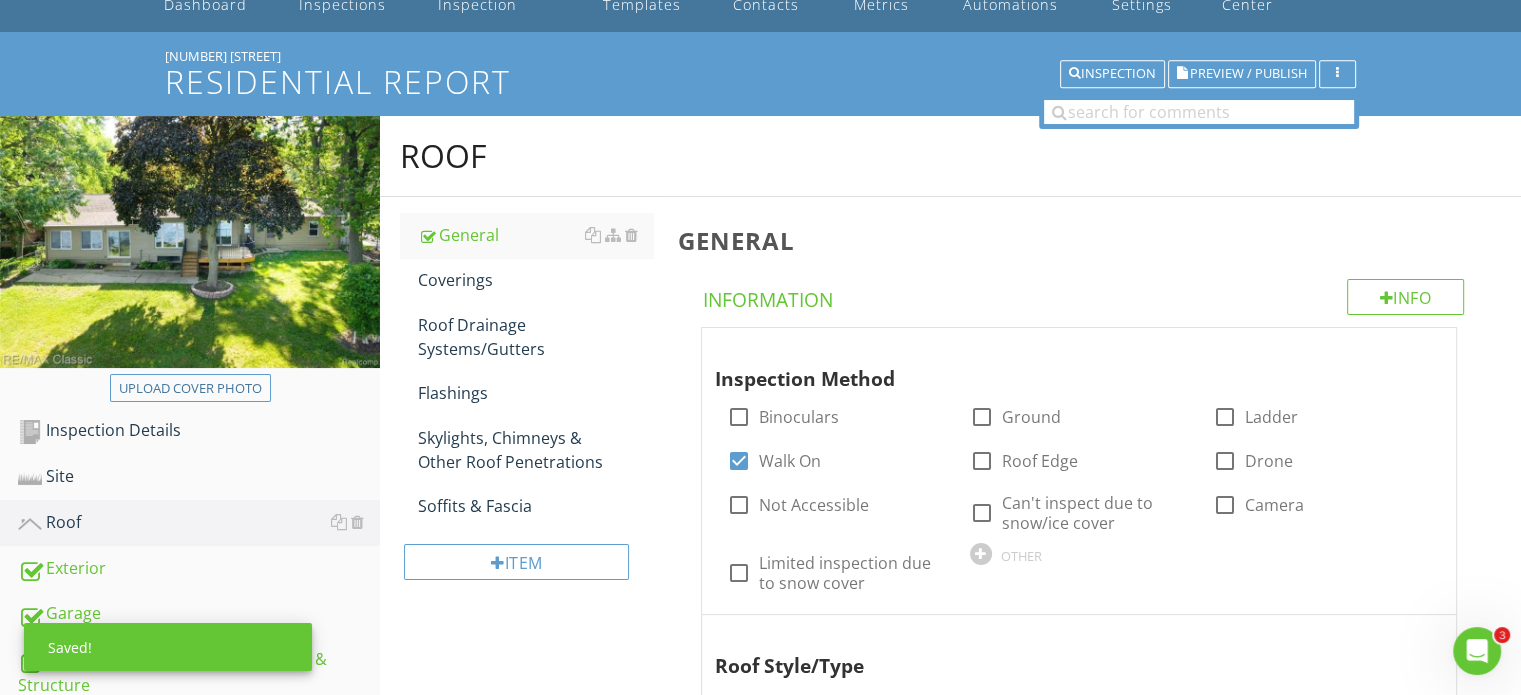 scroll, scrollTop: 100, scrollLeft: 0, axis: vertical 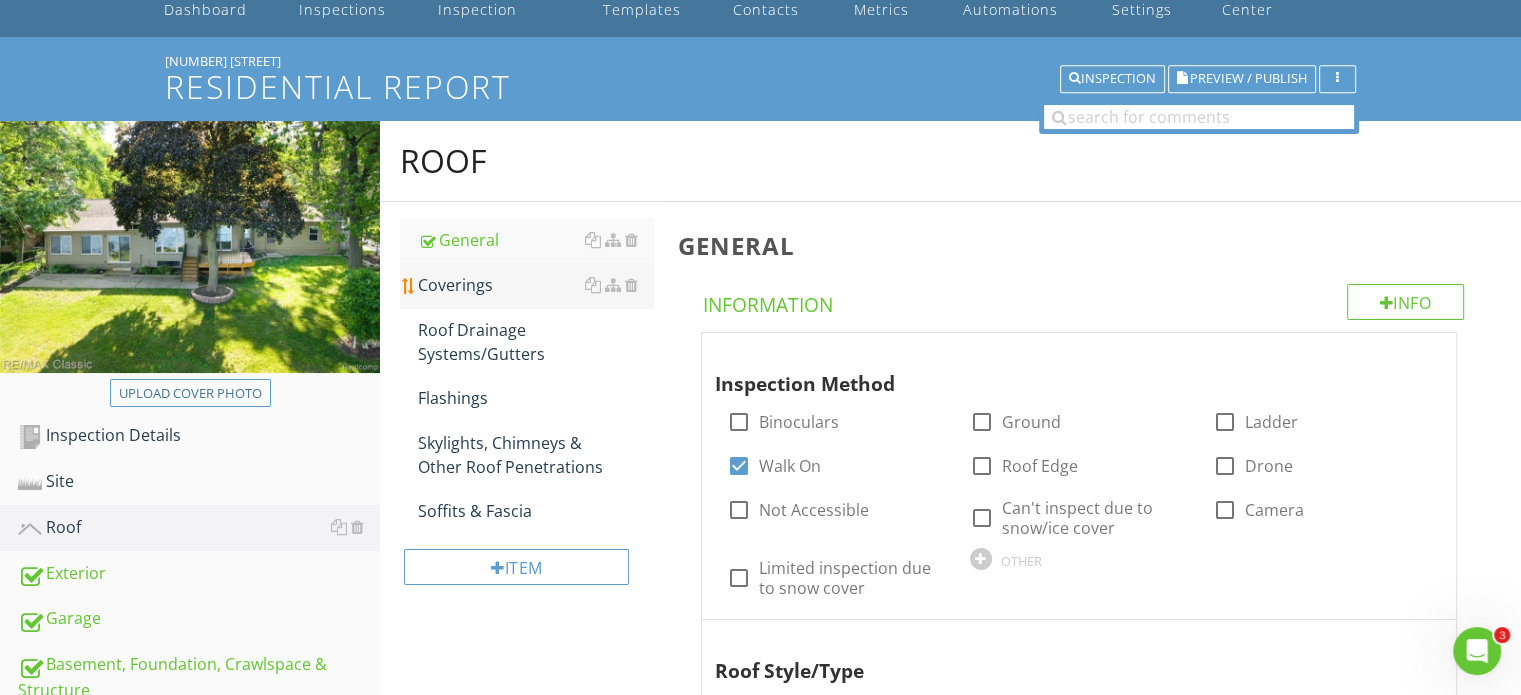 click on "Coverings" at bounding box center (535, 285) 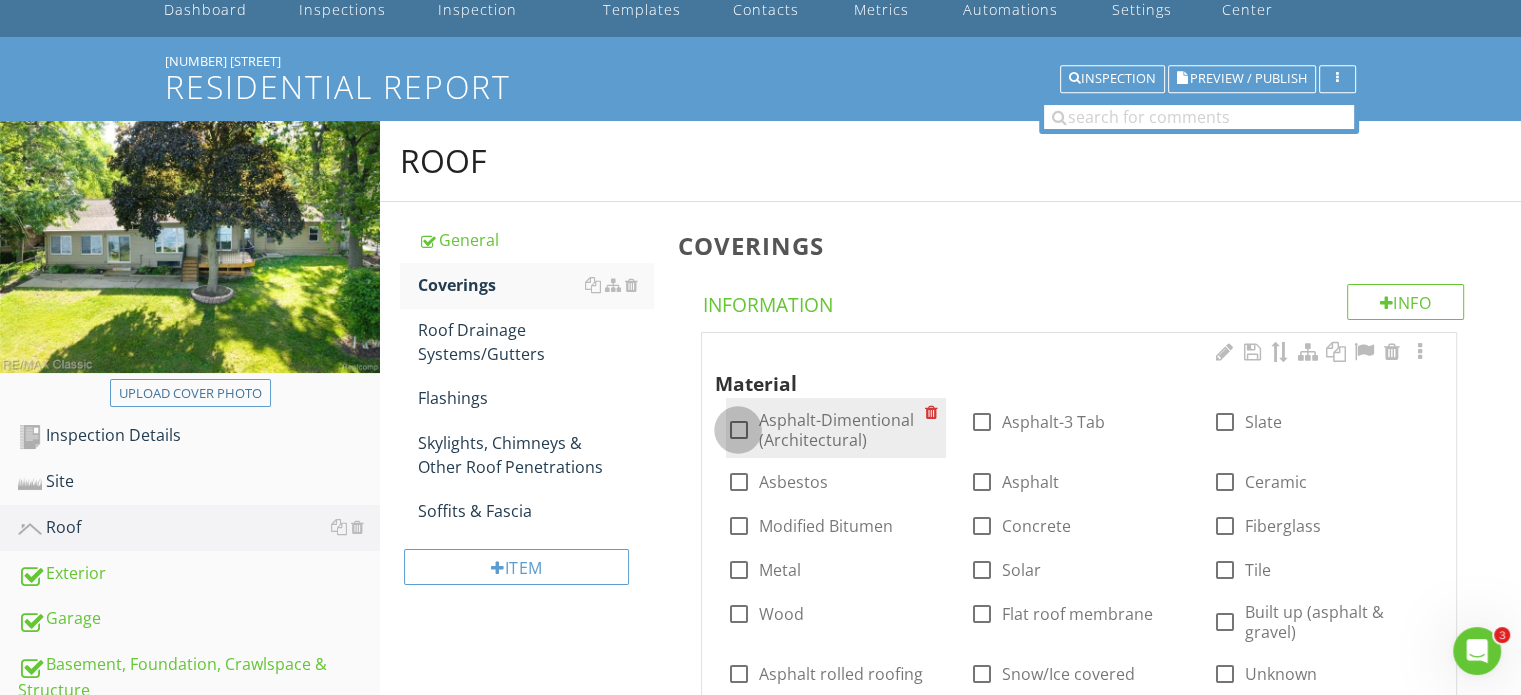 click at bounding box center [738, 430] 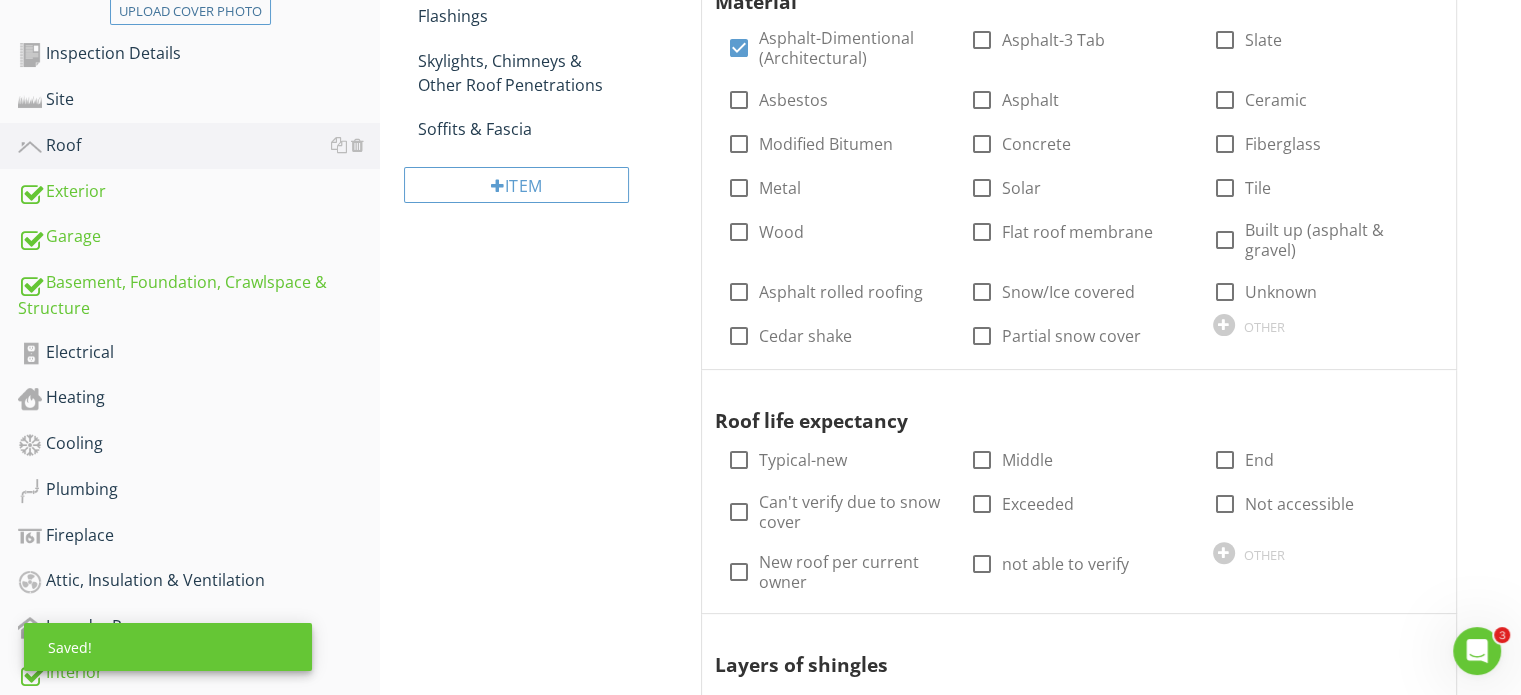 scroll, scrollTop: 500, scrollLeft: 0, axis: vertical 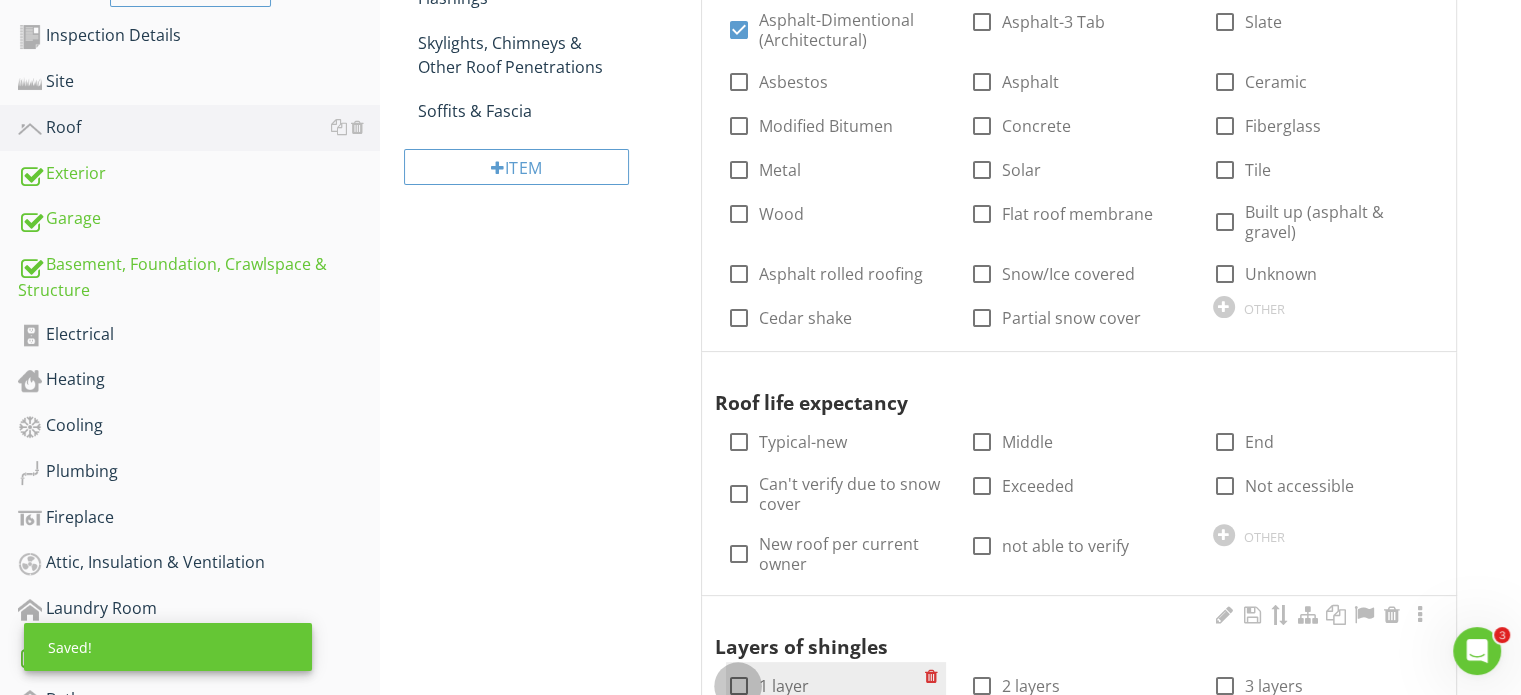 click at bounding box center [738, 686] 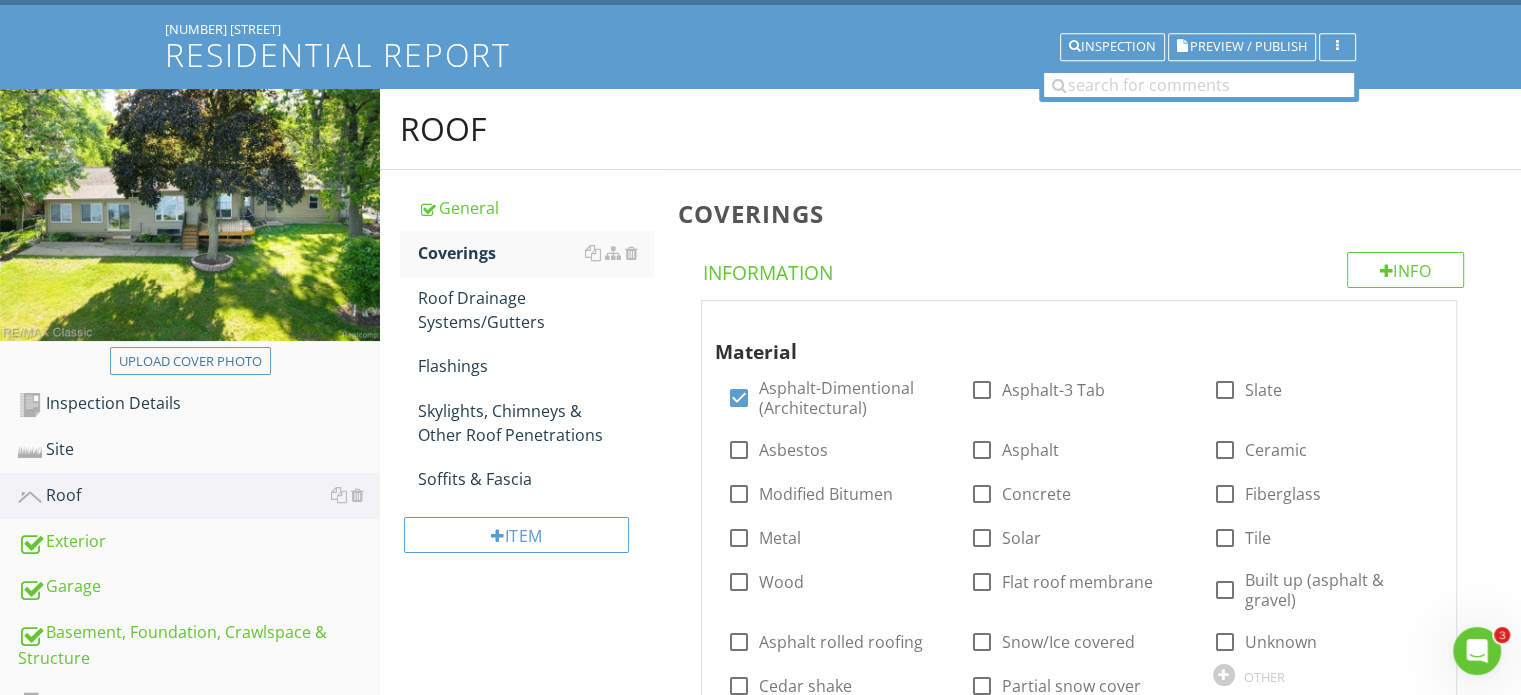 scroll, scrollTop: 100, scrollLeft: 0, axis: vertical 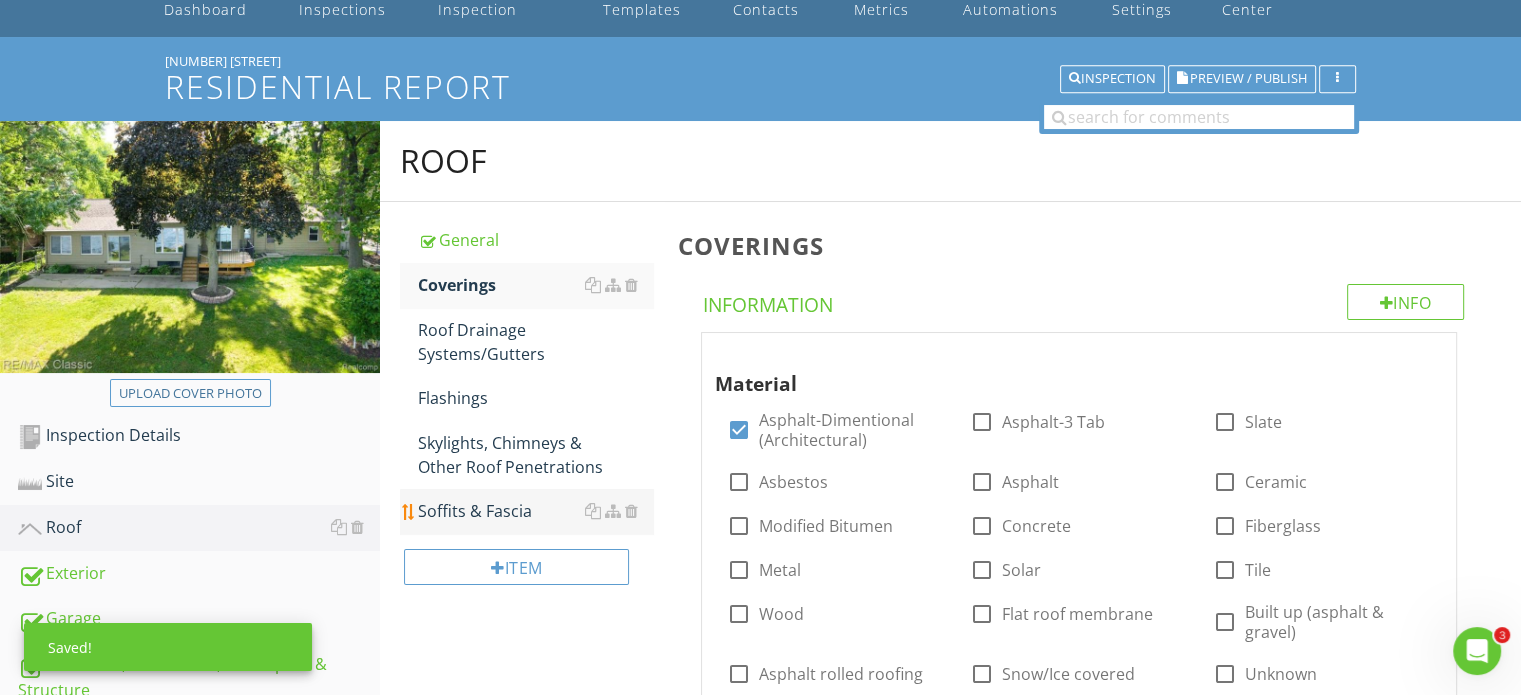 click on "Soffits & Fascia" at bounding box center [535, 511] 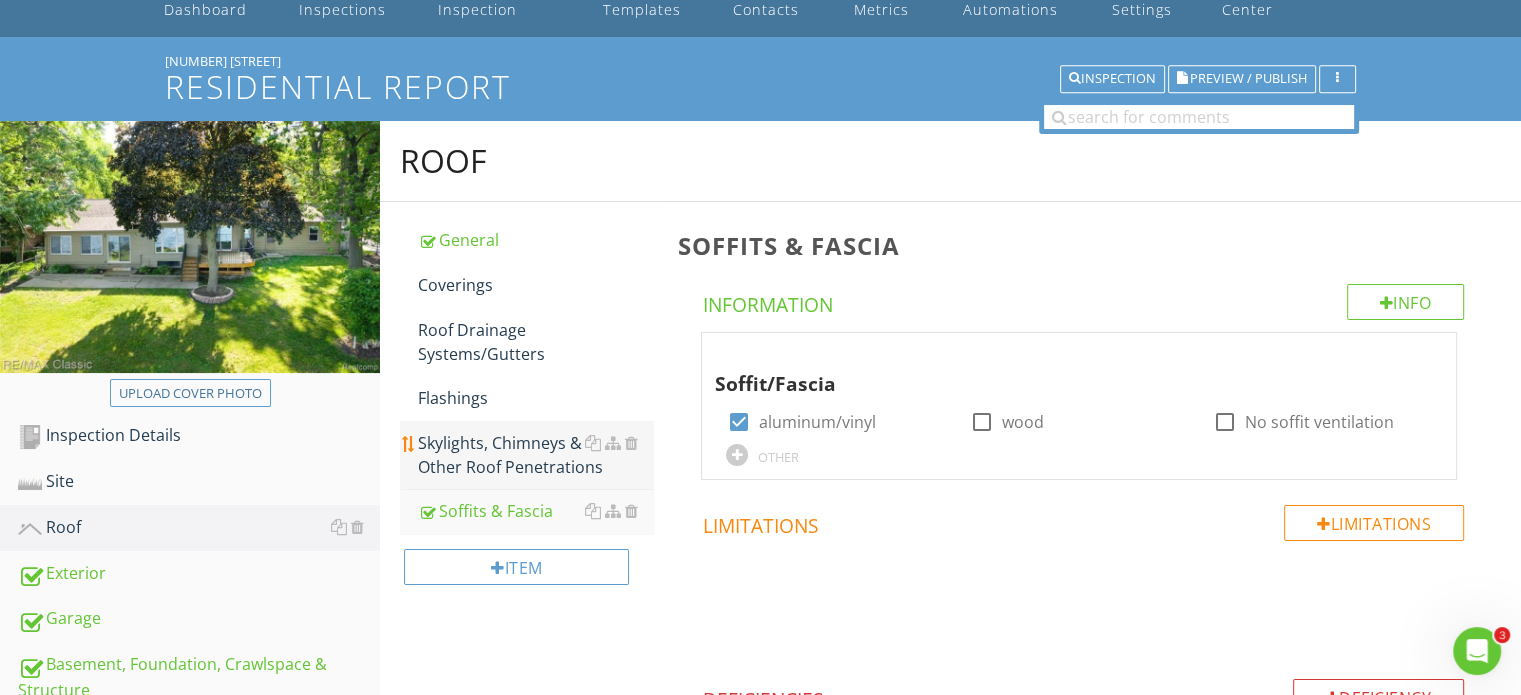 click on "Skylights, Chimneys & Other Roof Penetrations" at bounding box center [535, 455] 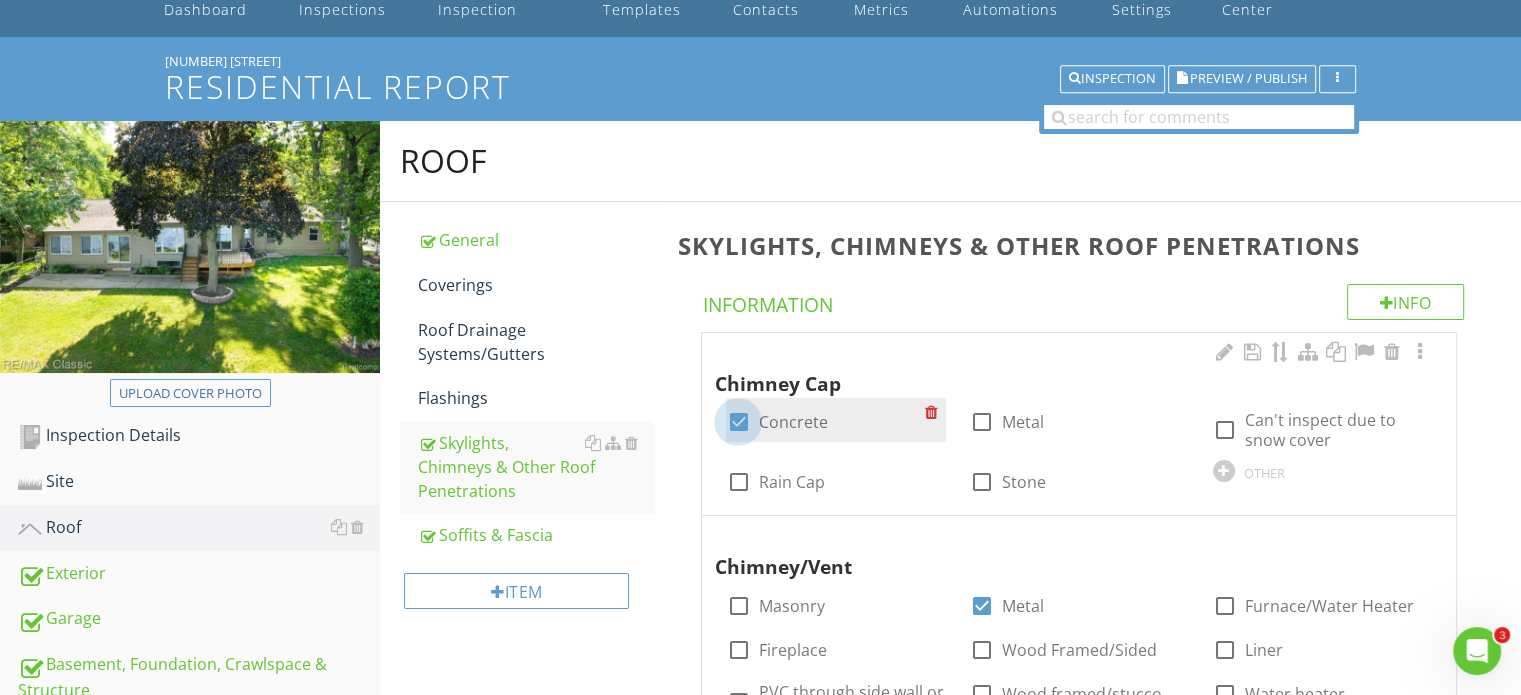 click at bounding box center (738, 422) 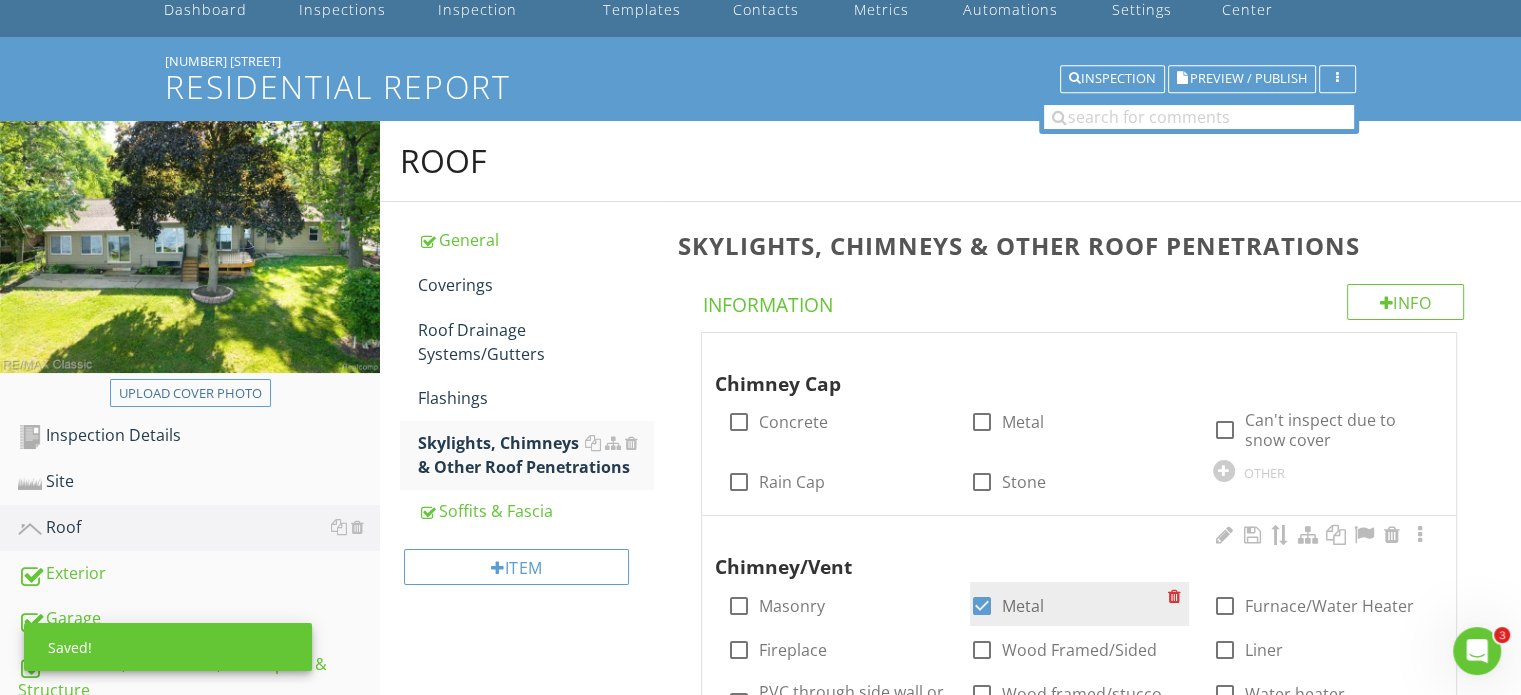click at bounding box center (982, 606) 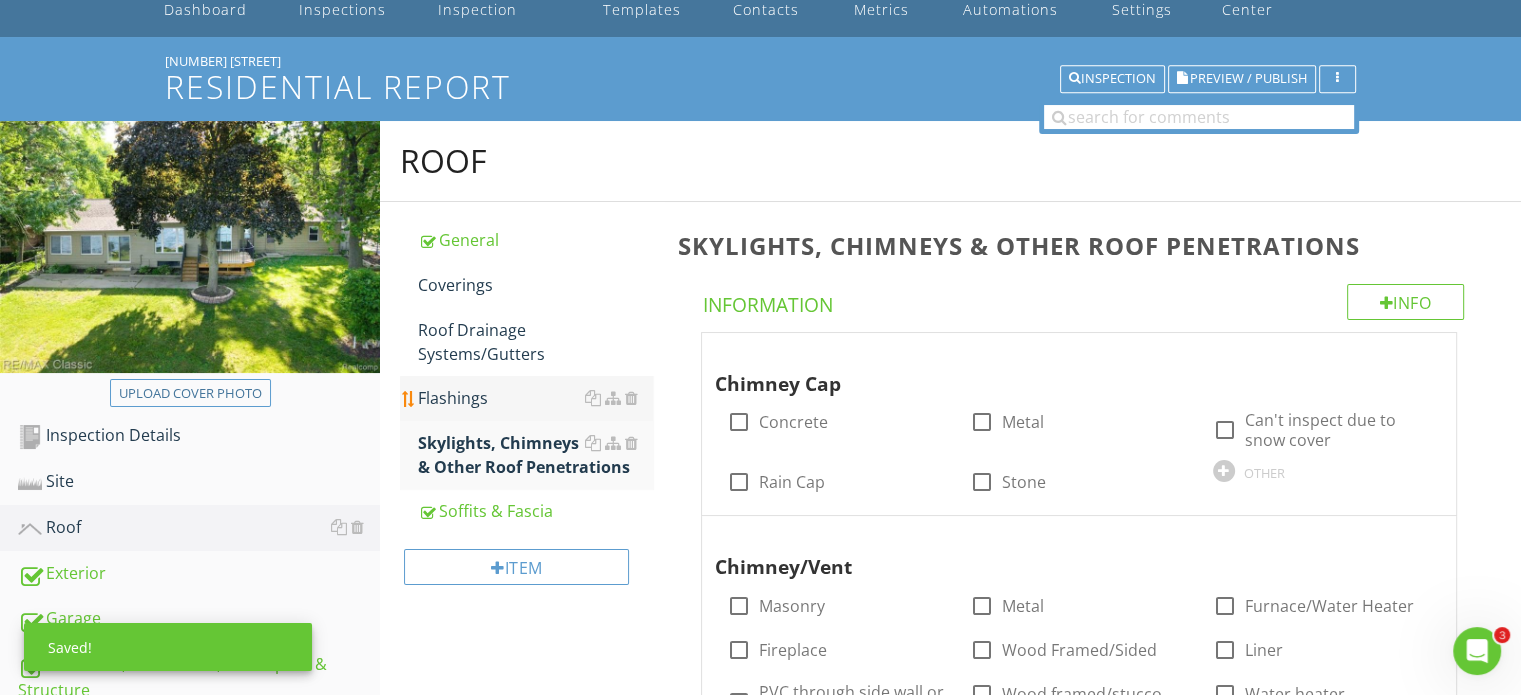 click on "Flashings" at bounding box center [535, 398] 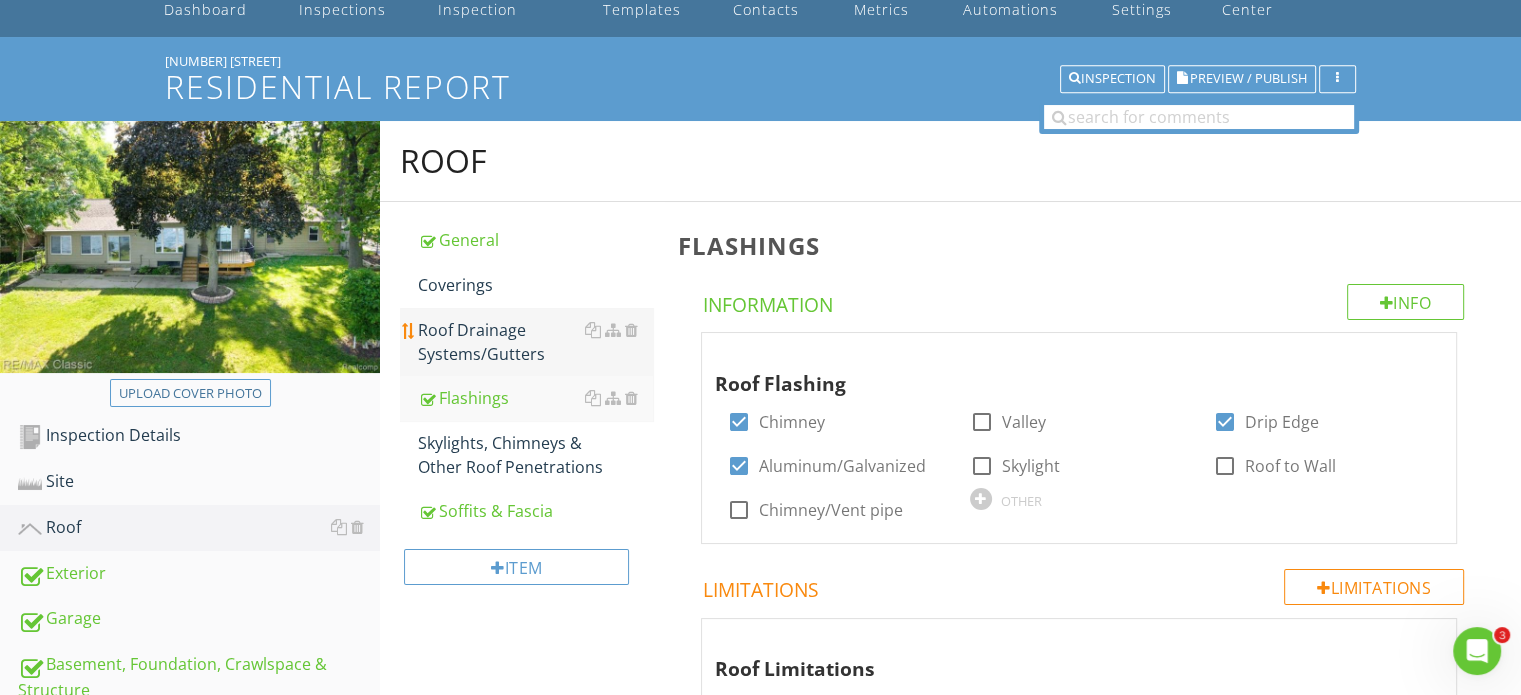 click on "Roof Drainage Systems/Gutters" at bounding box center (535, 342) 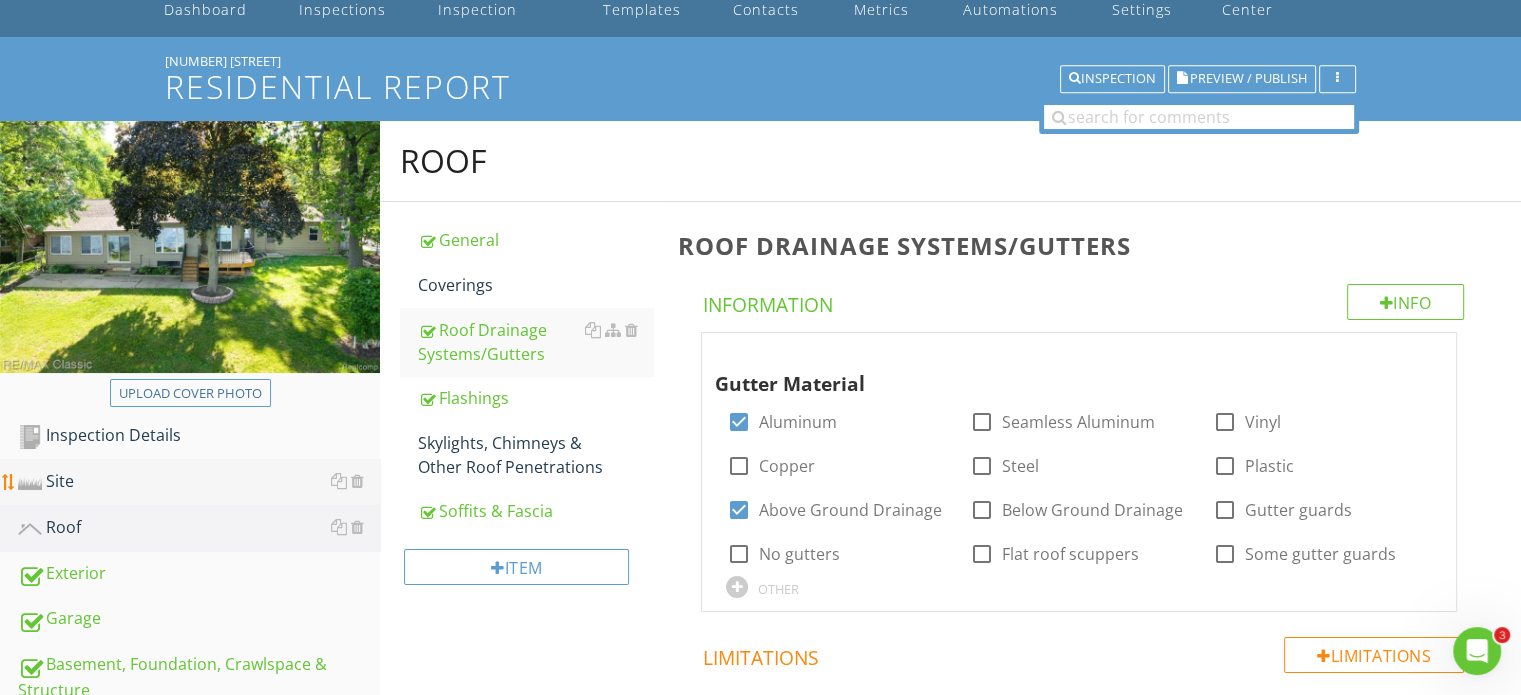 click on "Site" at bounding box center (199, 482) 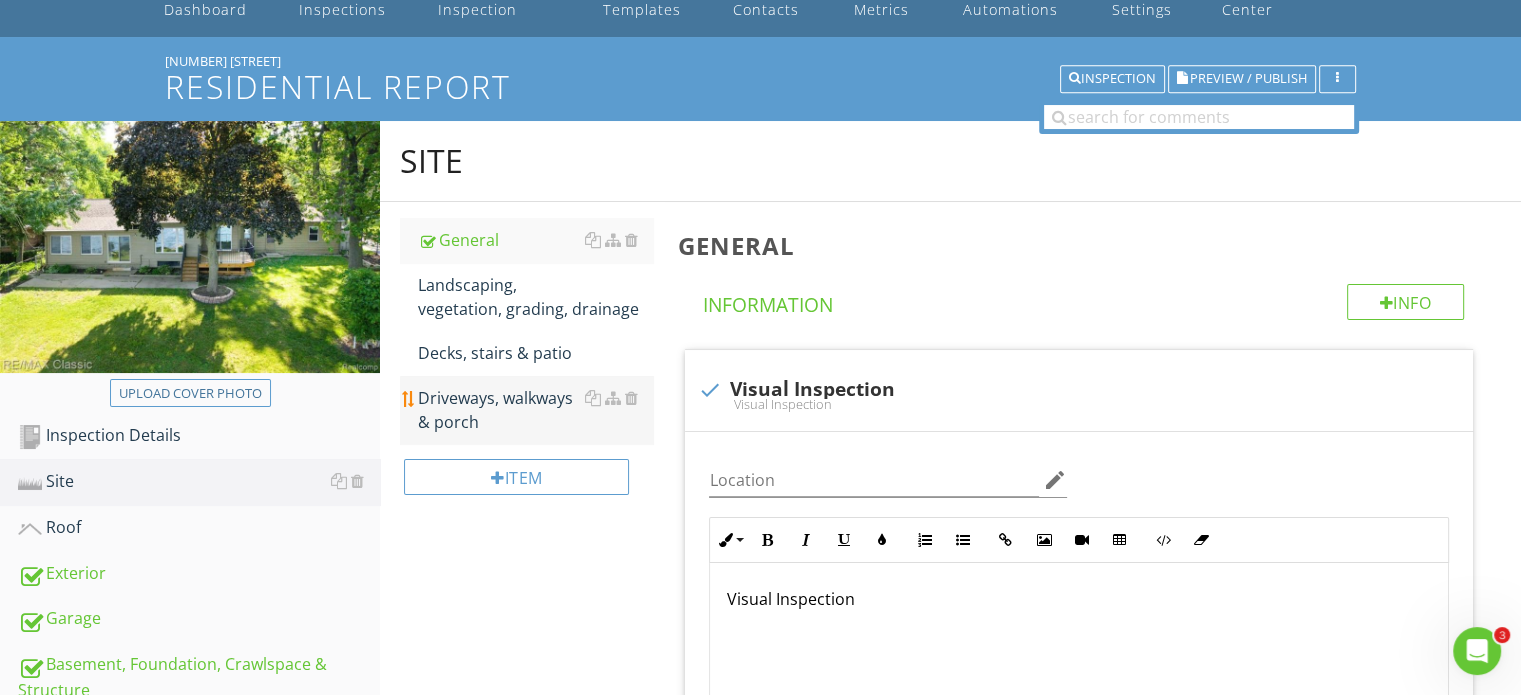 click on "Driveways, walkways & porch" at bounding box center [535, 410] 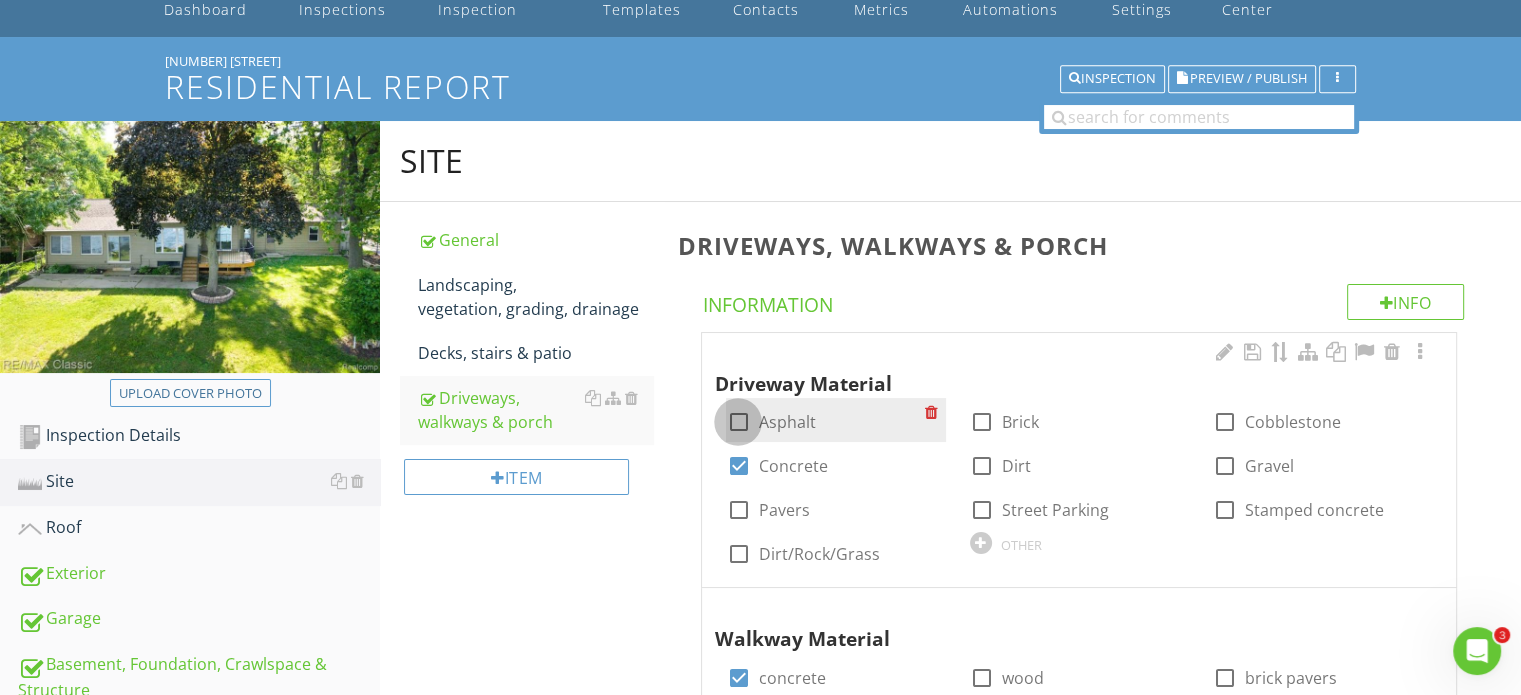 click at bounding box center (738, 422) 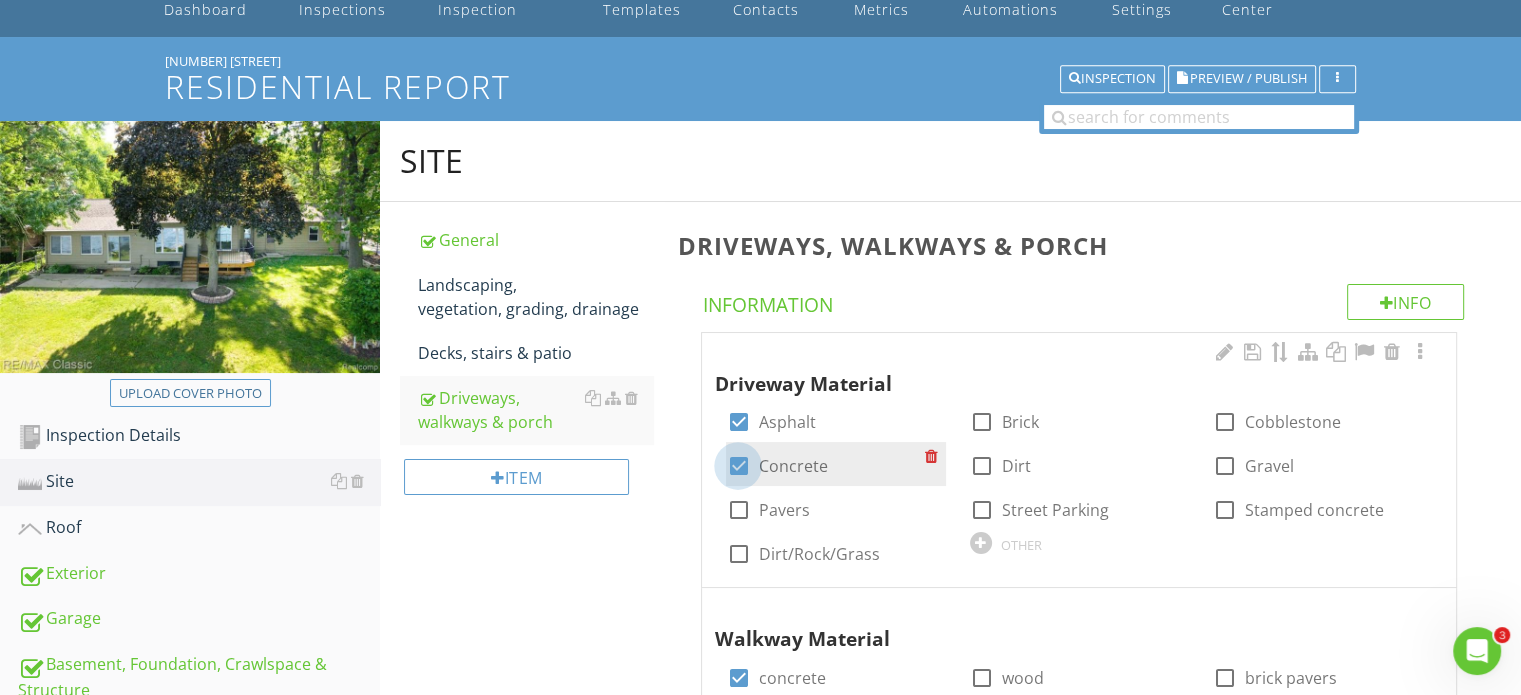 click at bounding box center [738, 466] 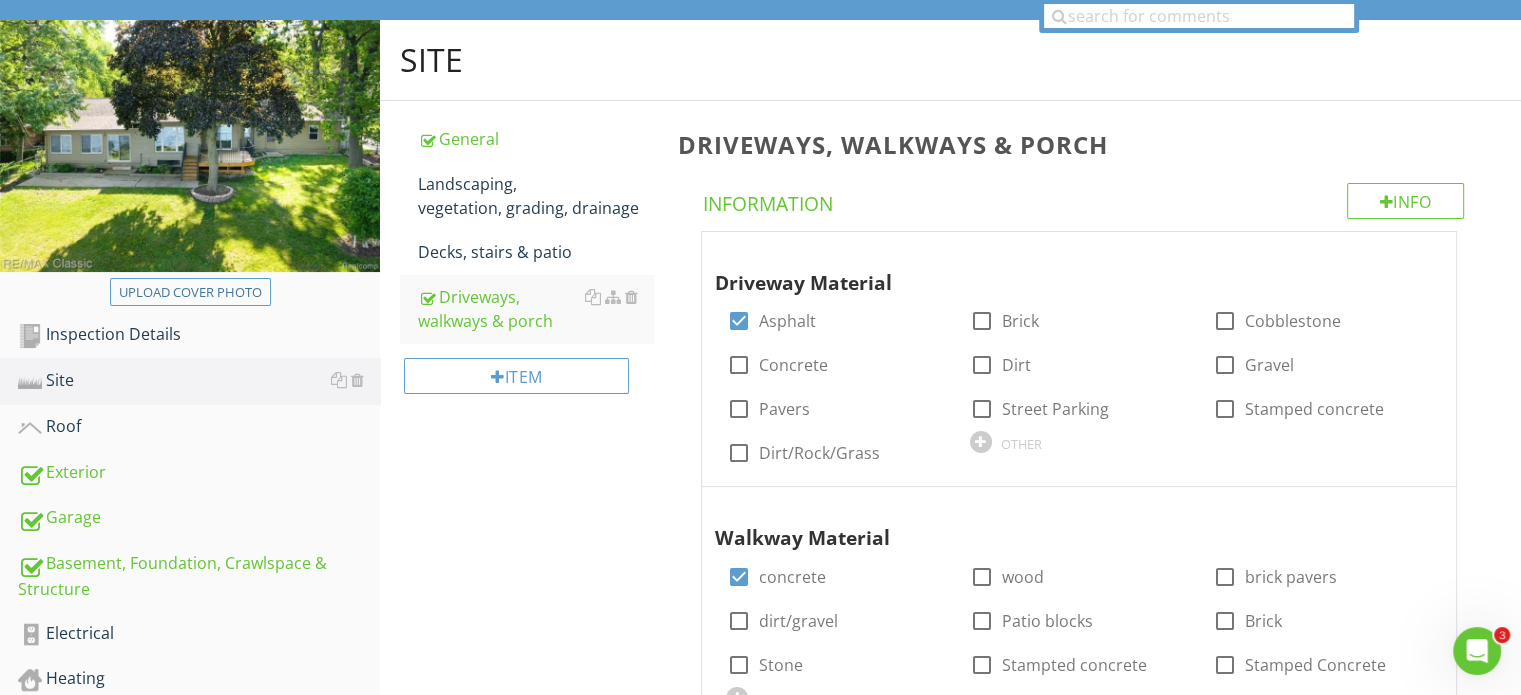 scroll, scrollTop: 200, scrollLeft: 0, axis: vertical 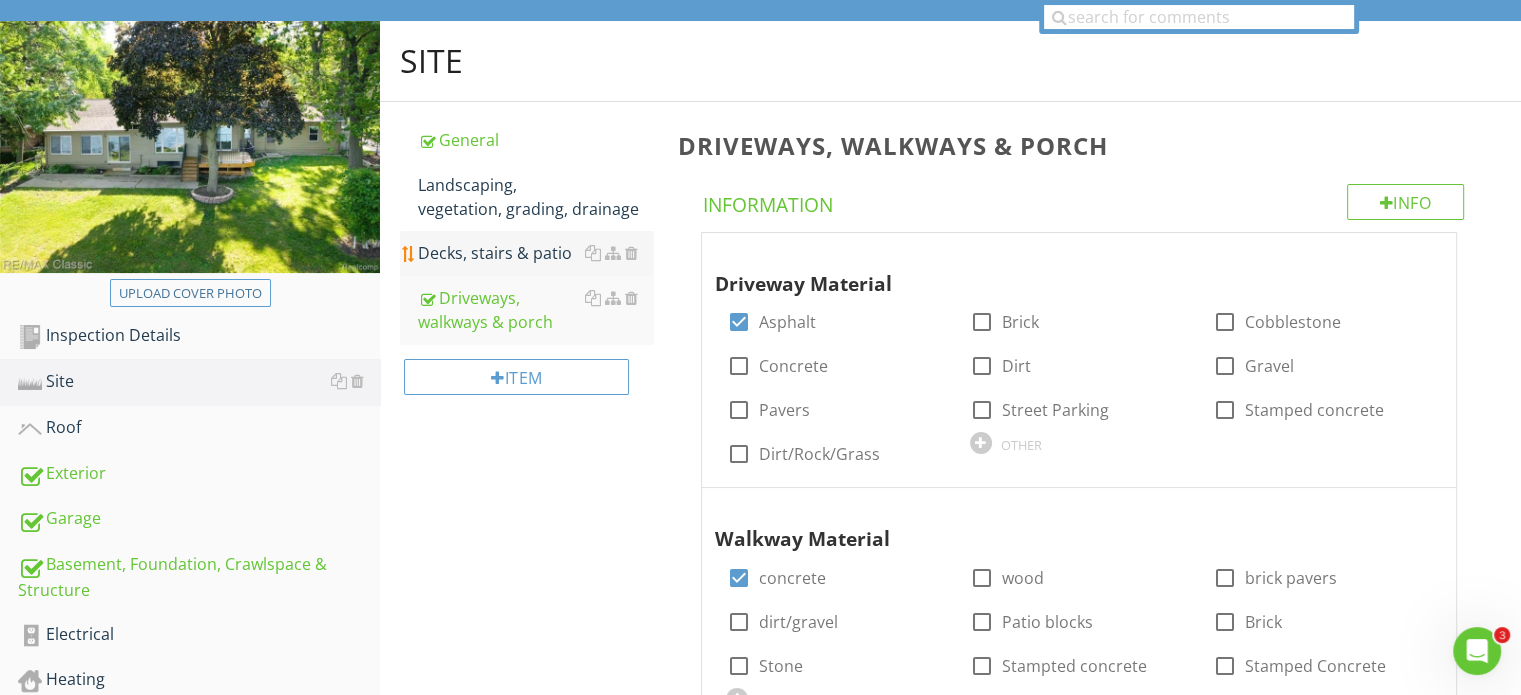 click on "Decks, stairs & patio" at bounding box center (535, 253) 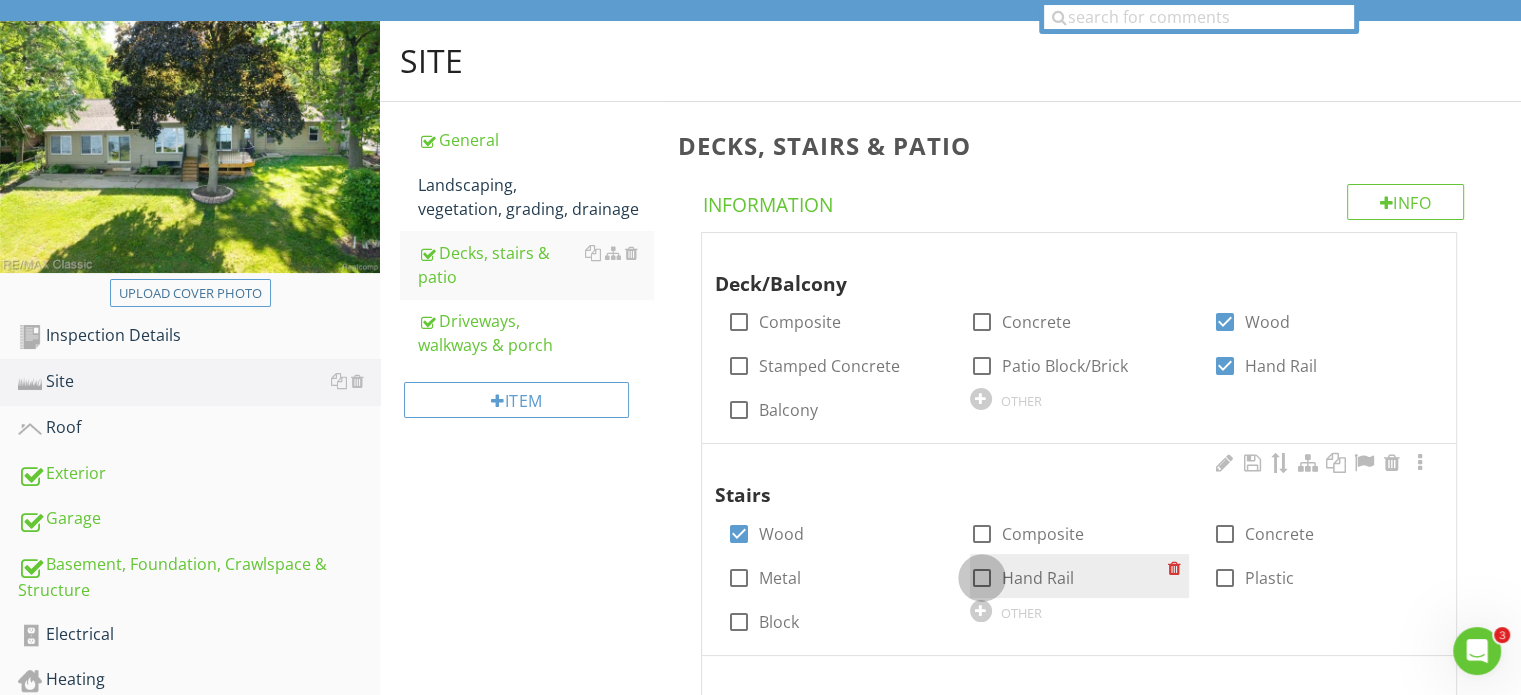 click at bounding box center (982, 578) 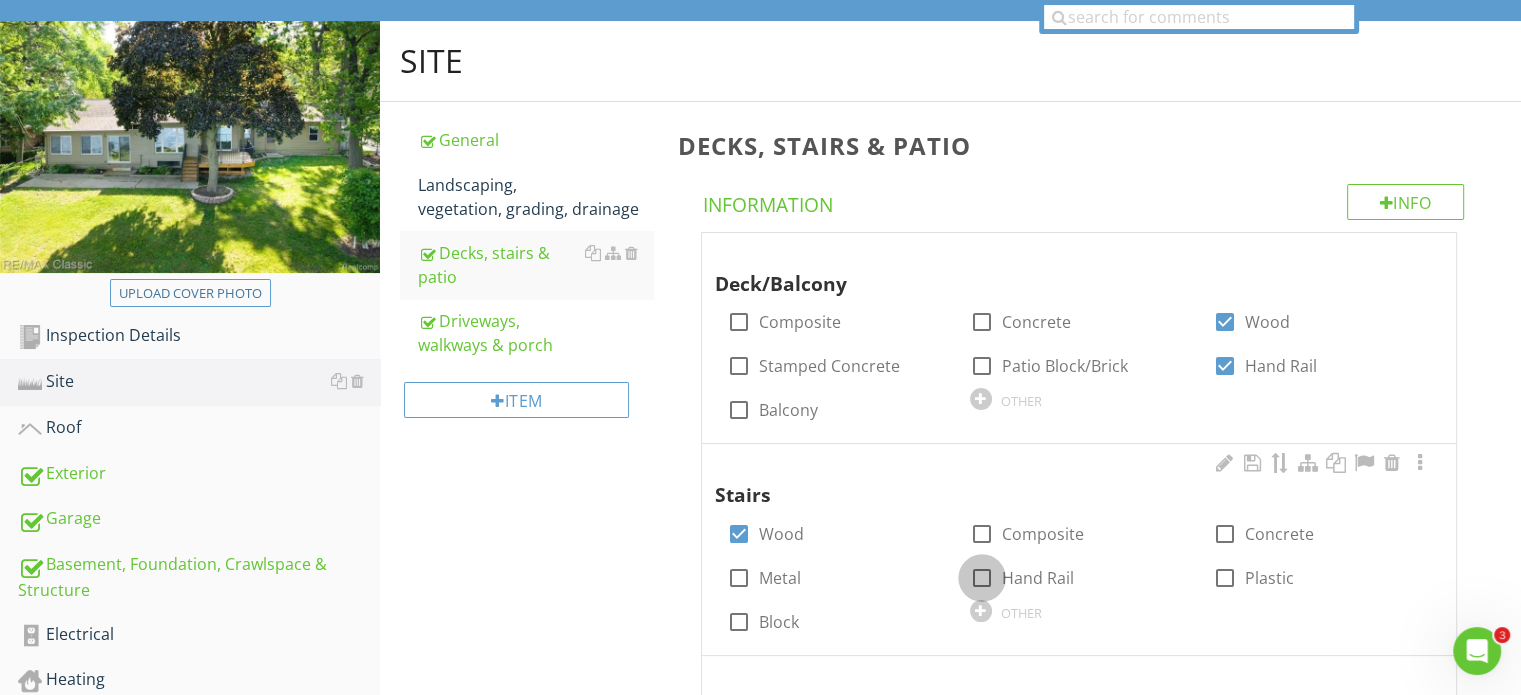 checkbox on "true" 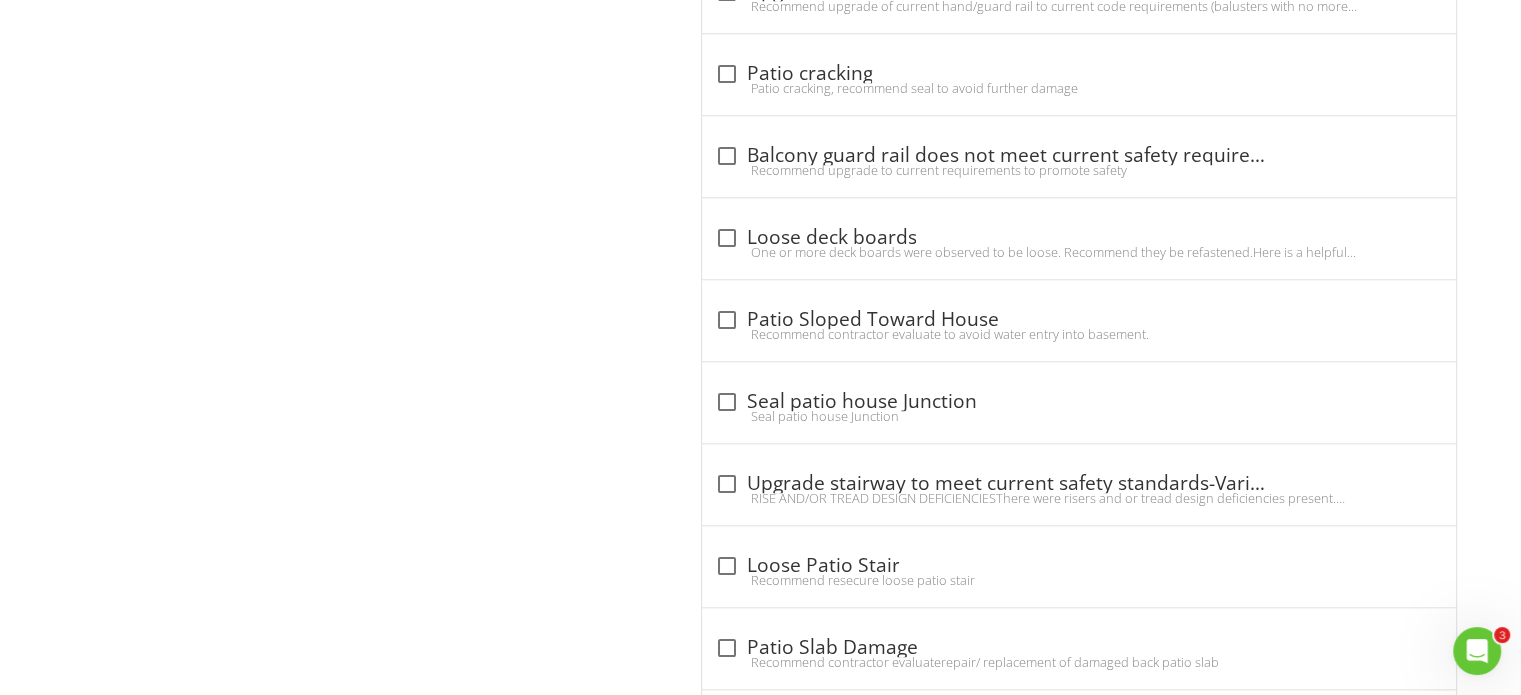 scroll, scrollTop: 2000, scrollLeft: 0, axis: vertical 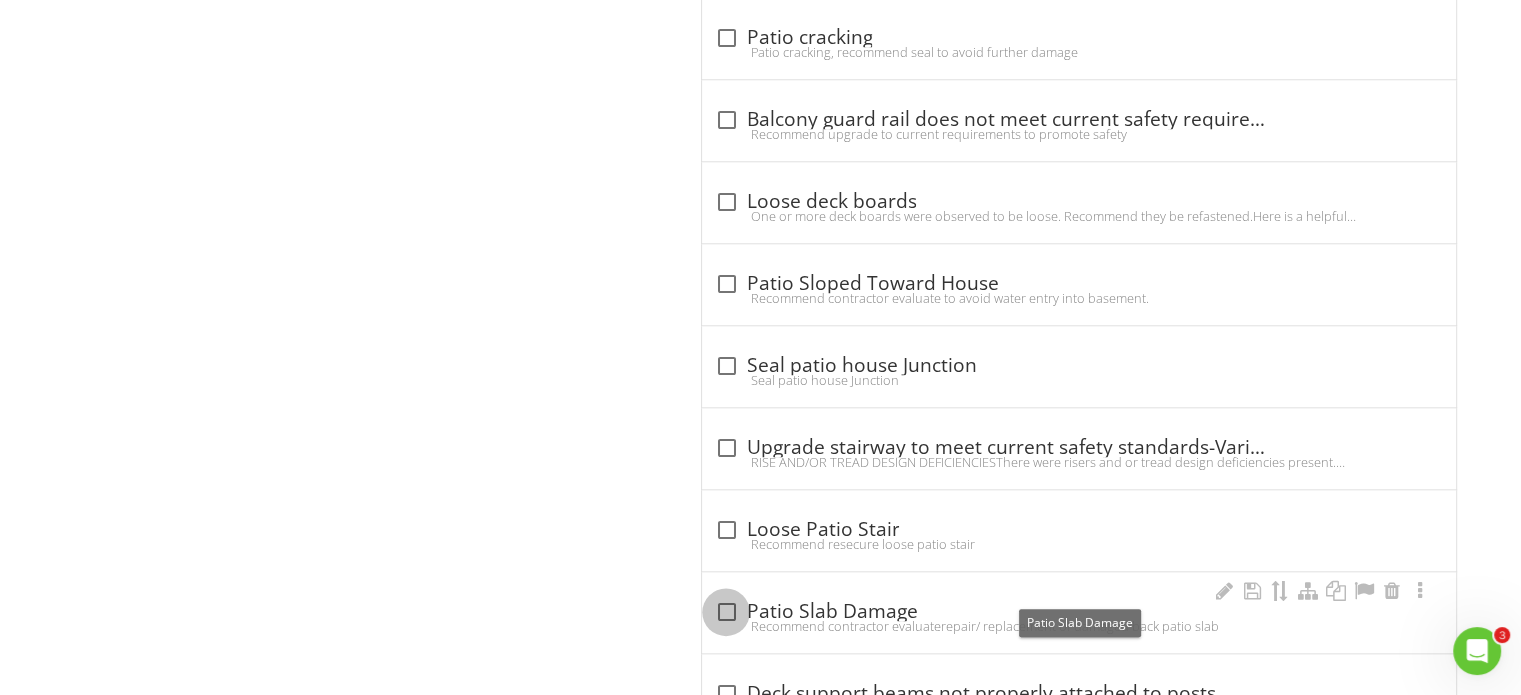 click at bounding box center (726, 612) 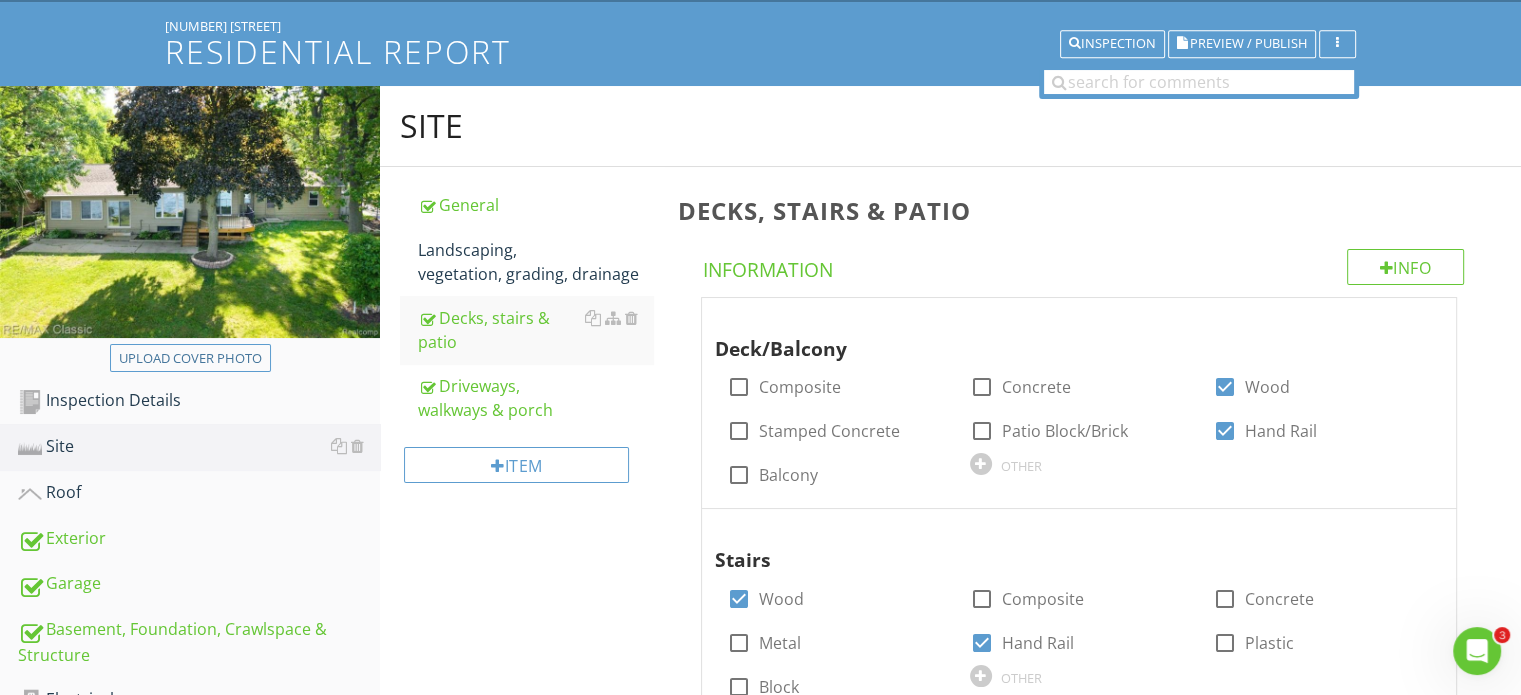 scroll, scrollTop: 100, scrollLeft: 0, axis: vertical 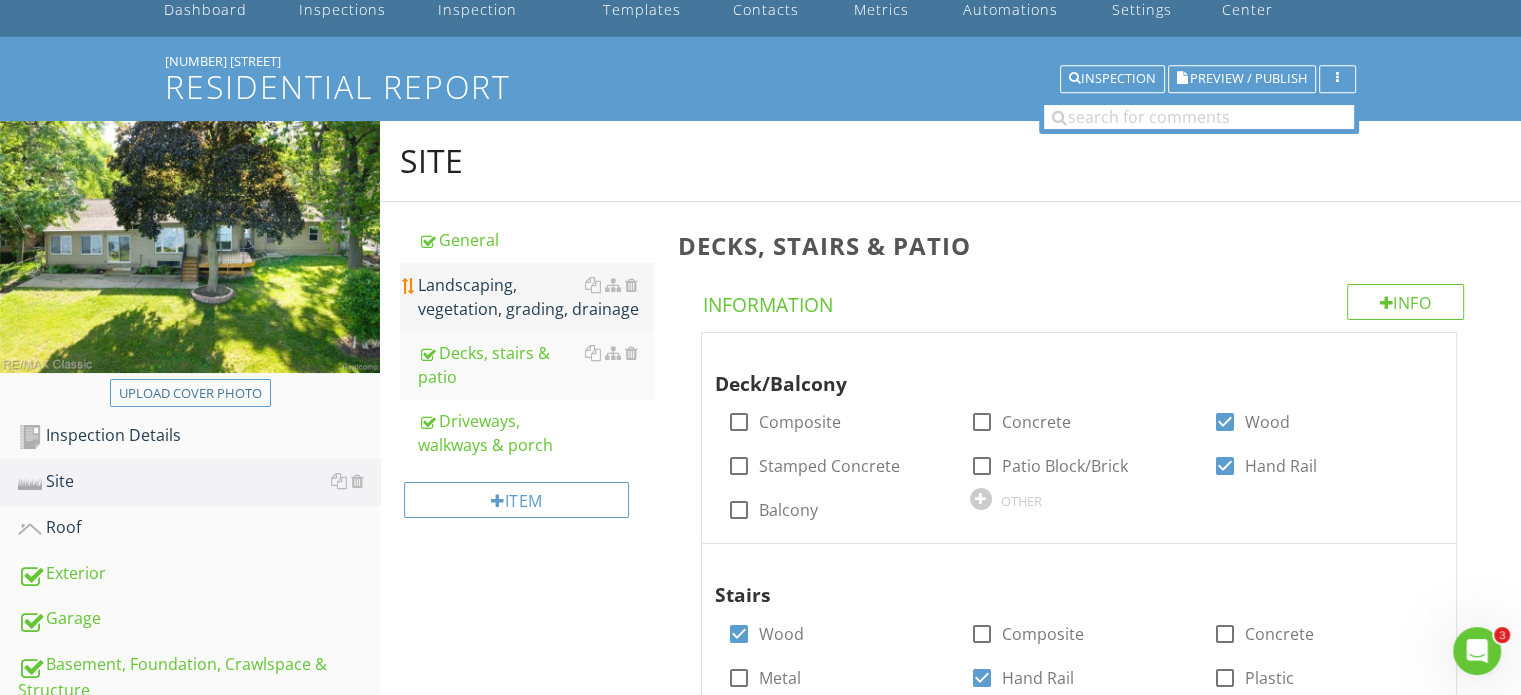 click on "Landscaping, vegetation, grading, drainage" at bounding box center (535, 297) 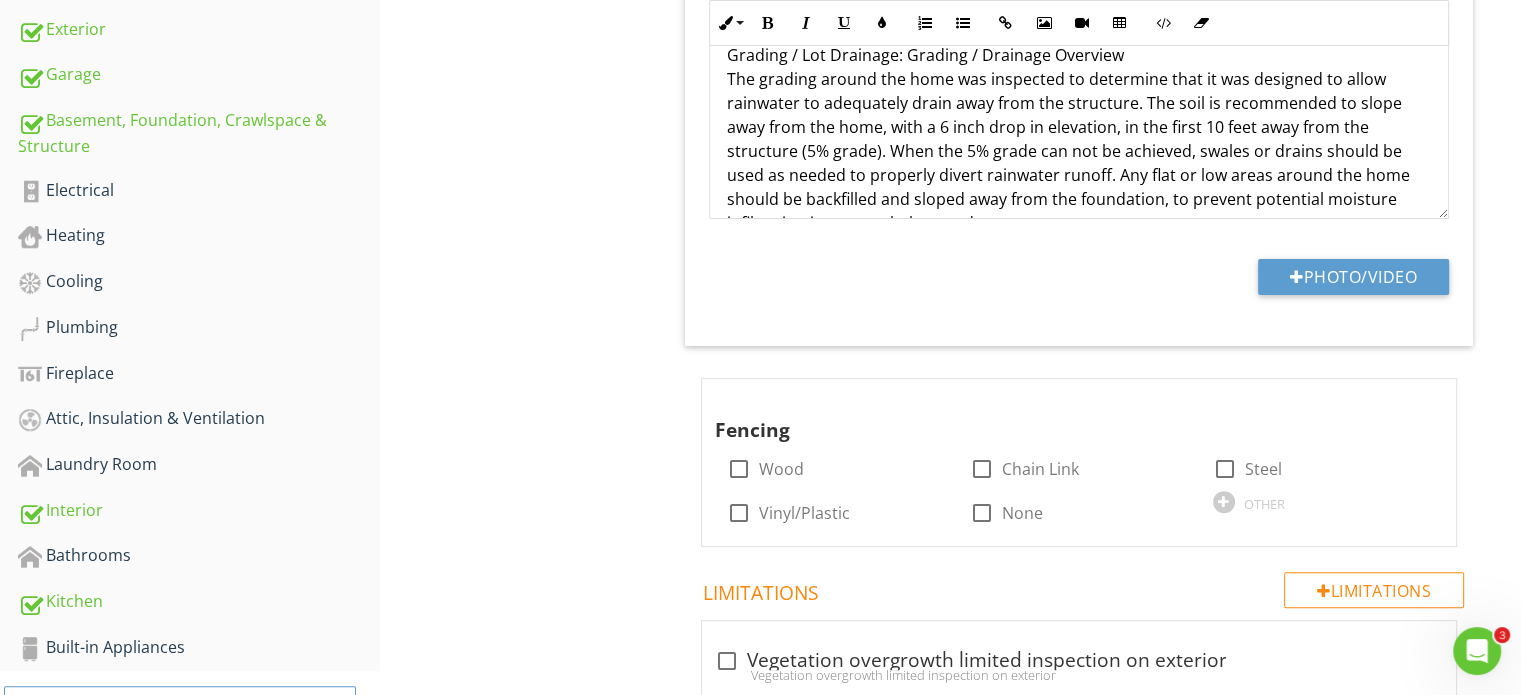 scroll, scrollTop: 700, scrollLeft: 0, axis: vertical 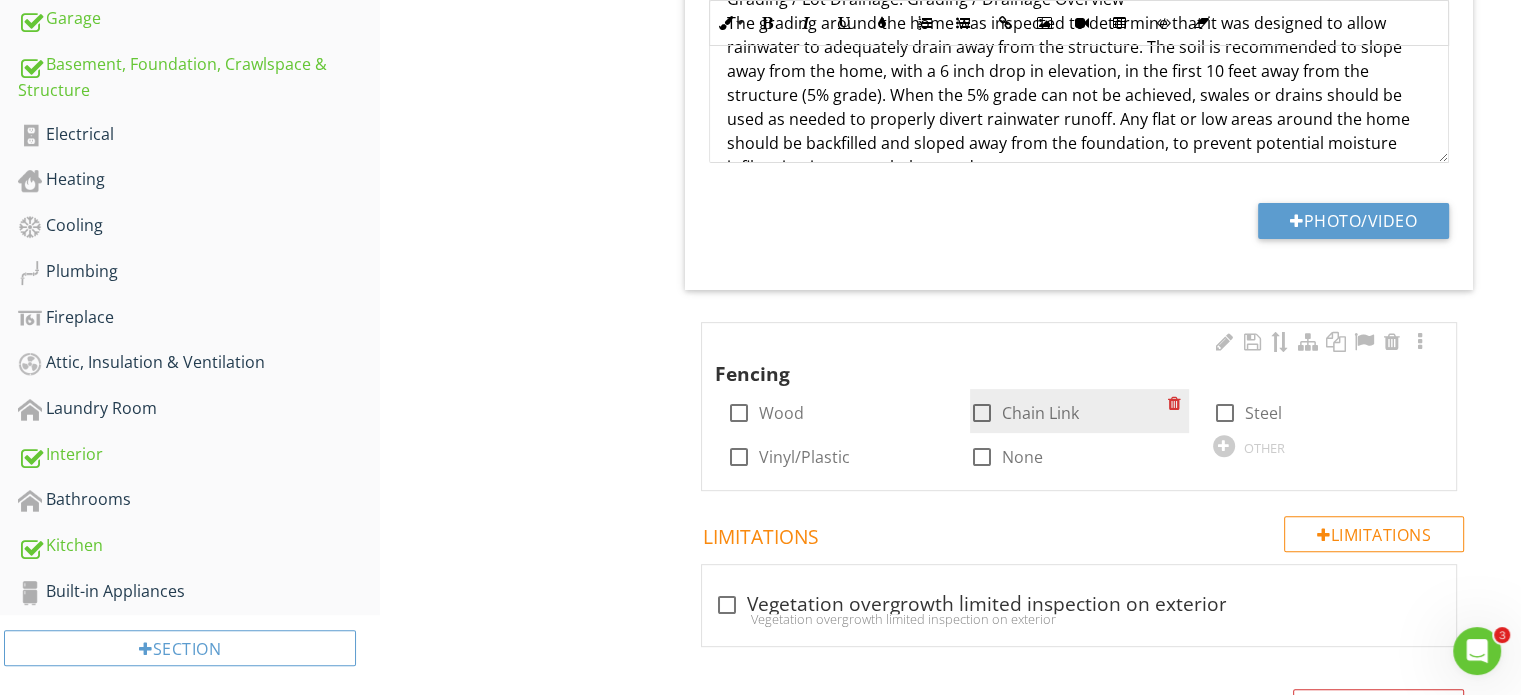 click at bounding box center (982, 413) 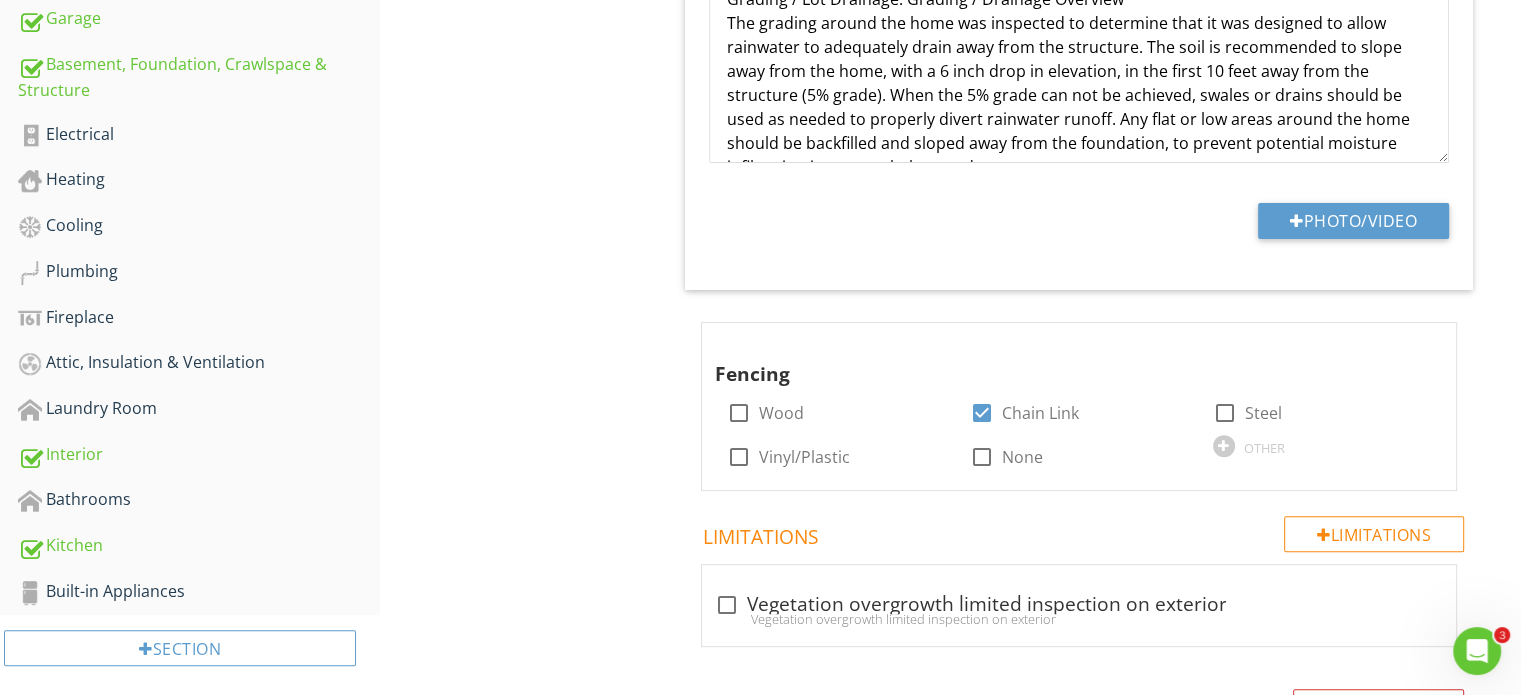 scroll, scrollTop: 0, scrollLeft: 0, axis: both 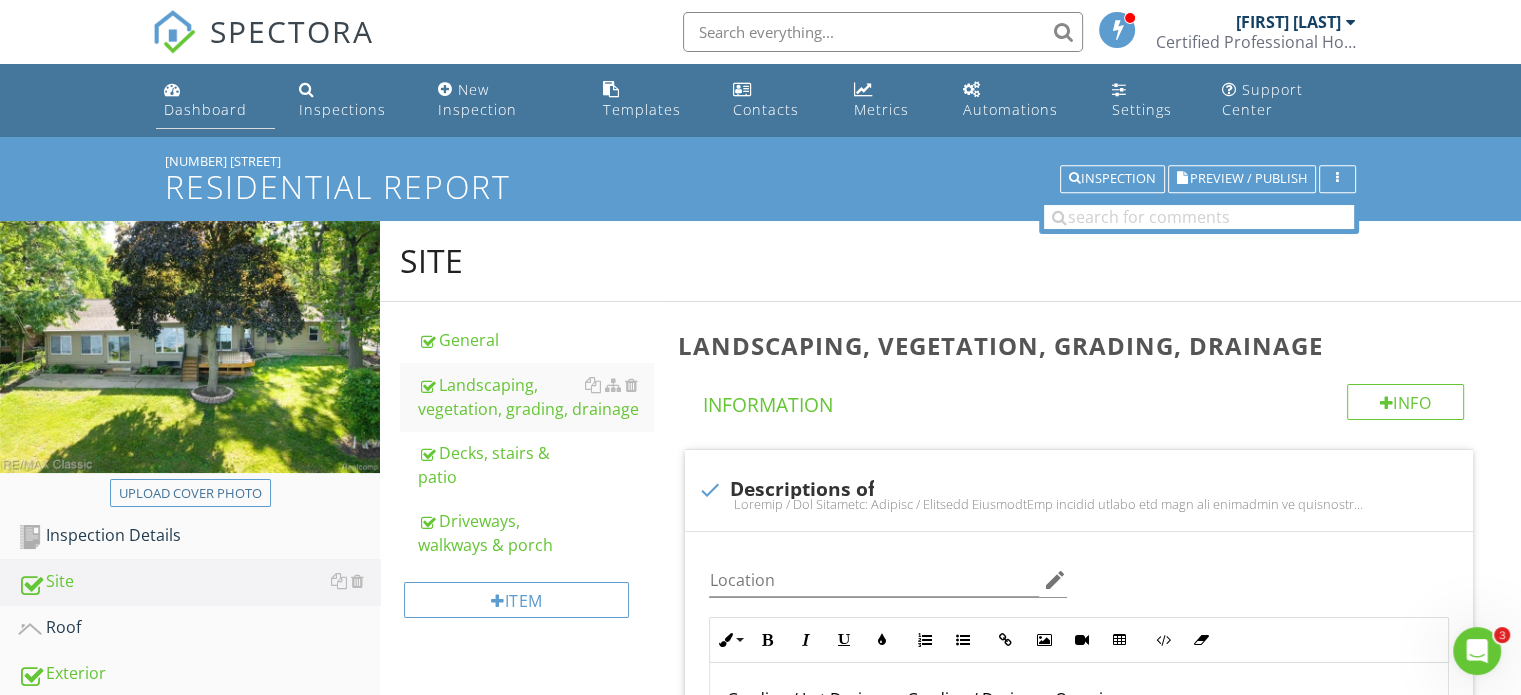 click on "Dashboard" at bounding box center (205, 109) 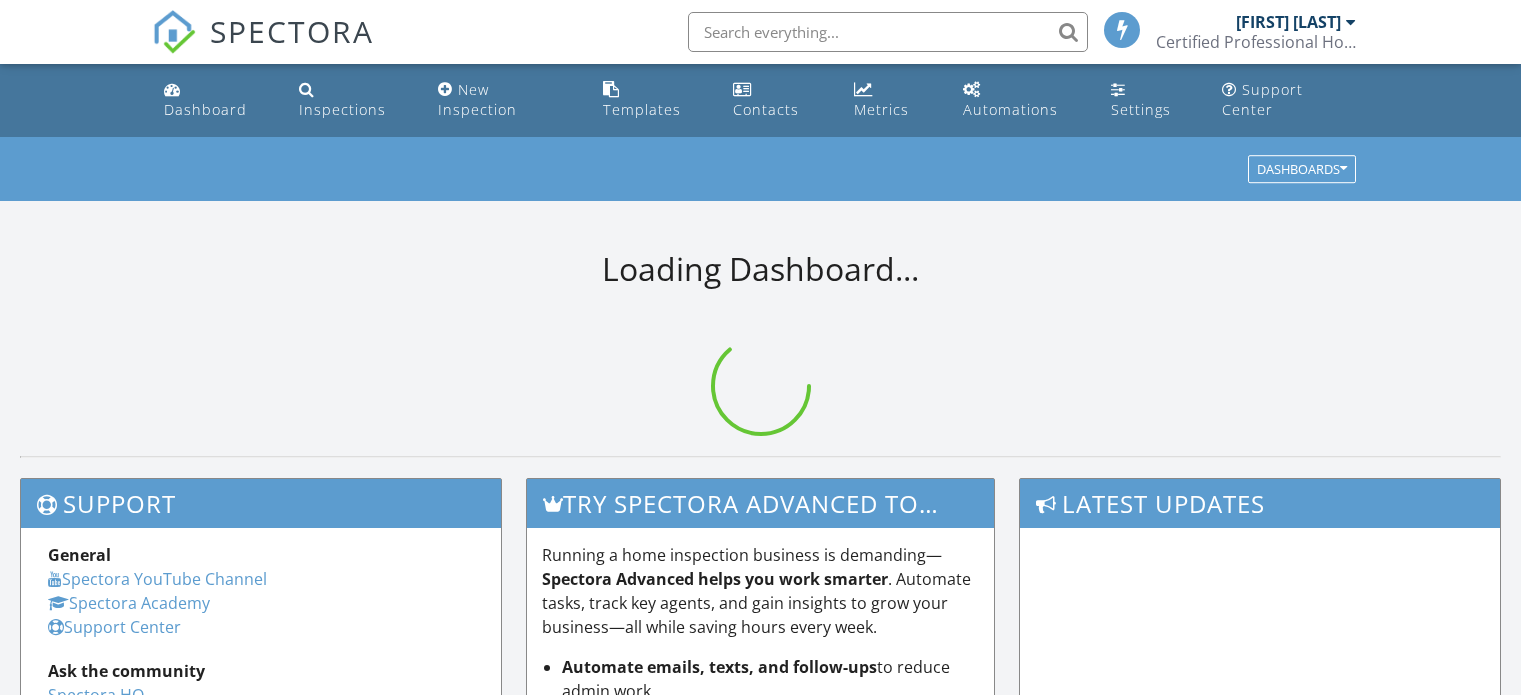 scroll, scrollTop: 0, scrollLeft: 0, axis: both 